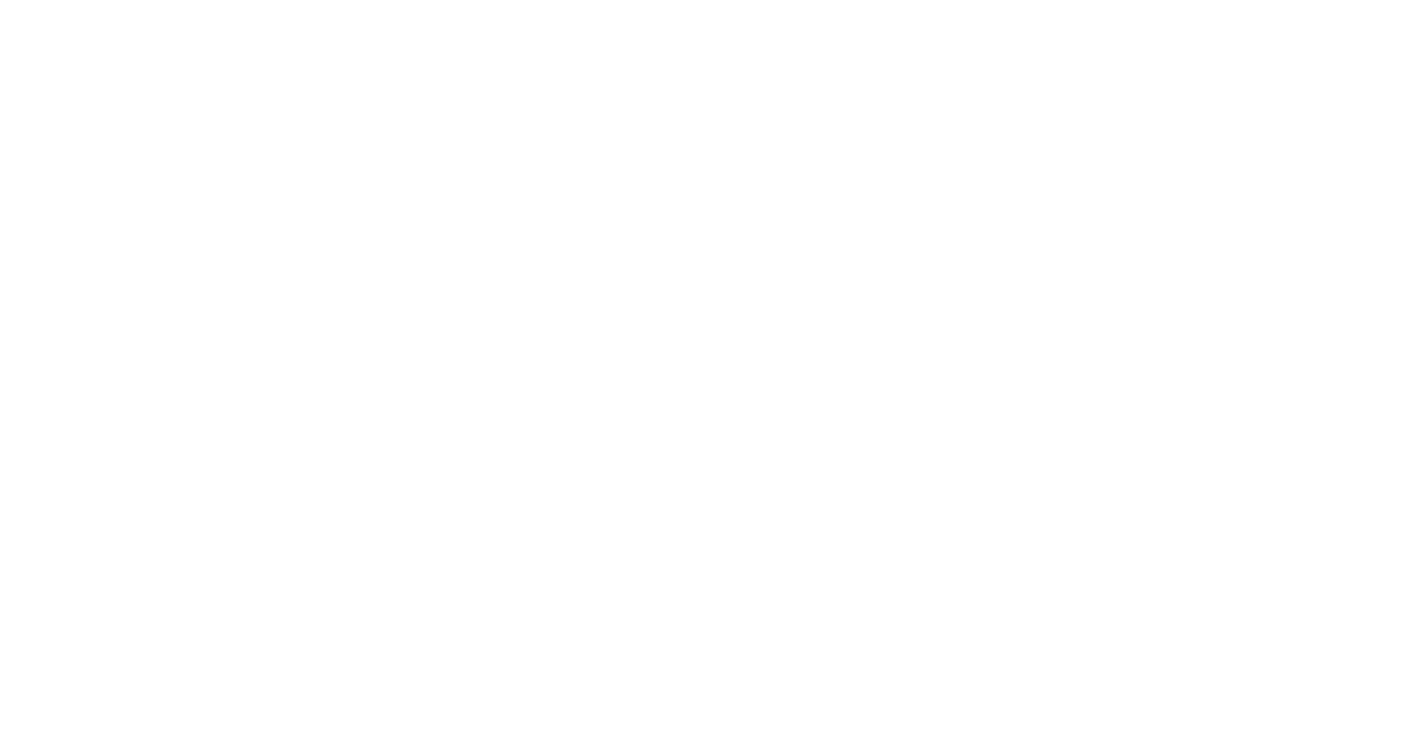 scroll, scrollTop: 0, scrollLeft: 0, axis: both 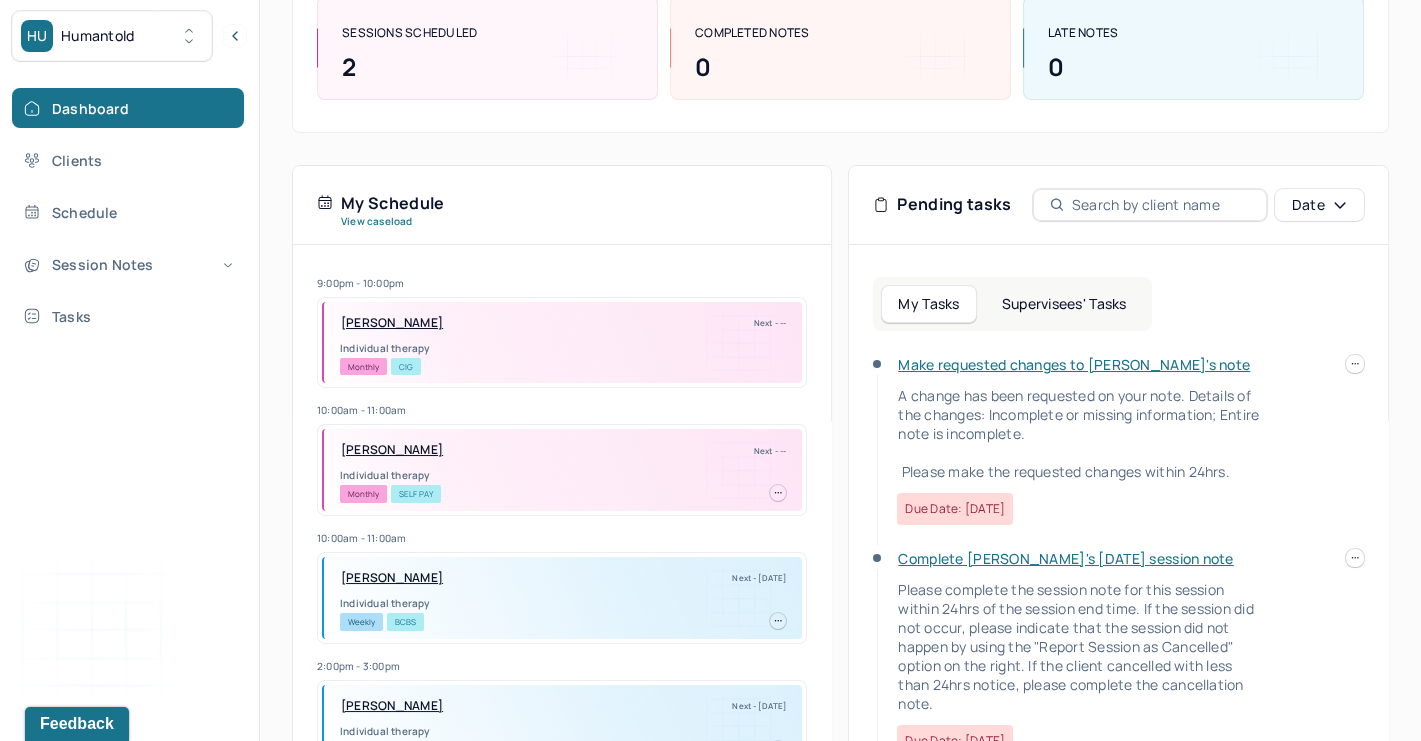 click on "Supervisees' Tasks" at bounding box center (1064, 304) 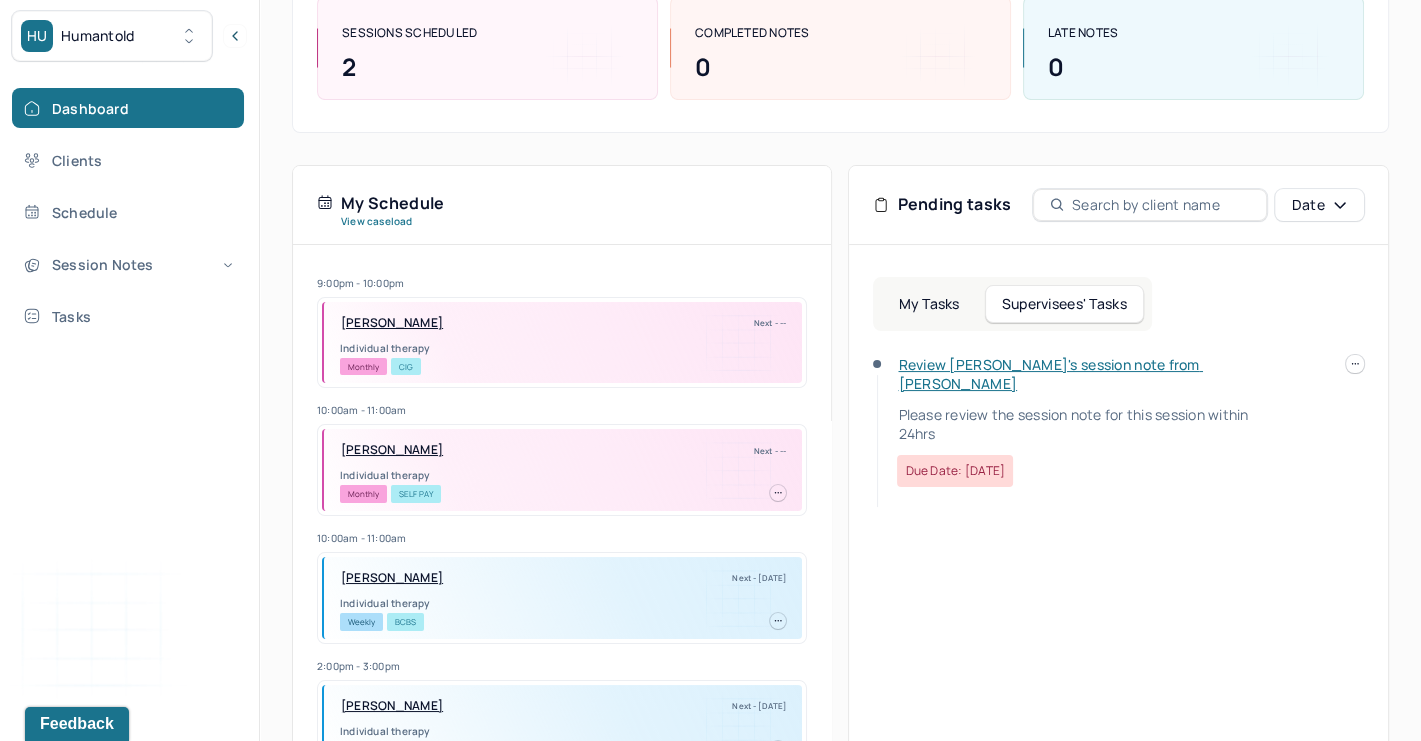click on "Review [PERSON_NAME]'s session note from [PERSON_NAME]" at bounding box center (1050, 374) 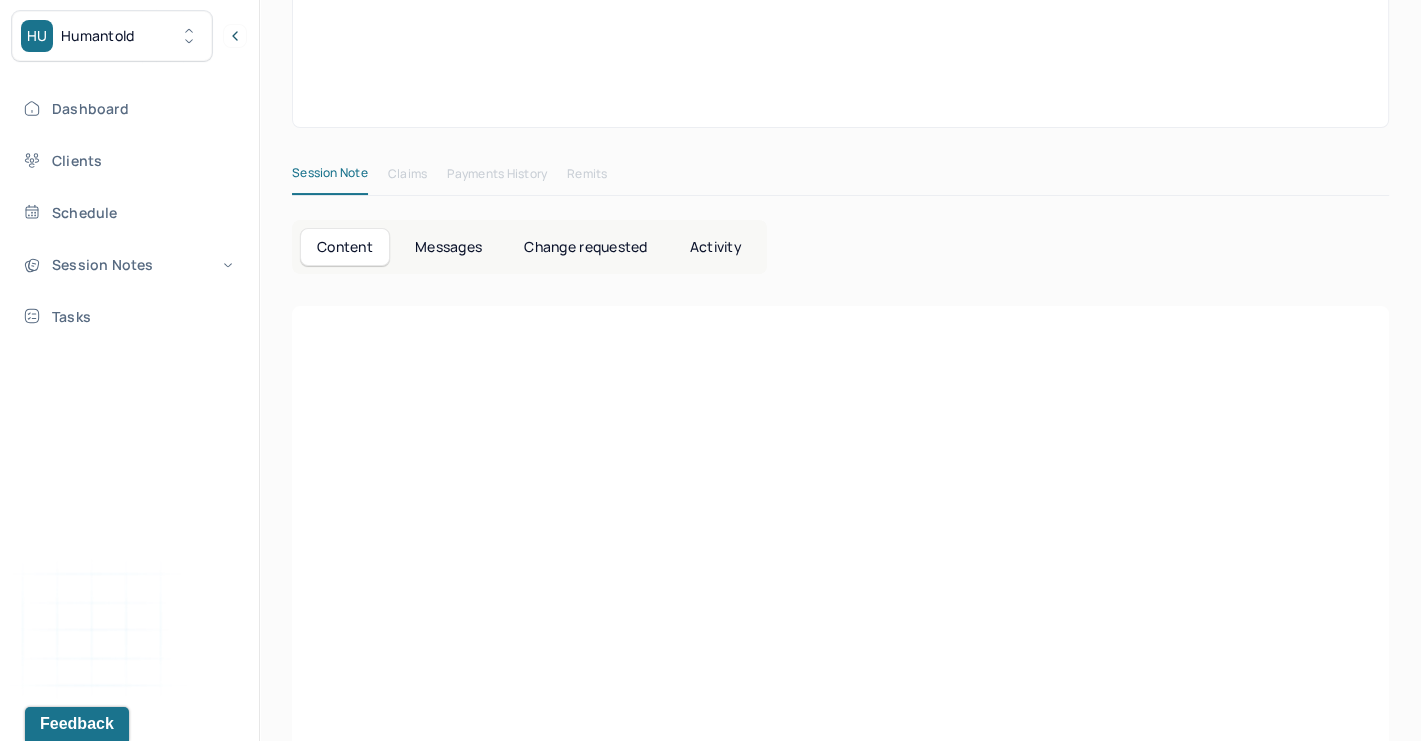 scroll, scrollTop: 0, scrollLeft: 0, axis: both 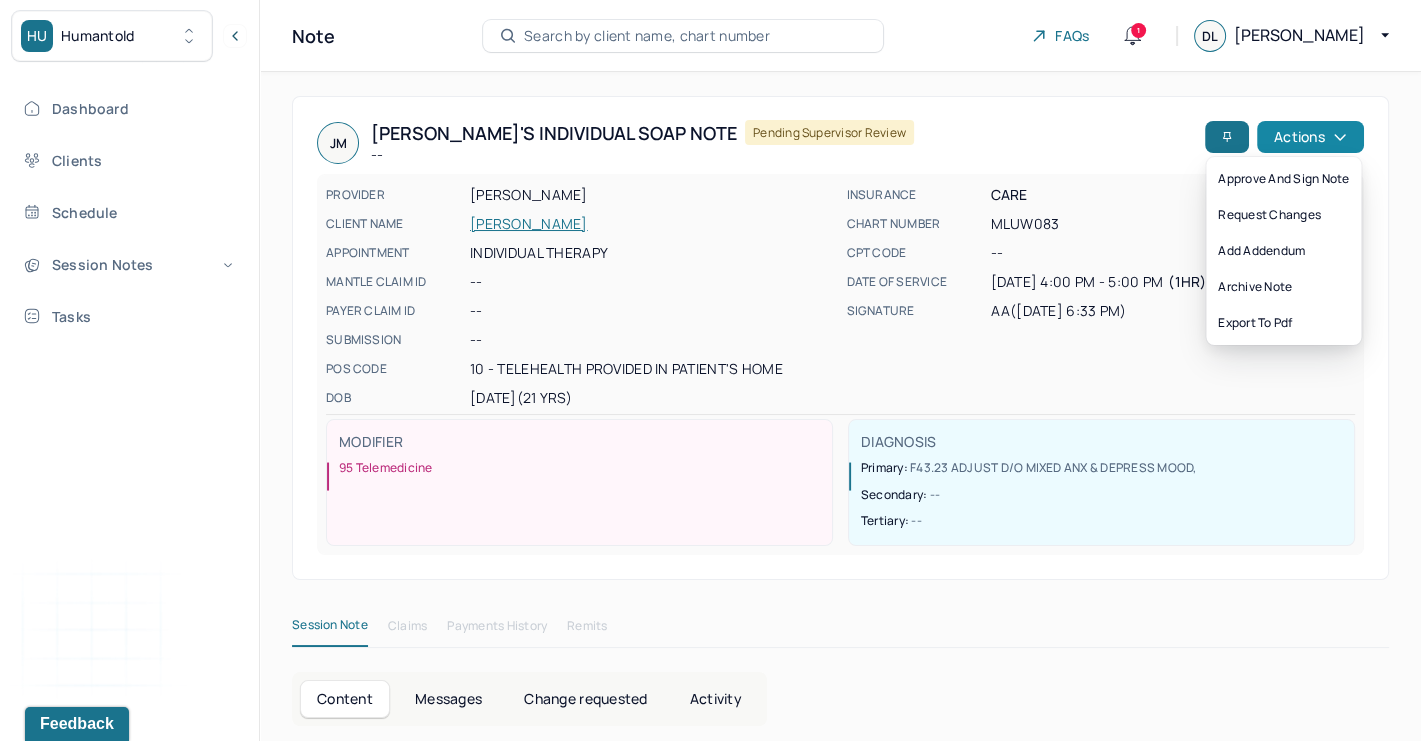 click on "Actions" at bounding box center [1310, 137] 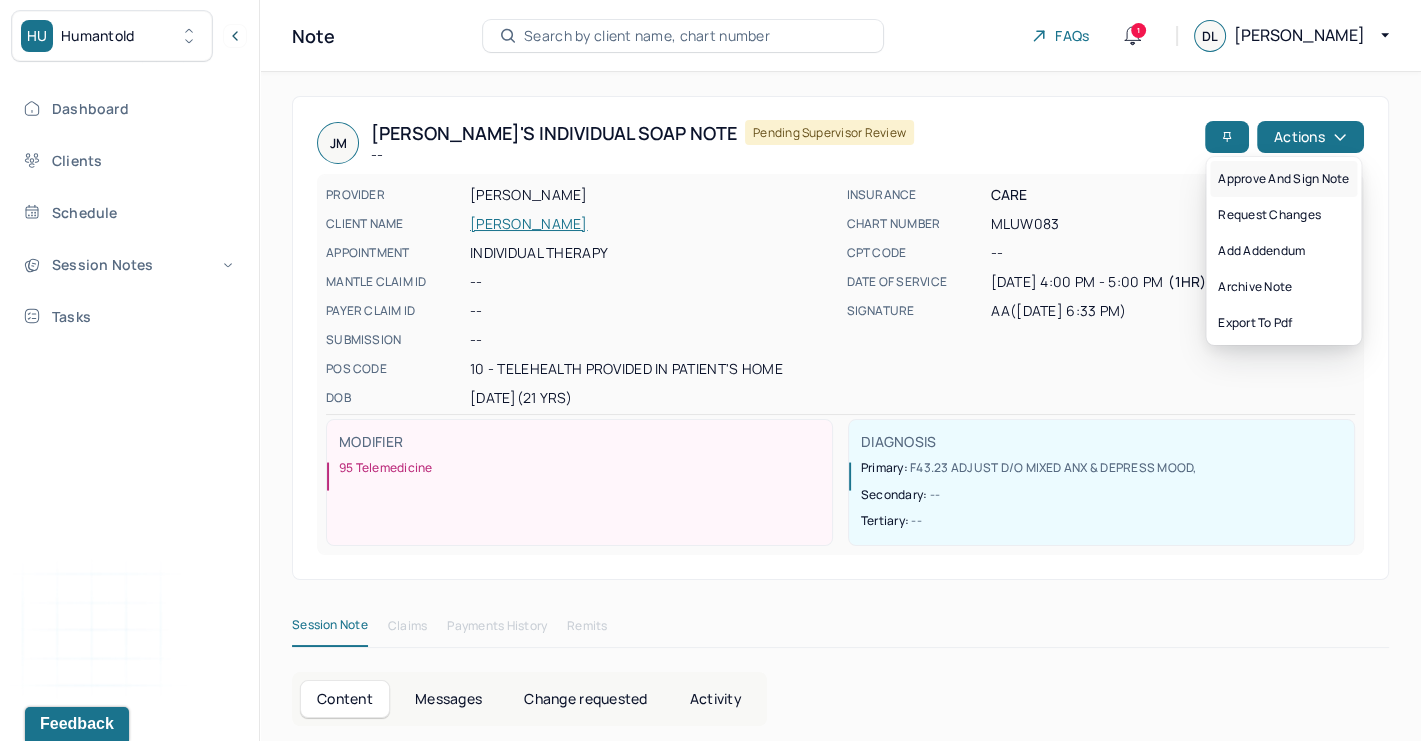 click on "Approve and sign note" at bounding box center [1283, 179] 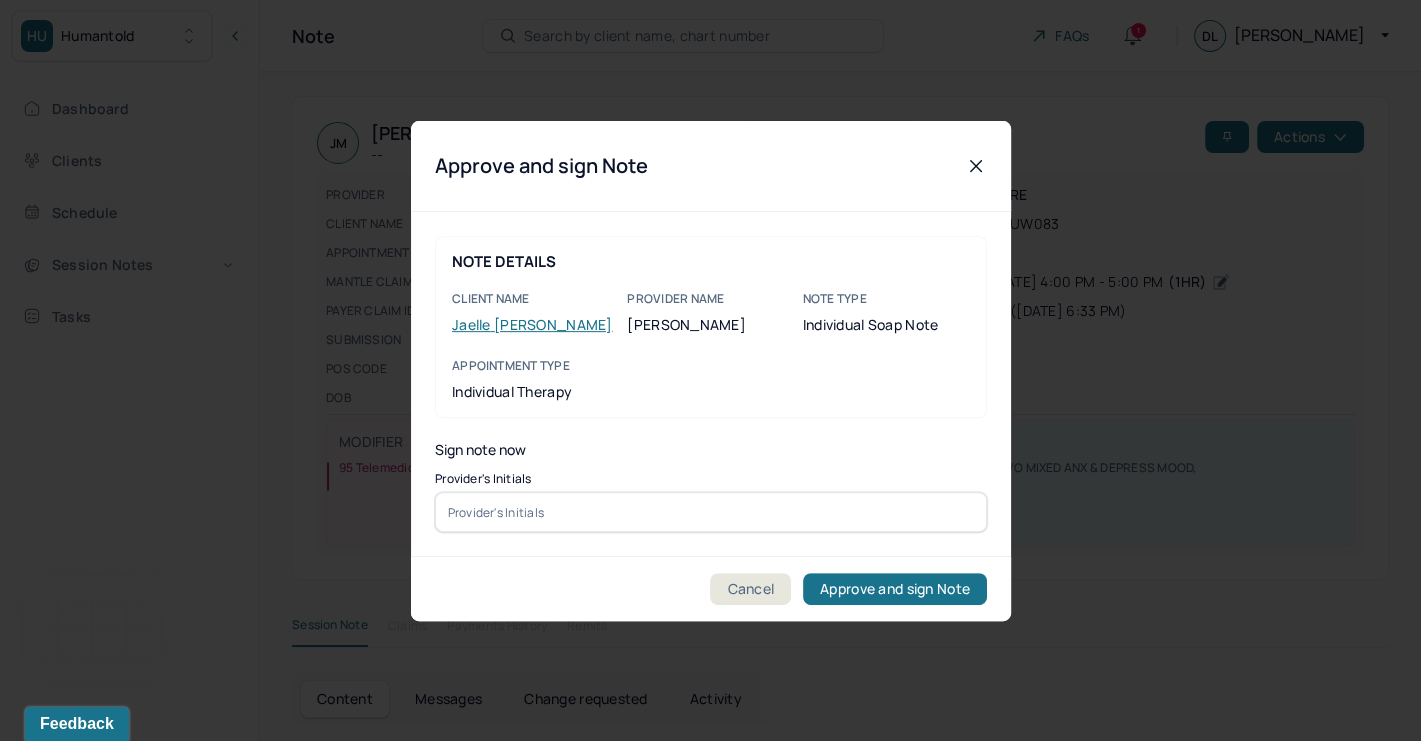drag, startPoint x: 849, startPoint y: 496, endPoint x: 845, endPoint y: 510, distance: 14.56022 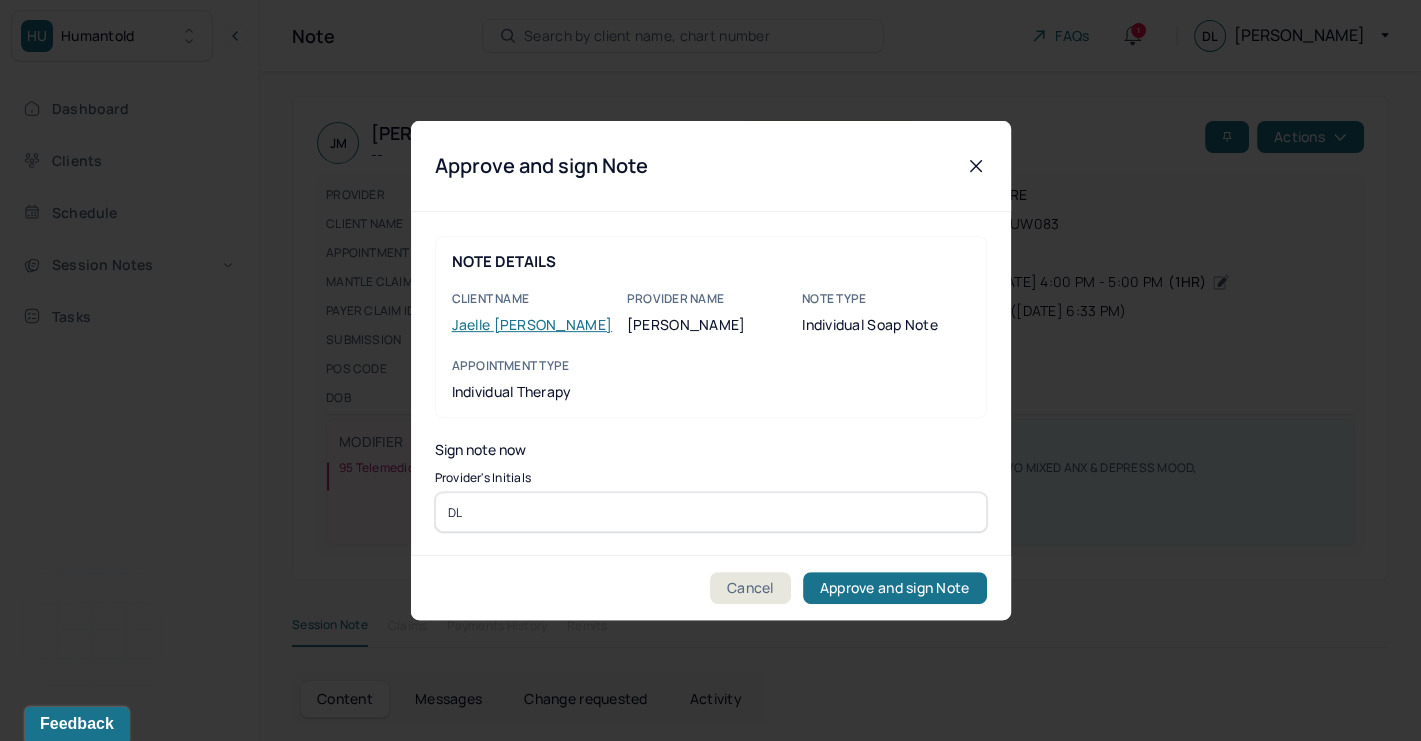 click on "DL" at bounding box center [711, 512] 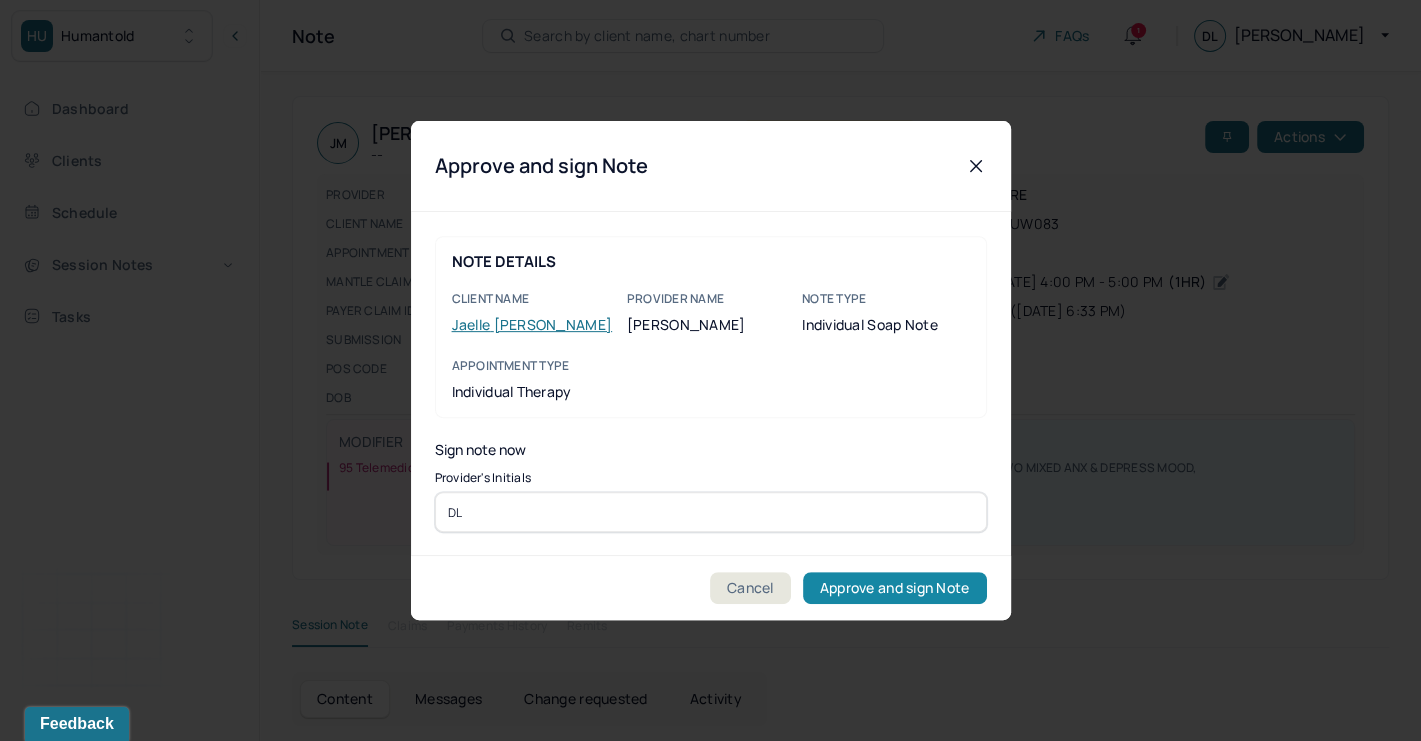 type on "DL" 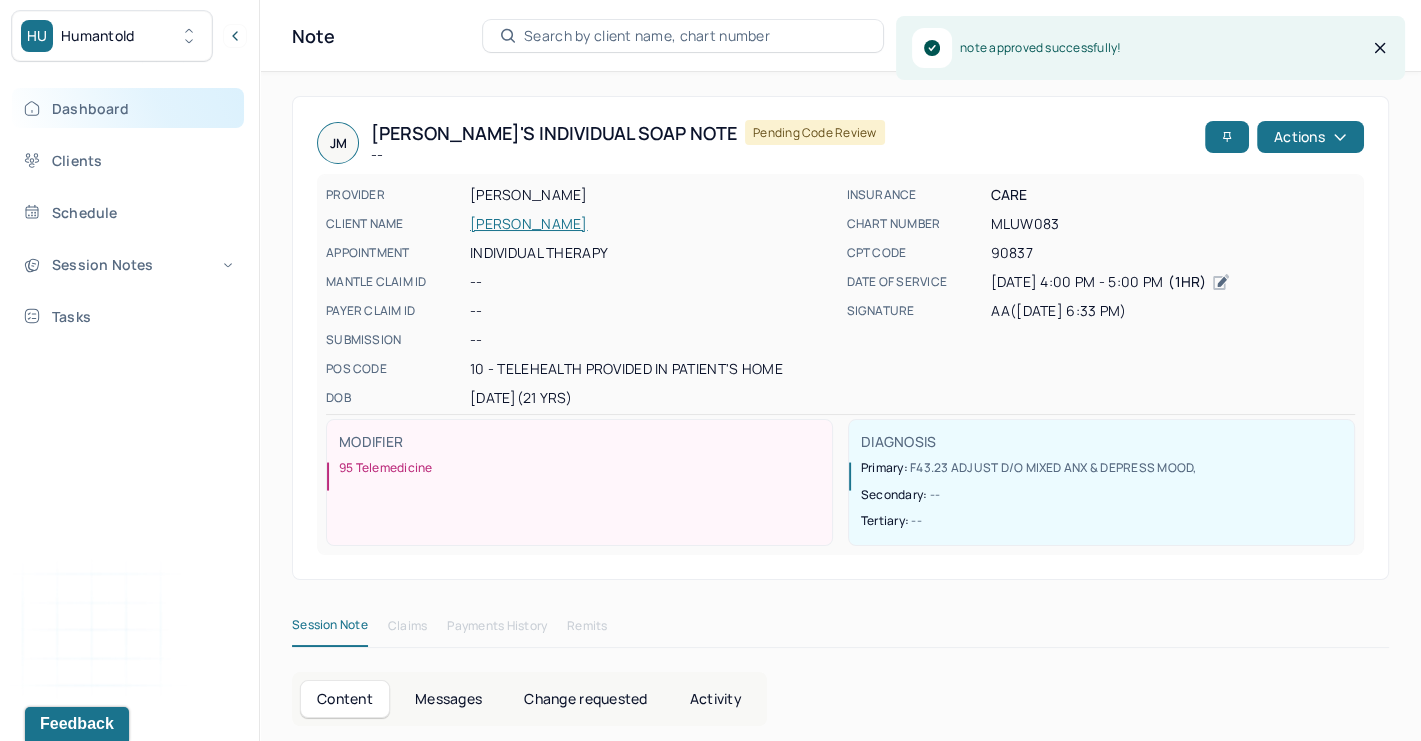 click on "Dashboard" at bounding box center [128, 108] 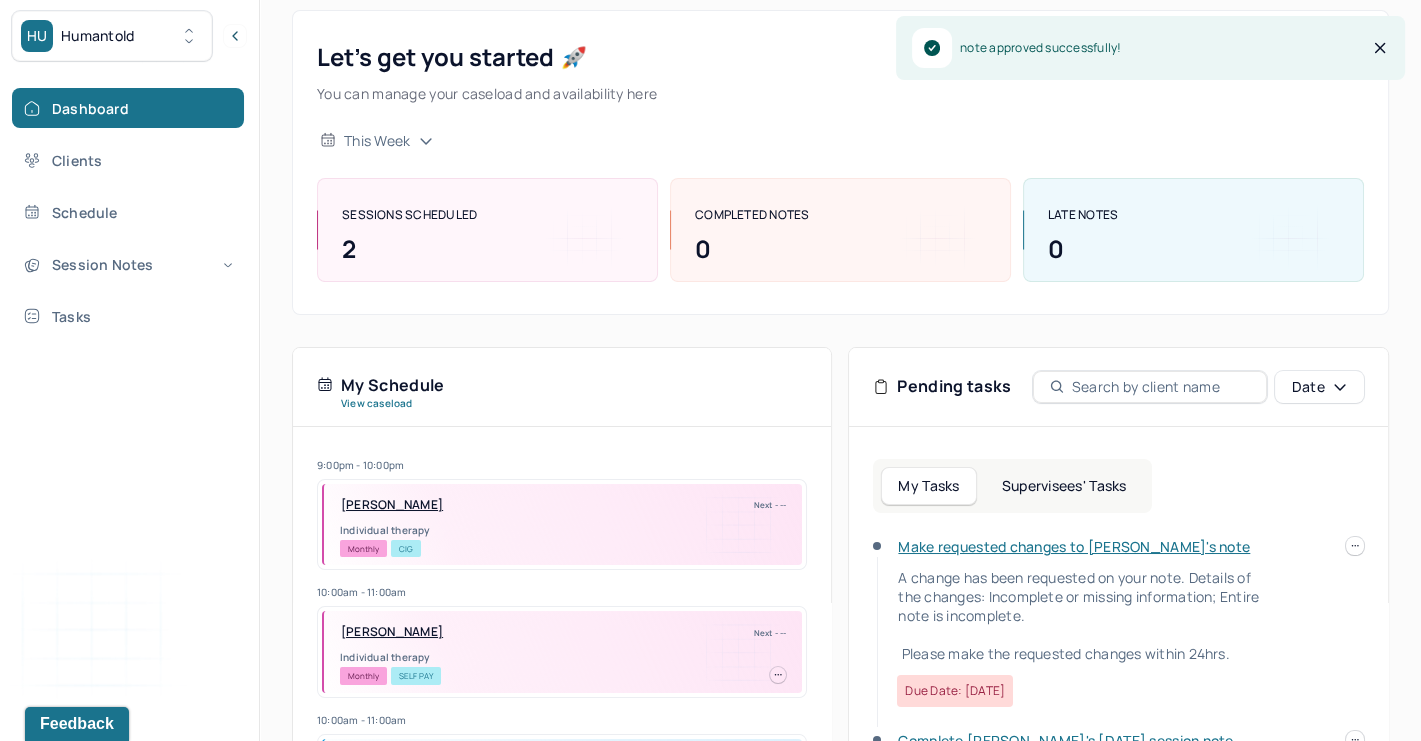 scroll, scrollTop: 98, scrollLeft: 0, axis: vertical 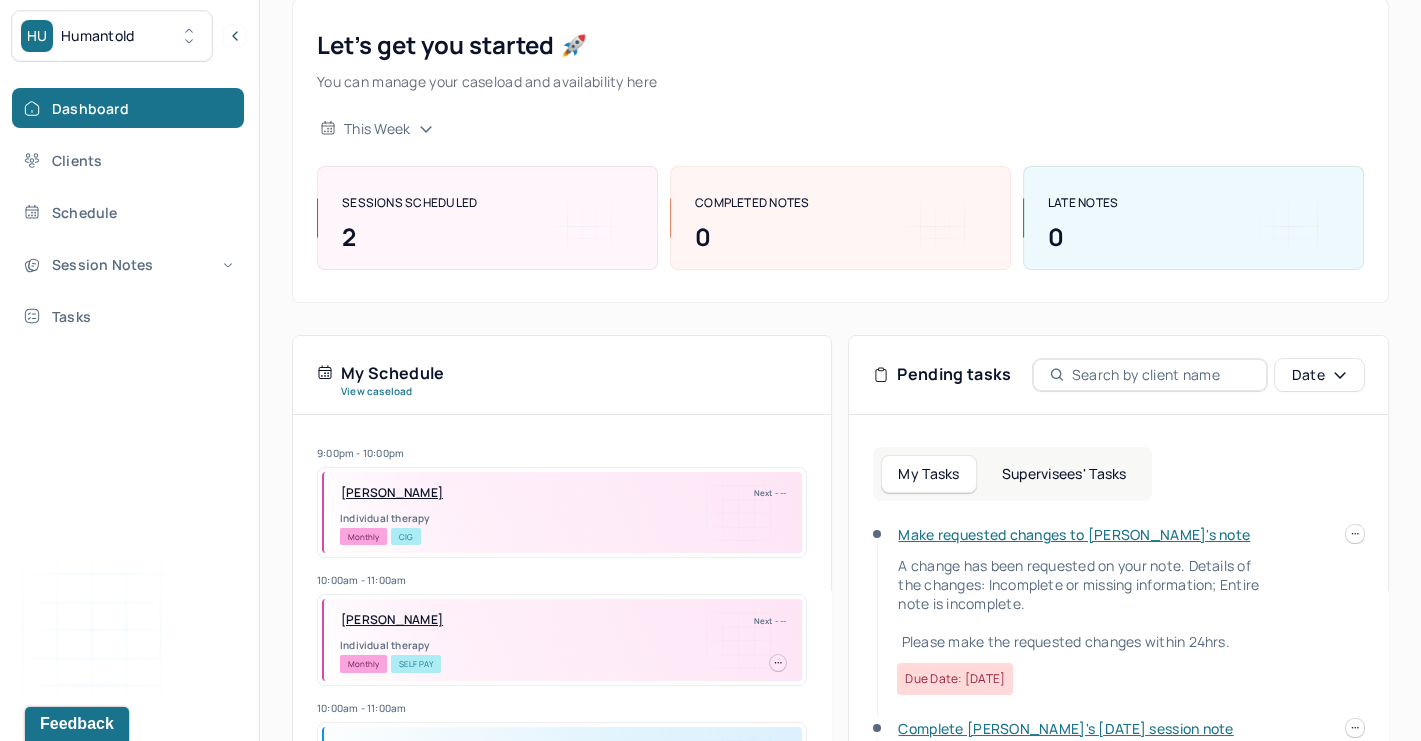 click on "Supervisees' Tasks" at bounding box center [1064, 474] 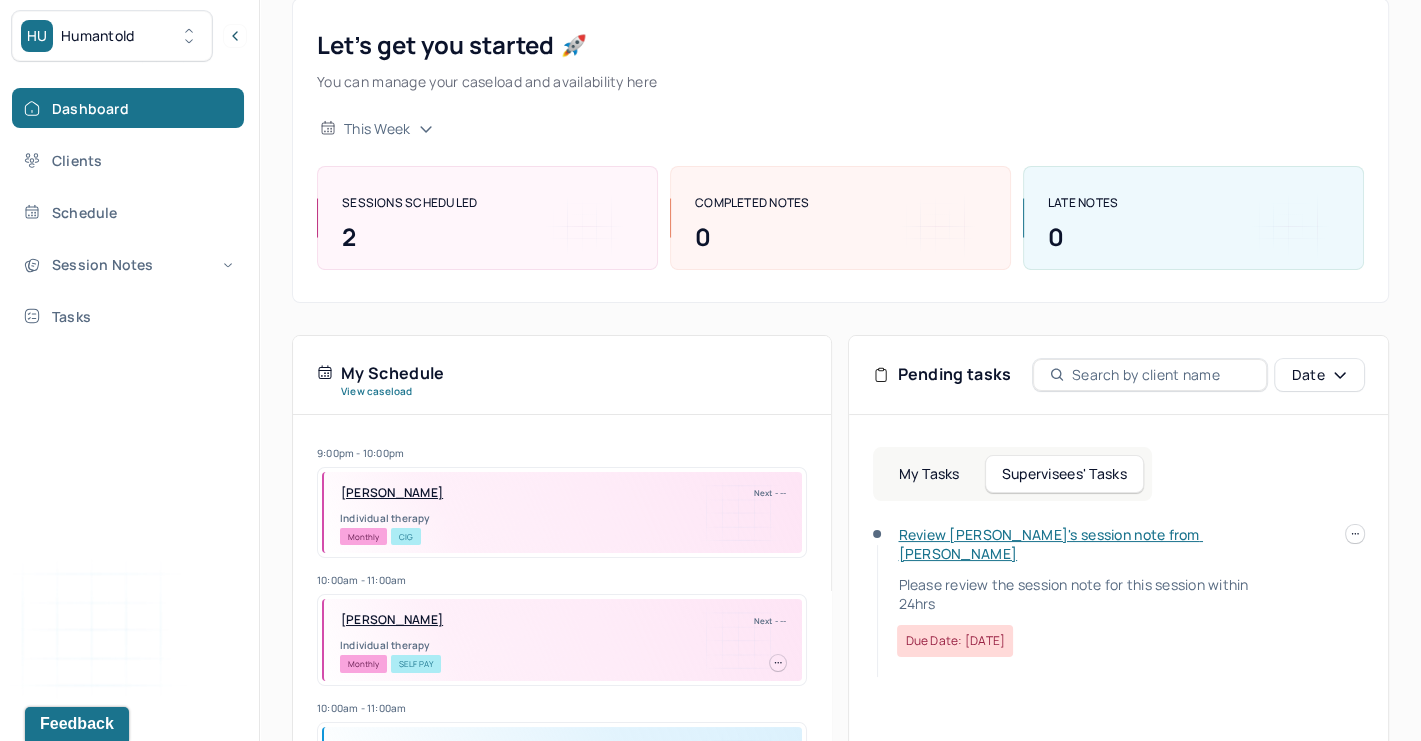 click on "My Tasks" at bounding box center [928, 474] 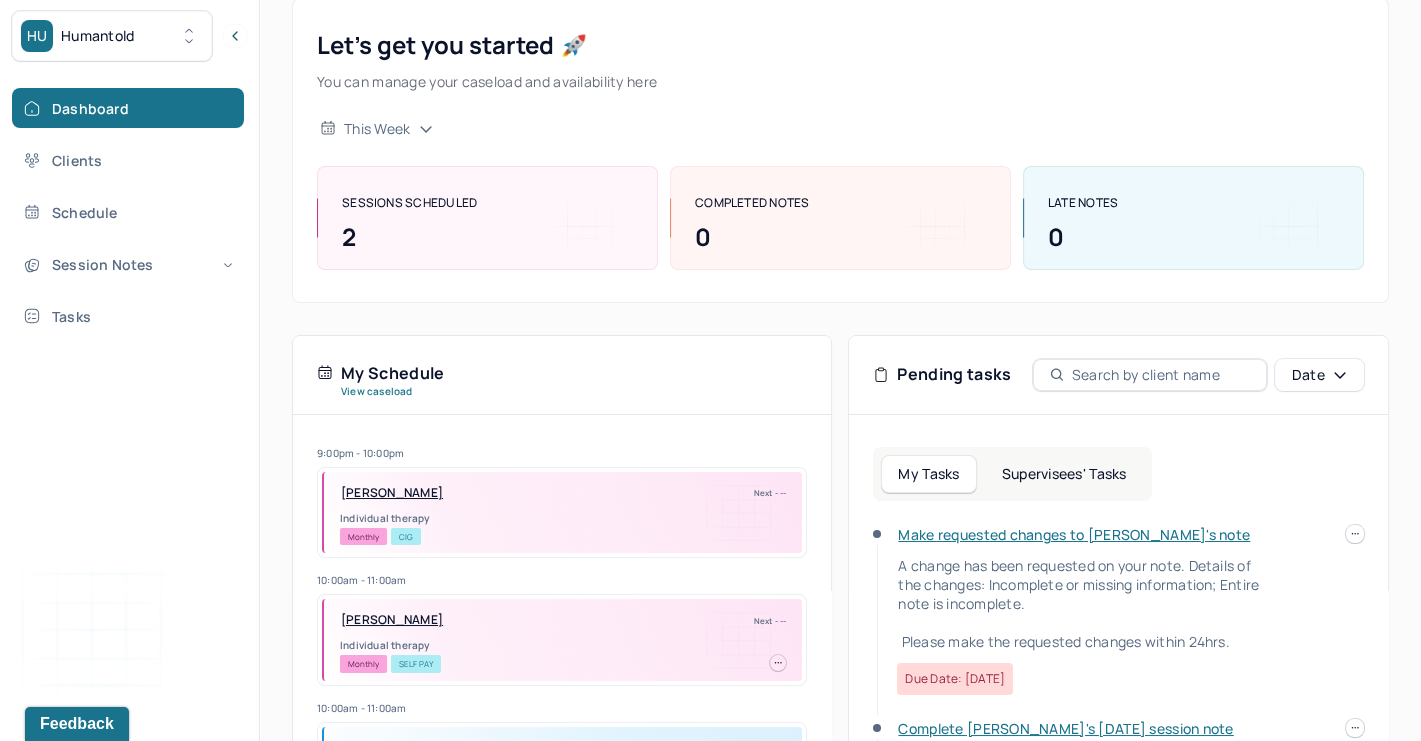 click on "Supervisees' Tasks" at bounding box center (1064, 474) 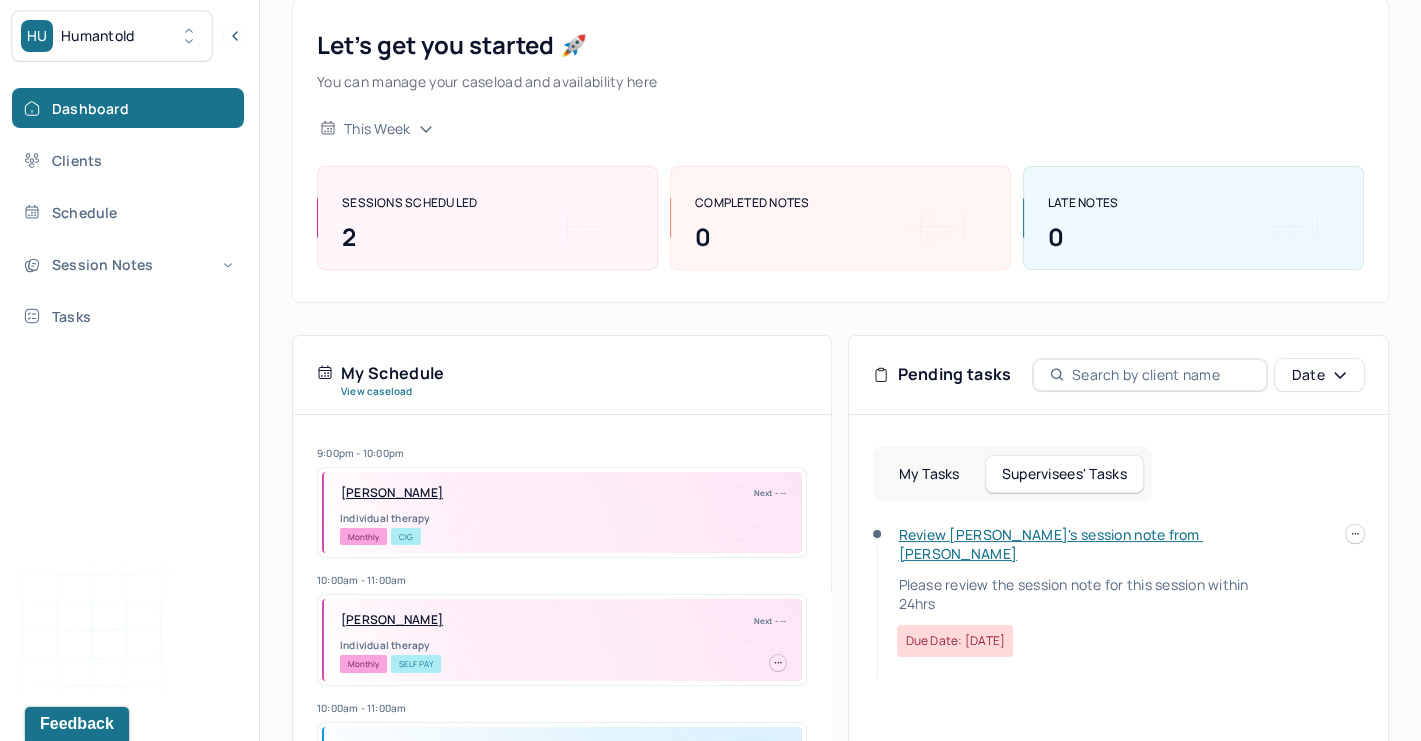 click on "Review [PERSON_NAME]'s session note from [PERSON_NAME]" at bounding box center (1050, 544) 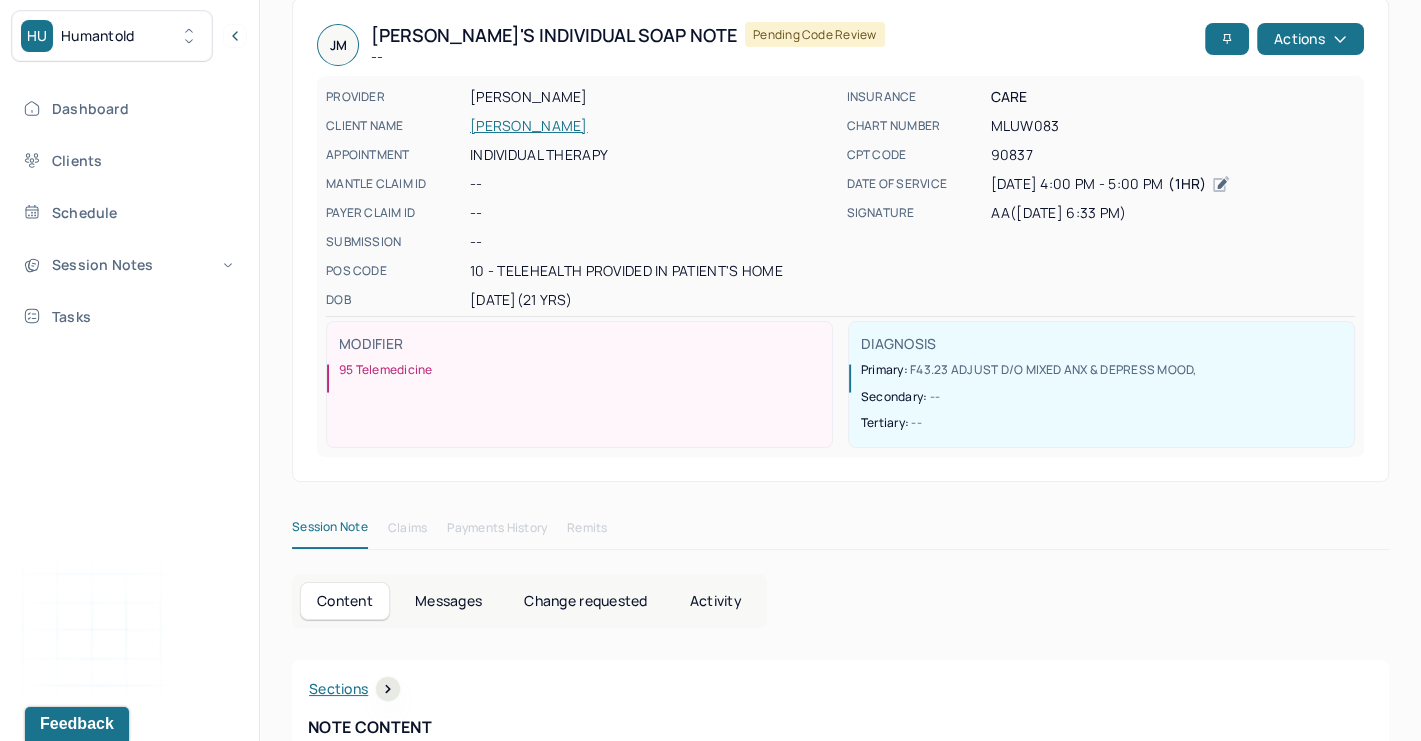 scroll, scrollTop: 0, scrollLeft: 0, axis: both 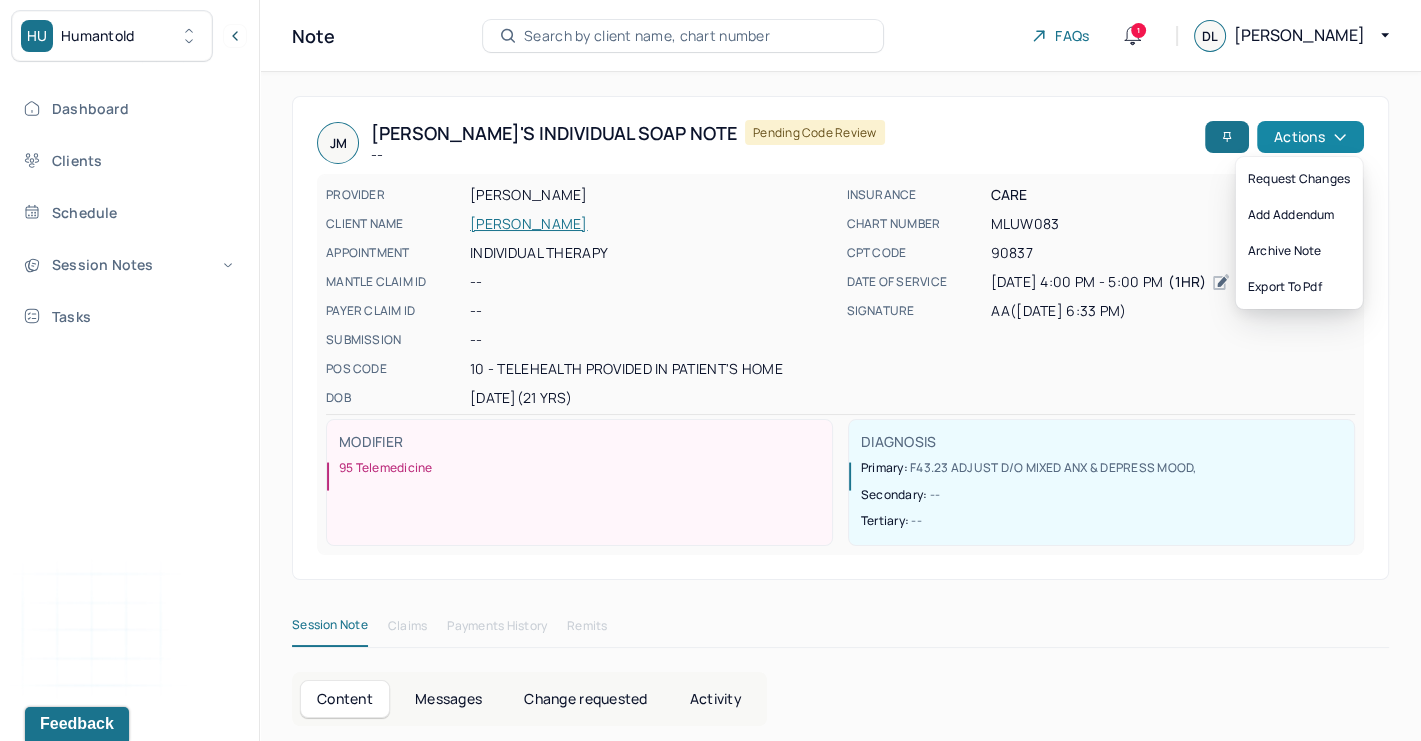click on "Actions" at bounding box center [1310, 137] 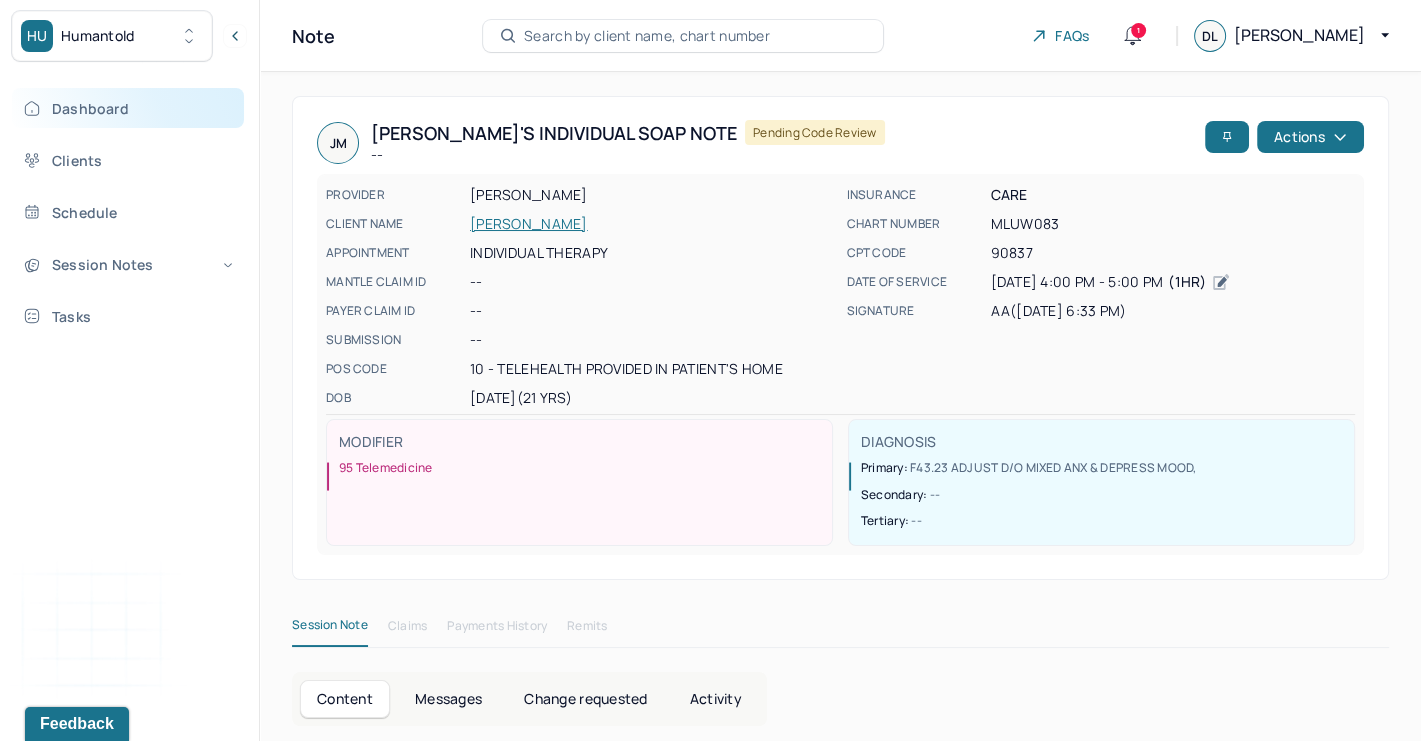 click on "Dashboard" at bounding box center (128, 108) 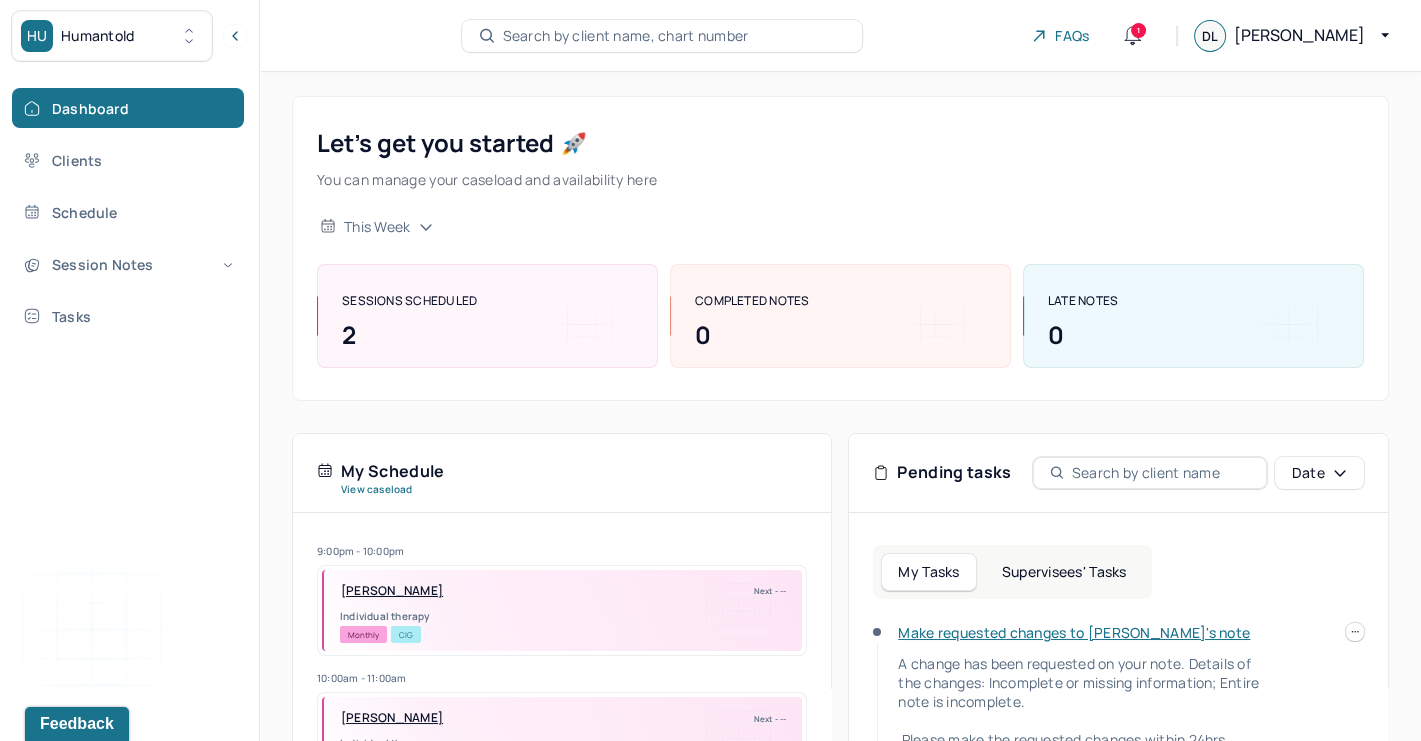 click on "Supervisees' Tasks" at bounding box center (1064, 572) 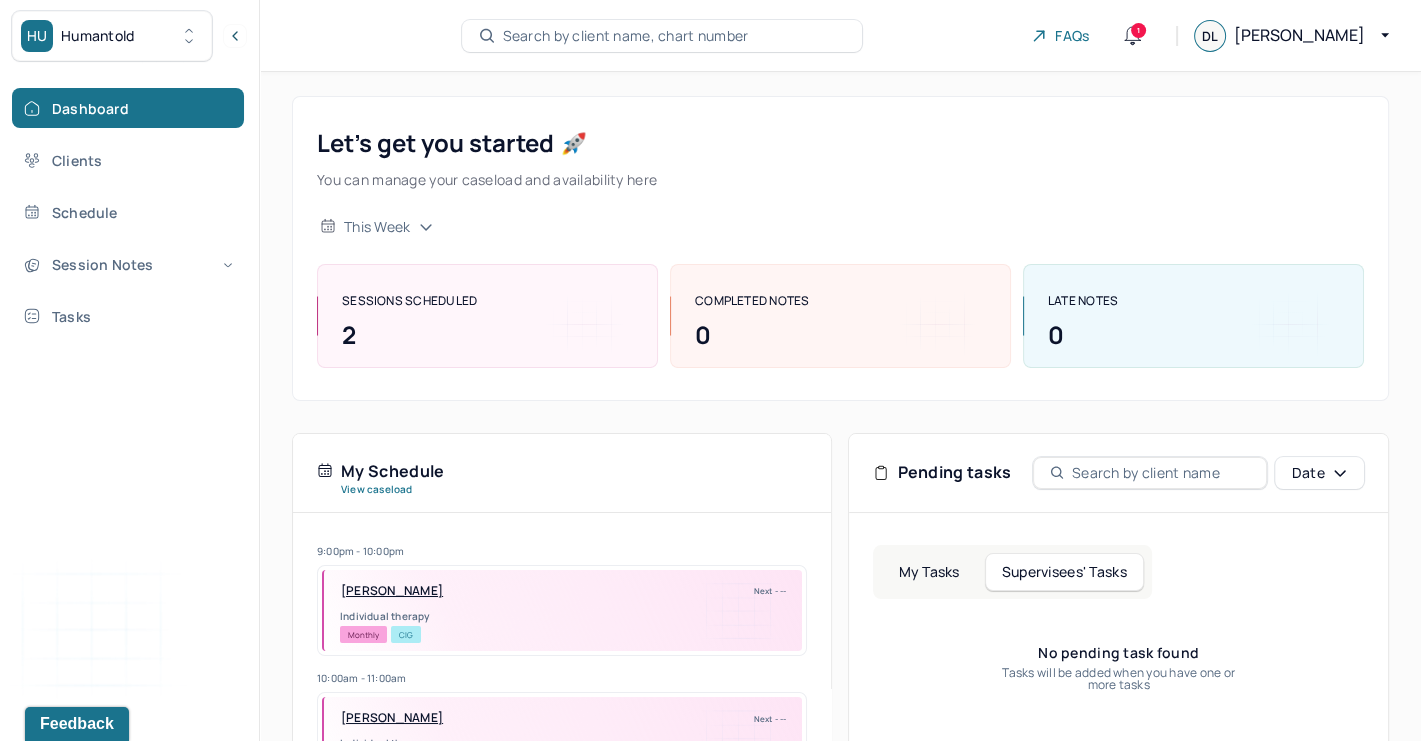 click on "My Tasks" at bounding box center [928, 572] 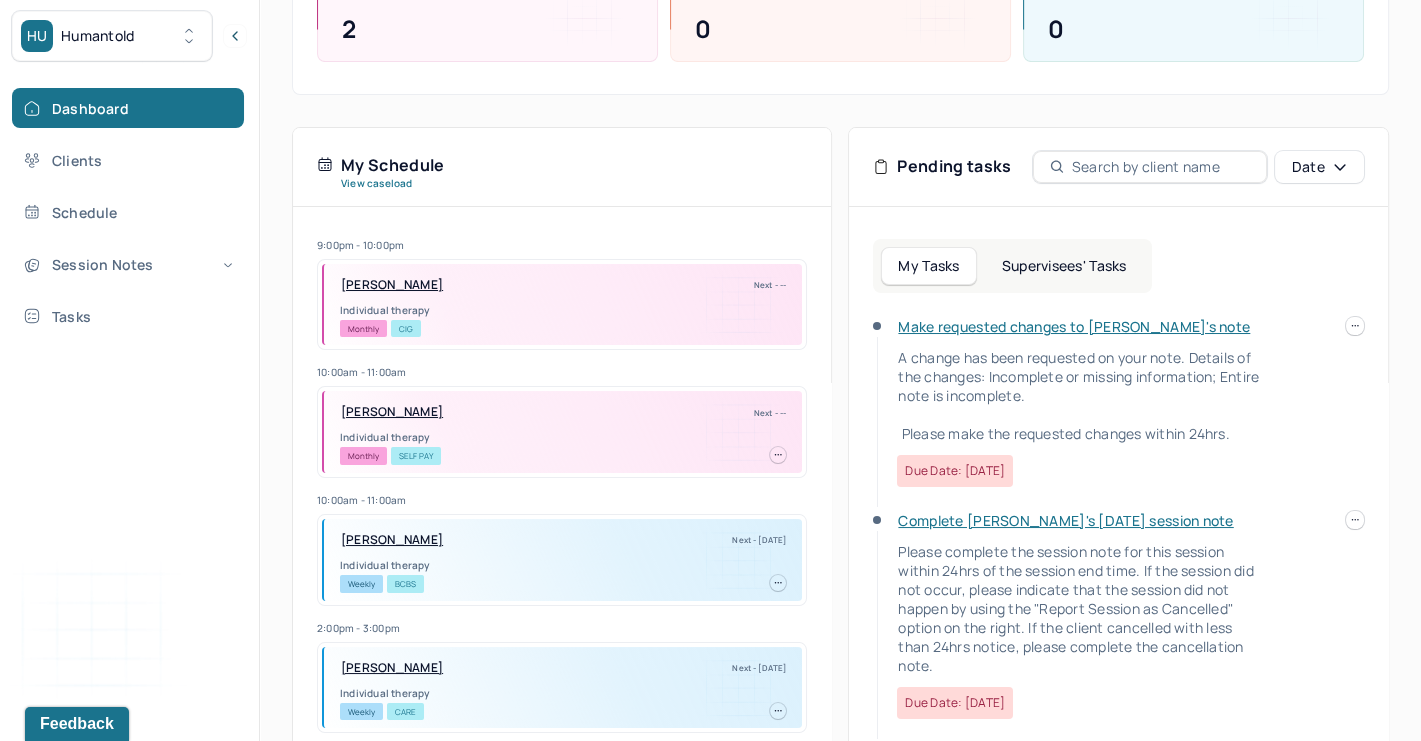 scroll, scrollTop: 308, scrollLeft: 0, axis: vertical 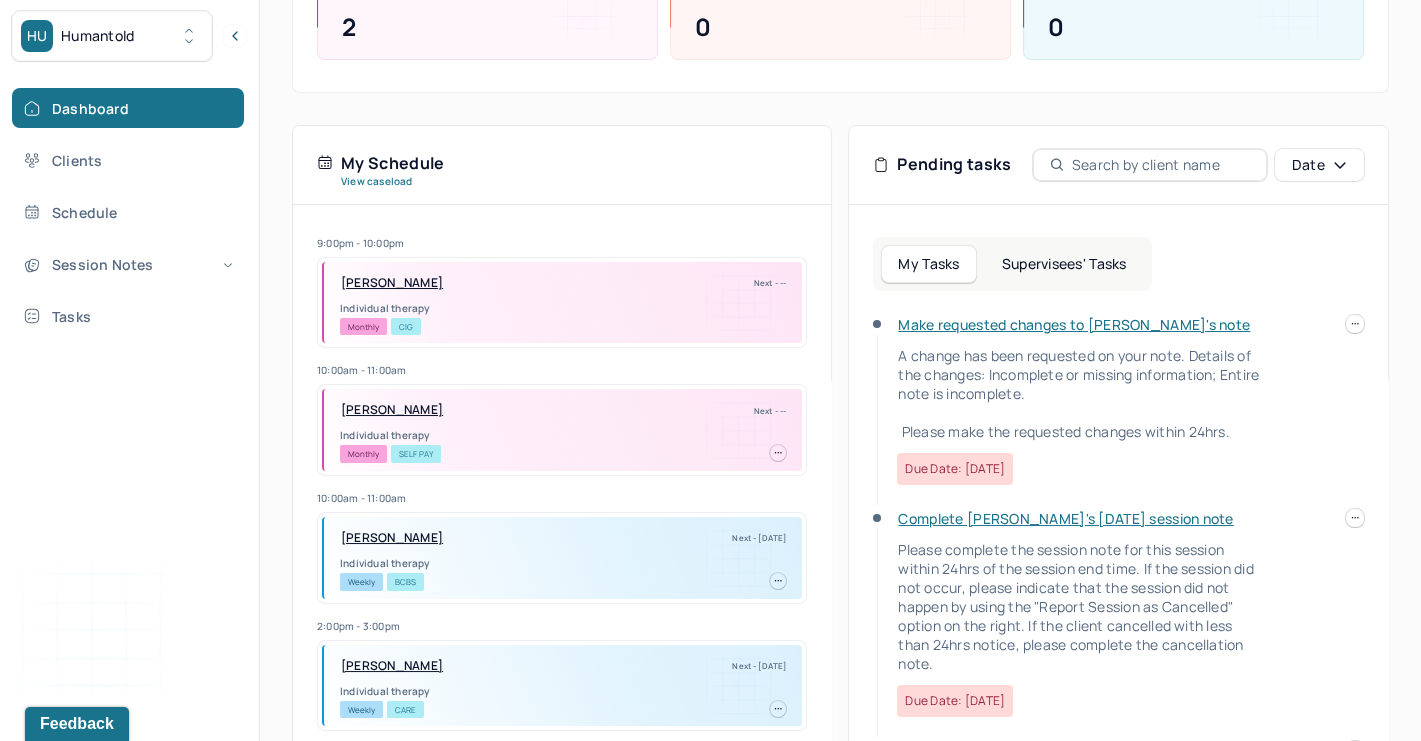 click on "Make requested changes to [PERSON_NAME]'s note A change has been requested on your note. Details of the changes: Incomplete or missing information; Entire note is incomplete.
Please make the requested changes within 24hrs. Due date: [DATE]" at bounding box center [1069, 400] 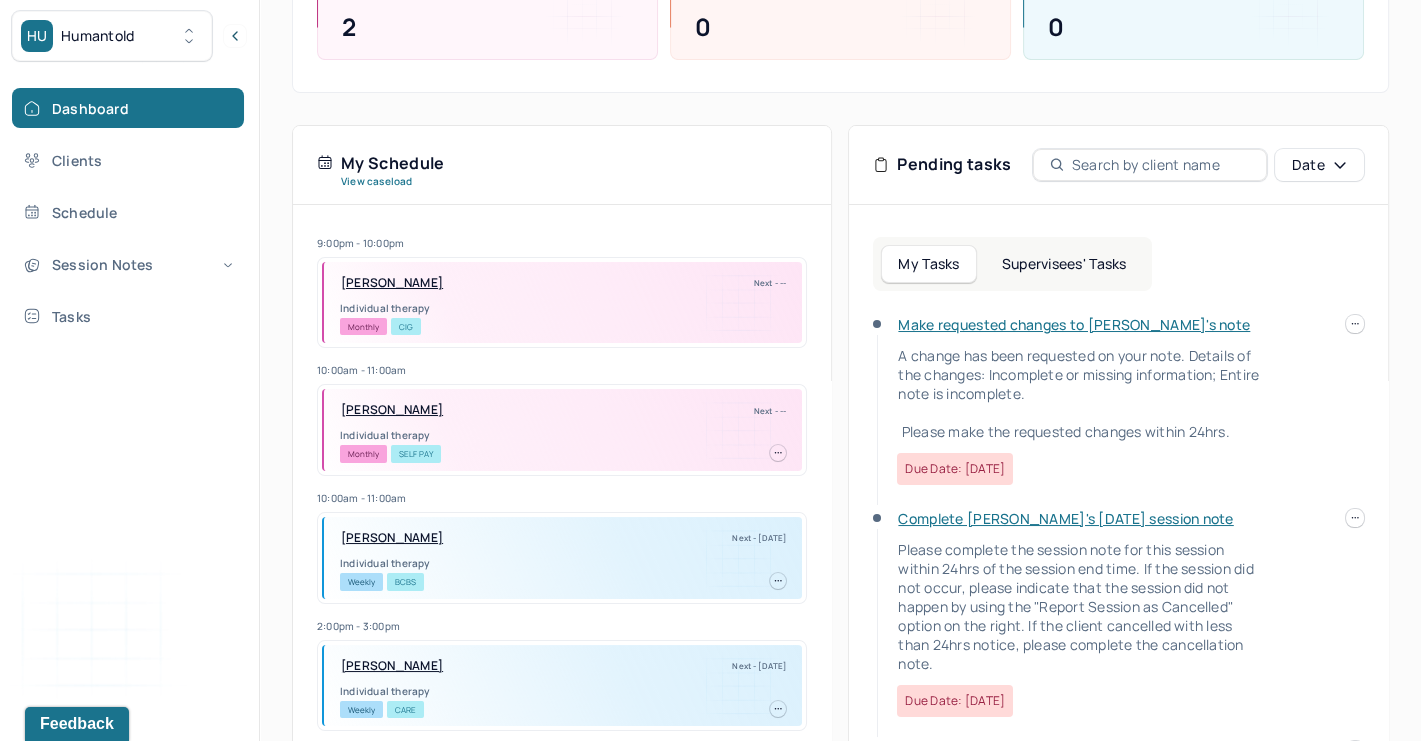 click on "Make requested changes to [PERSON_NAME]'s note" at bounding box center [1074, 324] 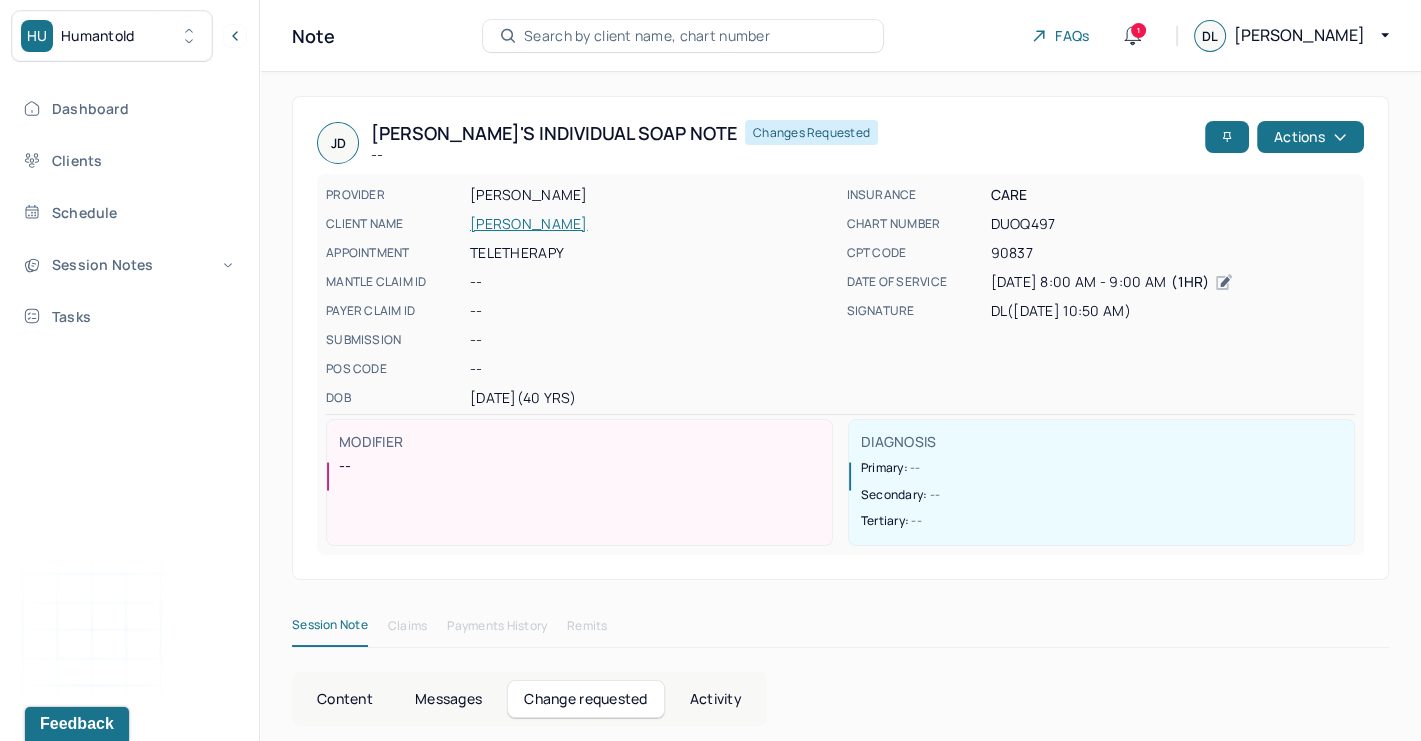 scroll, scrollTop: 134, scrollLeft: 0, axis: vertical 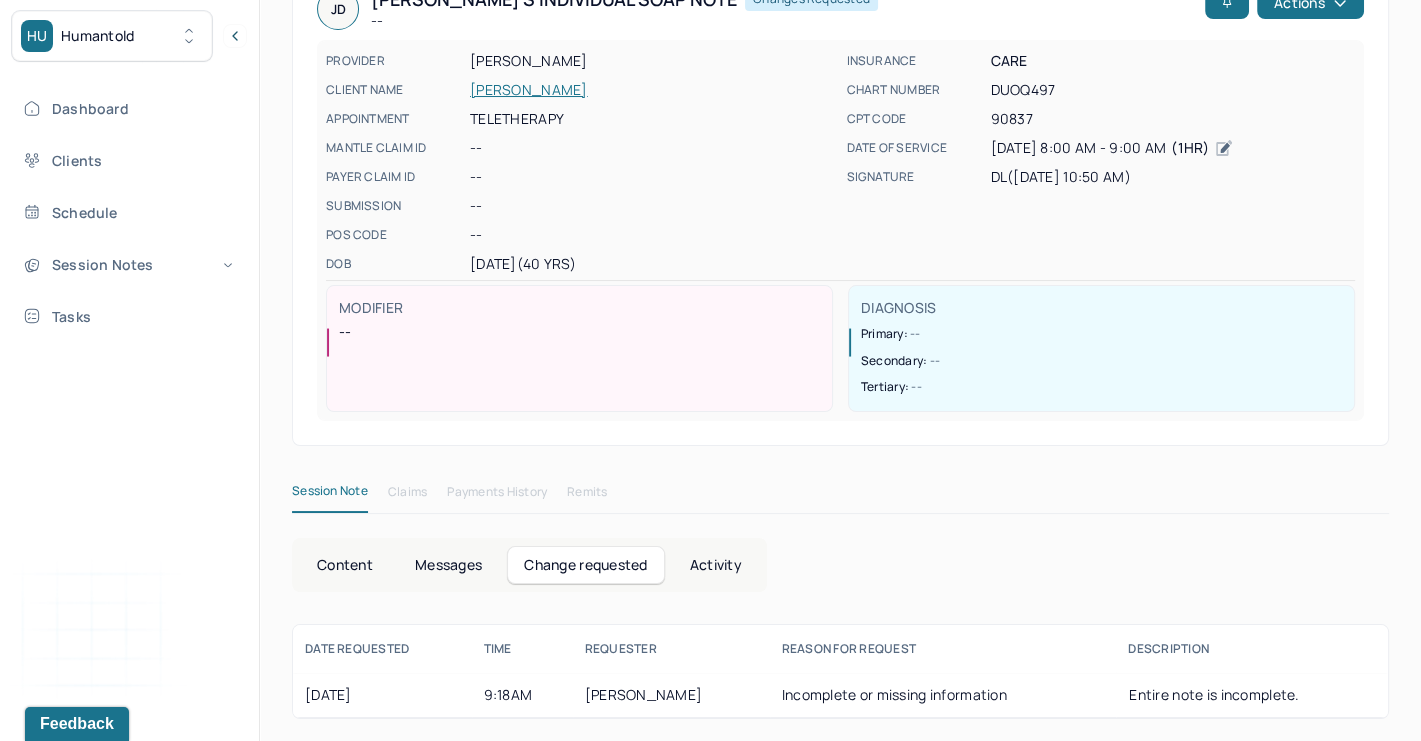 click on "Messages" at bounding box center (448, 565) 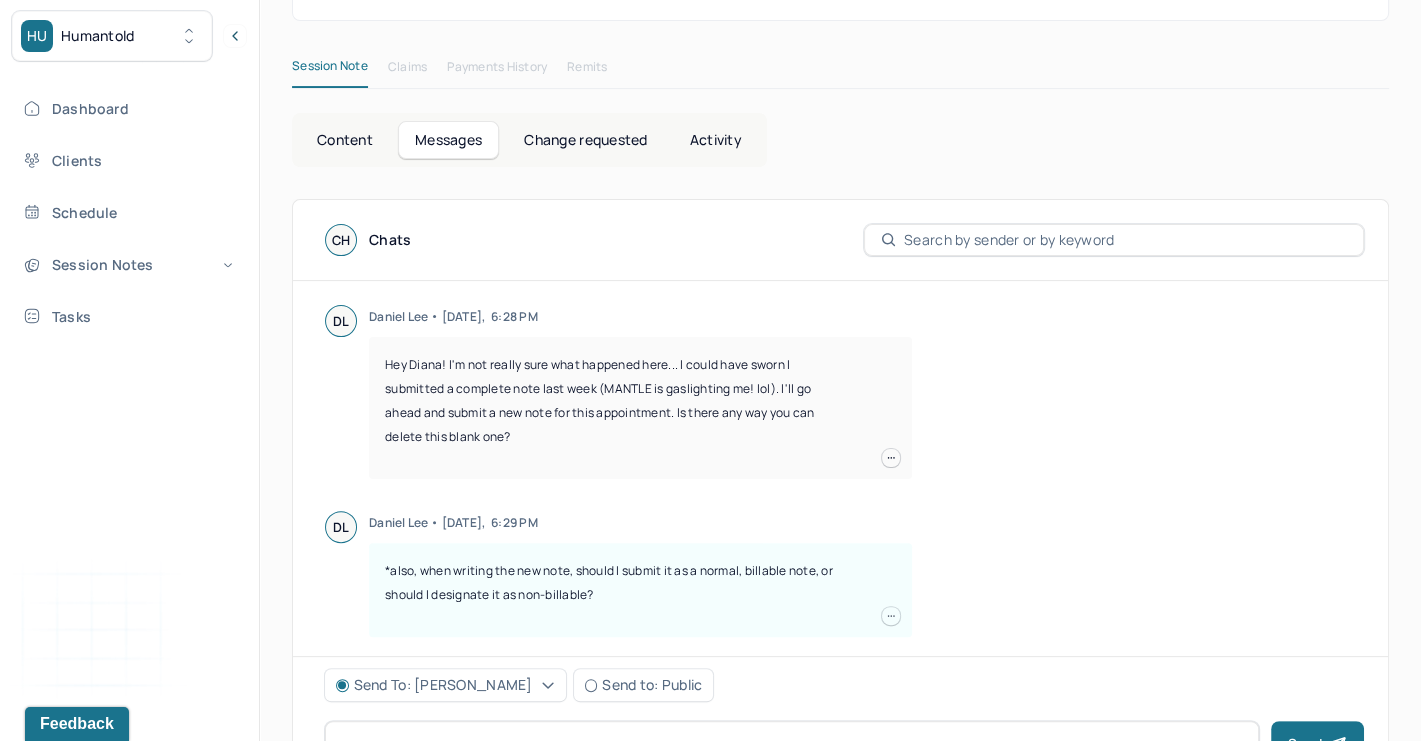 scroll, scrollTop: 0, scrollLeft: 0, axis: both 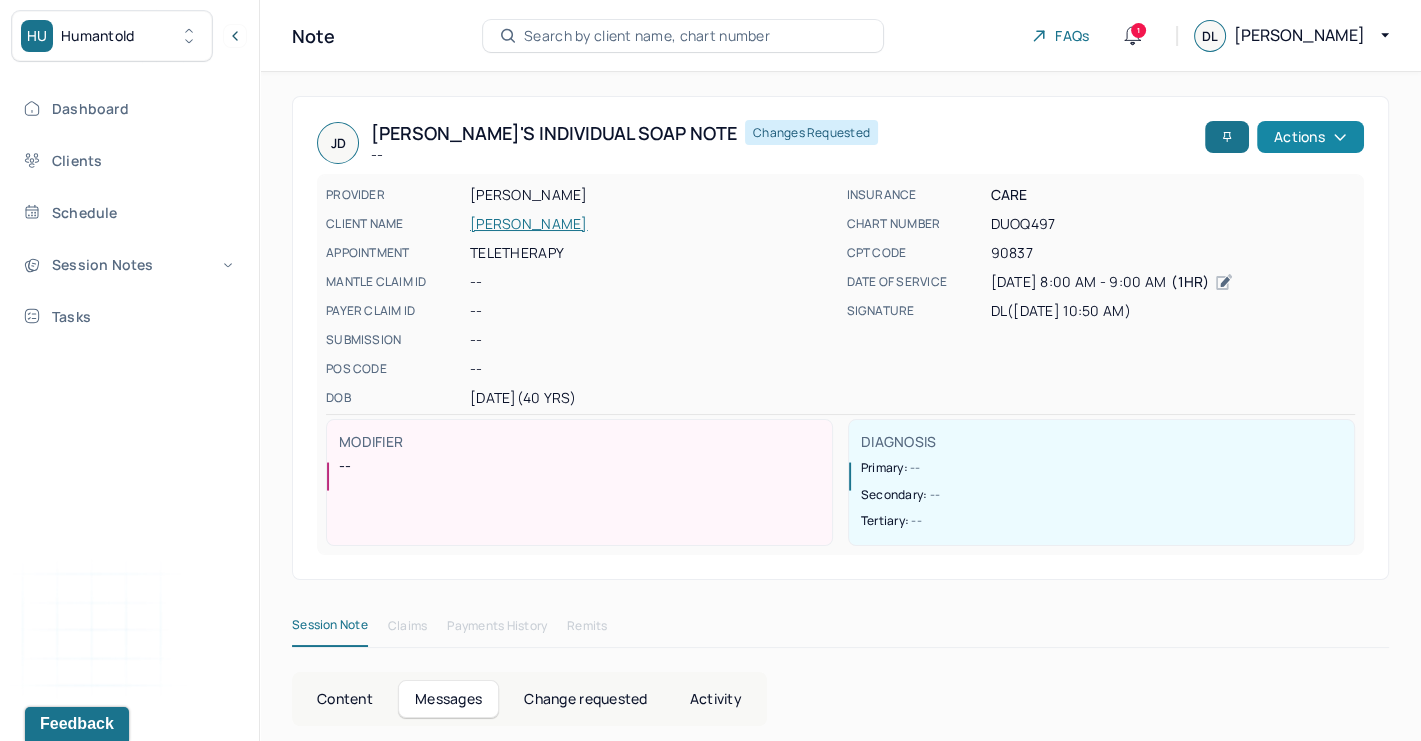 click on "Actions" at bounding box center [1310, 137] 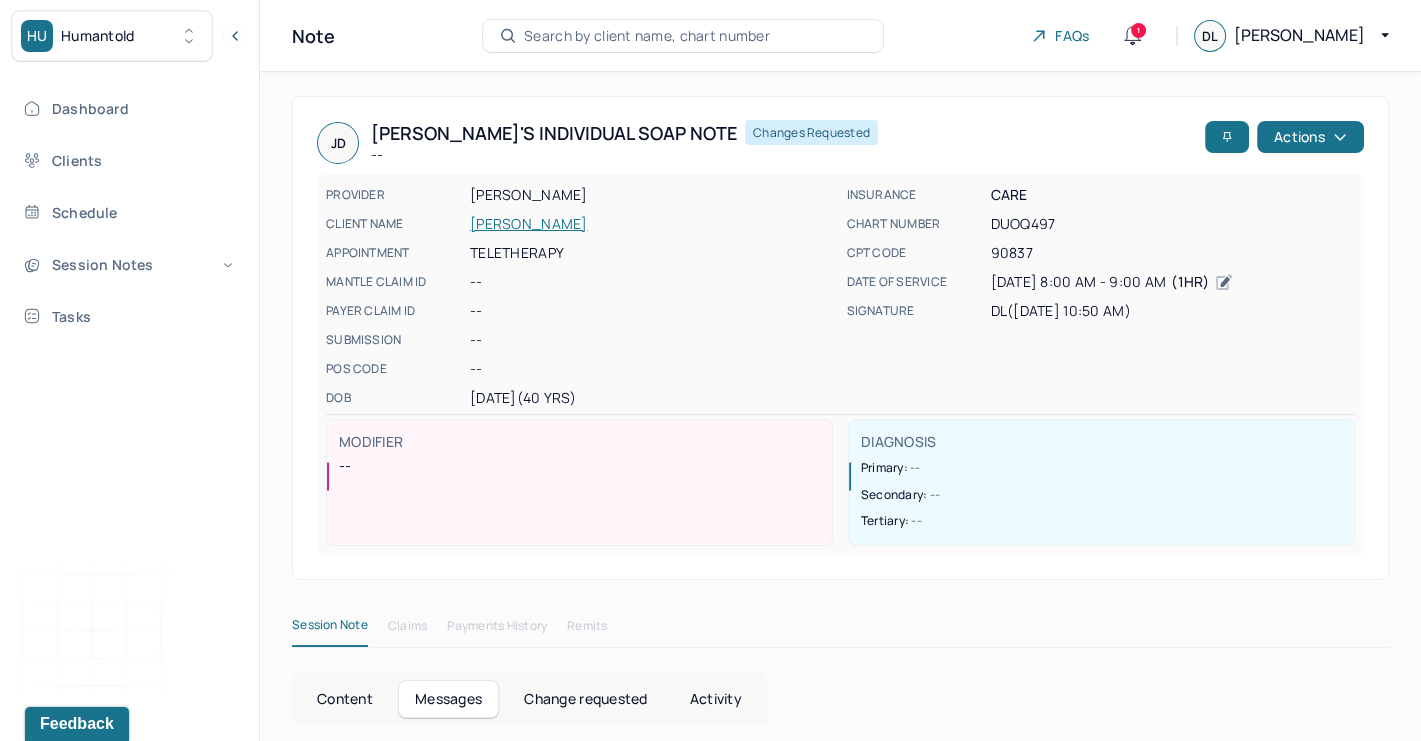 click on "[PERSON_NAME]'s   Individual soap note -- Changes requested" at bounding box center (757, 143) 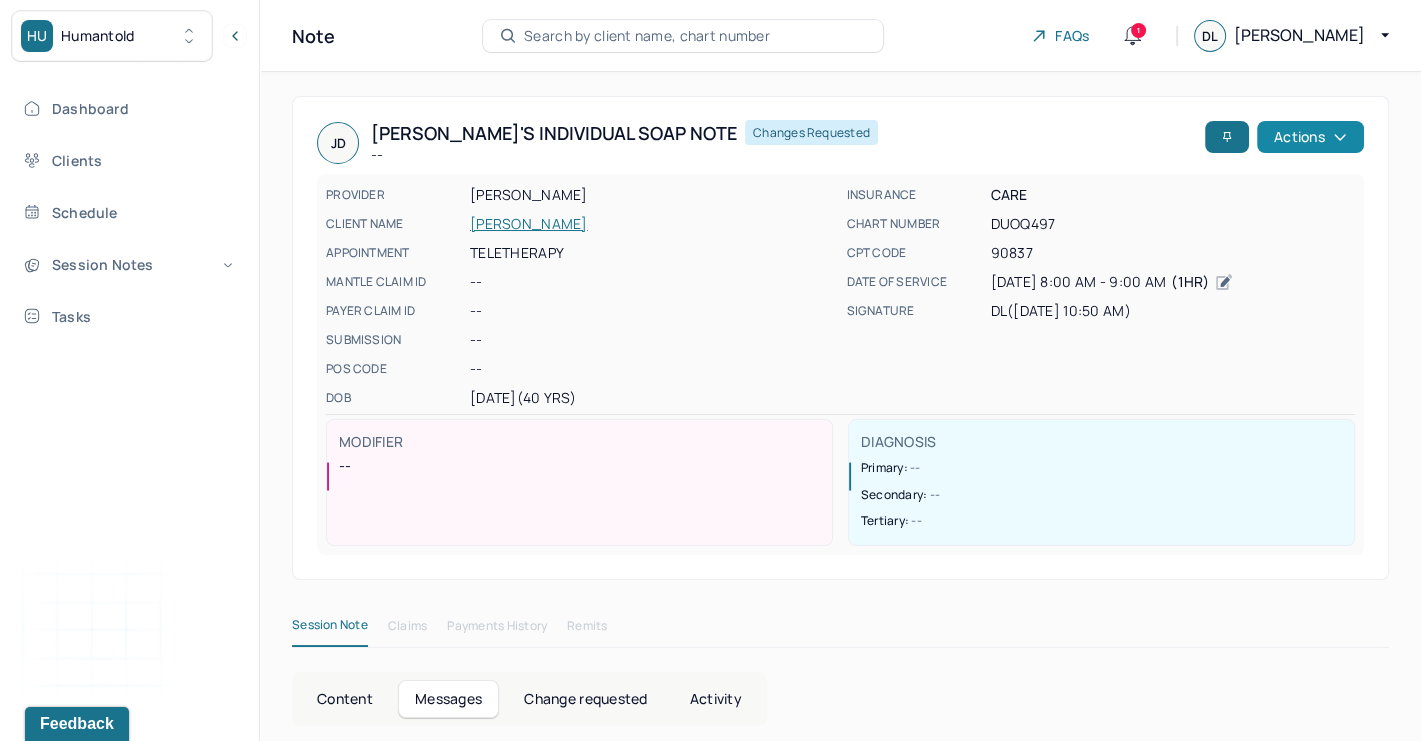 click 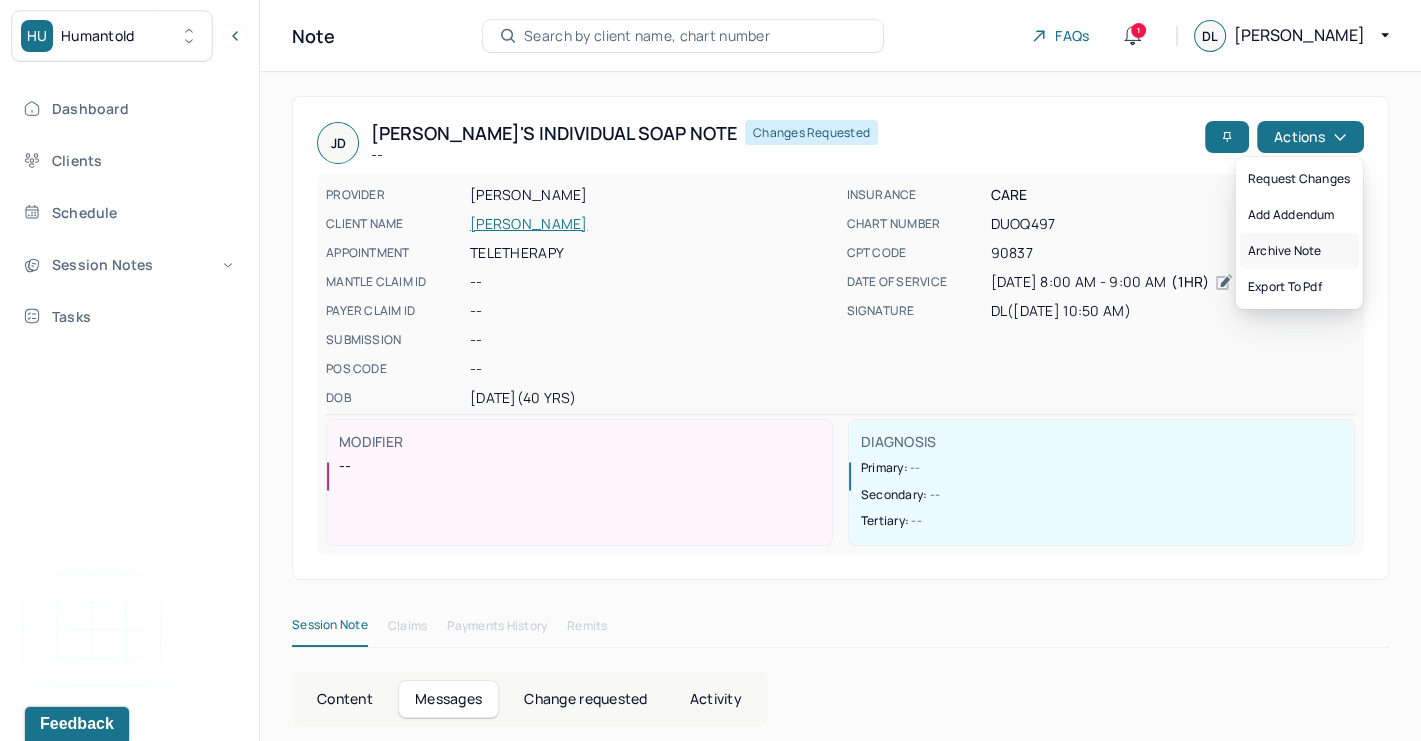 click on "Archive note" at bounding box center (1299, 251) 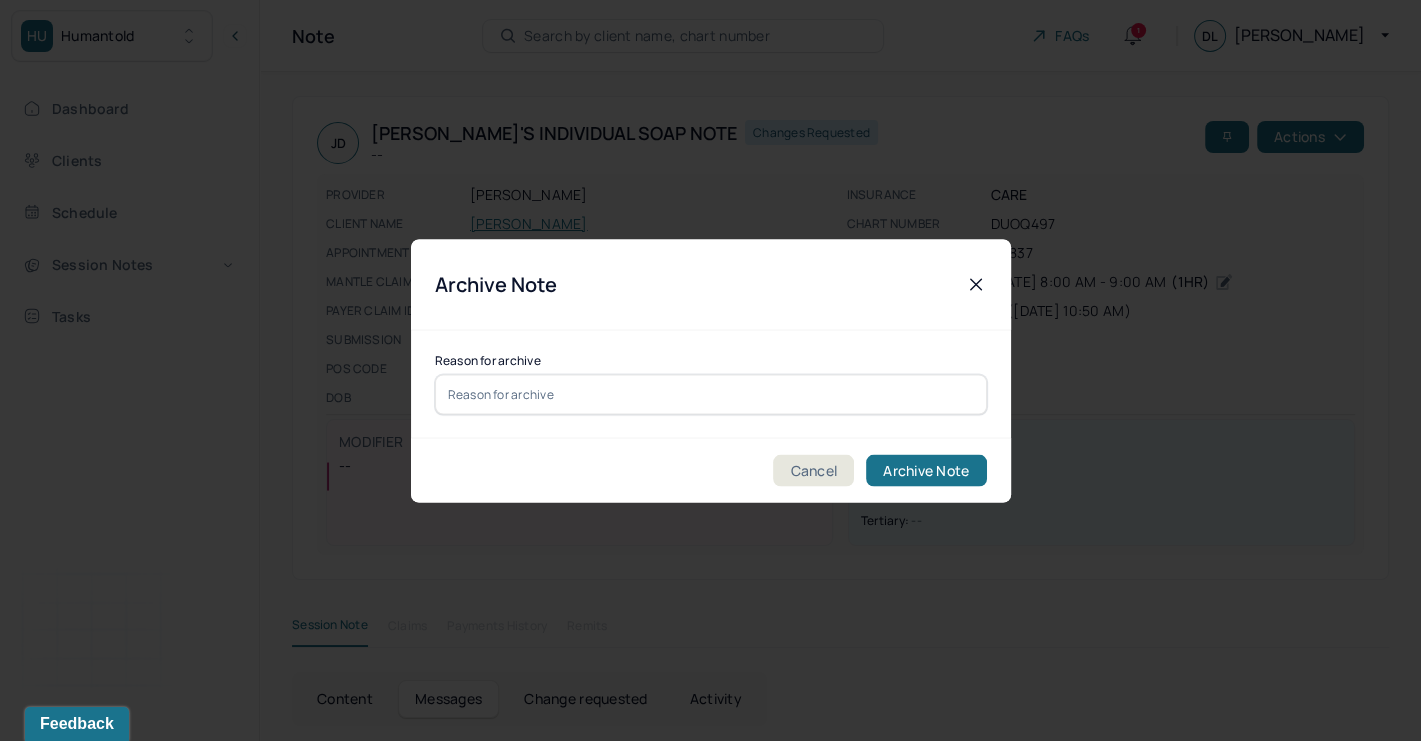 click at bounding box center (711, 394) 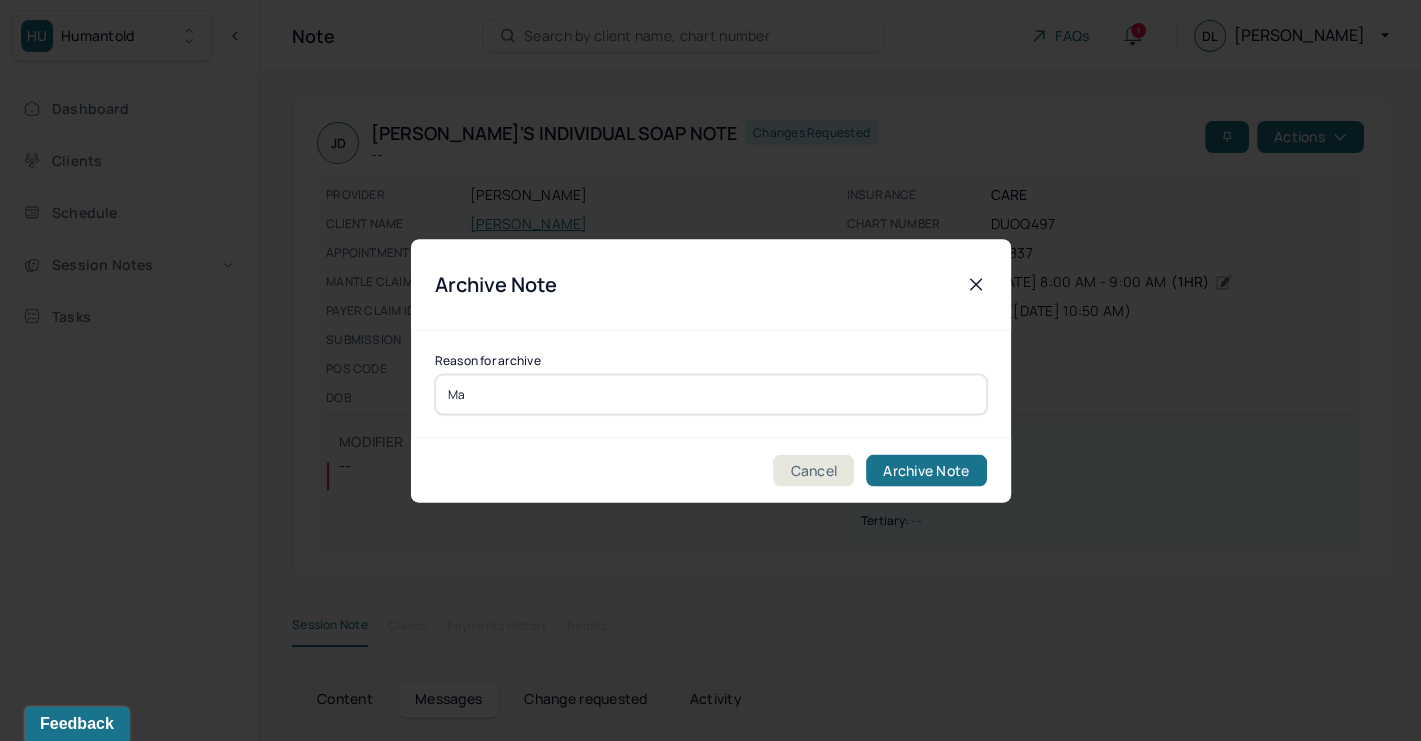 type on "M" 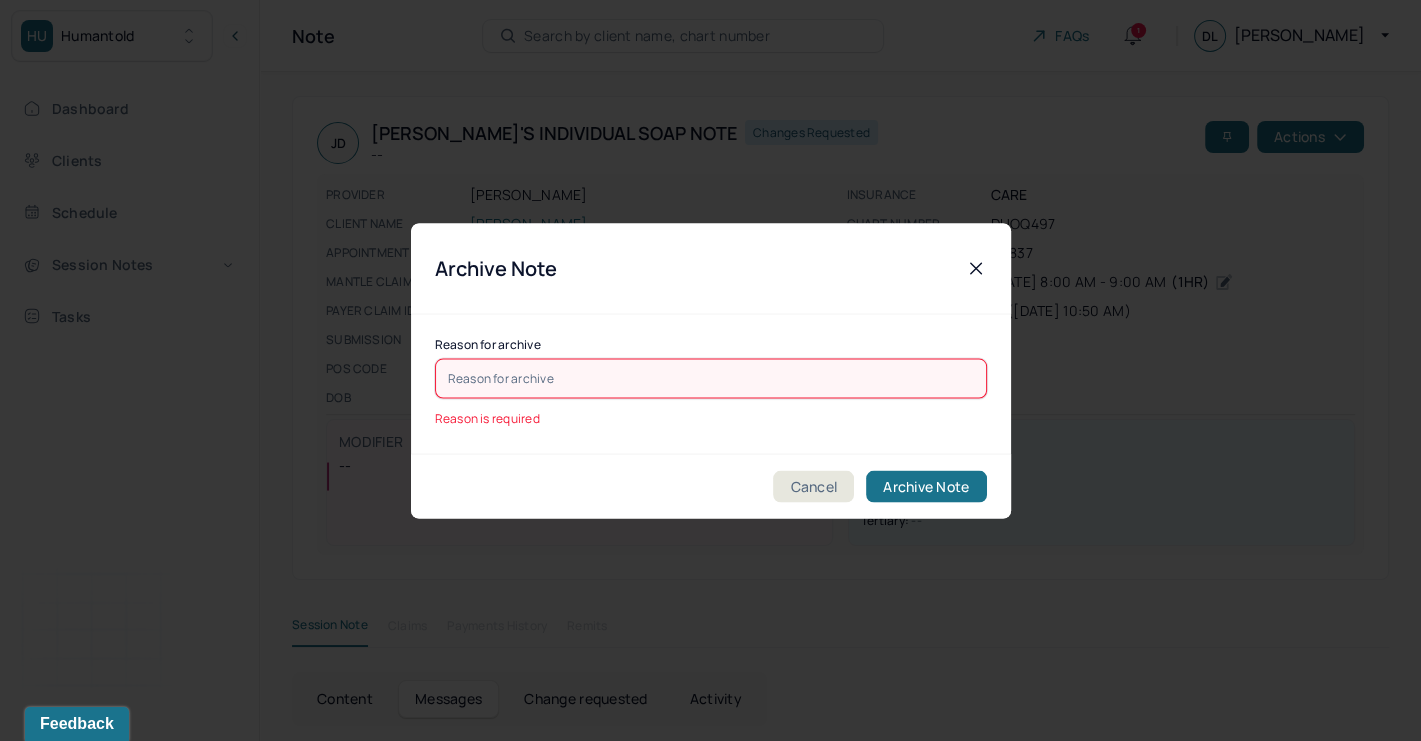 type on "L" 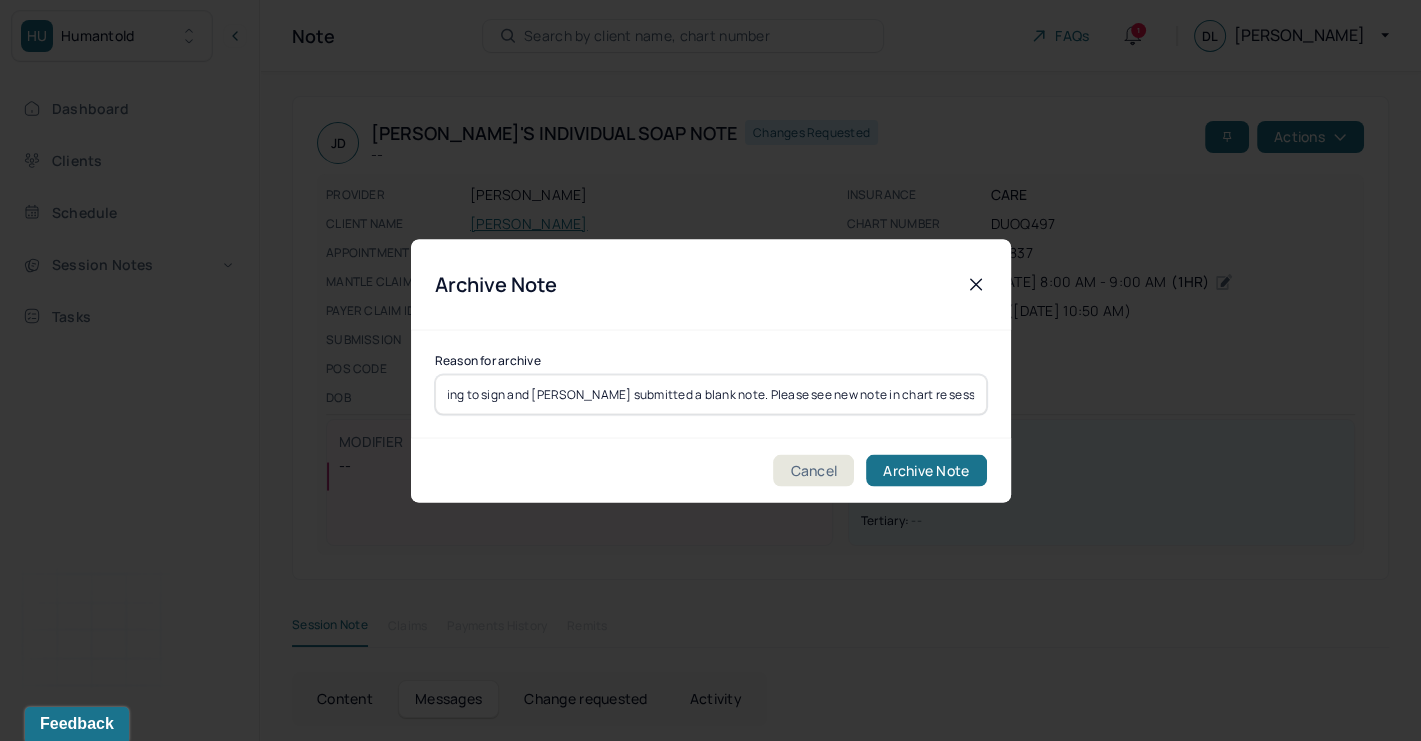 scroll, scrollTop: 0, scrollLeft: 567, axis: horizontal 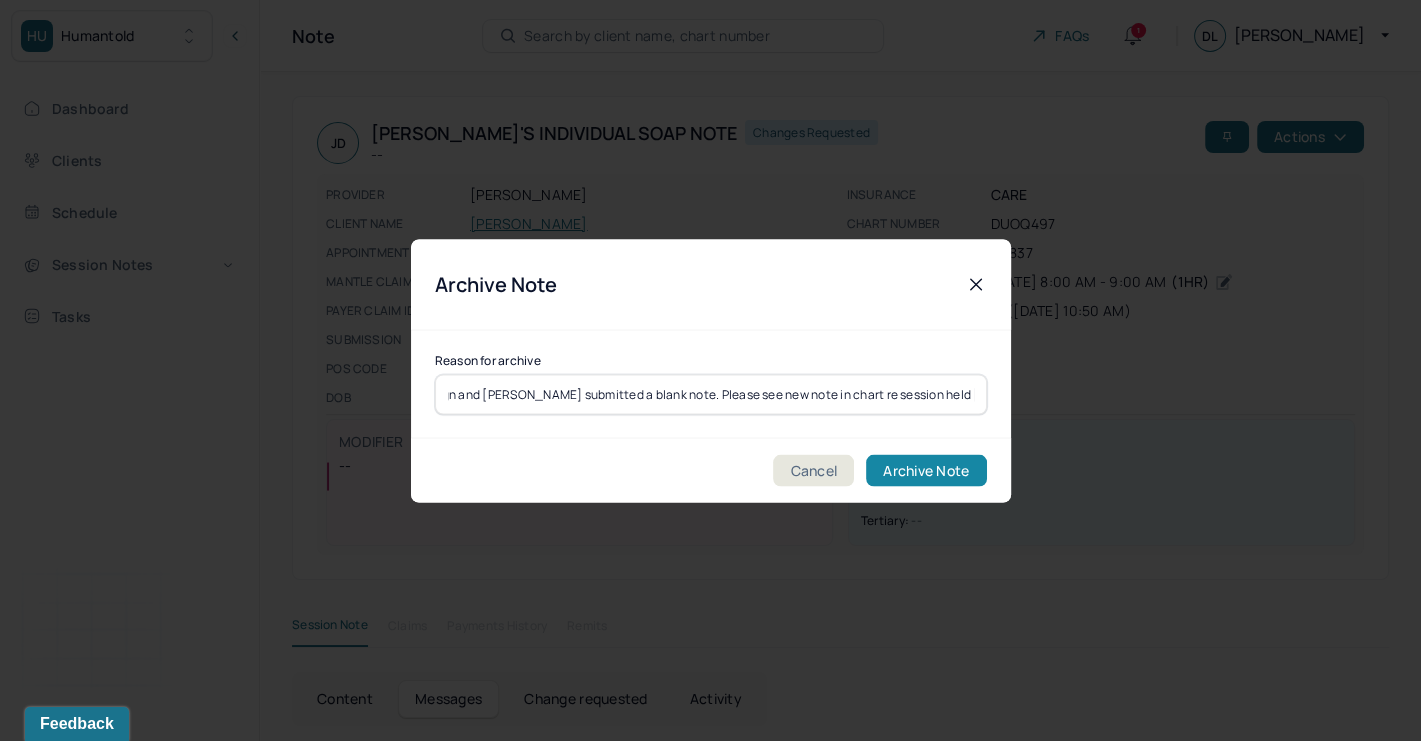 type on "Despite having filled out/submitted this note on-time, I ran into a technological issue when attempting to sign and [PERSON_NAME] submitted a blank note. Please see new note in chart re session held [DATE]" 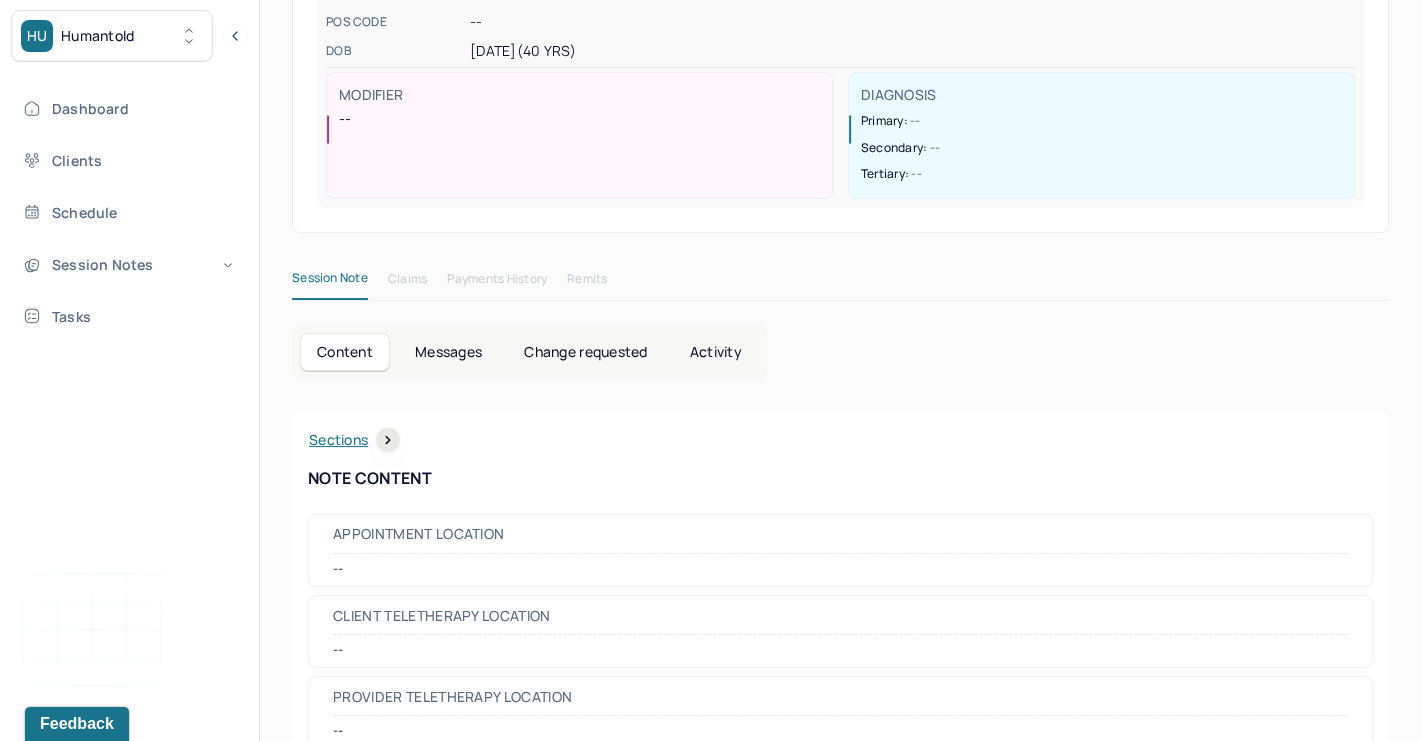 scroll, scrollTop: 301, scrollLeft: 0, axis: vertical 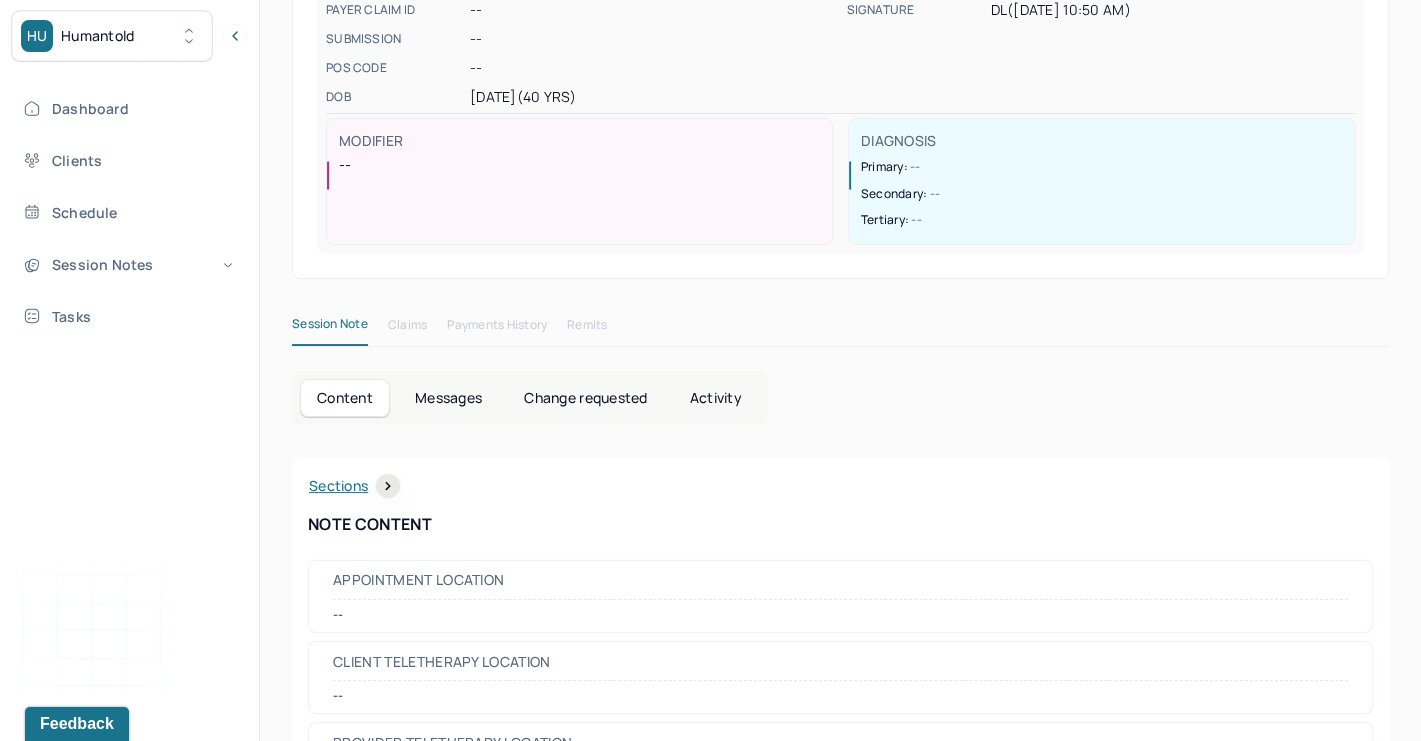 click on "Activity" at bounding box center [716, 398] 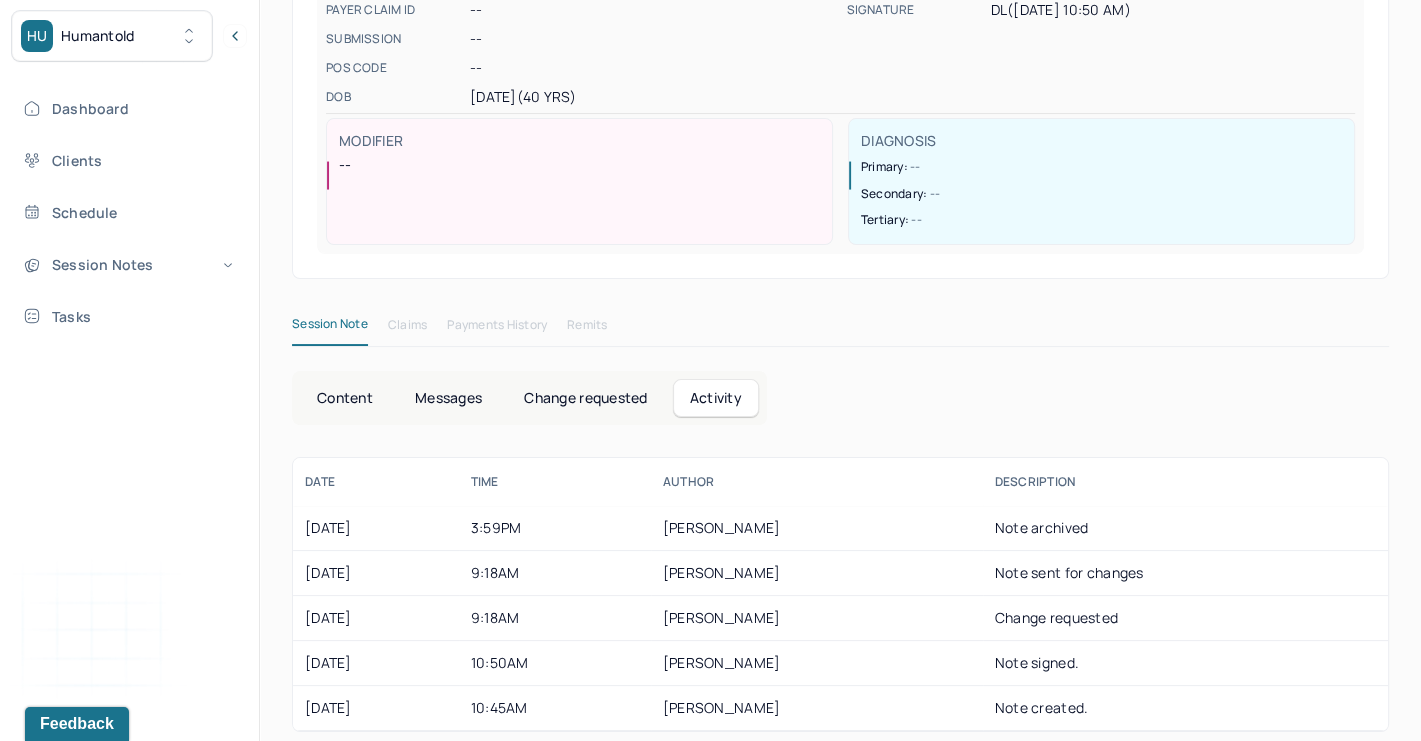 click on "date Time AUTHOR DESCRIPTION [DATE] 3:59PM [PERSON_NAME] Note archived [DATE] 9:18AM [PERSON_NAME] Note sent for changes [DATE] 9:18AM [PERSON_NAME] Change requested [DATE] 10:50AM [PERSON_NAME] signed. [DATE] 10:45AM [PERSON_NAME] created." at bounding box center (840, 594) 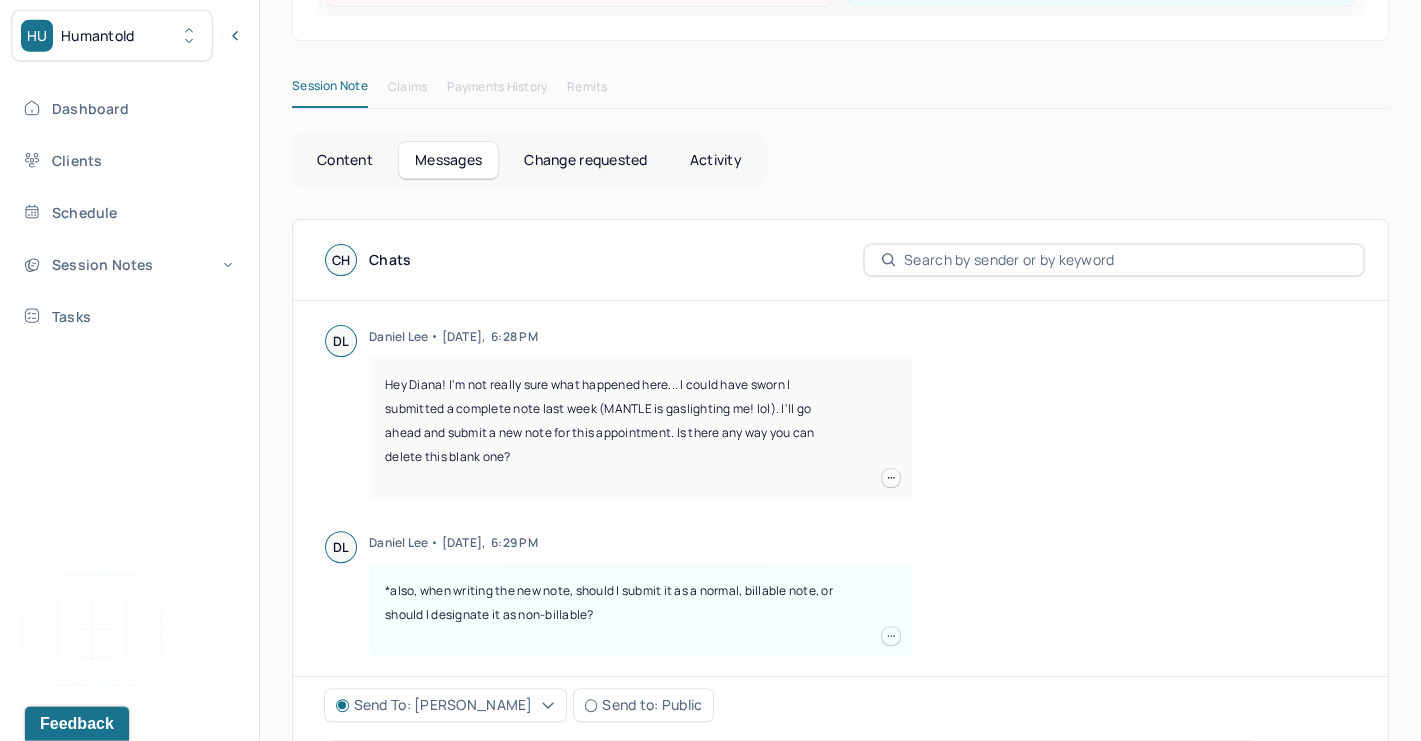 scroll, scrollTop: 532, scrollLeft: 0, axis: vertical 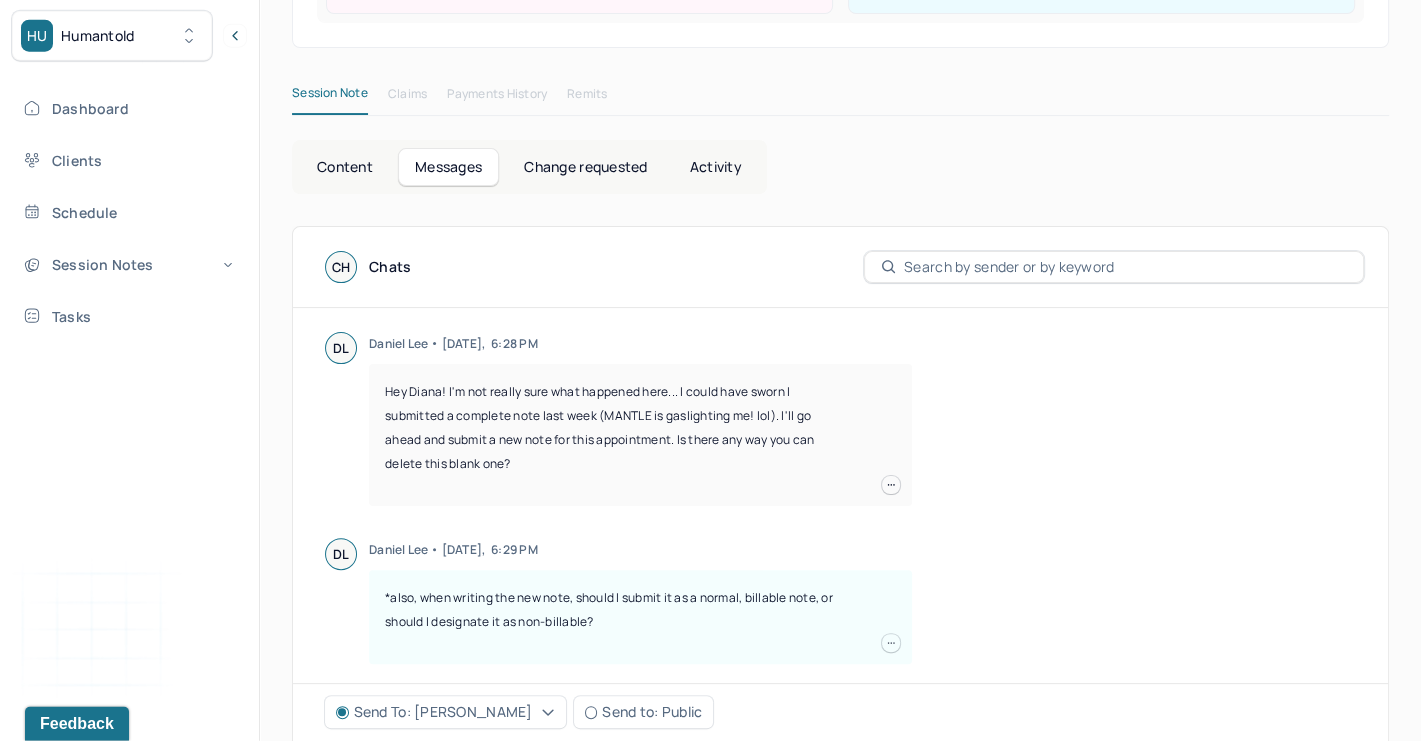 click on "Content" at bounding box center (345, 167) 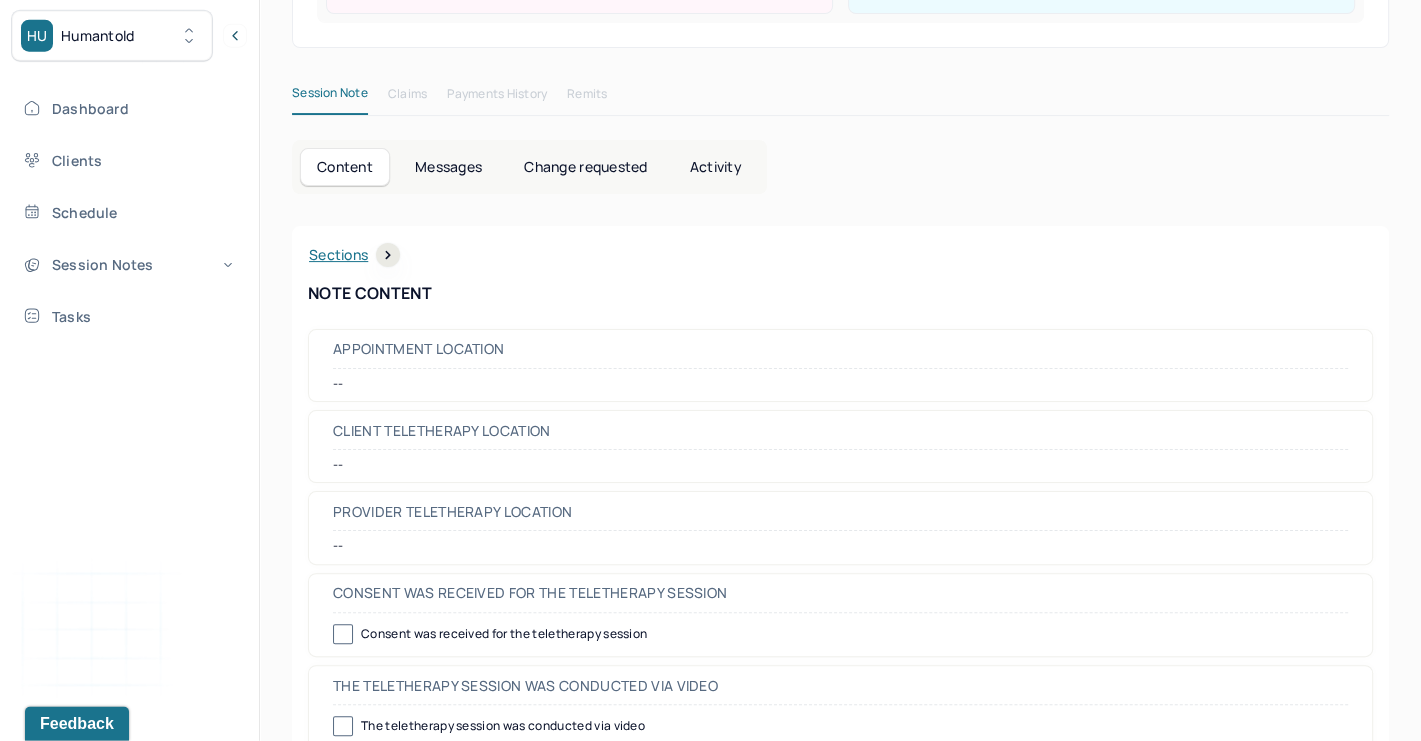 scroll, scrollTop: 0, scrollLeft: 0, axis: both 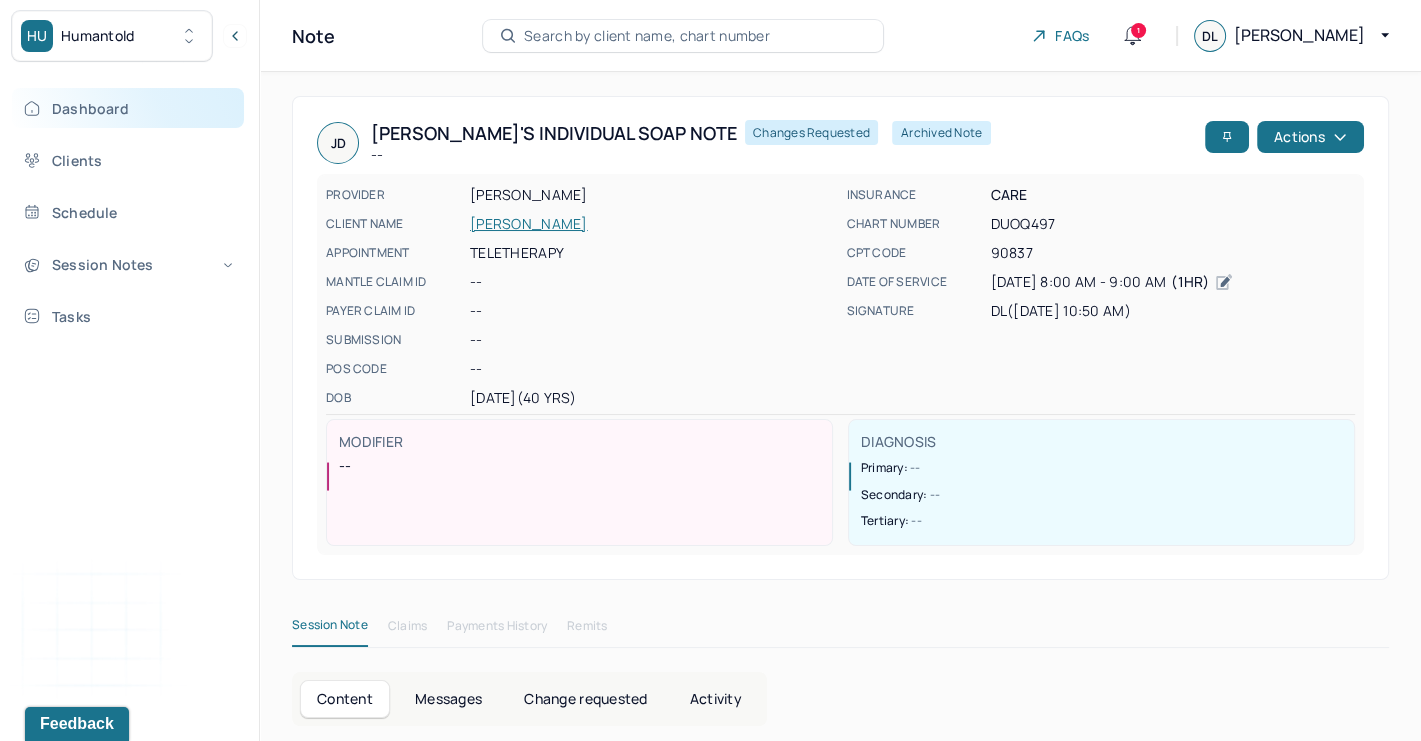 click on "Dashboard" at bounding box center (128, 108) 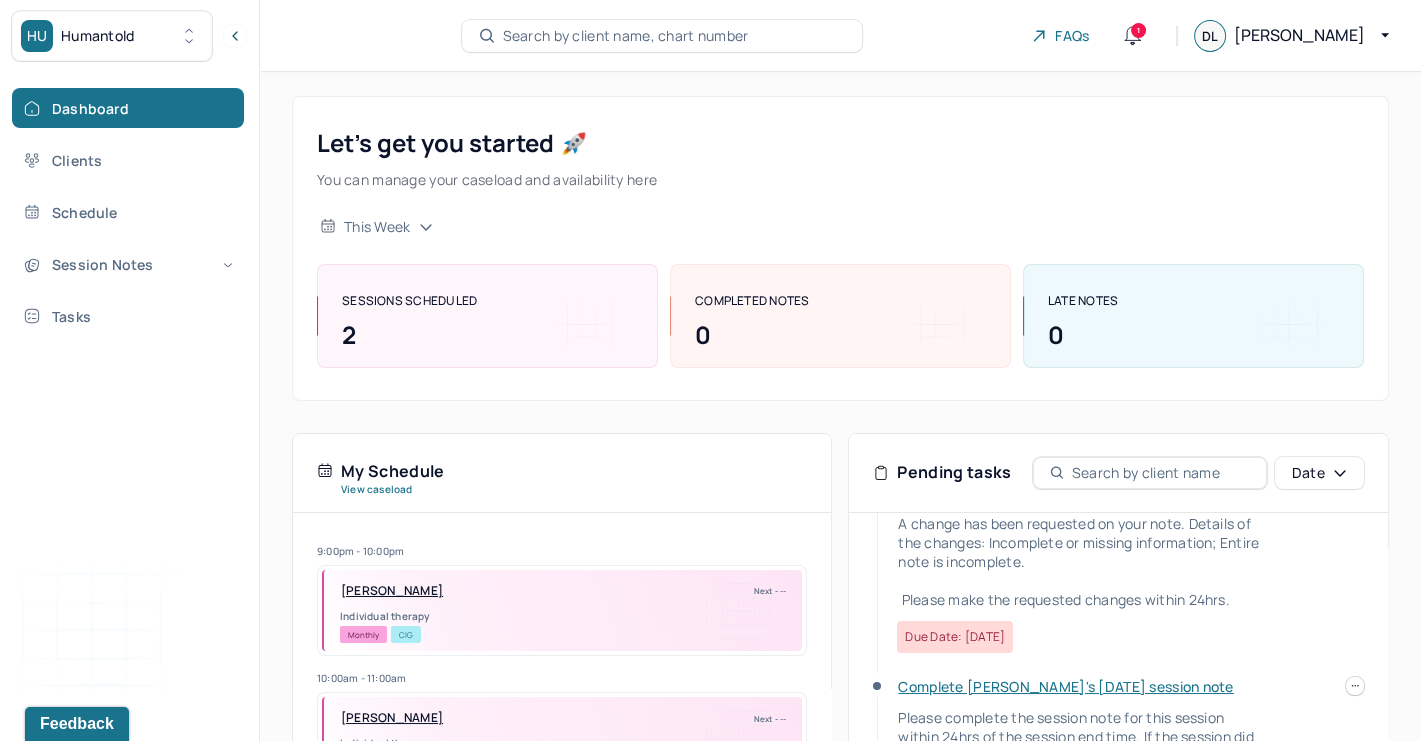 scroll, scrollTop: 0, scrollLeft: 0, axis: both 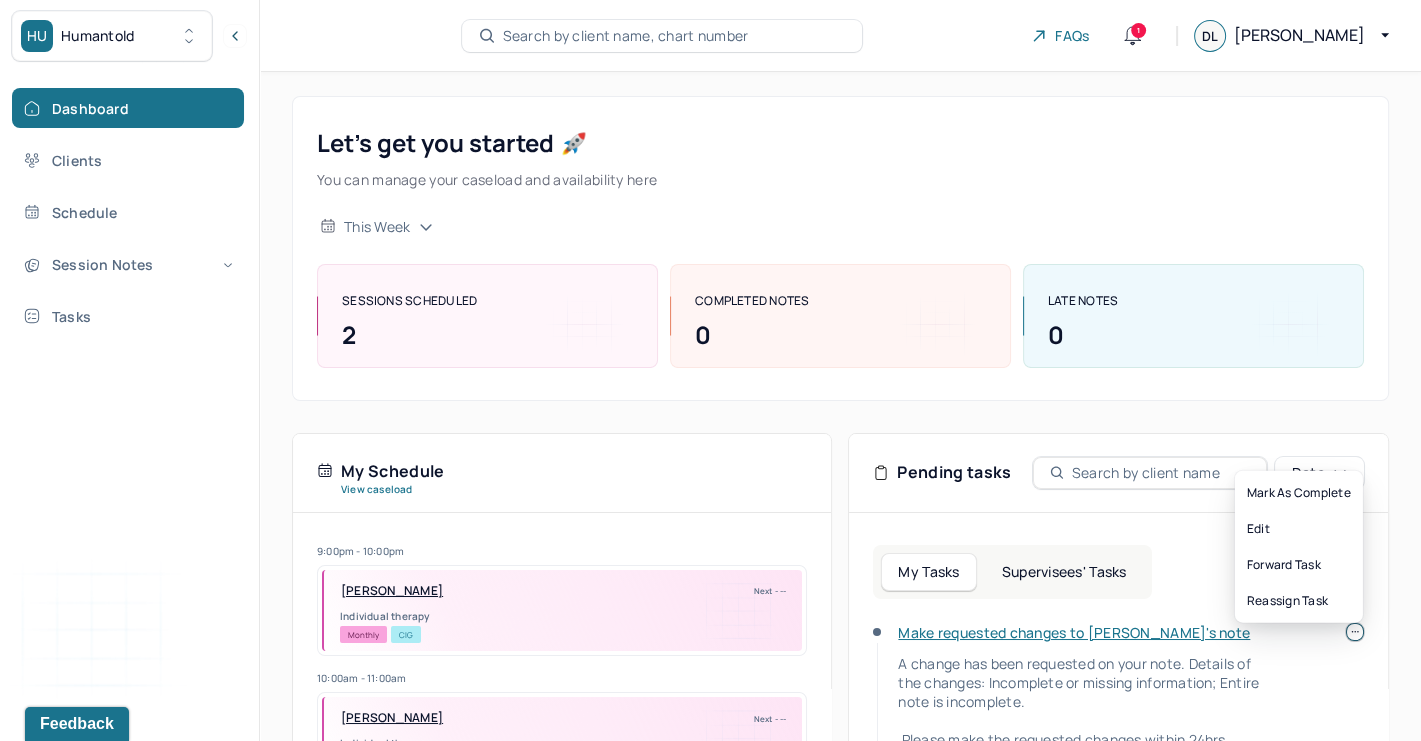 click at bounding box center [1355, 632] 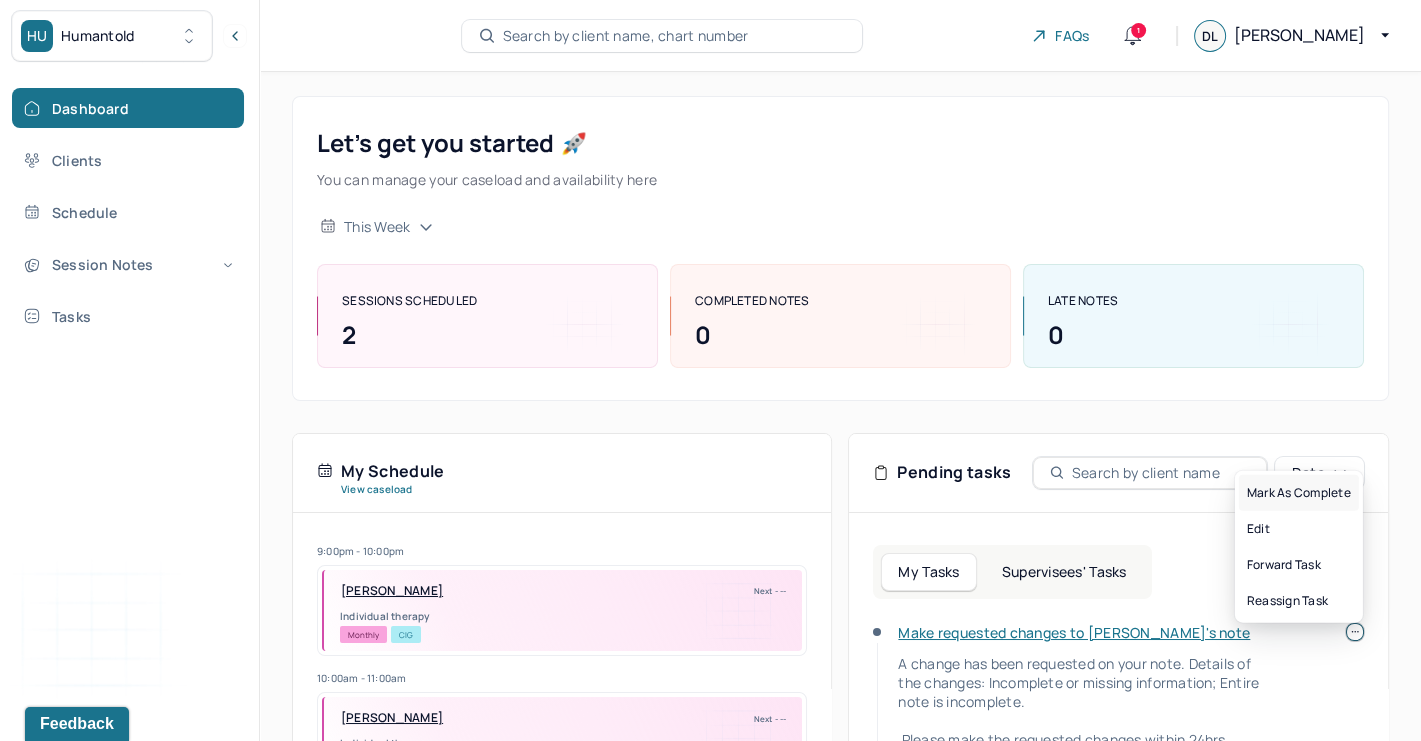 click on "Mark as complete" at bounding box center [1299, 493] 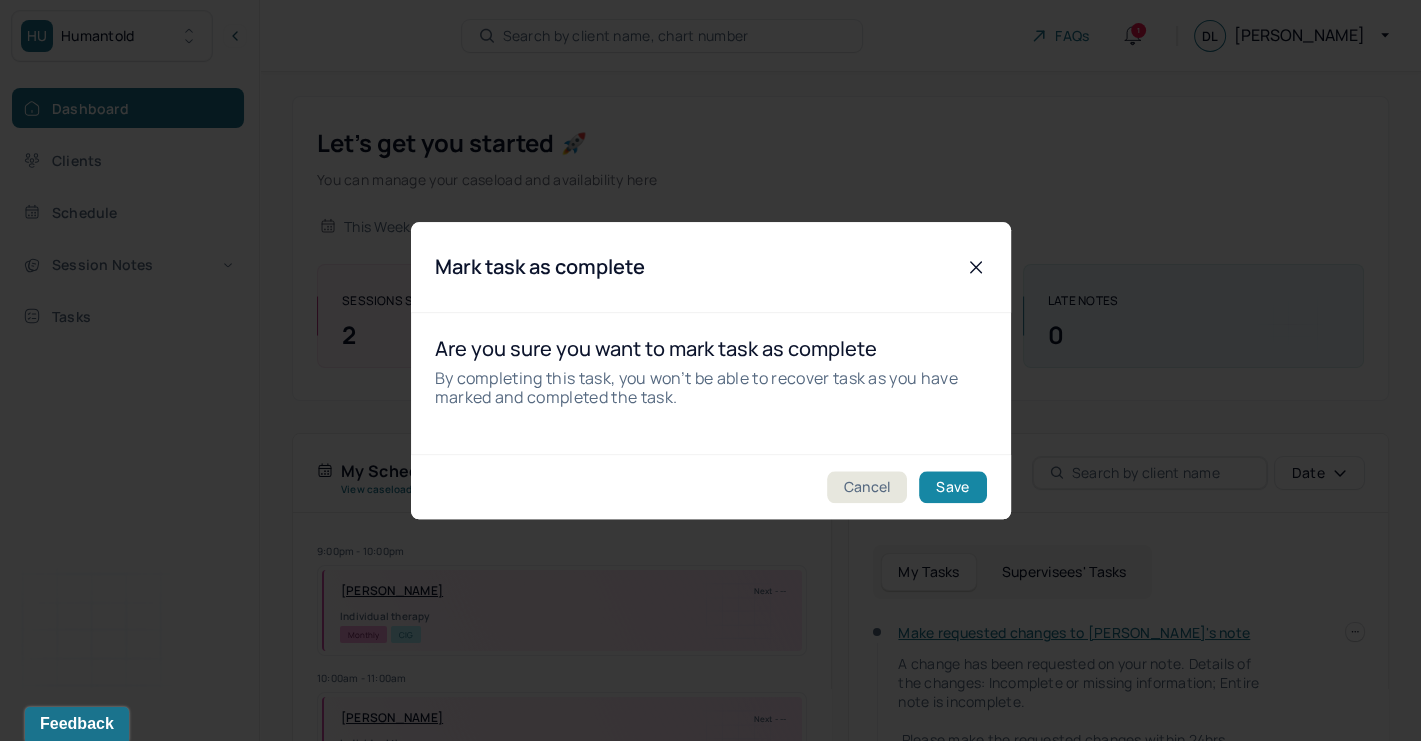 click on "Save" at bounding box center (952, 487) 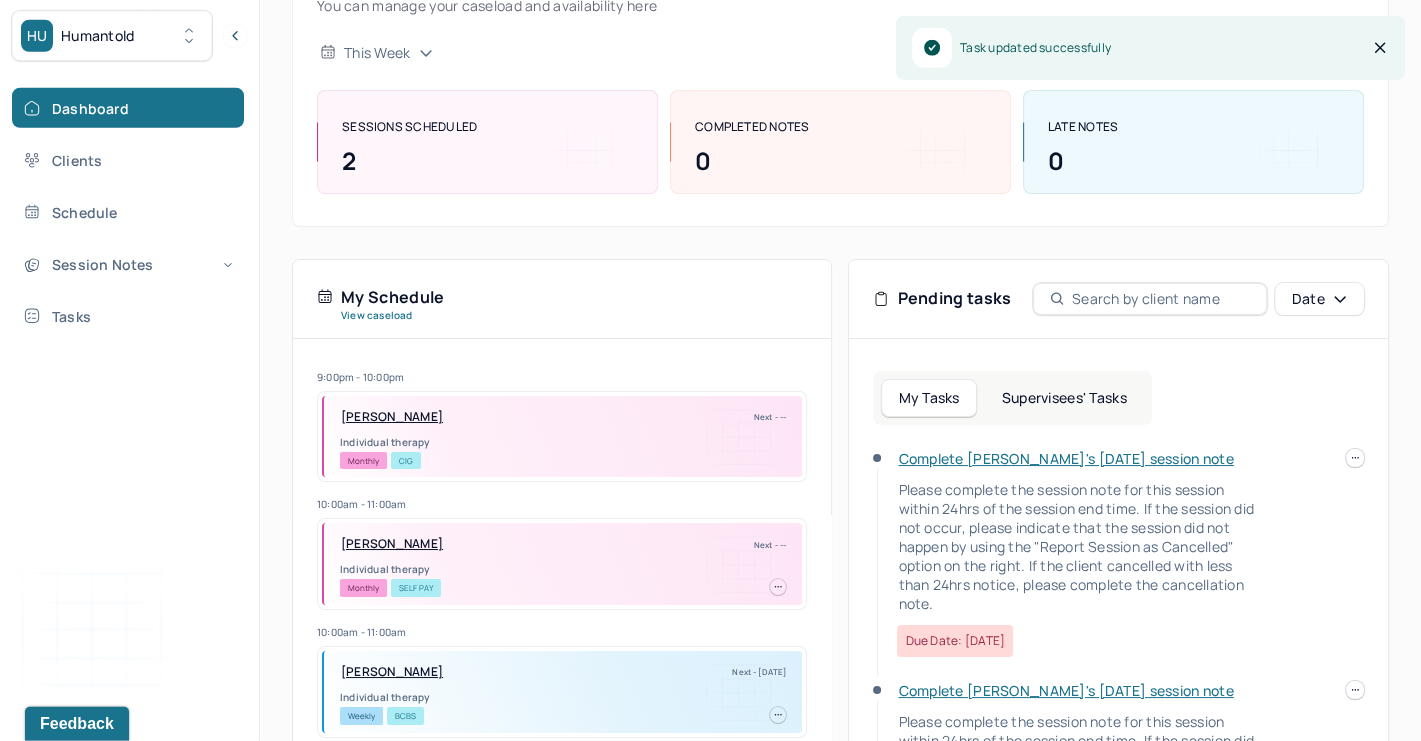 scroll, scrollTop: 121, scrollLeft: 0, axis: vertical 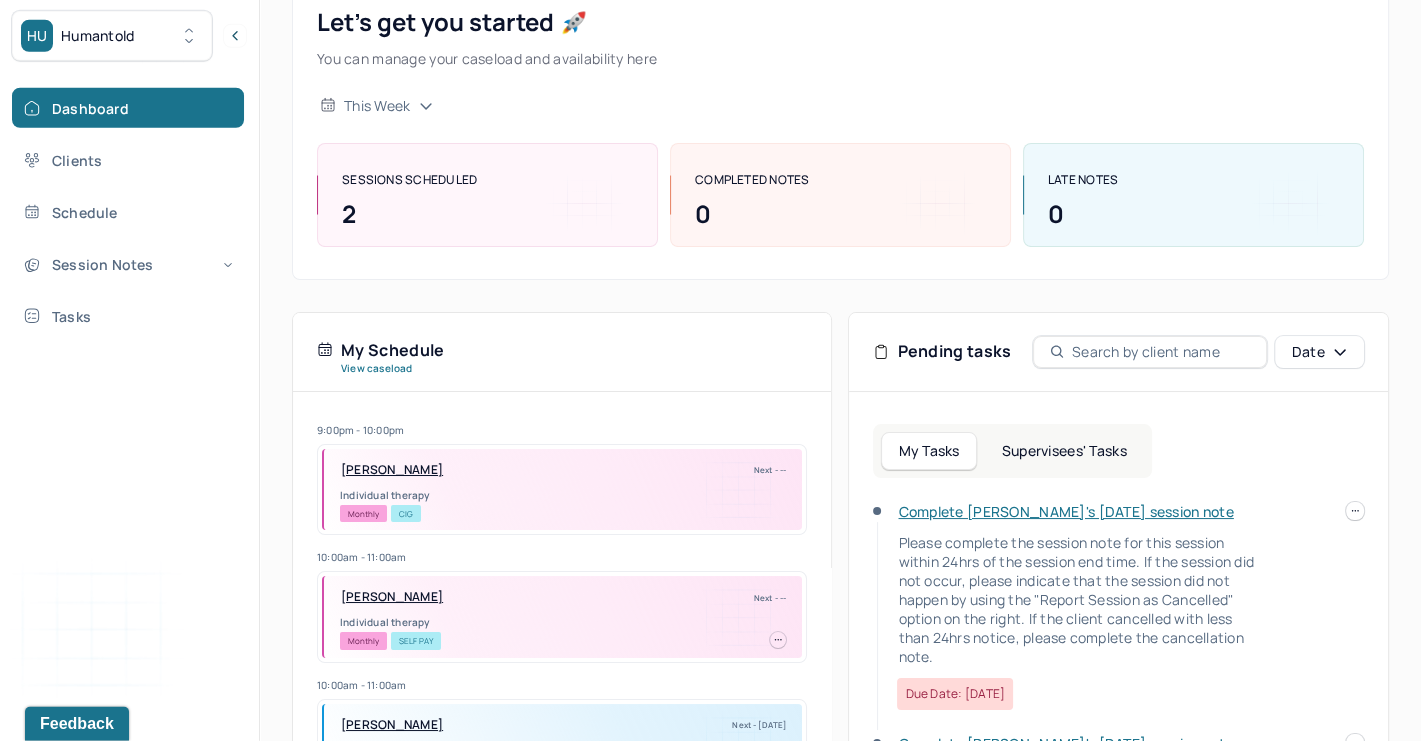 click on "Supervisees' Tasks" at bounding box center [1064, 451] 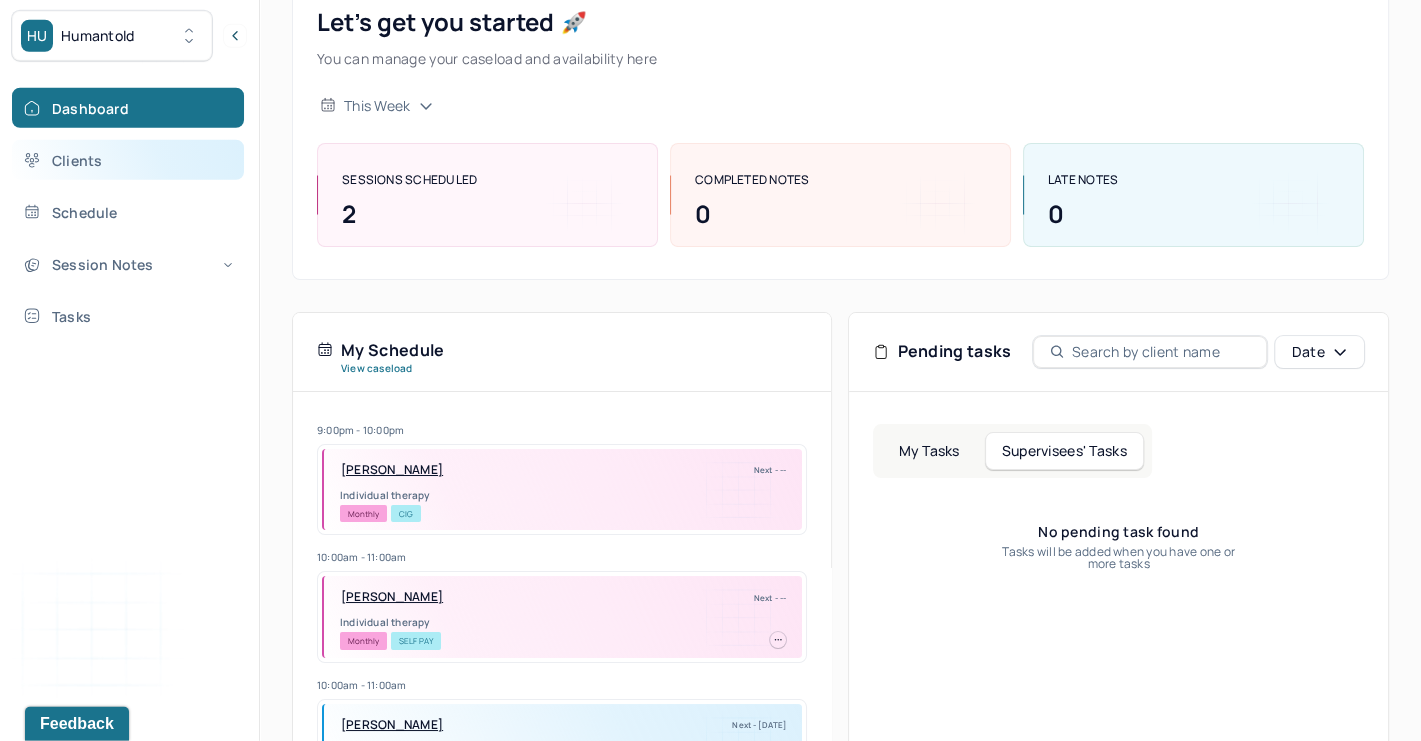 click on "Clients" at bounding box center [128, 160] 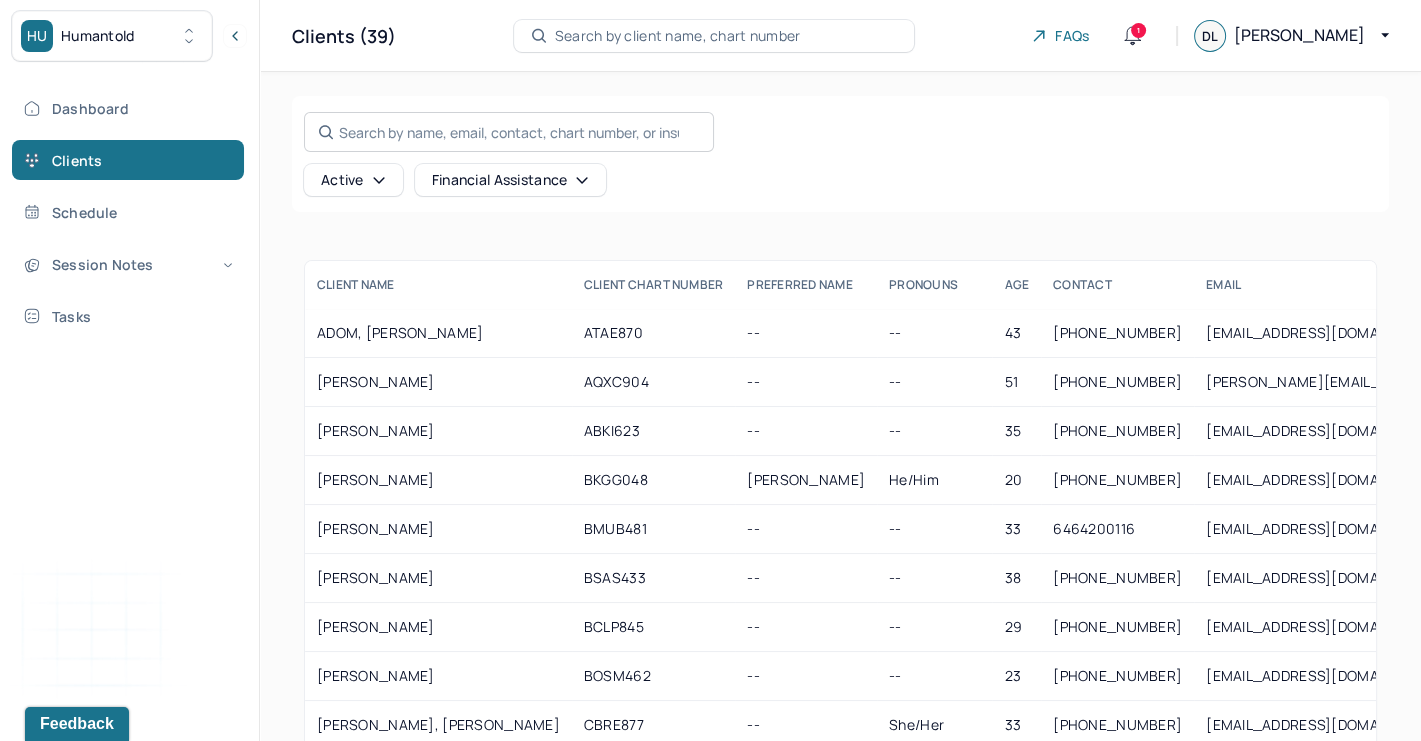 click at bounding box center (509, 132) 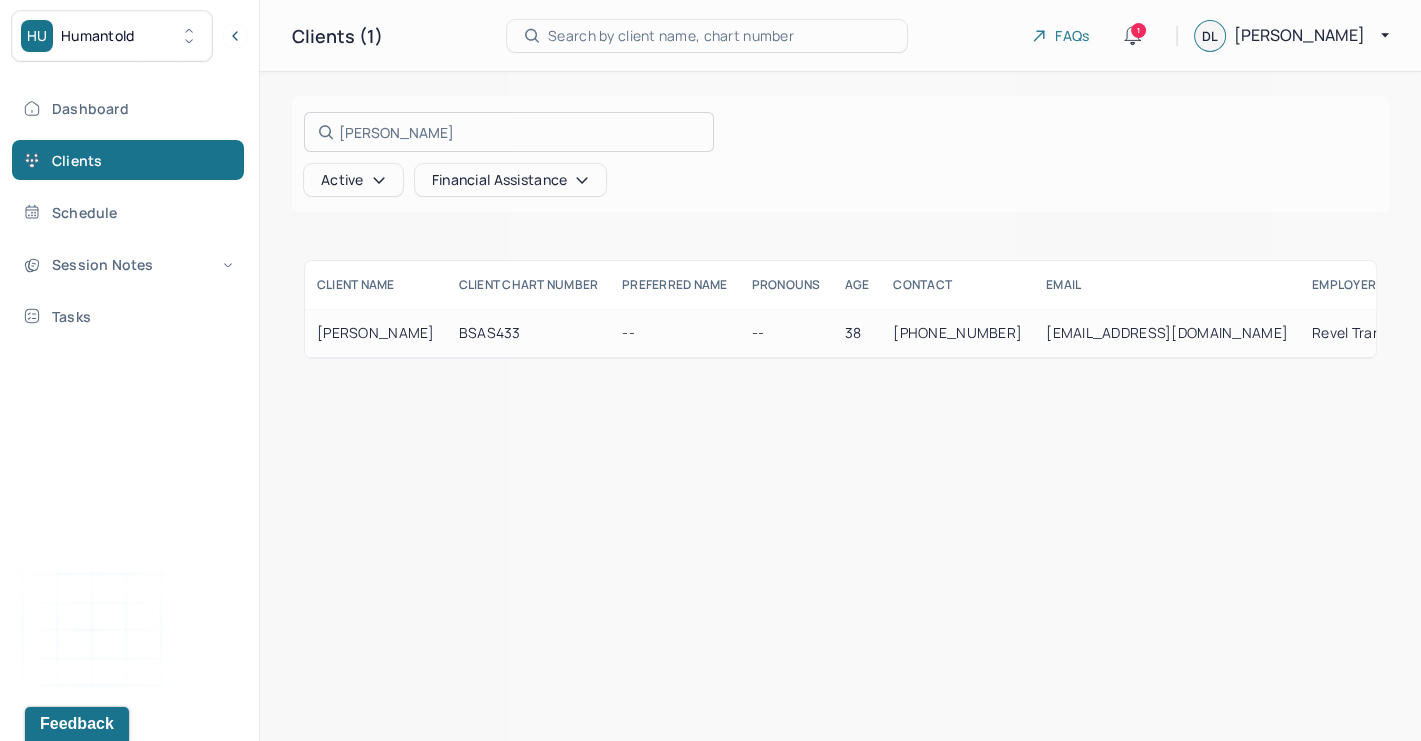 type on "[PERSON_NAME]" 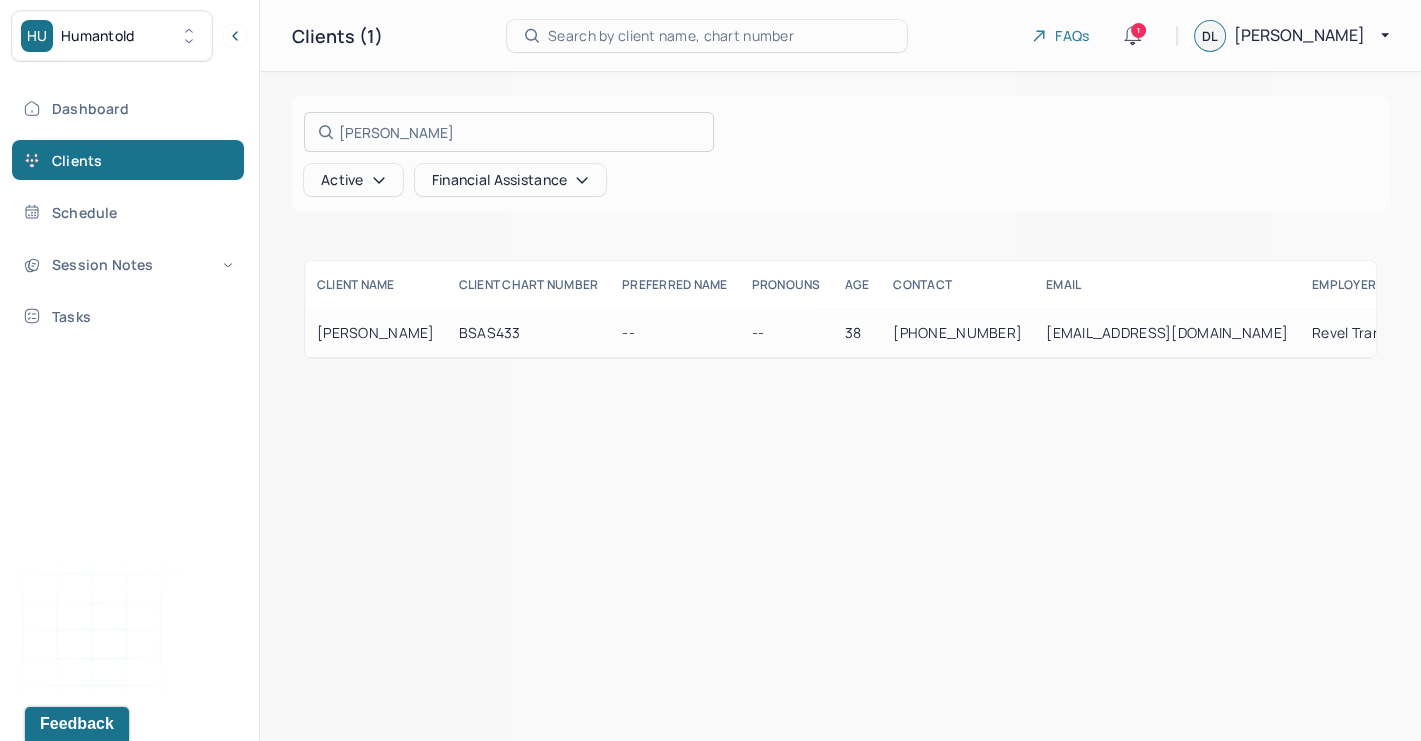 click at bounding box center [710, 370] 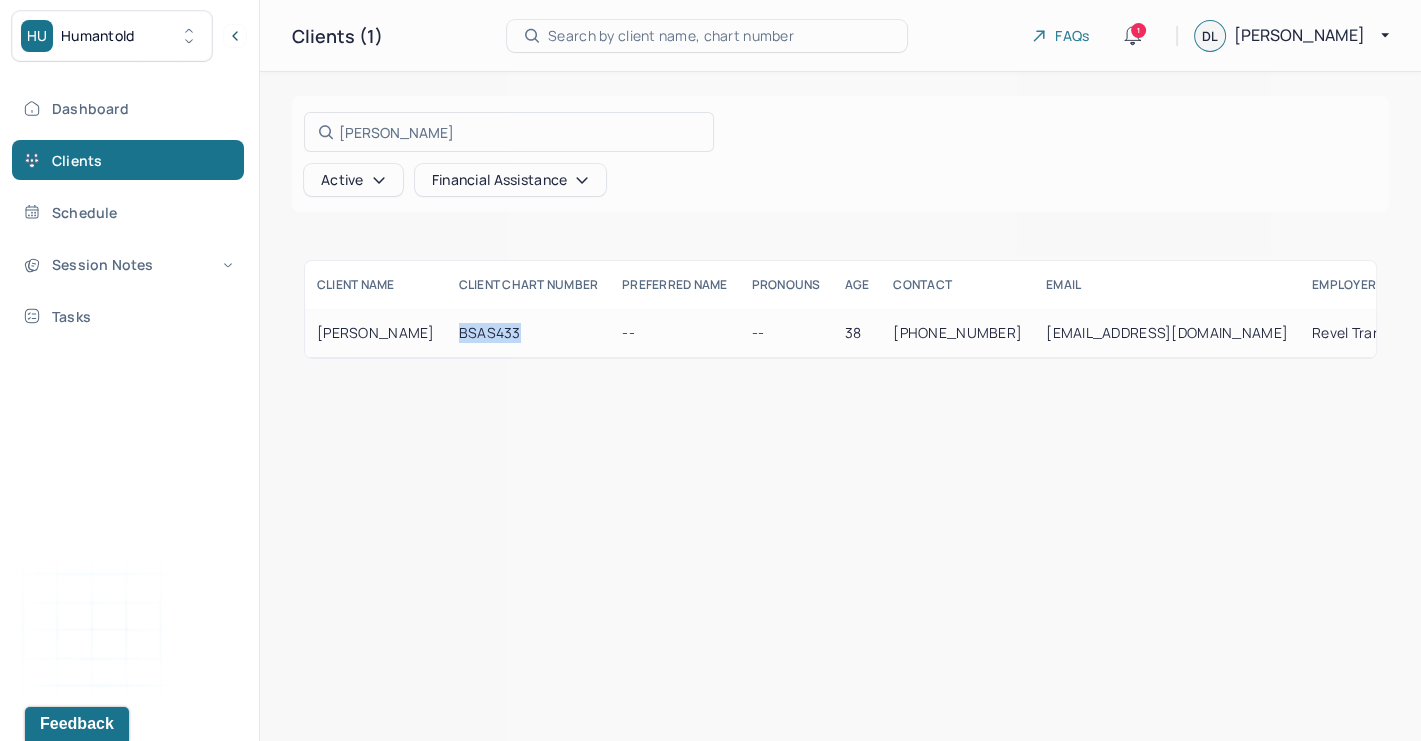 click on "BSAS433" at bounding box center [529, 333] 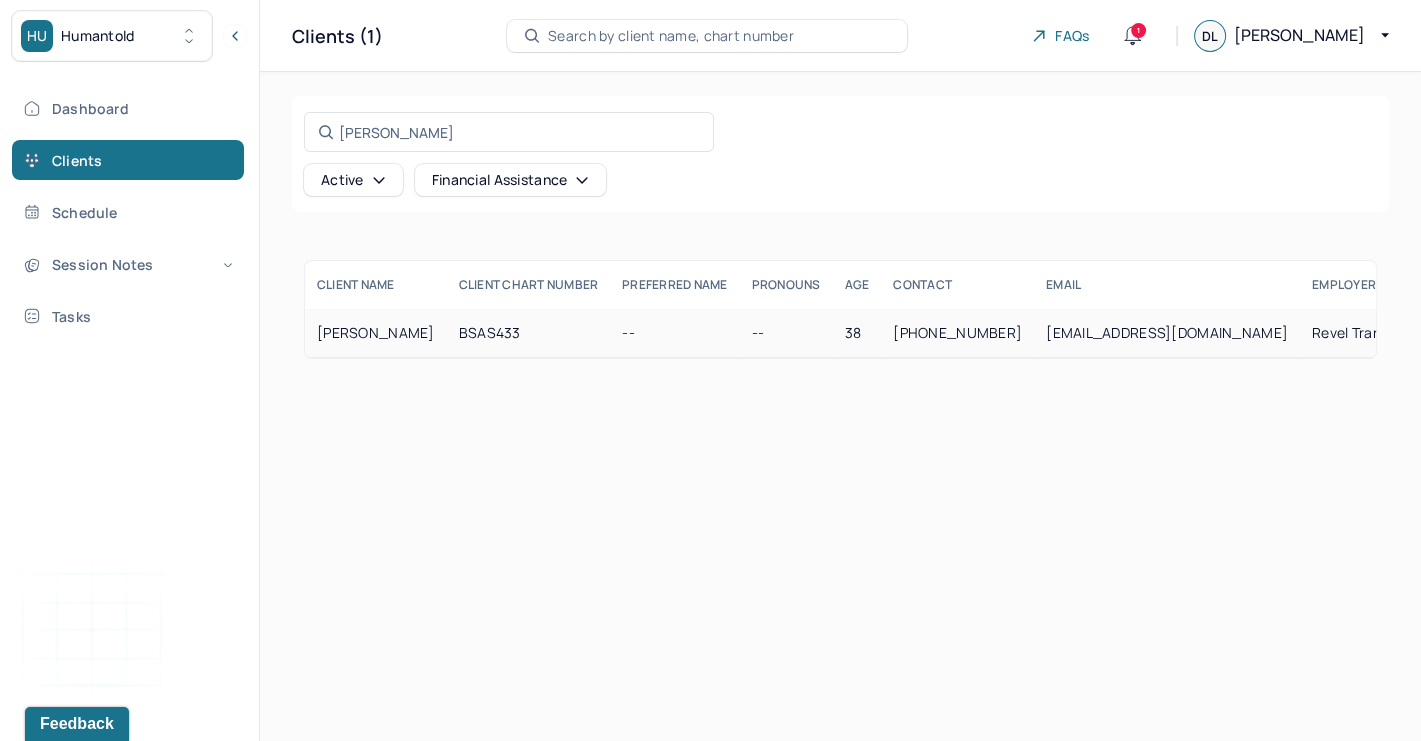 click on "BSAS433" at bounding box center [529, 333] 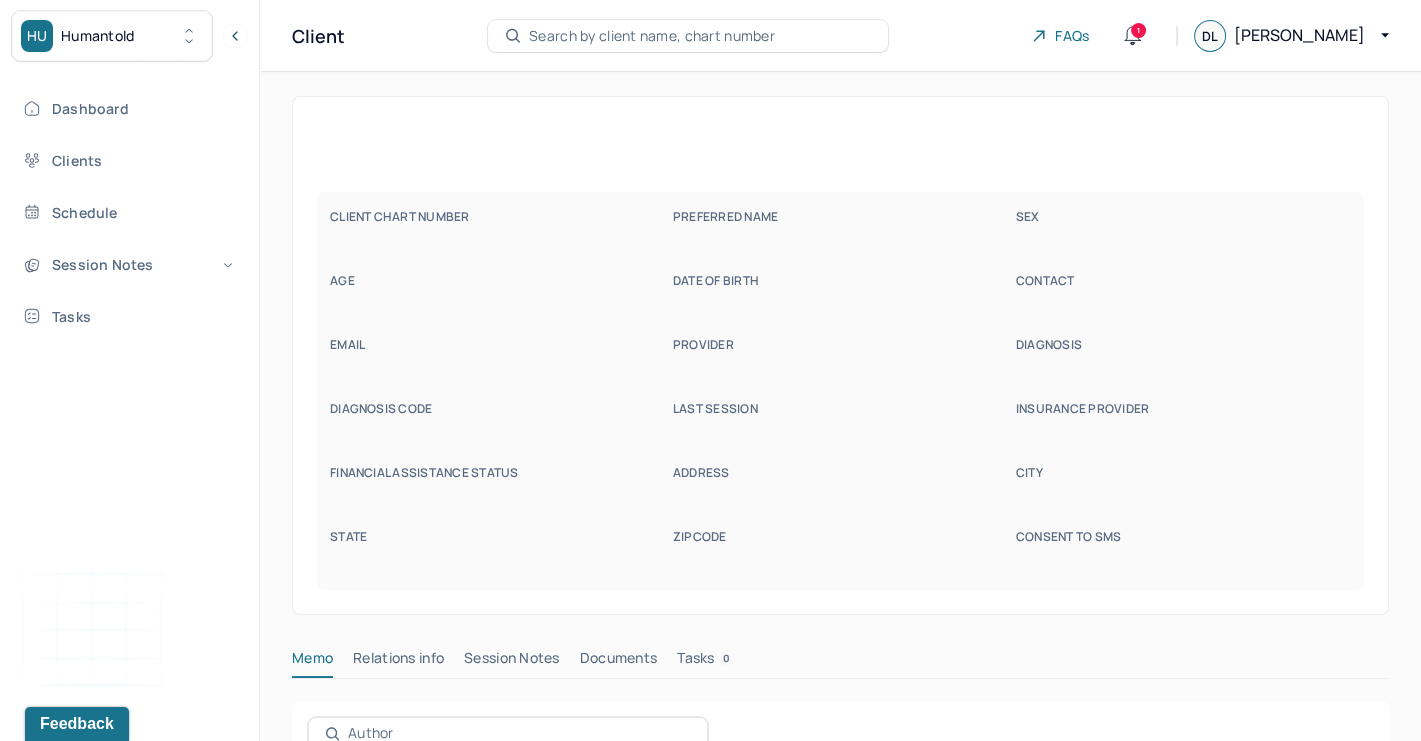 click on "EMAIL" at bounding box center [497, 345] 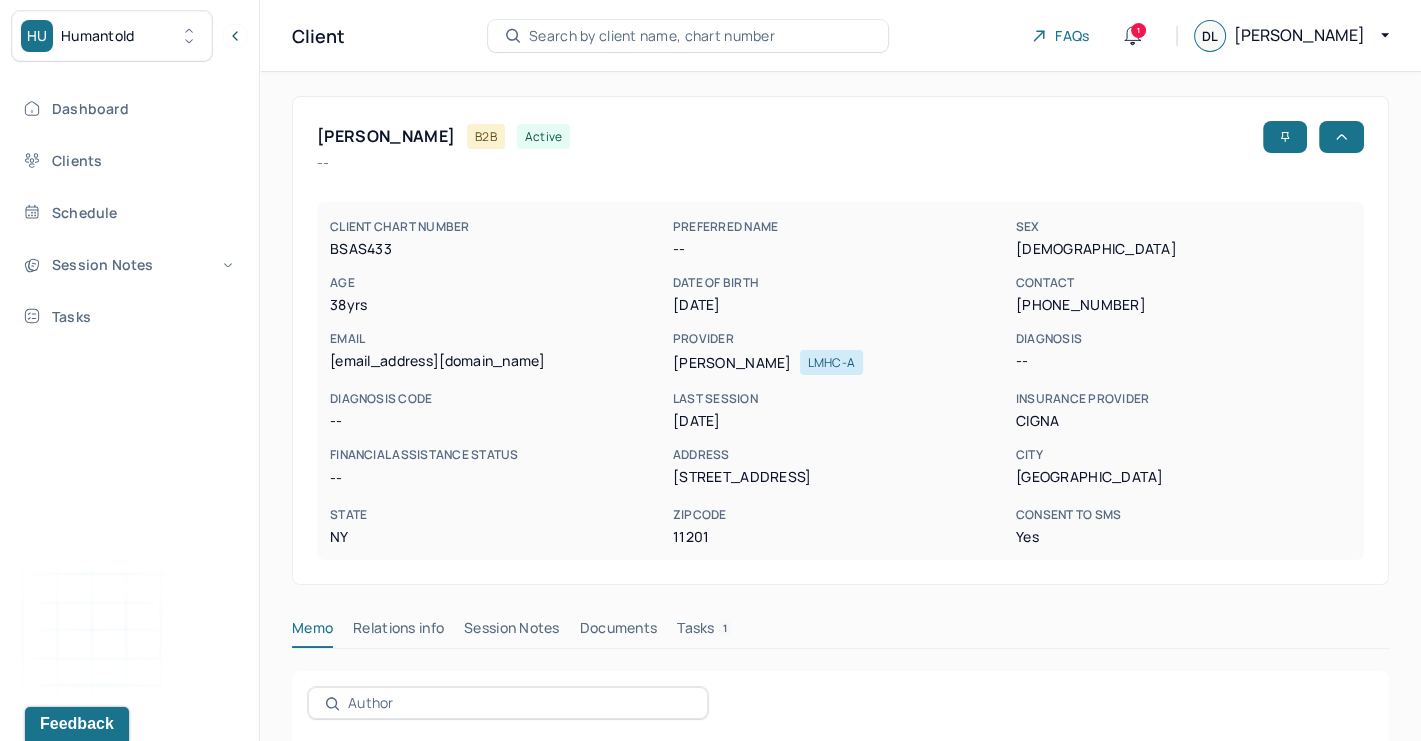 click on "Session Notes" at bounding box center (512, 632) 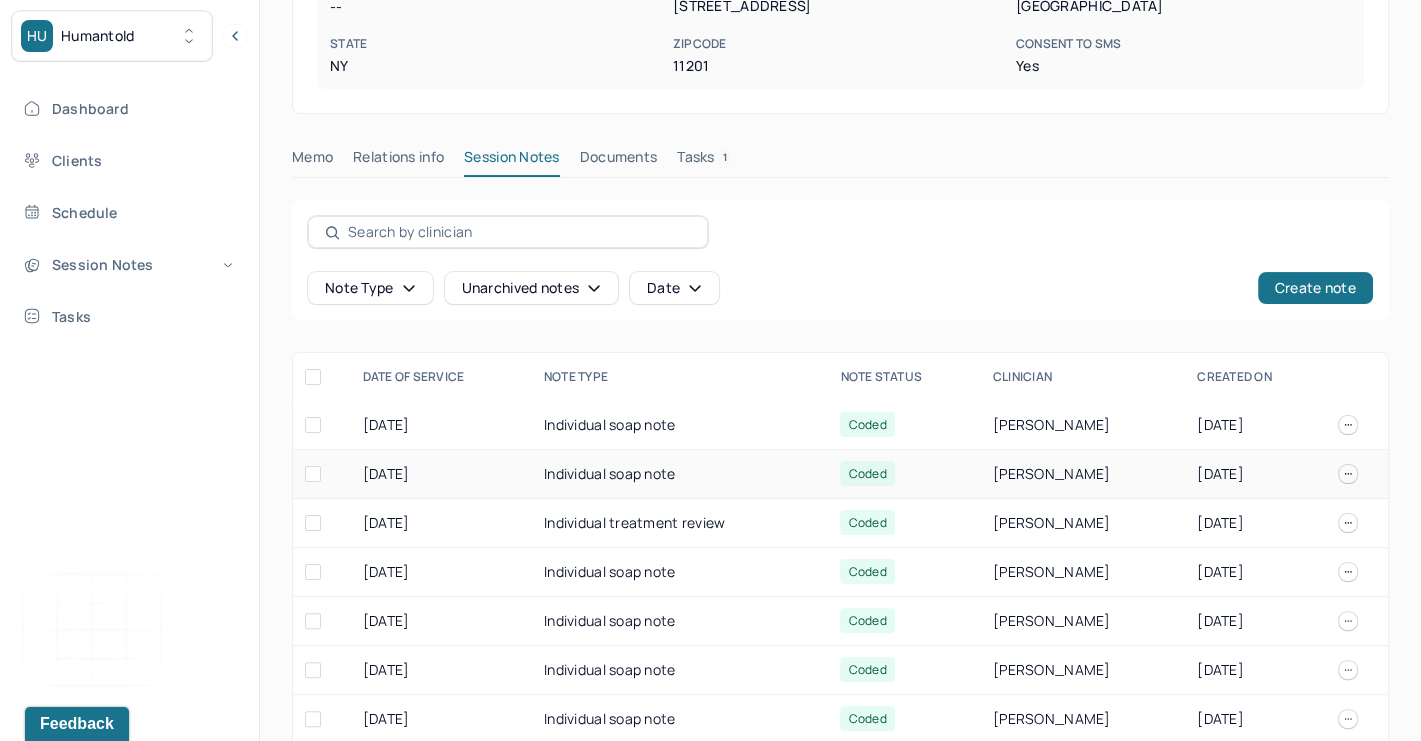 scroll, scrollTop: 470, scrollLeft: 0, axis: vertical 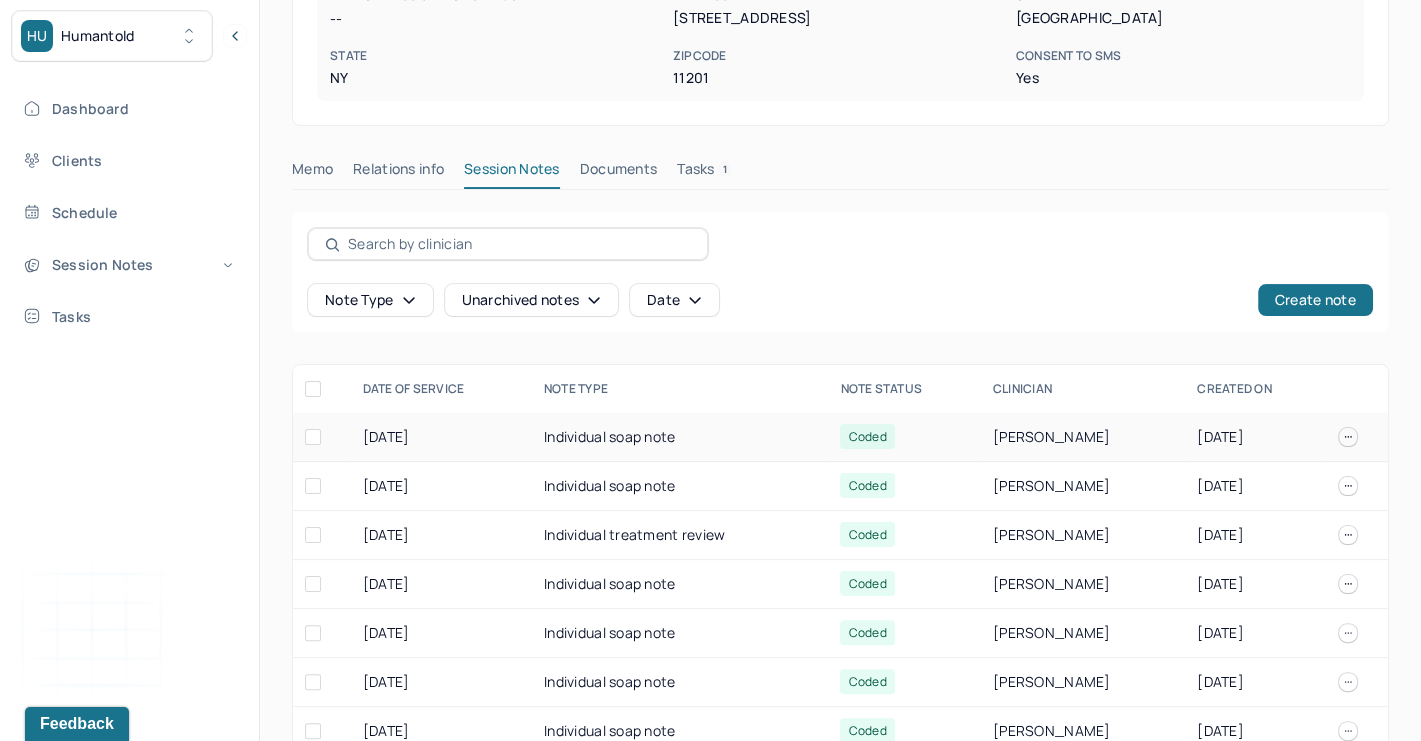 click on "Individual soap note" at bounding box center (680, 437) 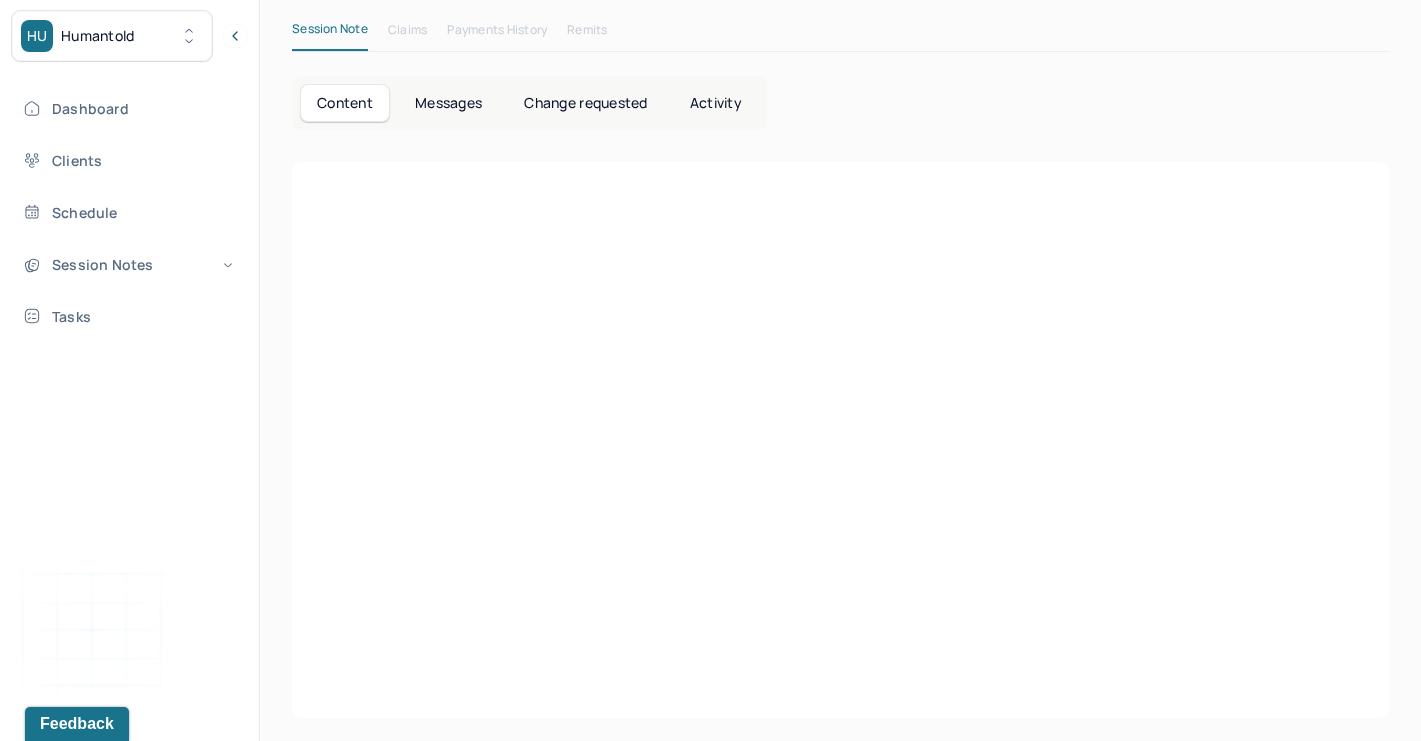 click at bounding box center (840, 486) 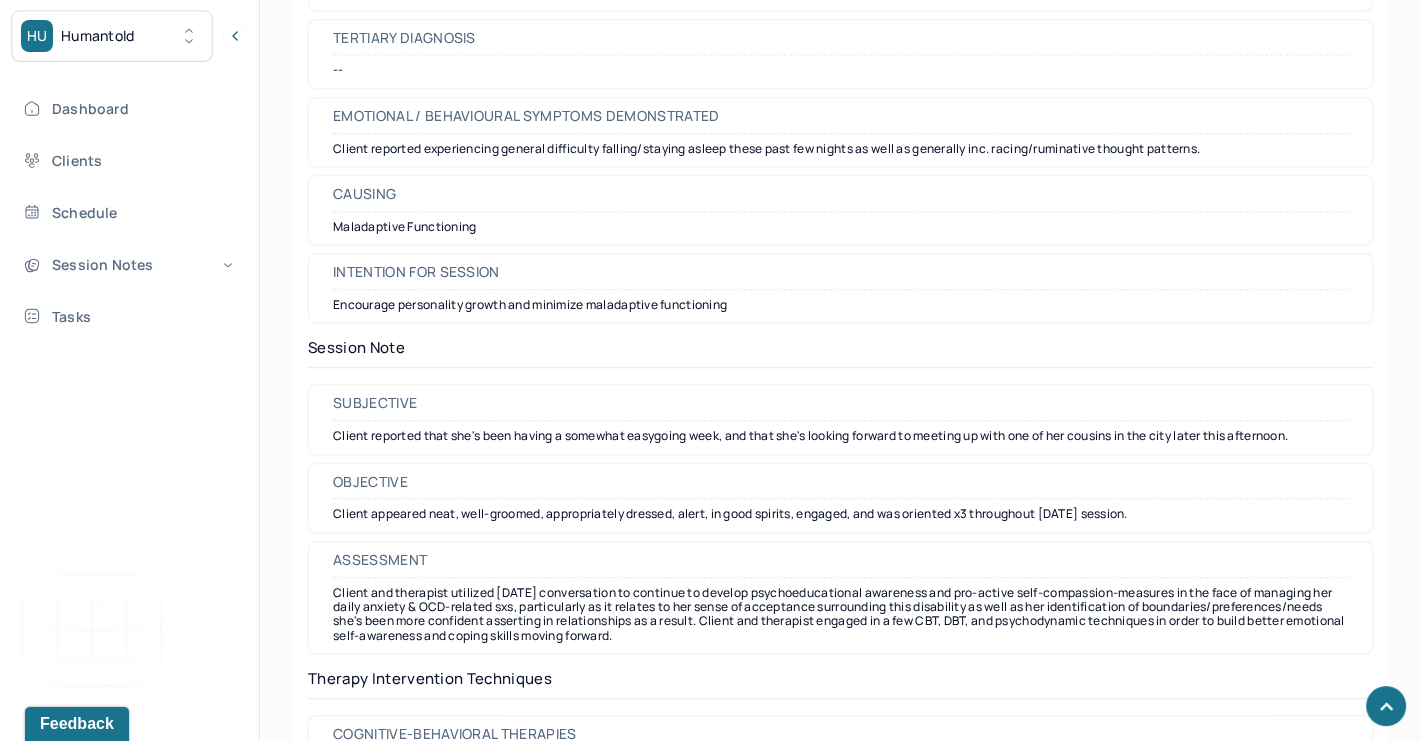 scroll, scrollTop: 0, scrollLeft: 0, axis: both 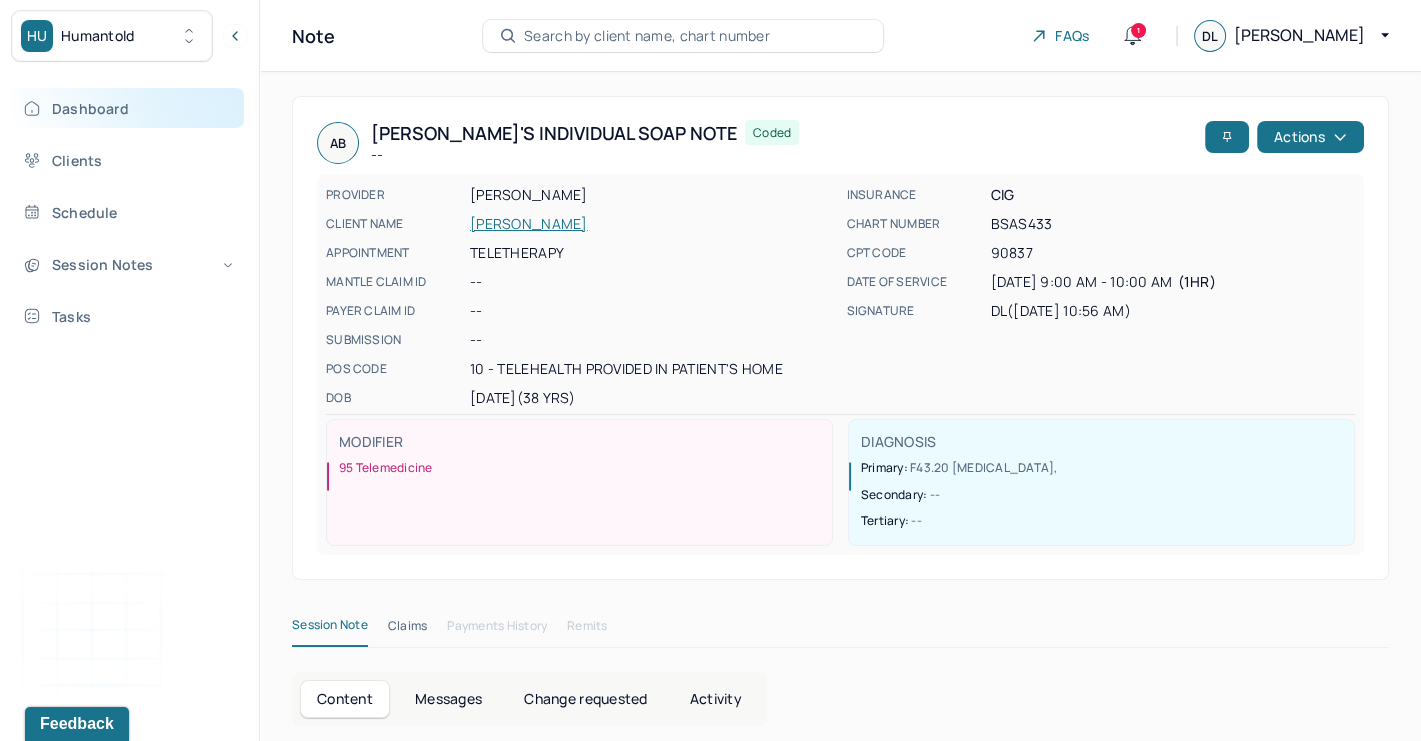 click on "Dashboard" at bounding box center [128, 108] 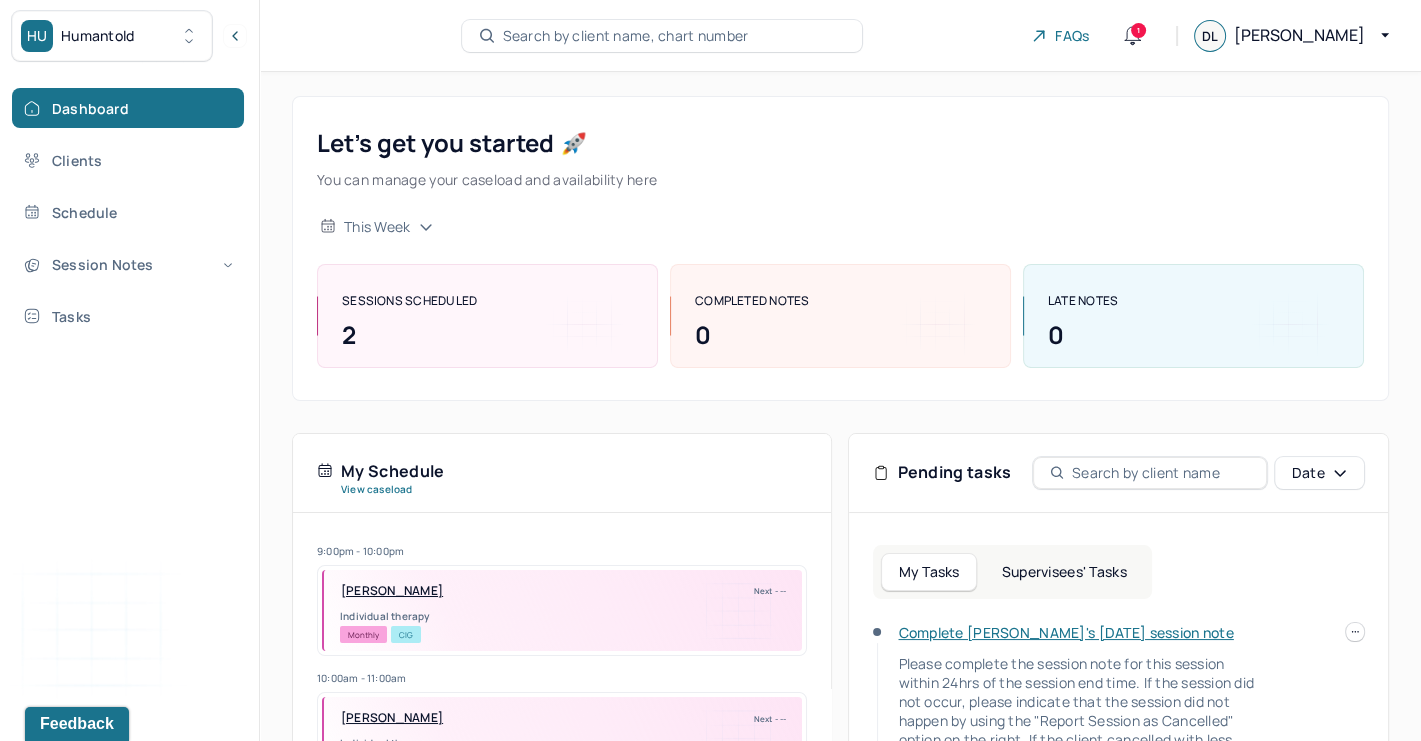 click on "Search by client name, chart number" at bounding box center [626, 36] 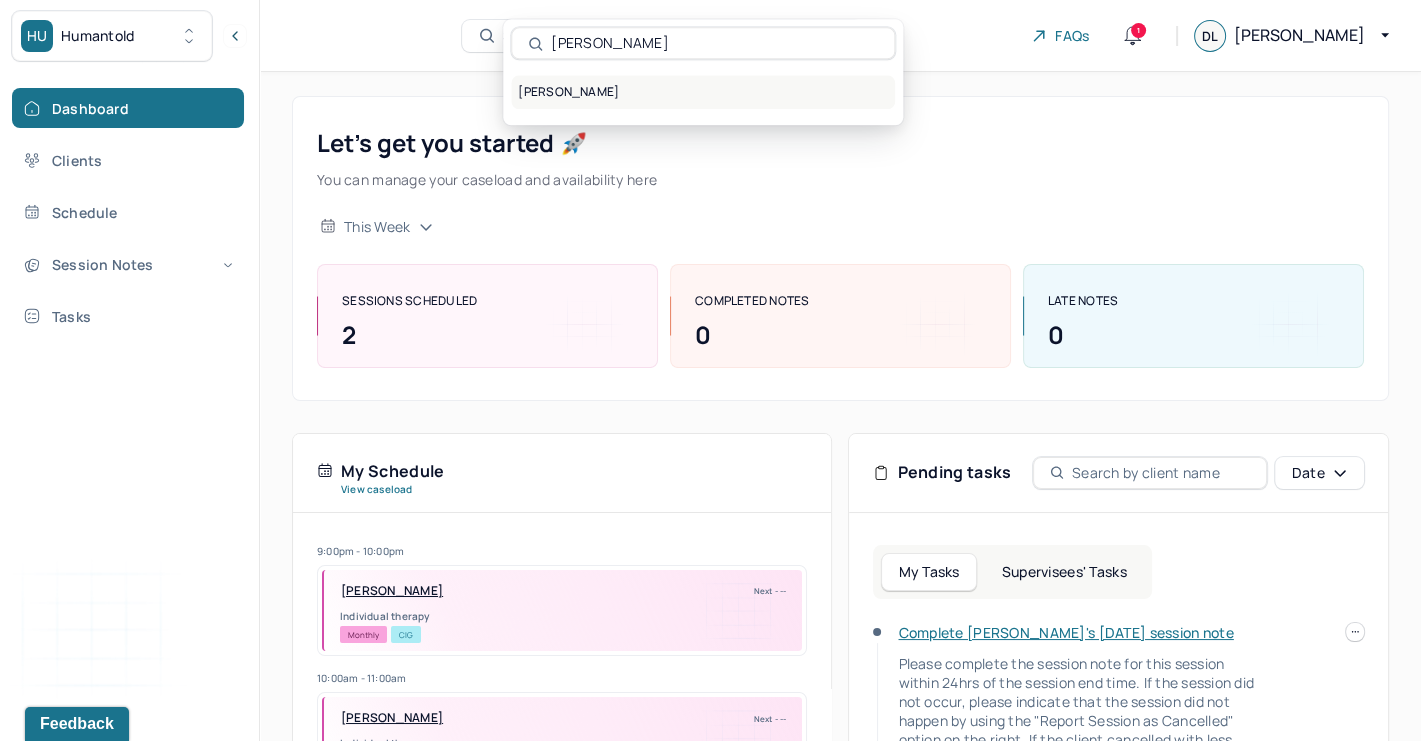 type on "[PERSON_NAME]" 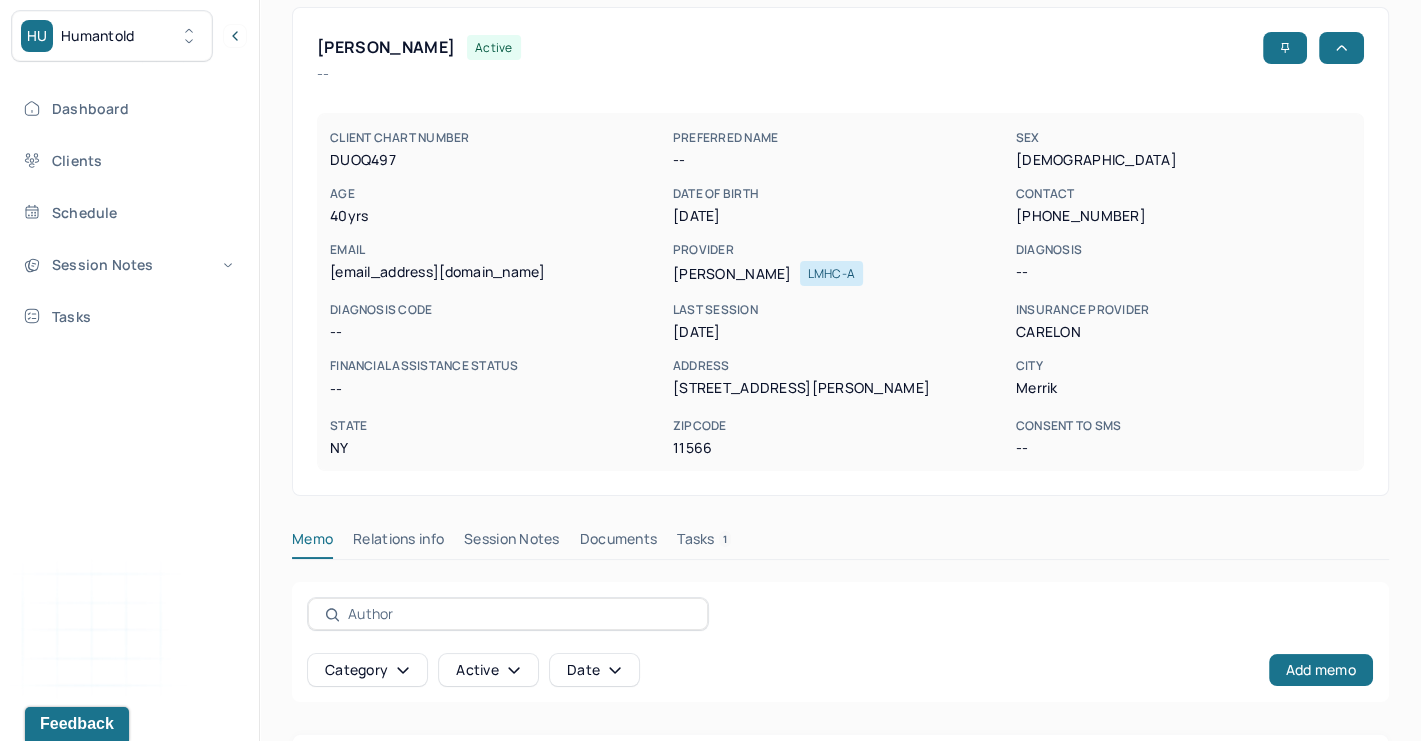 scroll, scrollTop: 95, scrollLeft: 0, axis: vertical 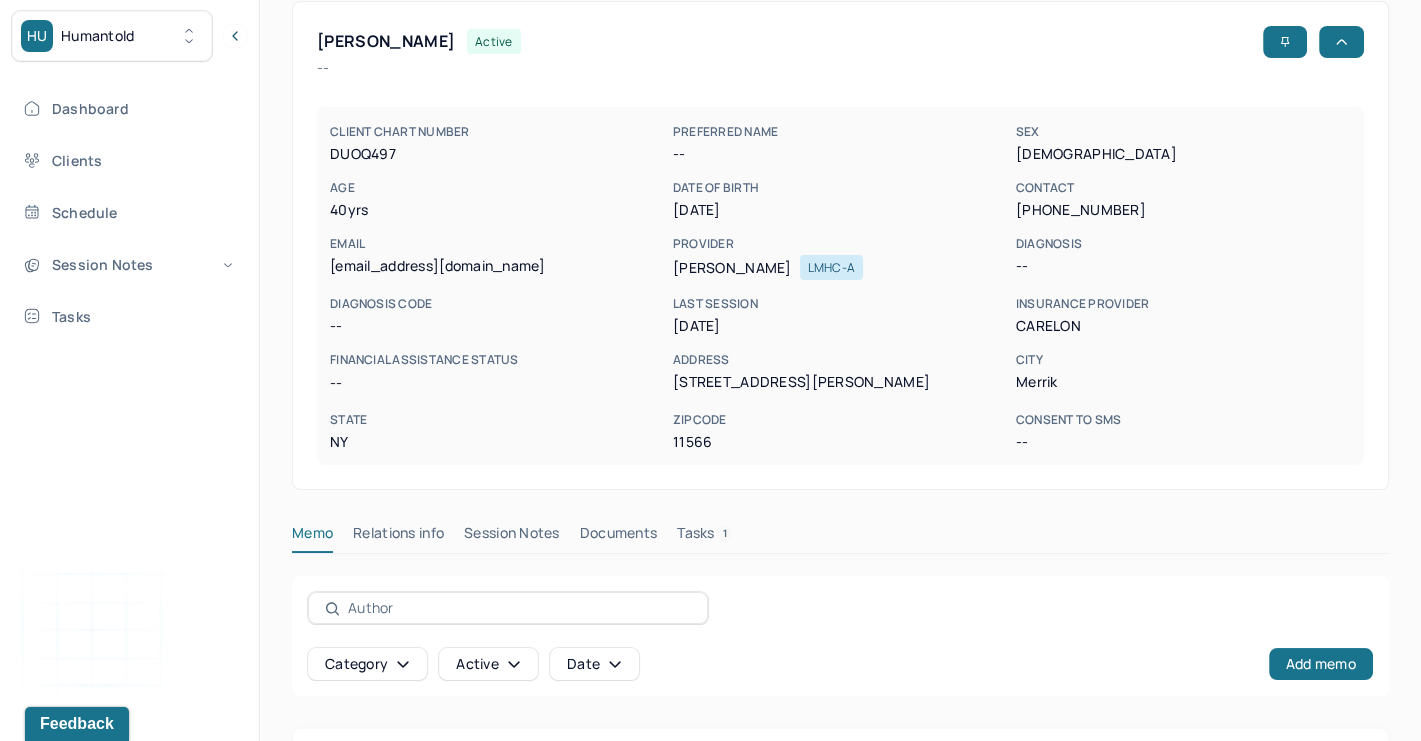 click on "Session Notes" at bounding box center (512, 537) 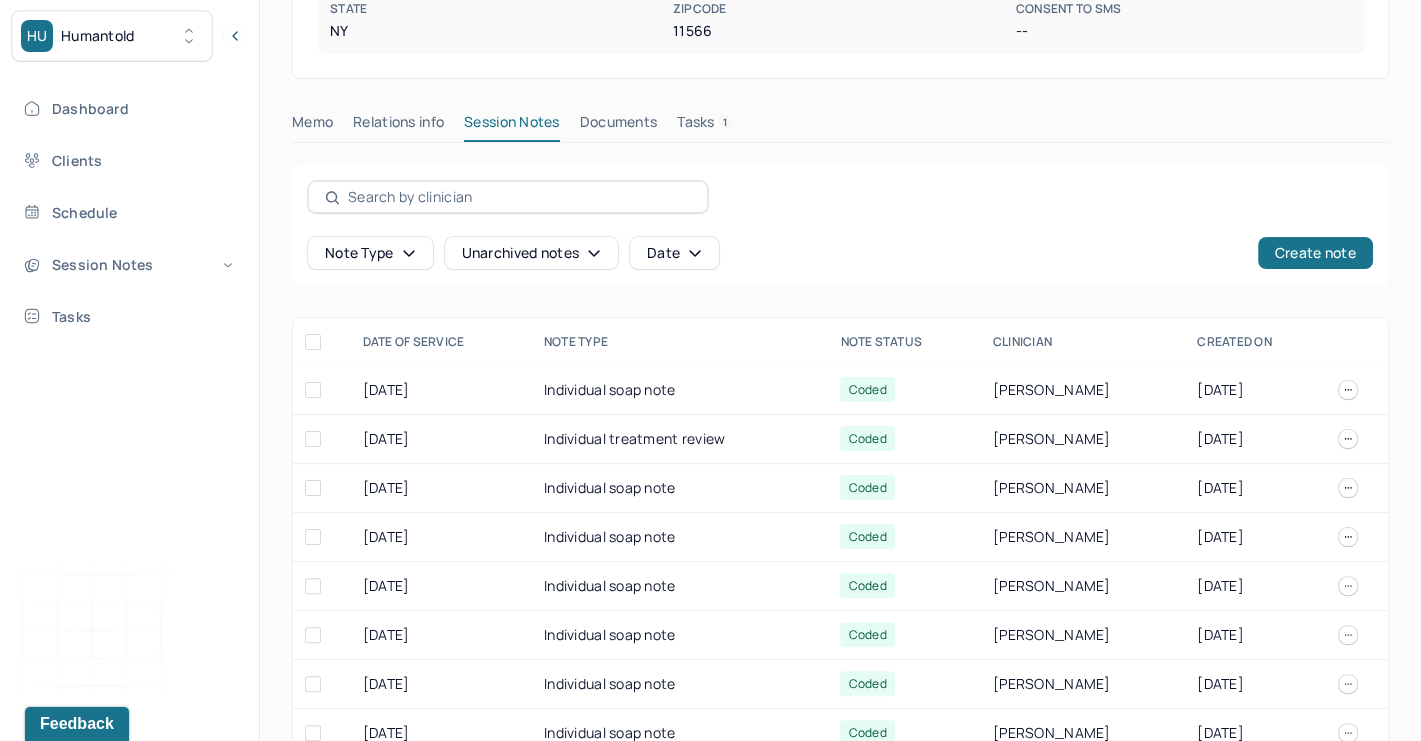 scroll, scrollTop: 525, scrollLeft: 0, axis: vertical 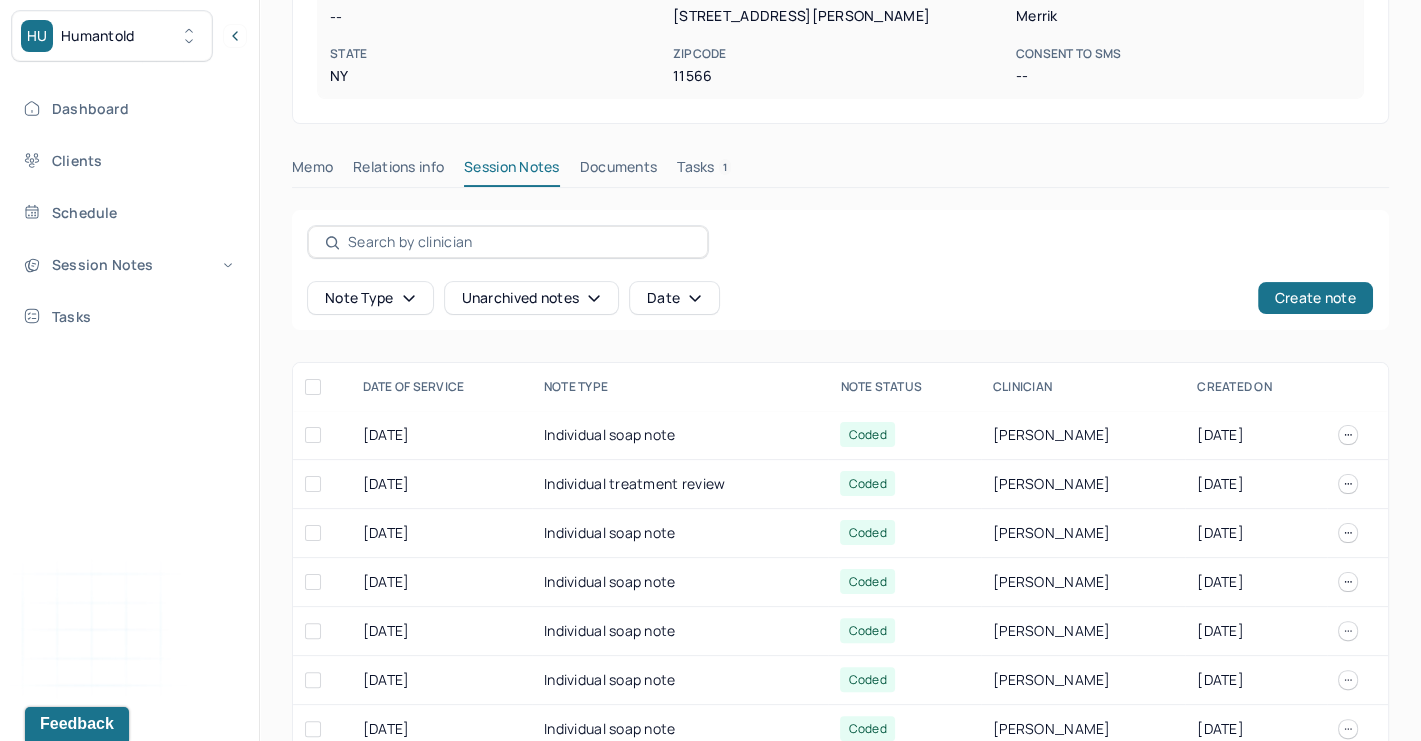 type 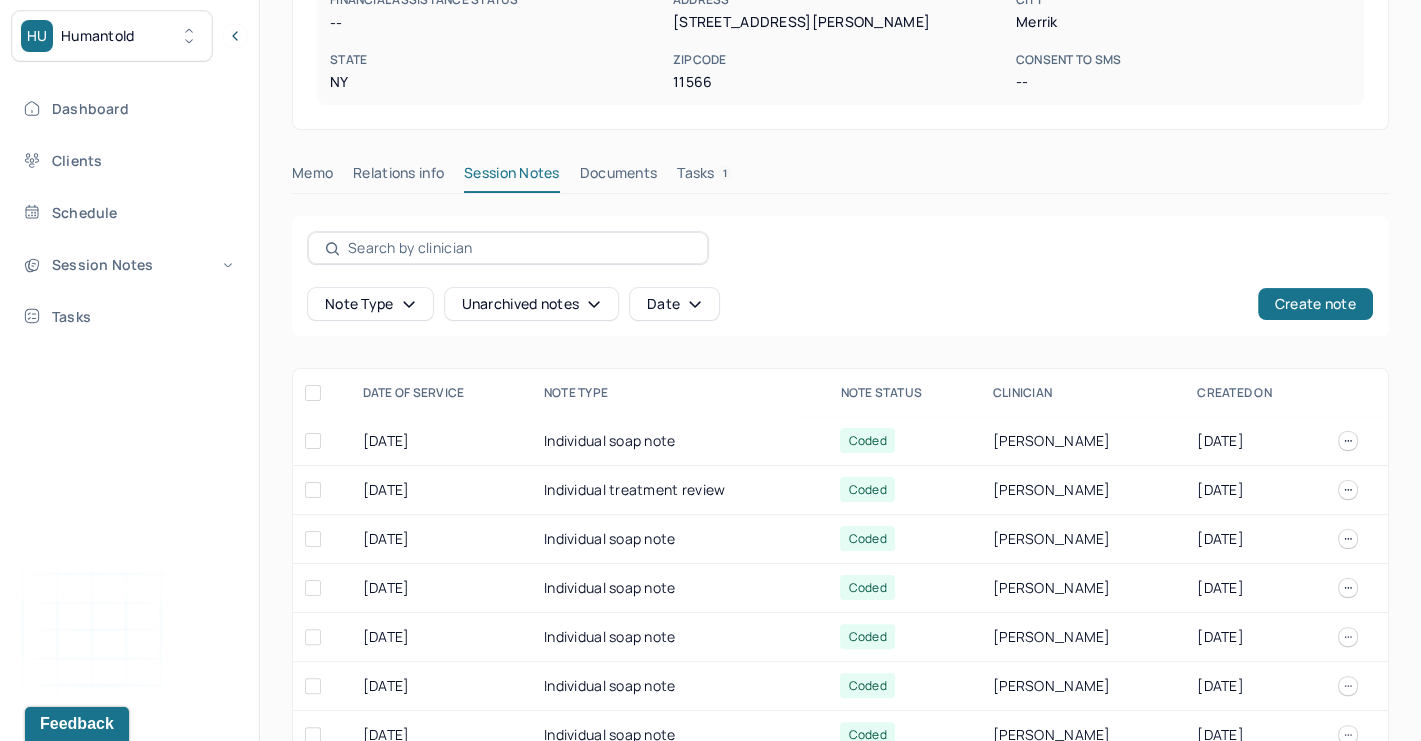 scroll, scrollTop: 551, scrollLeft: 0, axis: vertical 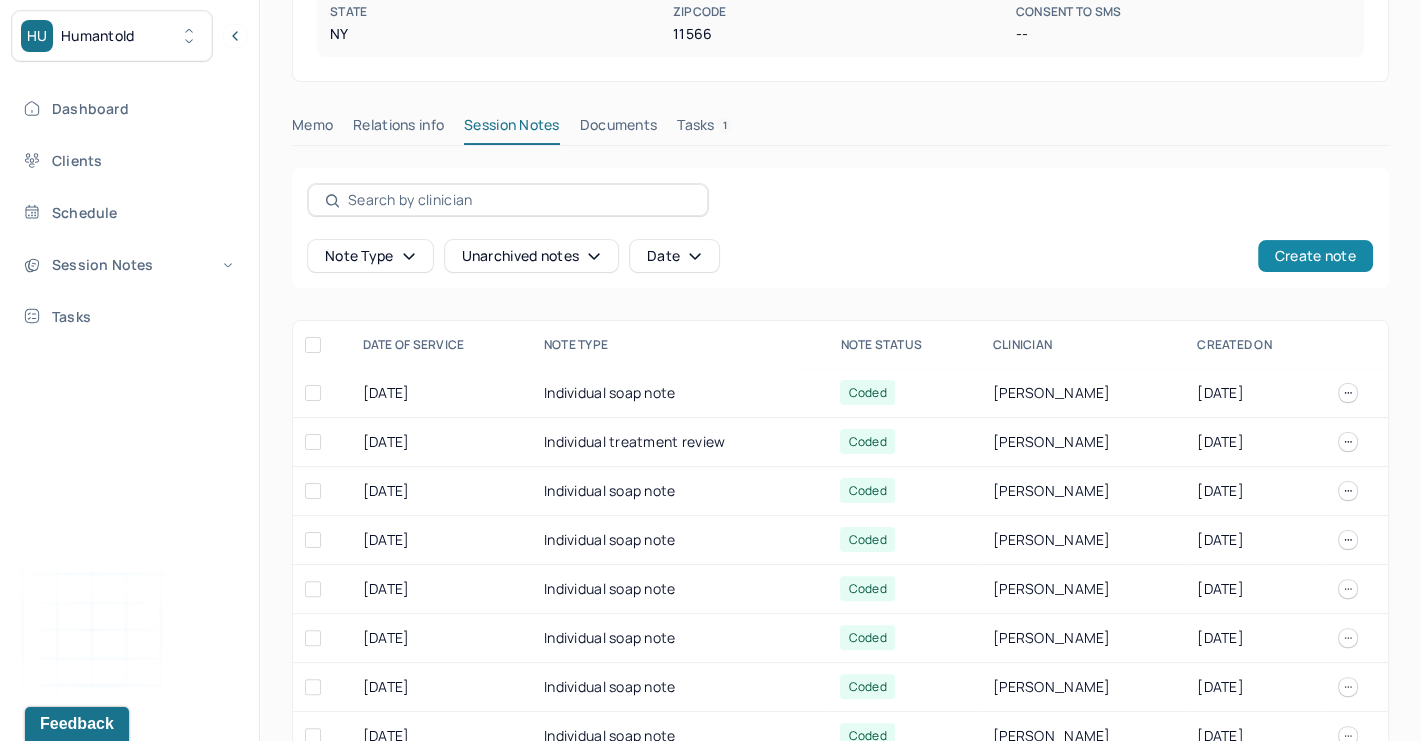 click on "Create note" at bounding box center [1315, 256] 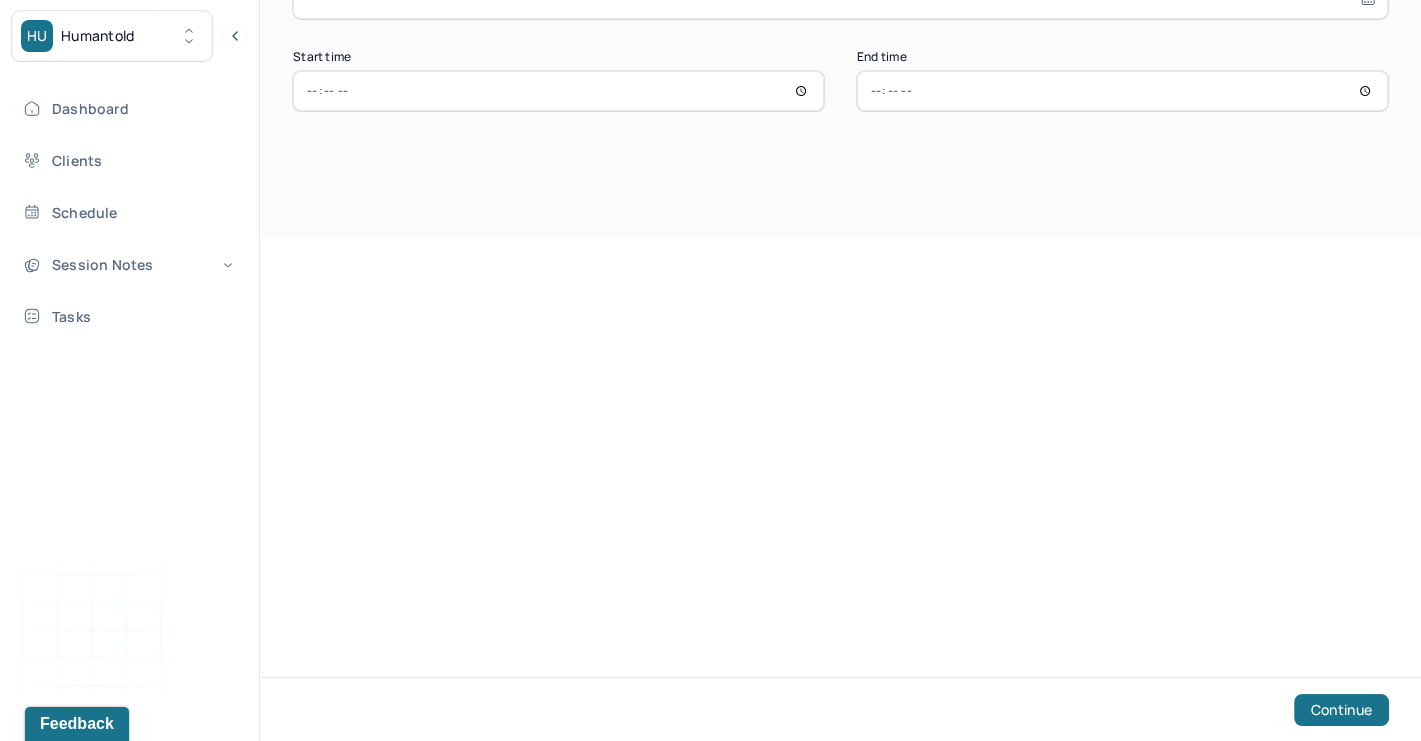 scroll, scrollTop: 0, scrollLeft: 0, axis: both 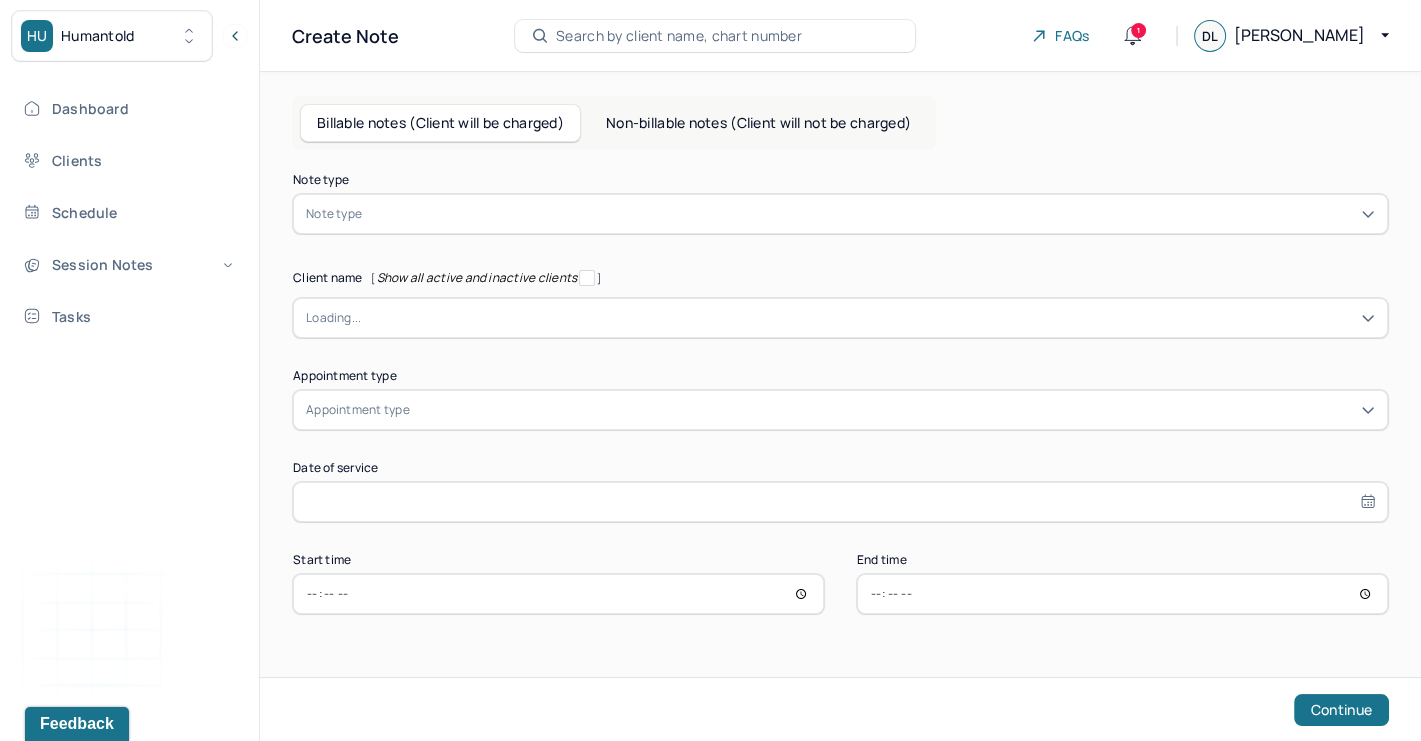 click at bounding box center (870, 214) 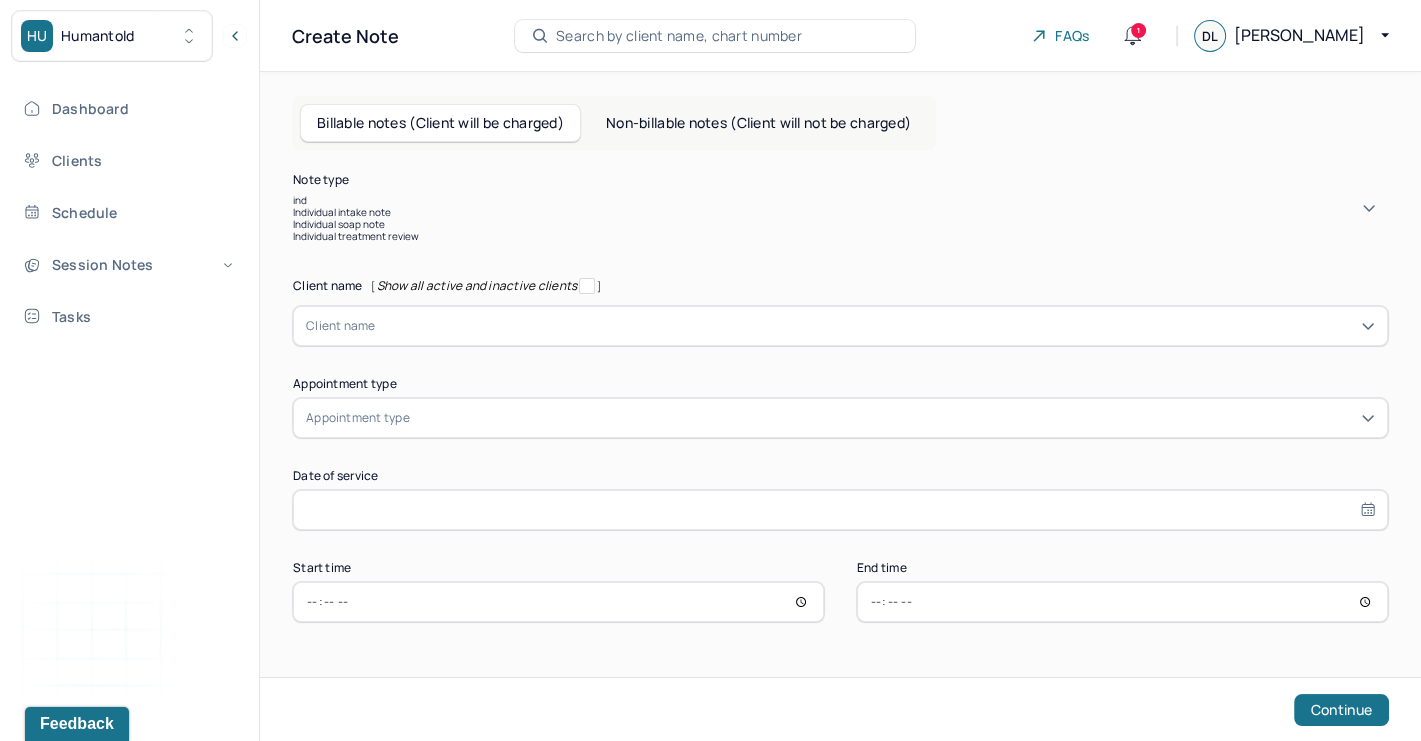 type on "indi" 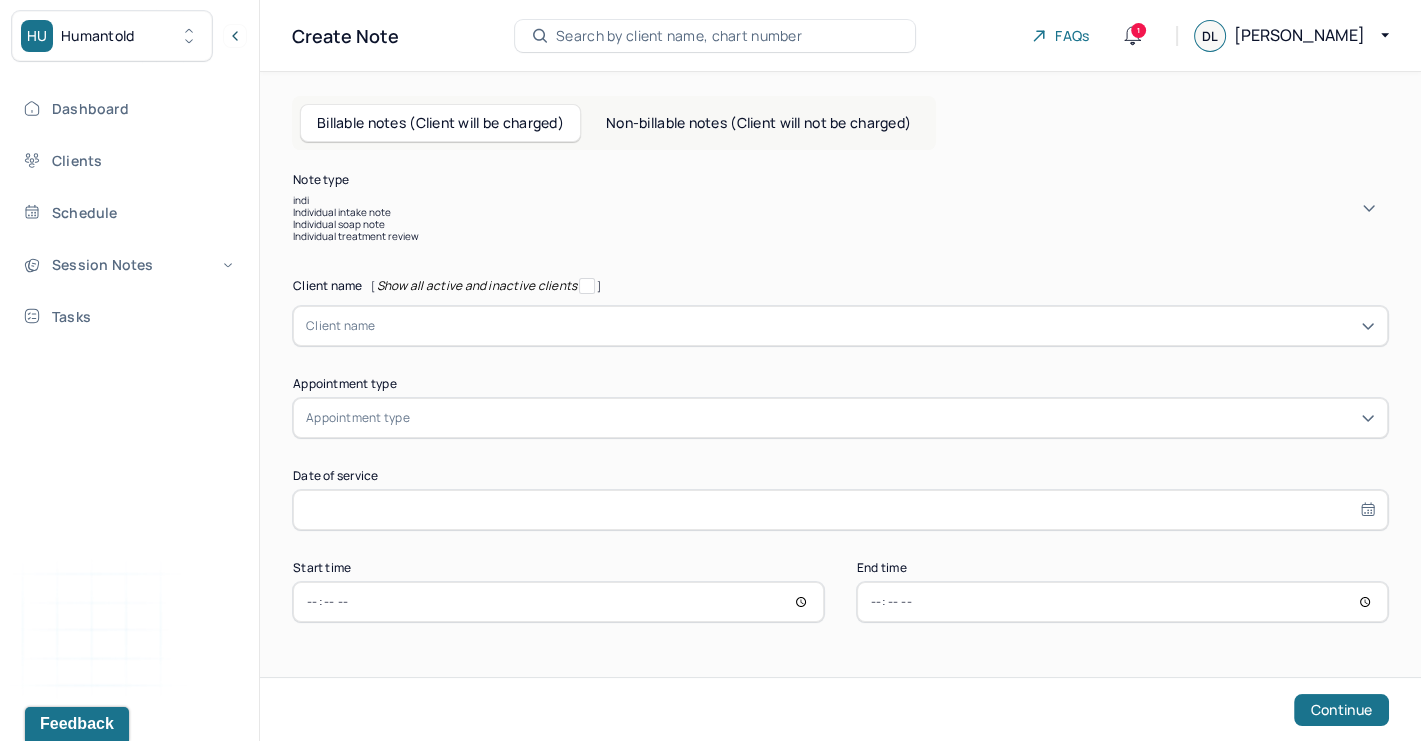 click on "Individual soap note" at bounding box center [840, 224] 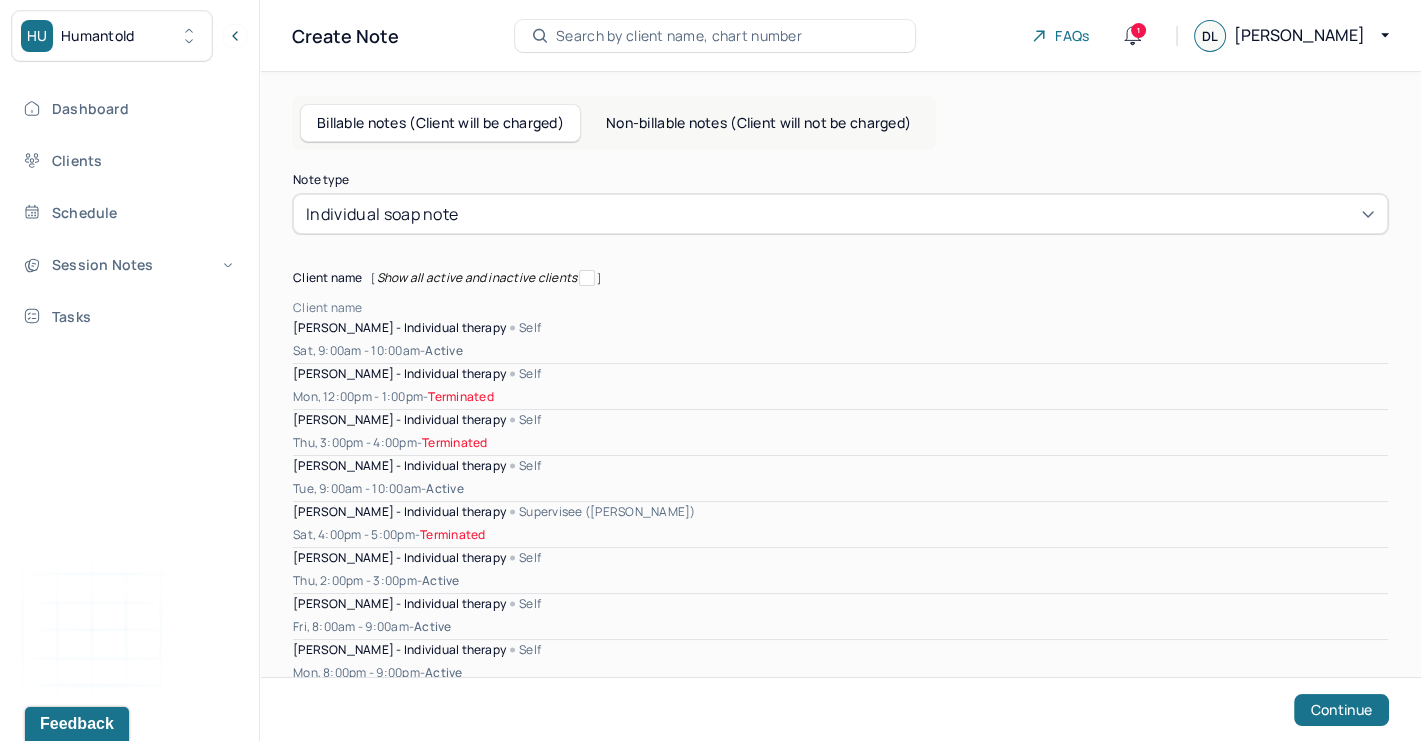 click on "Client name" at bounding box center [328, 308] 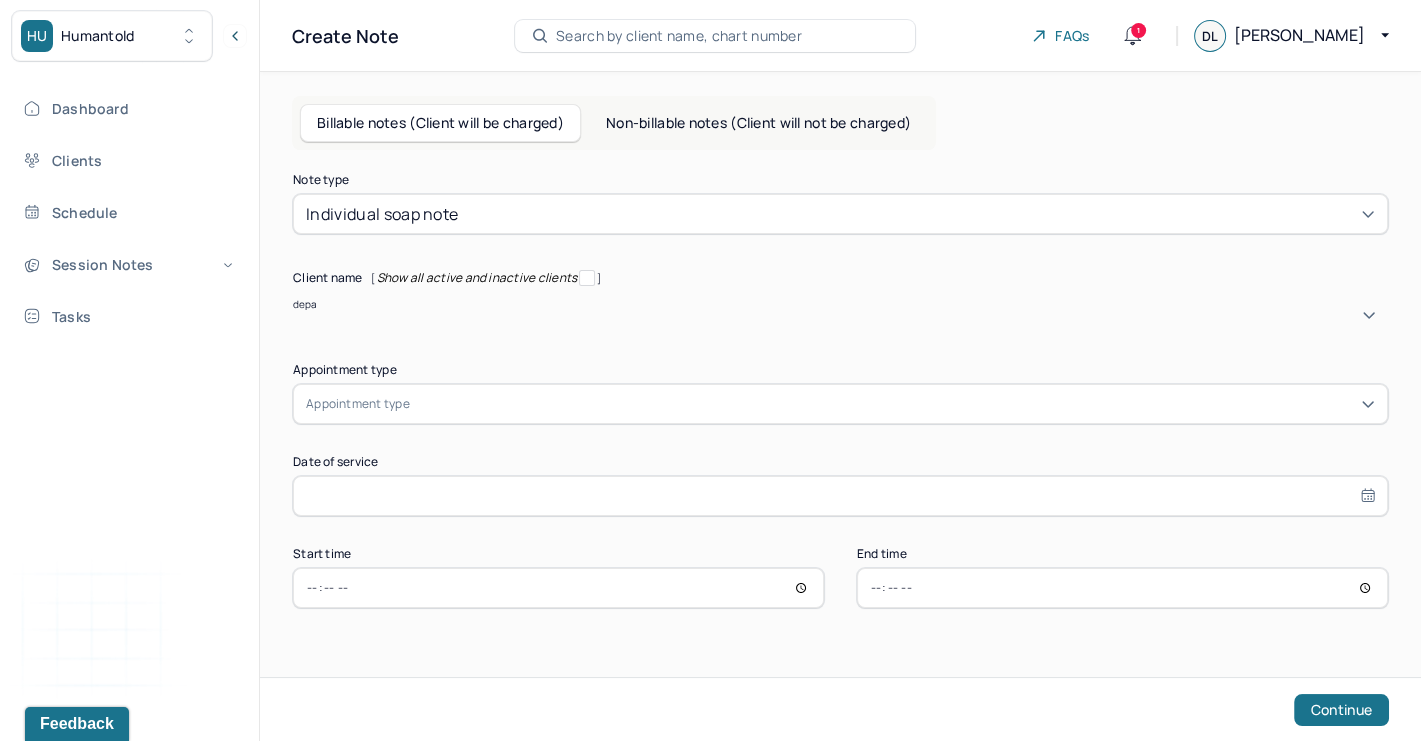 type on "[PERSON_NAME]" 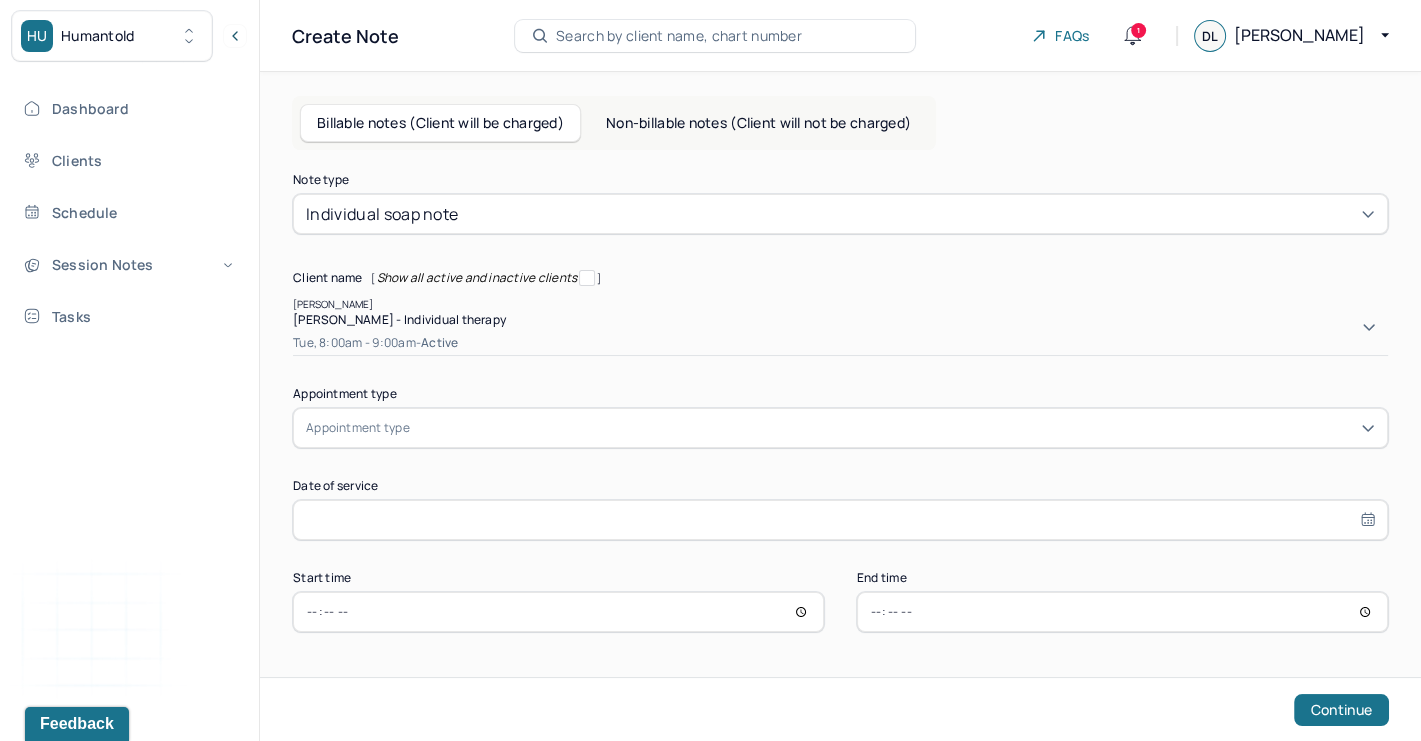 click on "[PERSON_NAME] - Individual therapy Tue, 8:00am - 9:00am  -  active" at bounding box center [840, 333] 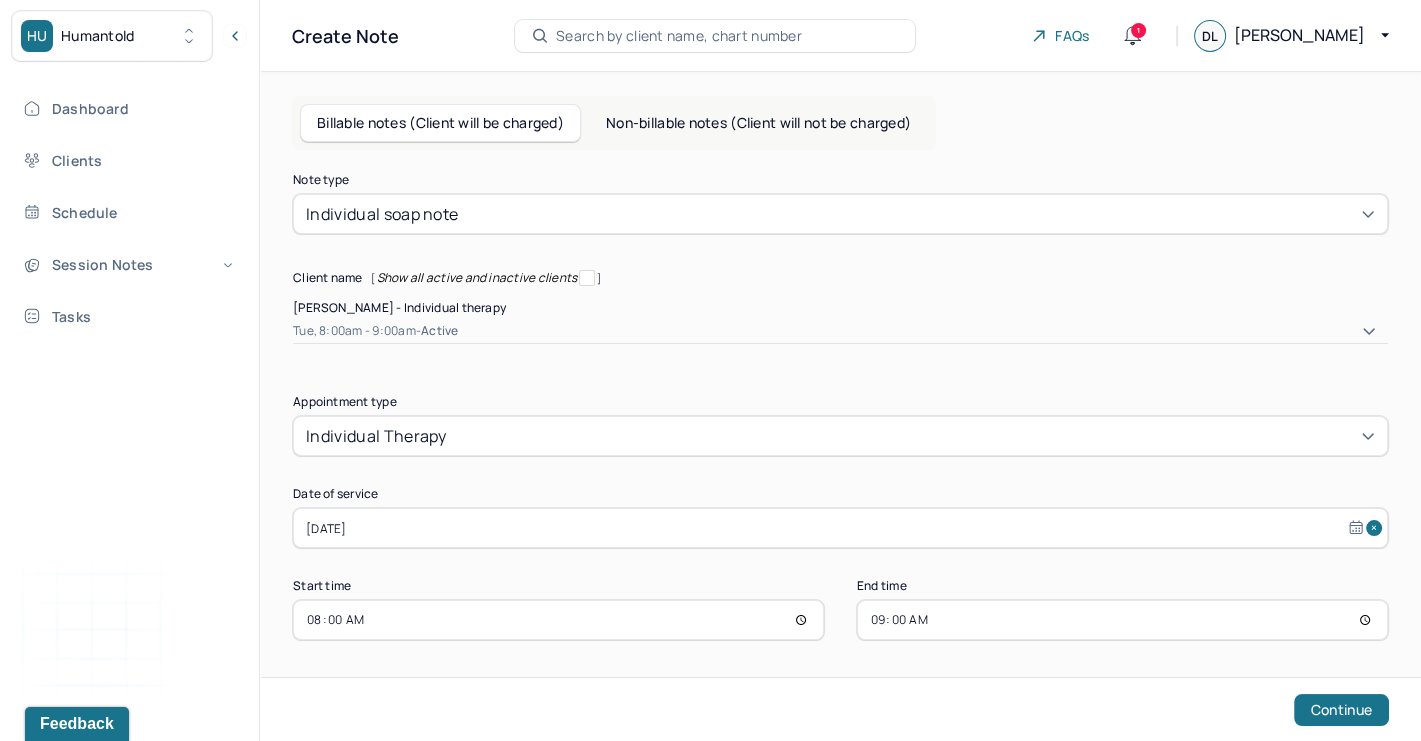 scroll, scrollTop: 4, scrollLeft: 0, axis: vertical 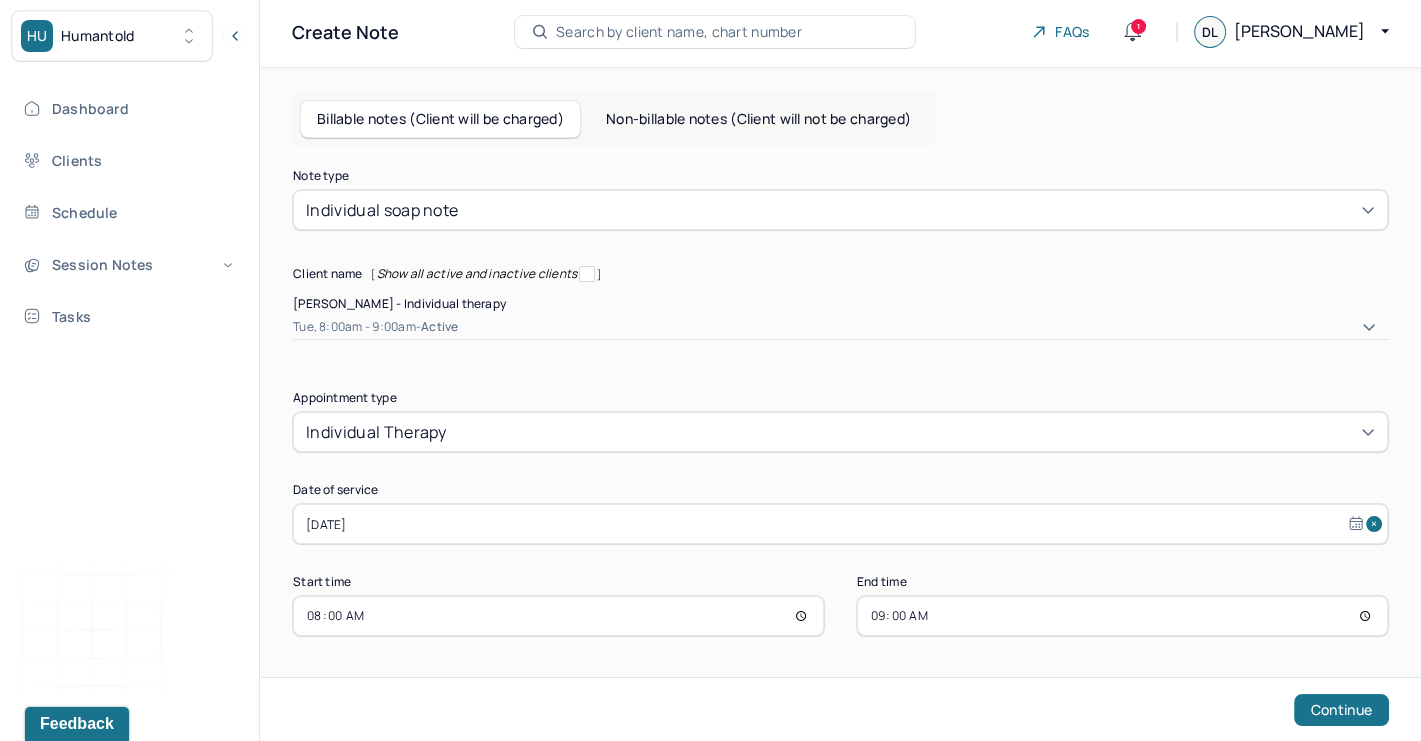 click on "individual therapy" at bounding box center (376, 432) 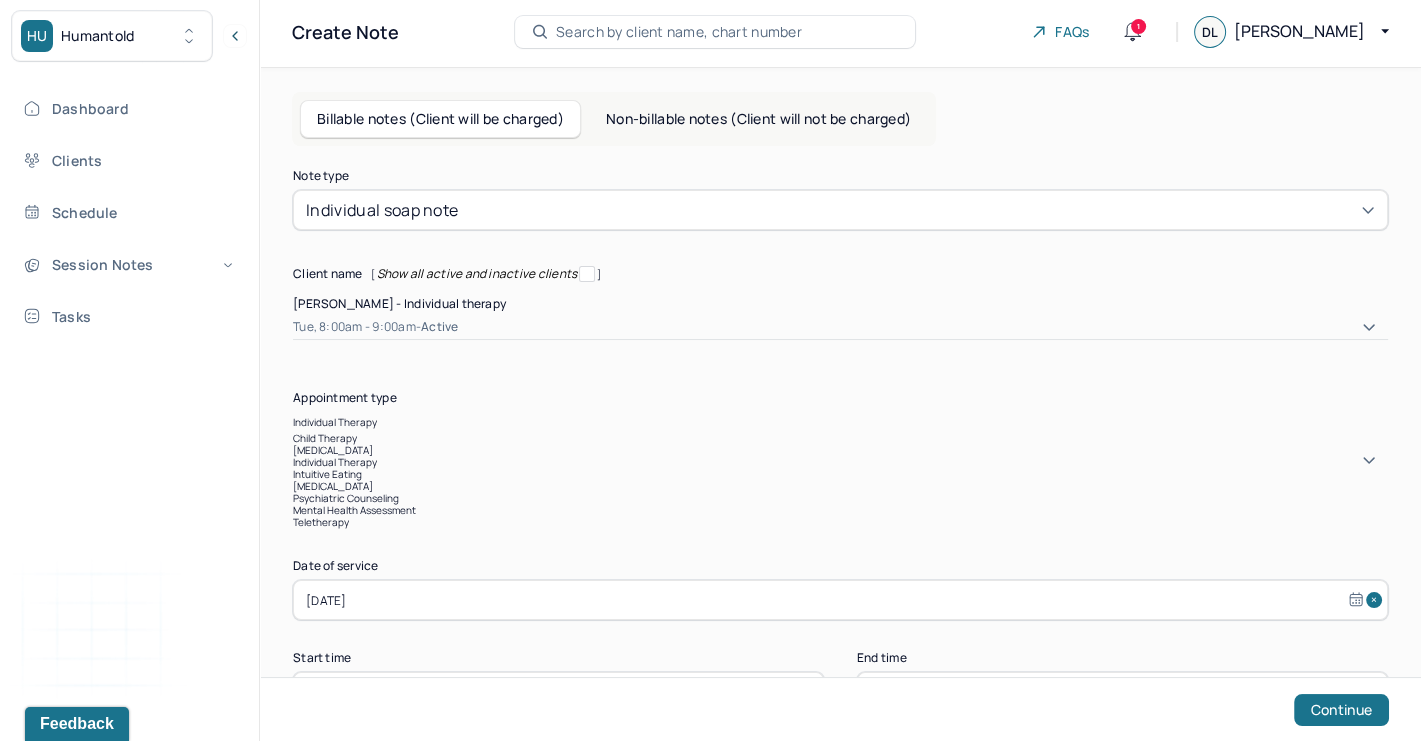 click on "teletherapy" at bounding box center [321, 522] 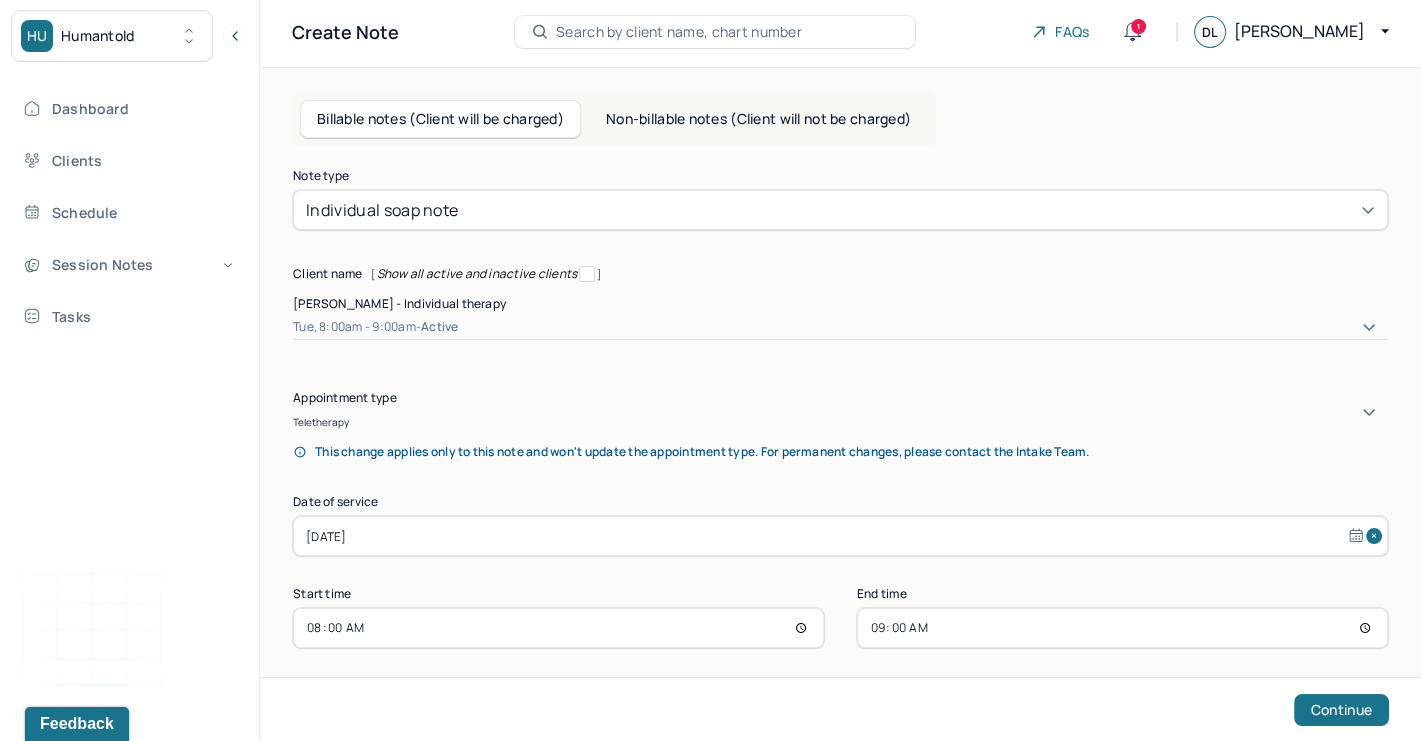 select on "6" 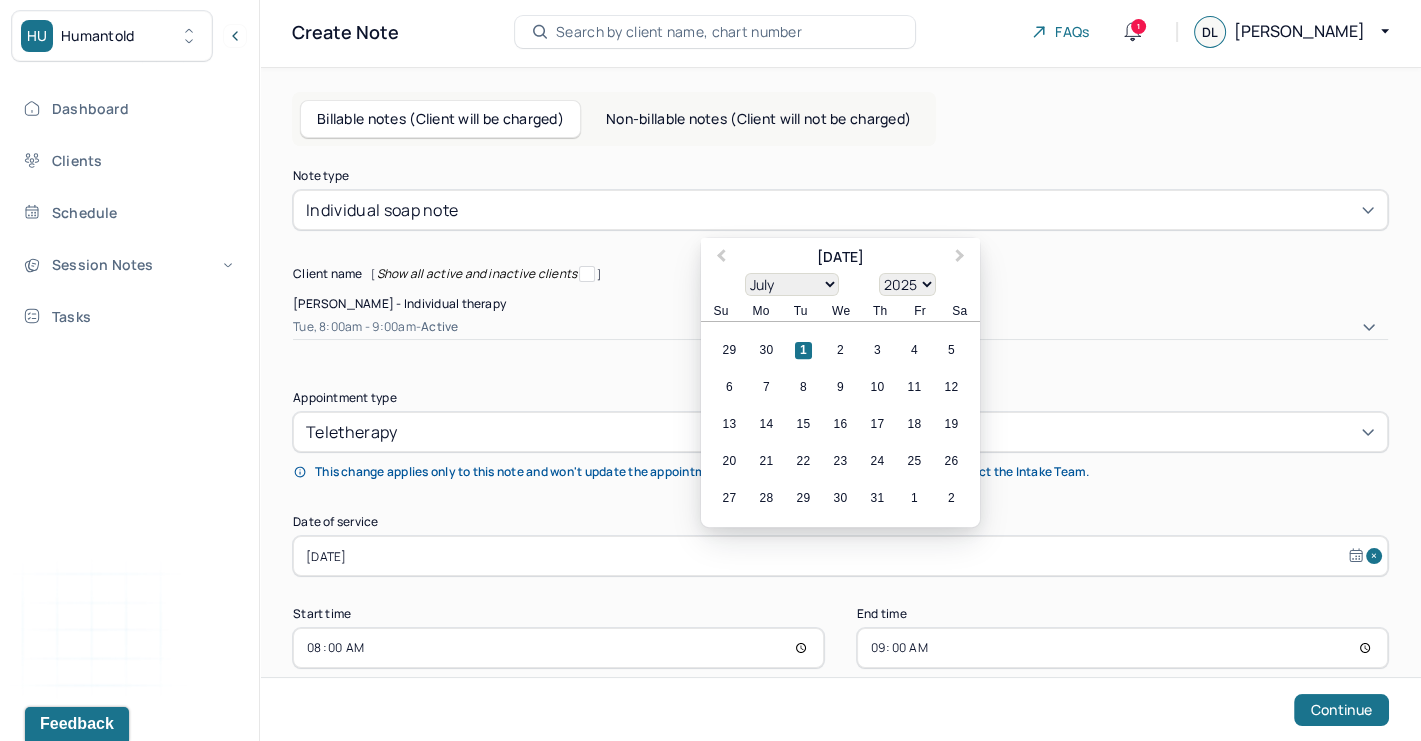 click on "[DATE]" at bounding box center (840, 556) 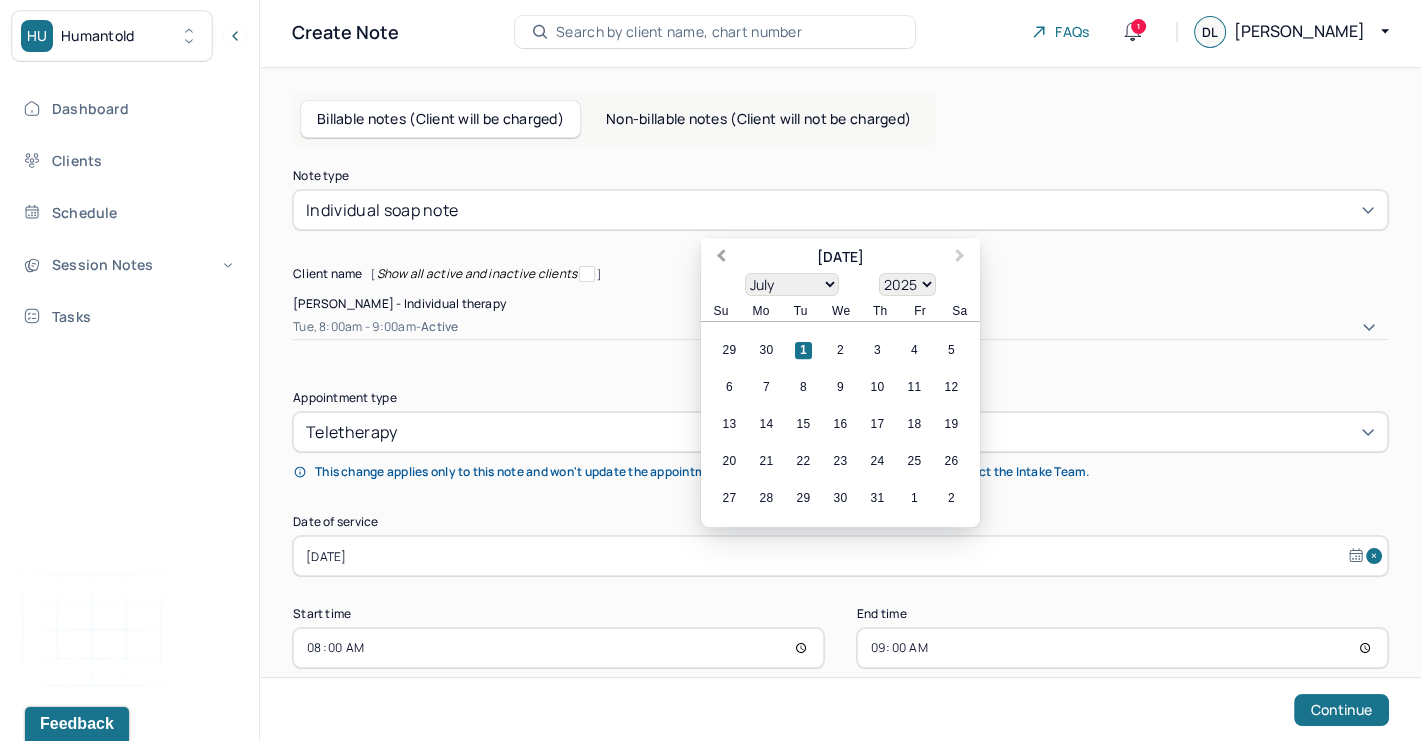 click on "Previous Month" at bounding box center [721, 258] 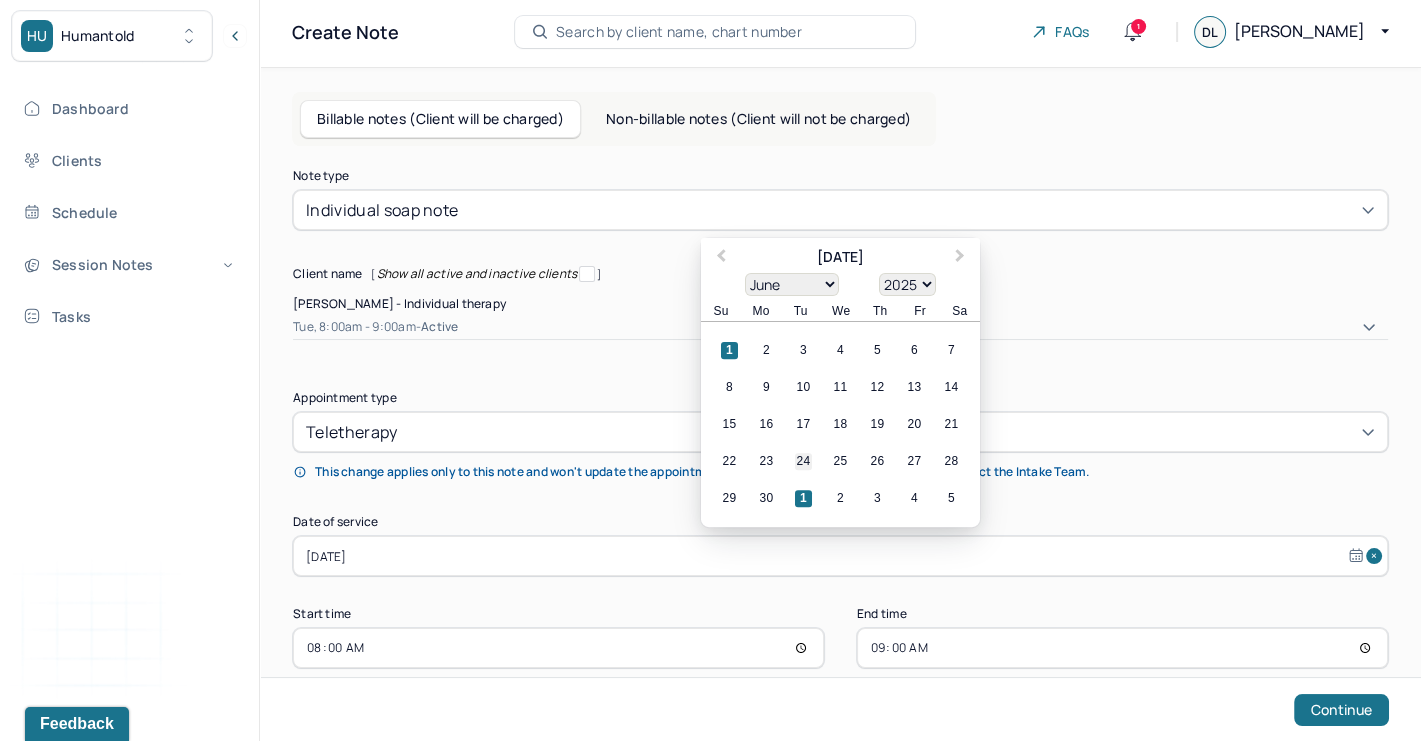 click on "24" at bounding box center (803, 461) 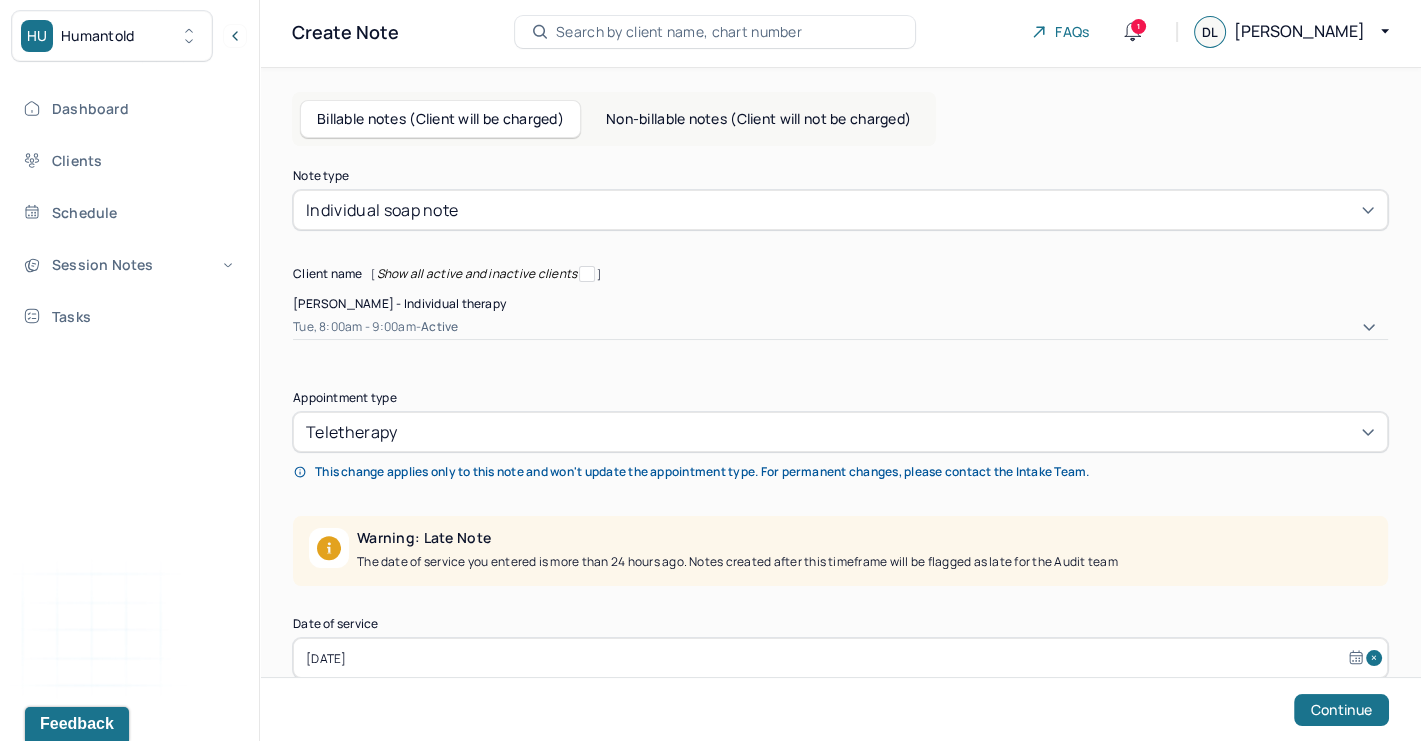 type on "[DATE]" 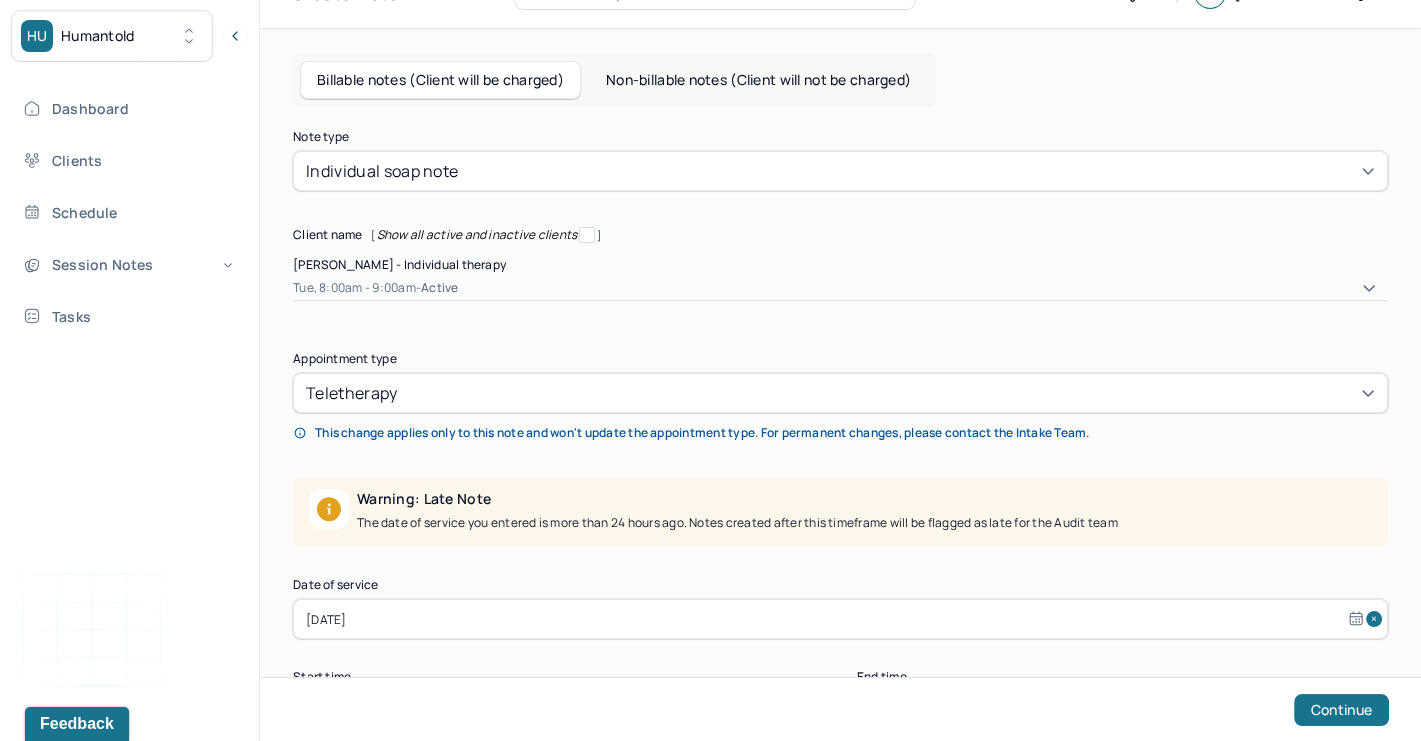 scroll, scrollTop: 121, scrollLeft: 0, axis: vertical 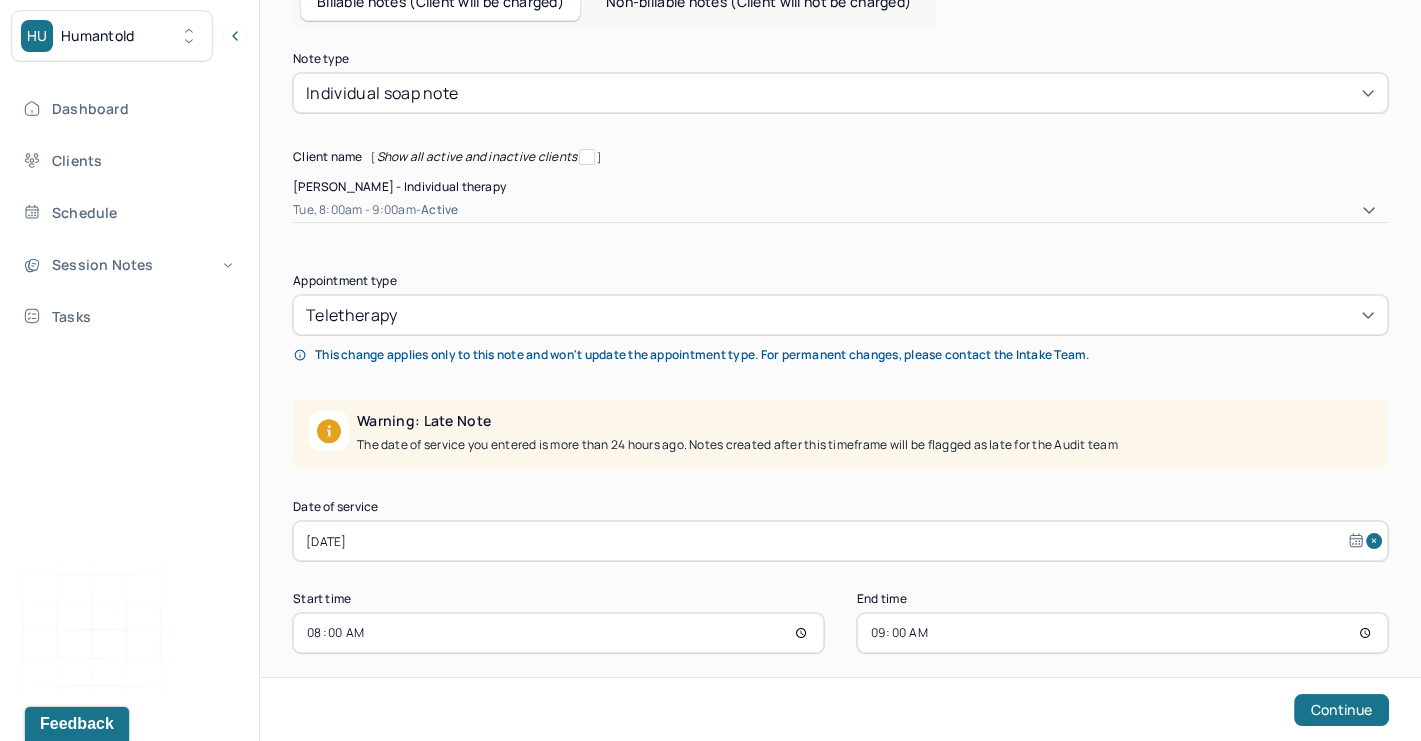 select on "5" 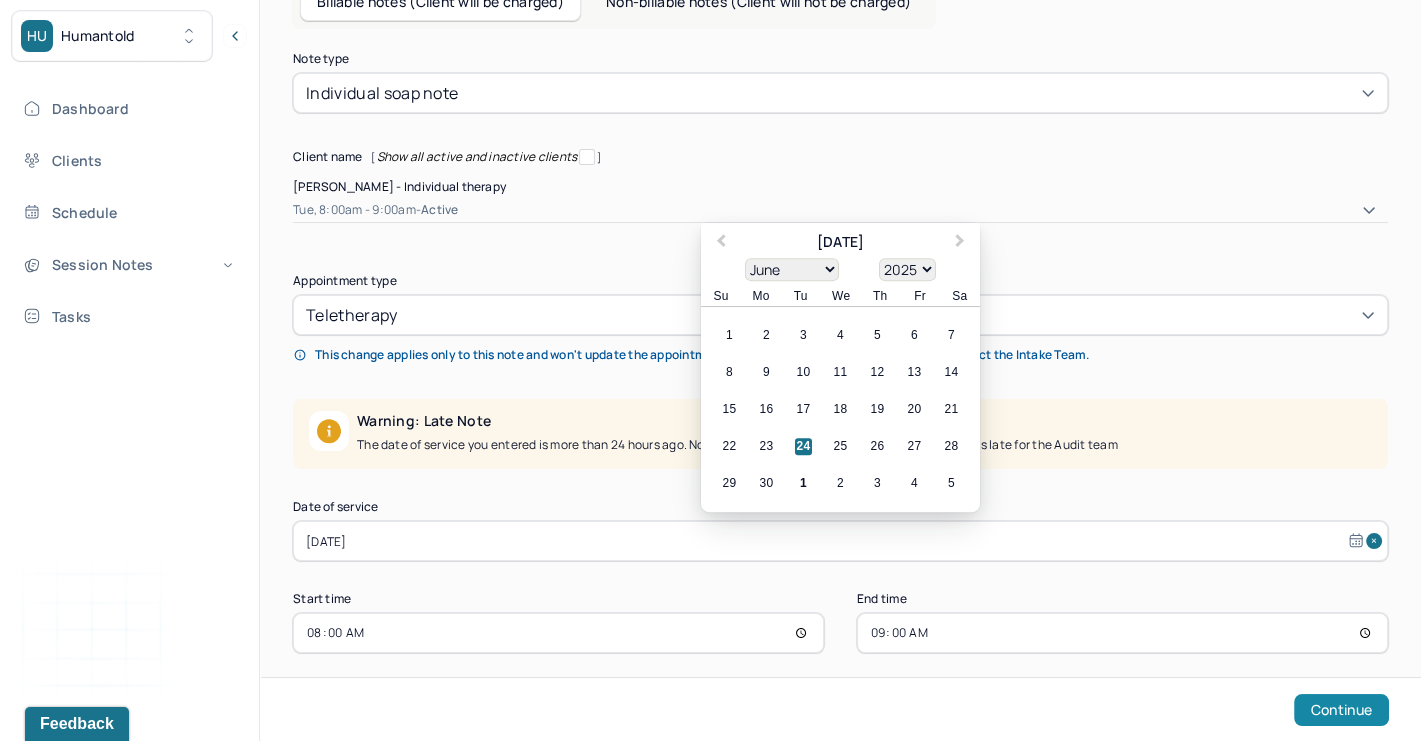 click on "Continue" at bounding box center [1341, 710] 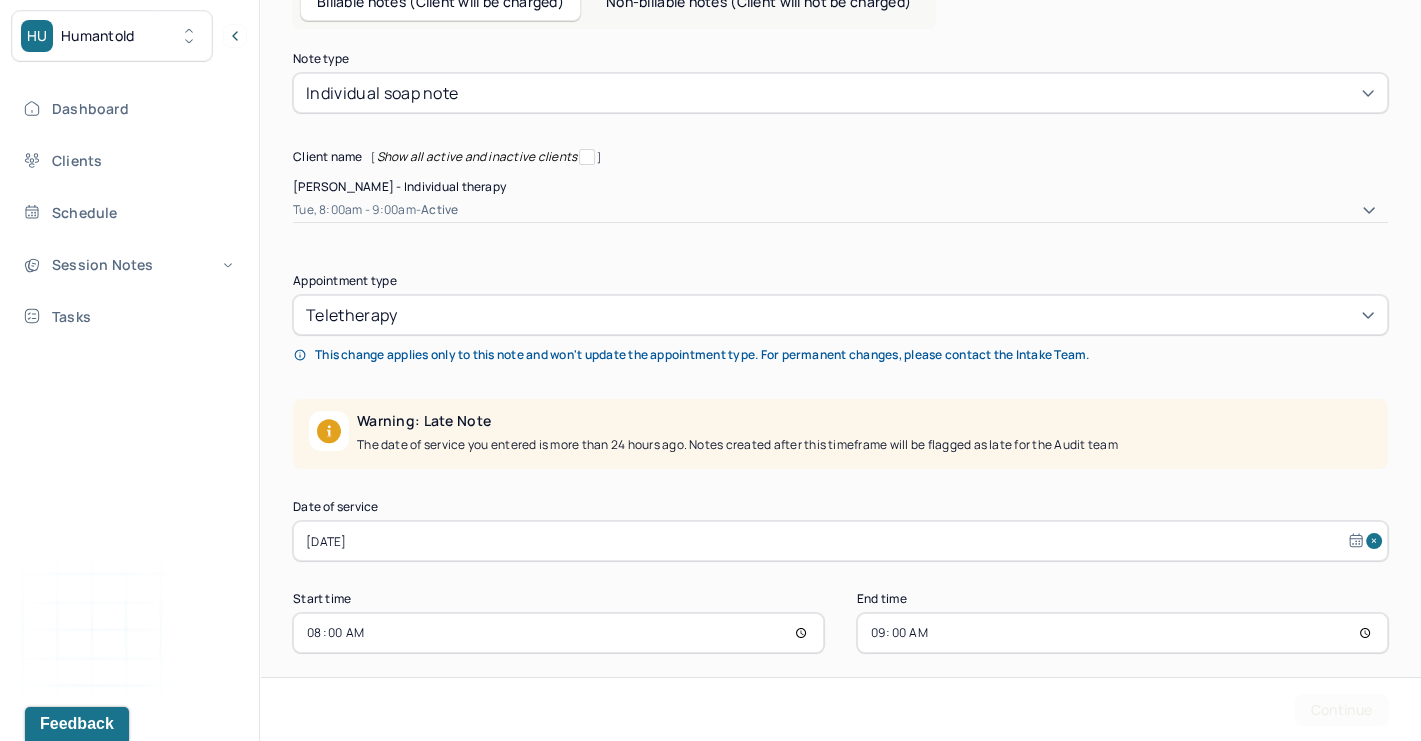 scroll, scrollTop: 0, scrollLeft: 0, axis: both 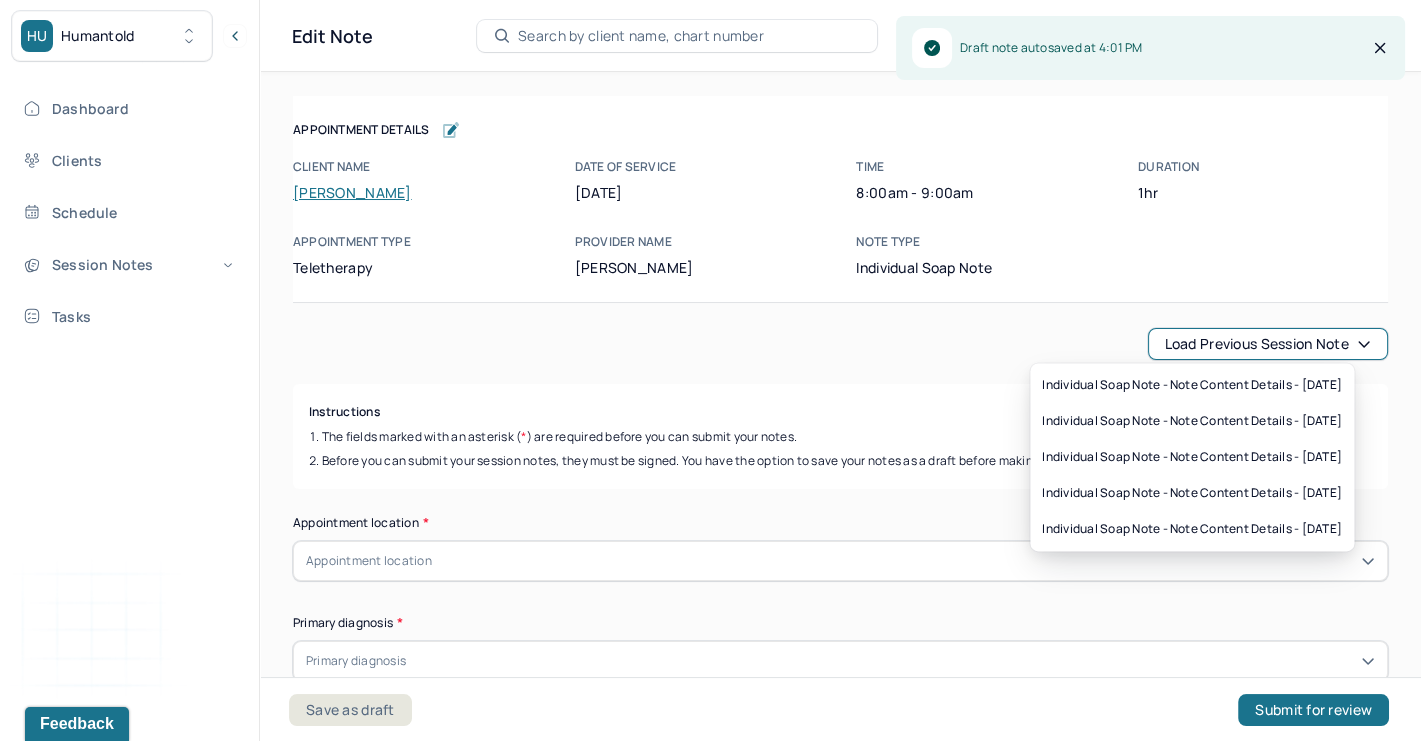 click on "Load previous session note" at bounding box center (1268, 344) 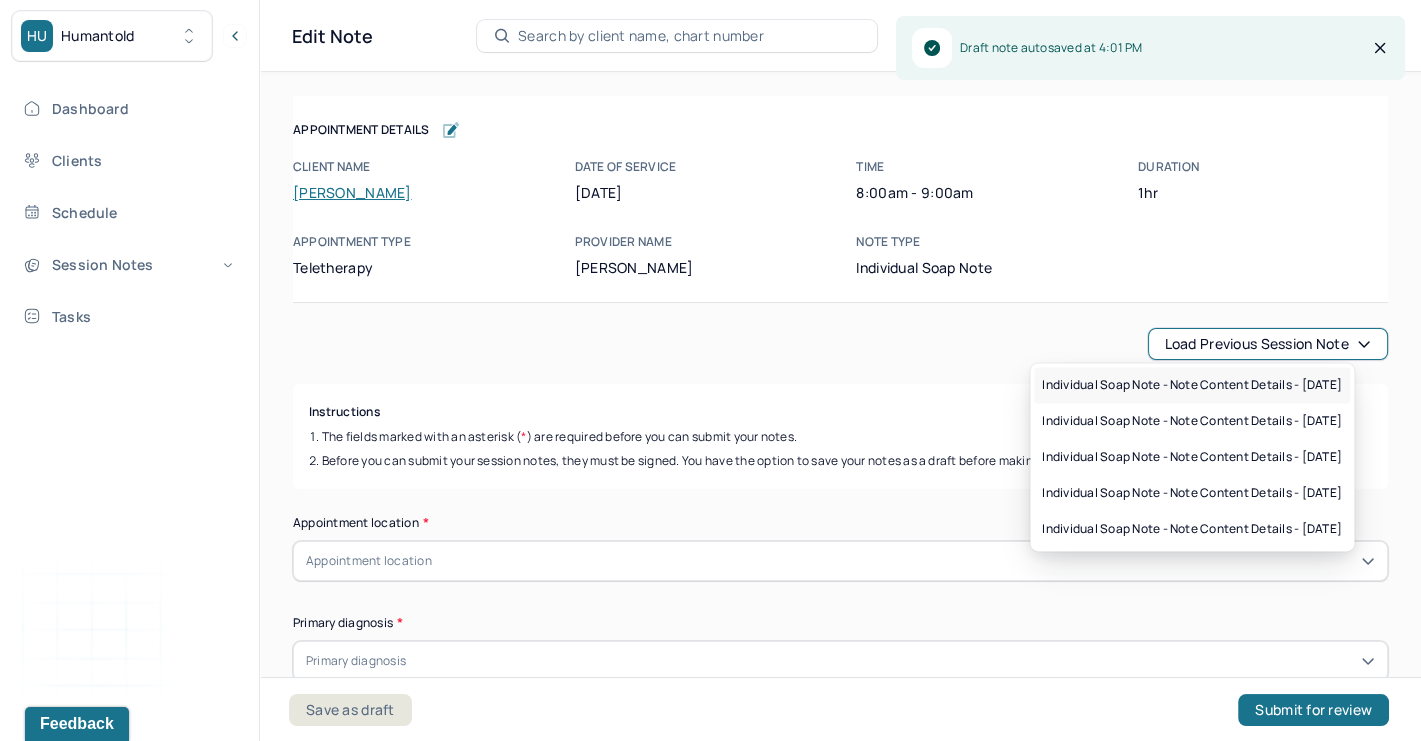 click on "Individual soap note   - Note content Details -   [DATE]" at bounding box center (1192, 385) 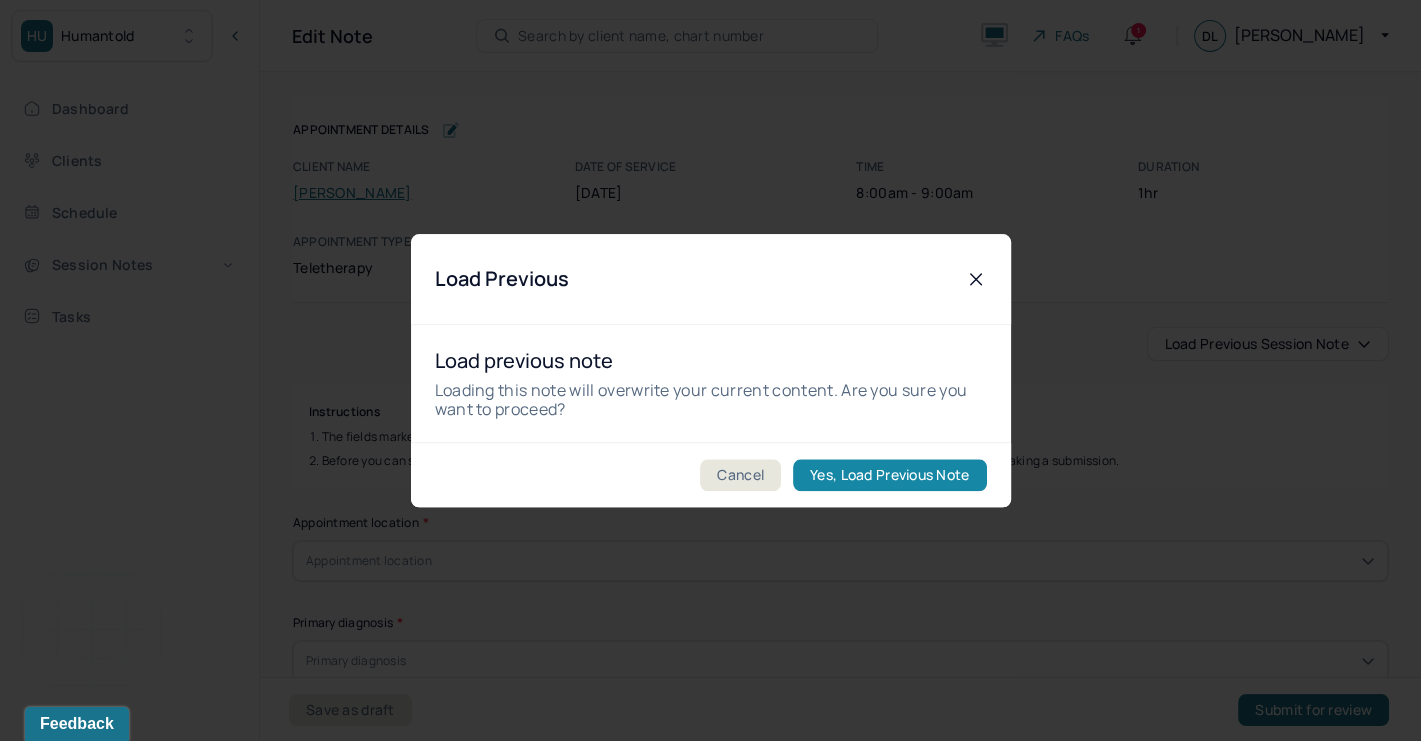 click on "Yes, Load Previous Note" at bounding box center [889, 475] 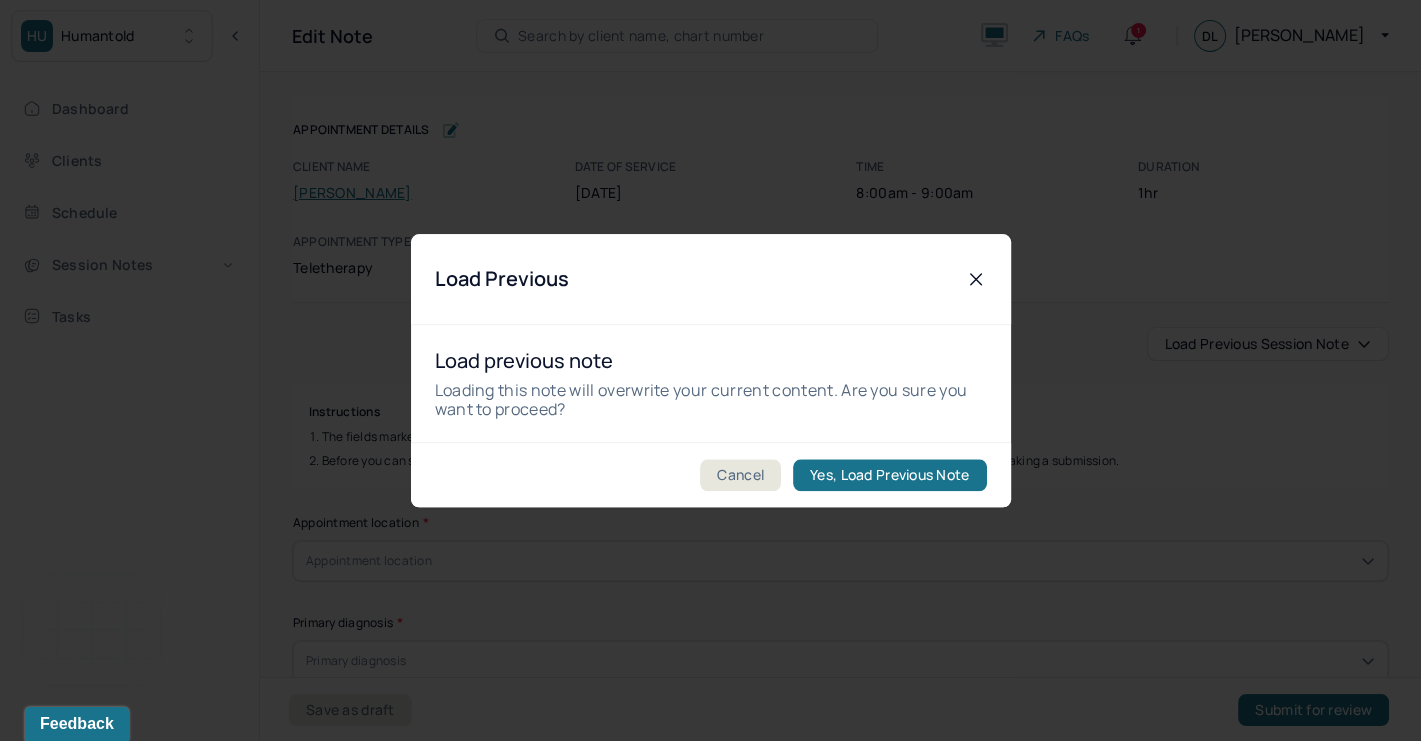 type on "Client reported experiencing slightly dec. energy towards the beginning of the workweek." 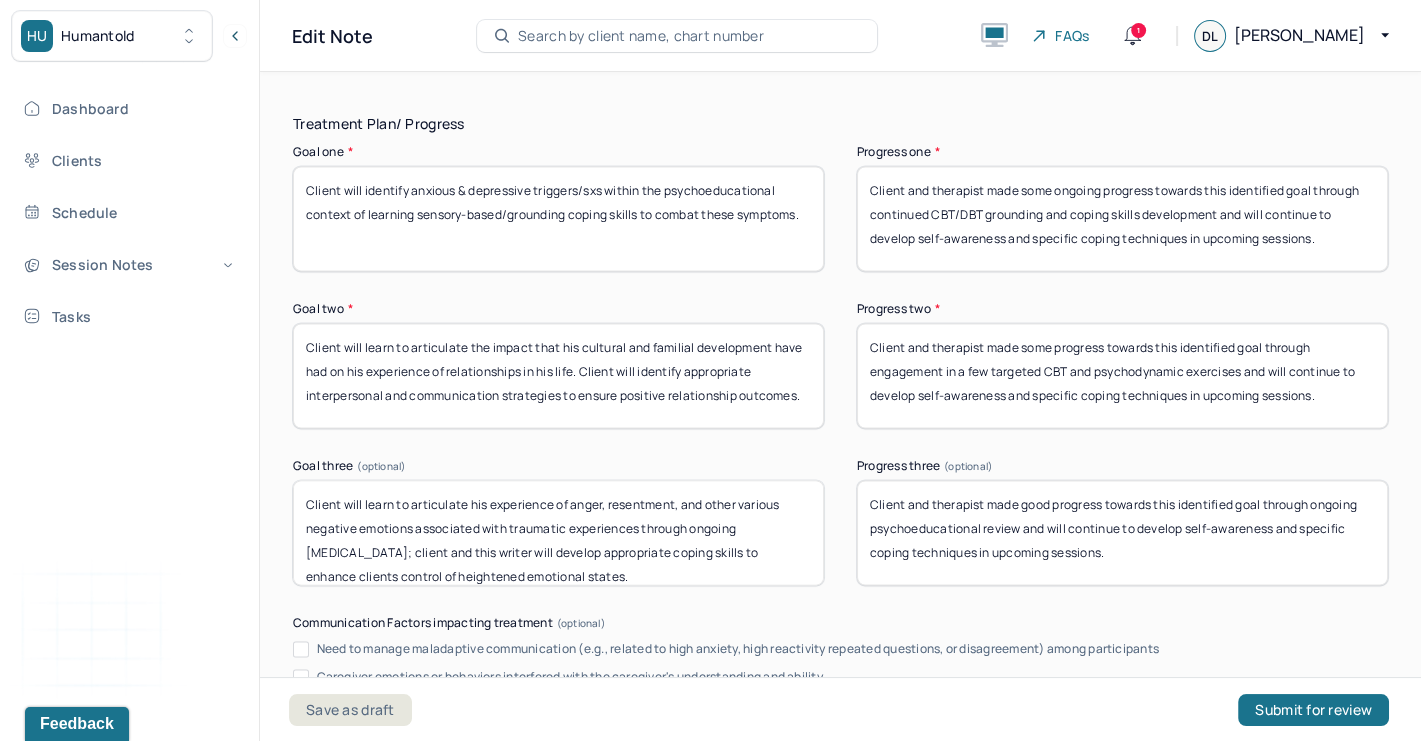 scroll, scrollTop: 3922, scrollLeft: 0, axis: vertical 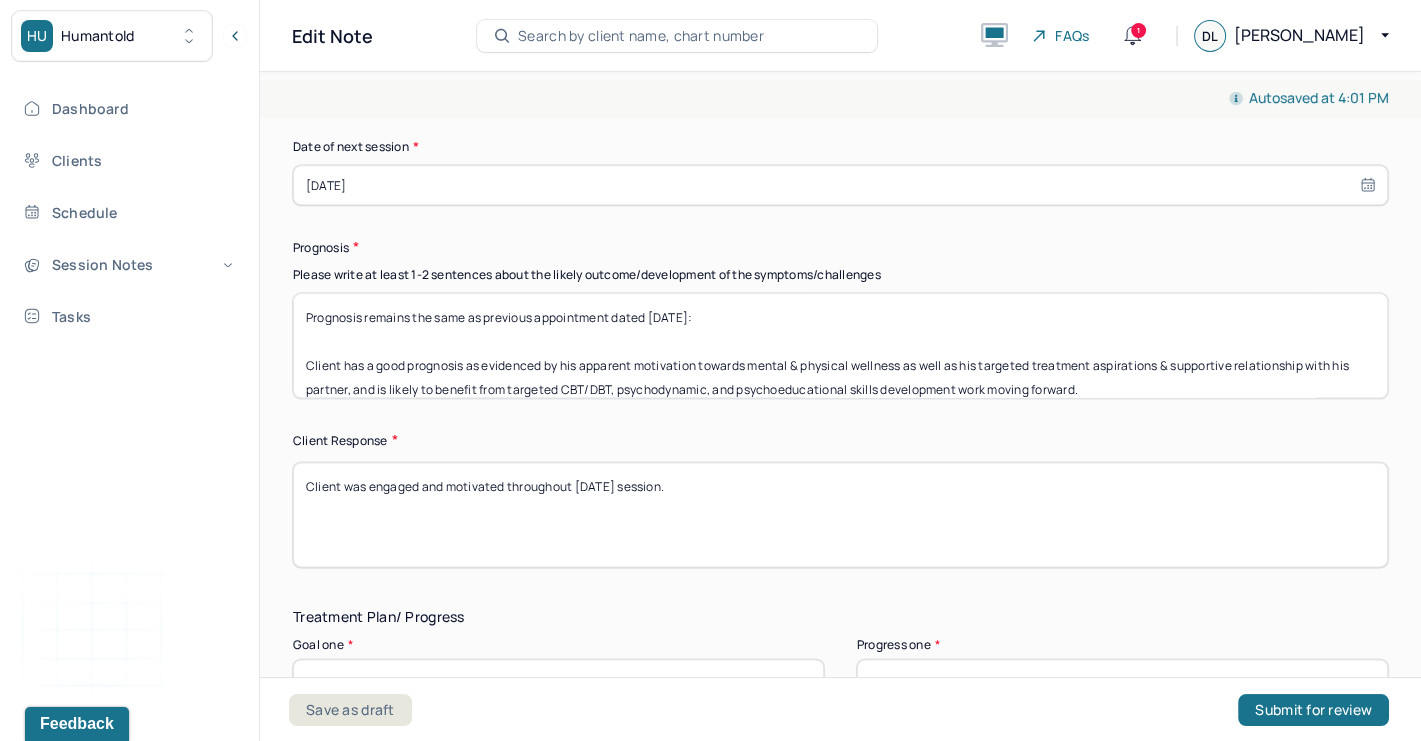 click on "Prognosis remains the same as previous appointment dated [DATE]:
Client has a good prognosis as evidenced by his apparent motivation towards mental & physical wellness as well as his targeted treatment aspirations & supportive relationship with his partner, and is likely to benefit from targeted CBT/DBT, psychodynamic, and psychoeducational skills development work moving forward." at bounding box center (840, 345) 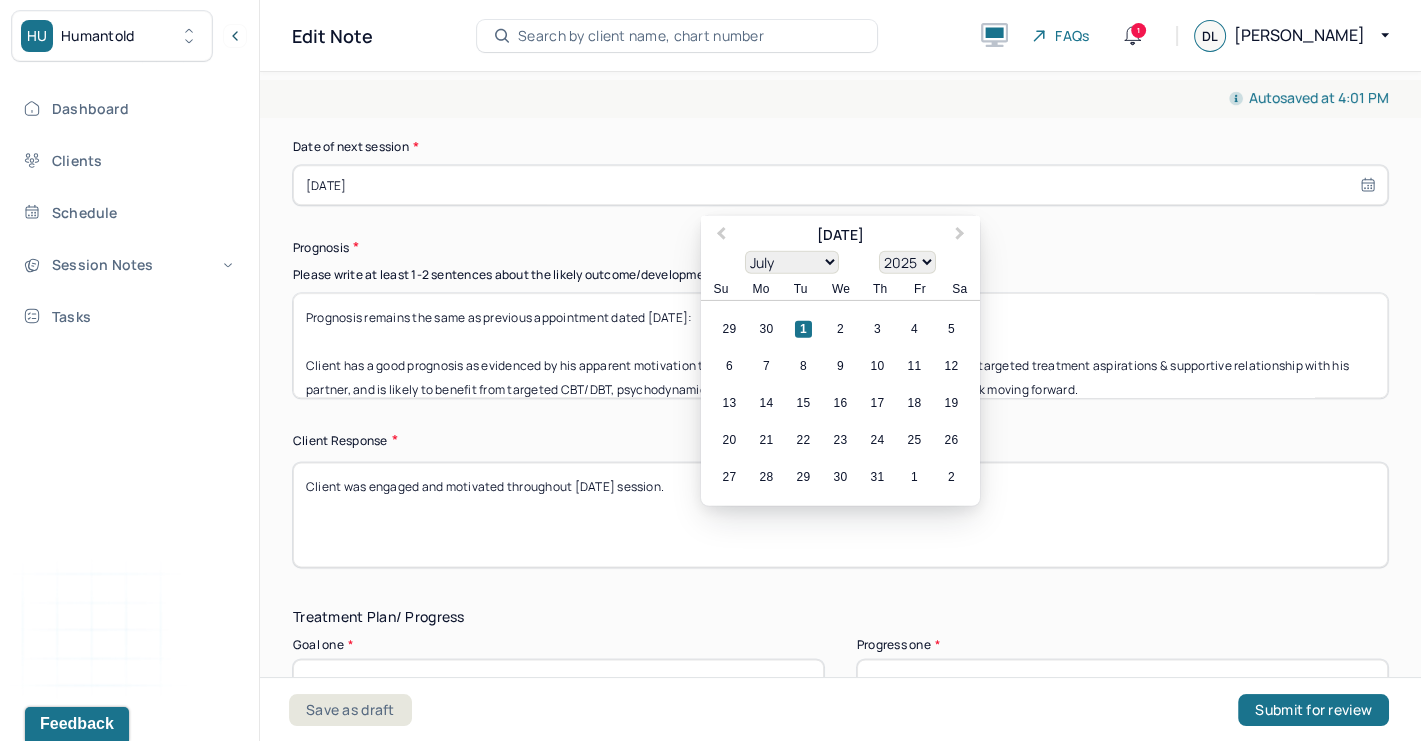 click on "[DATE]" at bounding box center (840, 185) 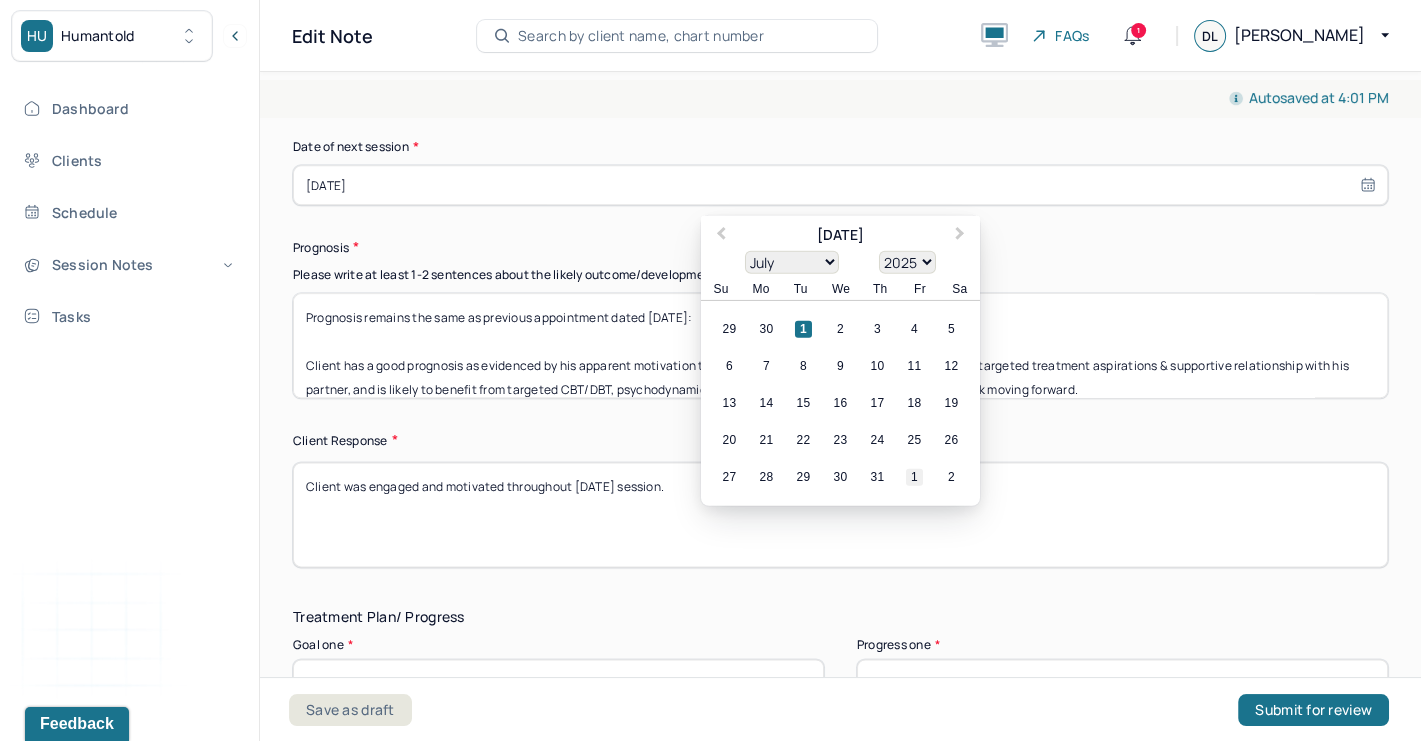 click on "1" at bounding box center (914, 476) 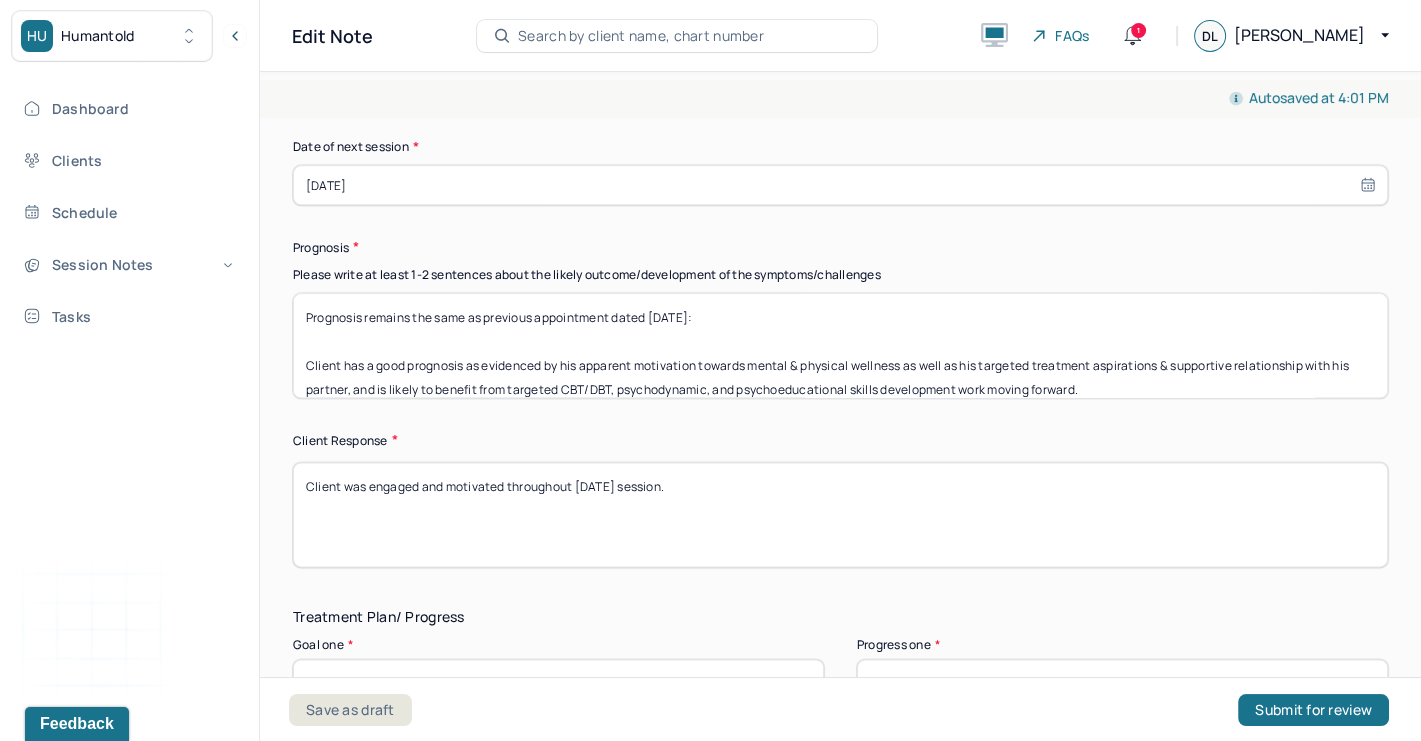 click on "[DATE]" at bounding box center [840, 185] 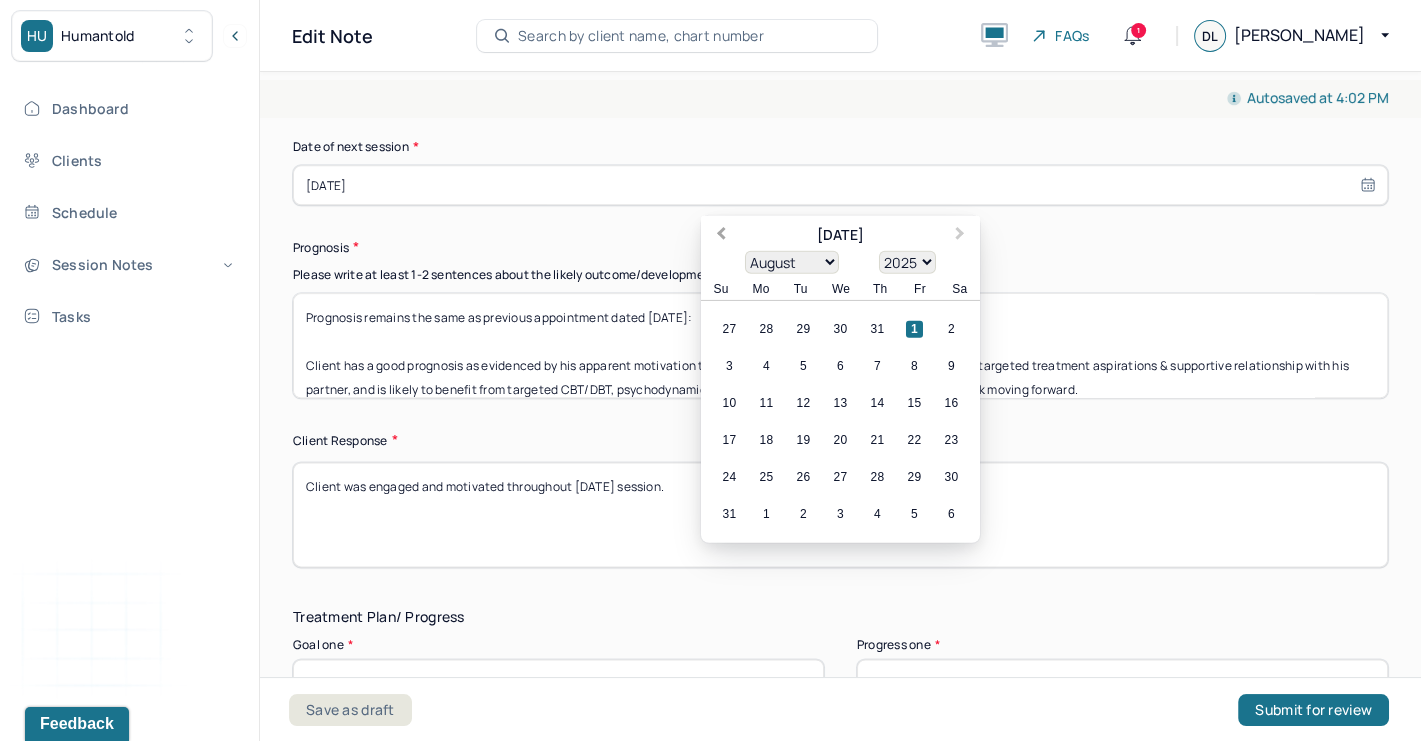 click on "Previous Month" at bounding box center [721, 235] 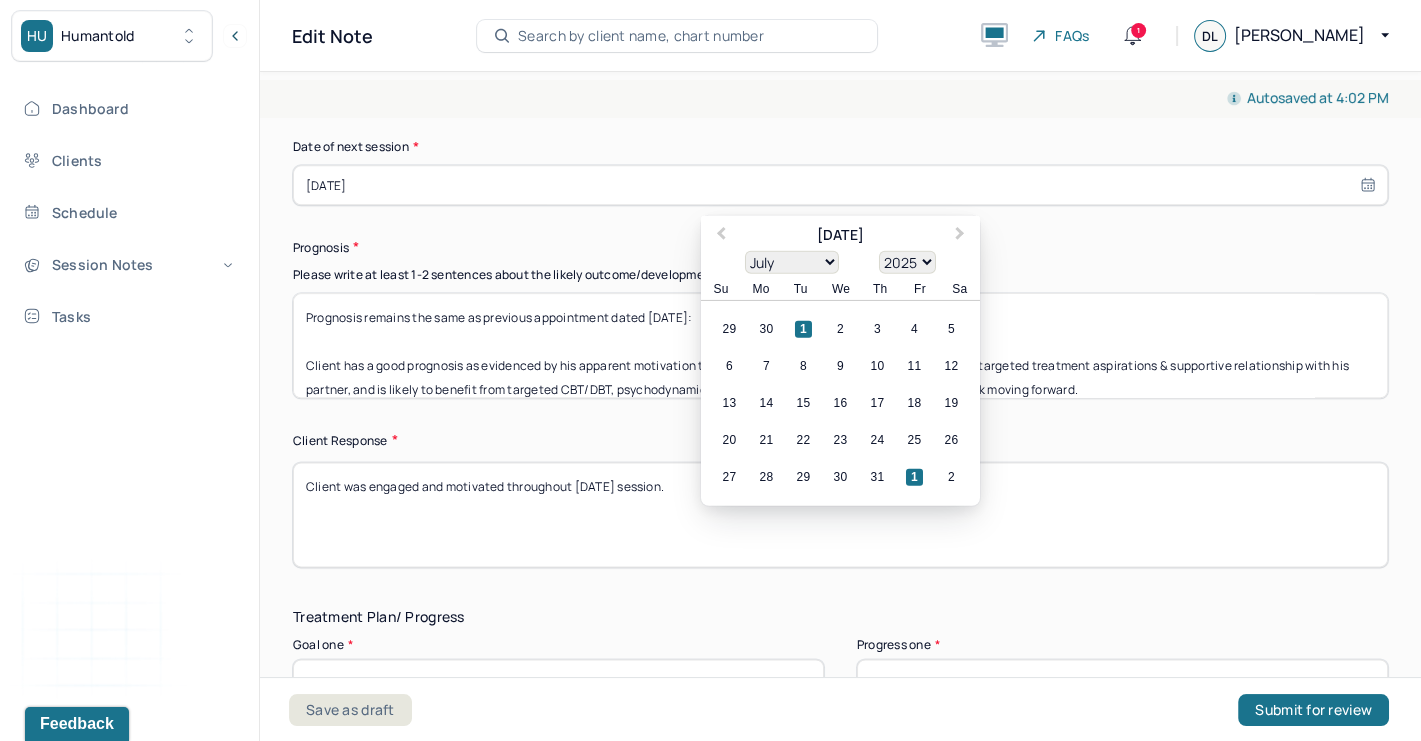 click on "1" at bounding box center (803, 328) 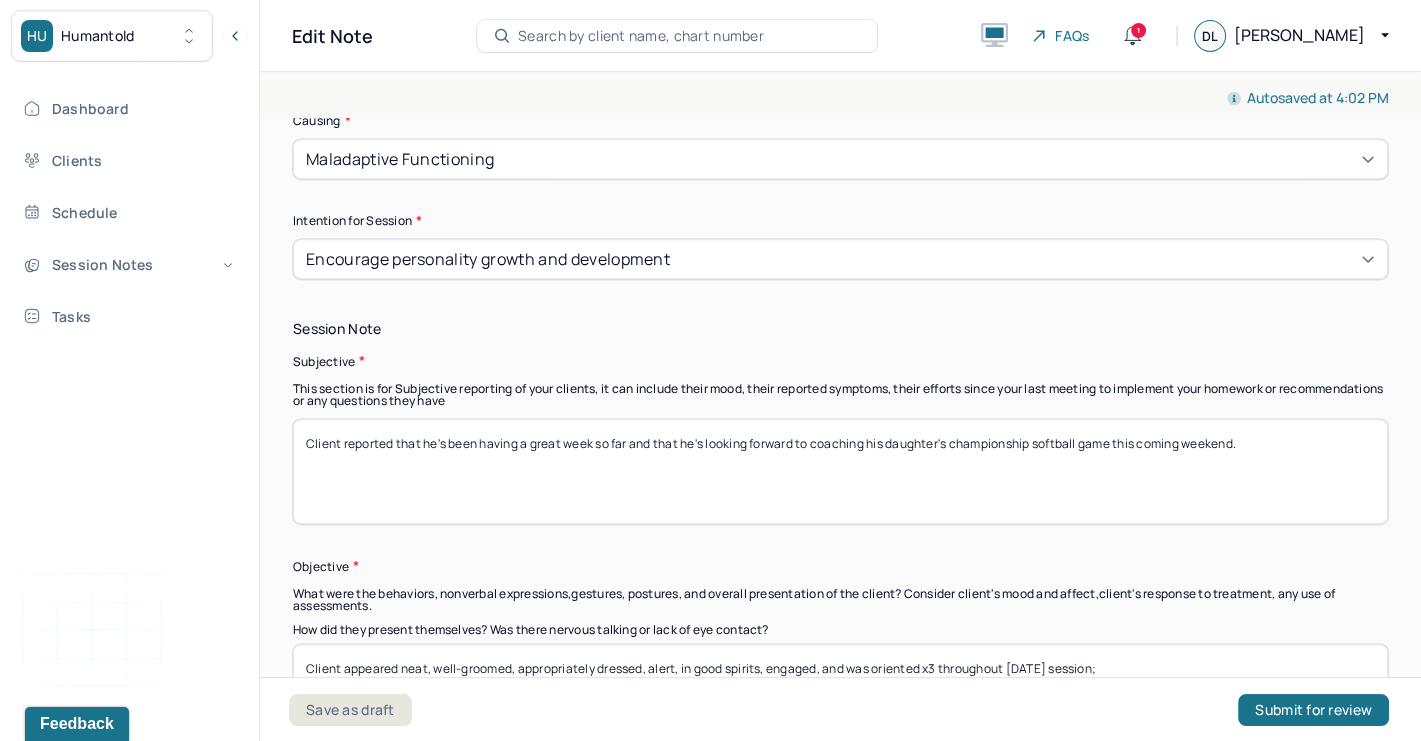 scroll, scrollTop: 1281, scrollLeft: 0, axis: vertical 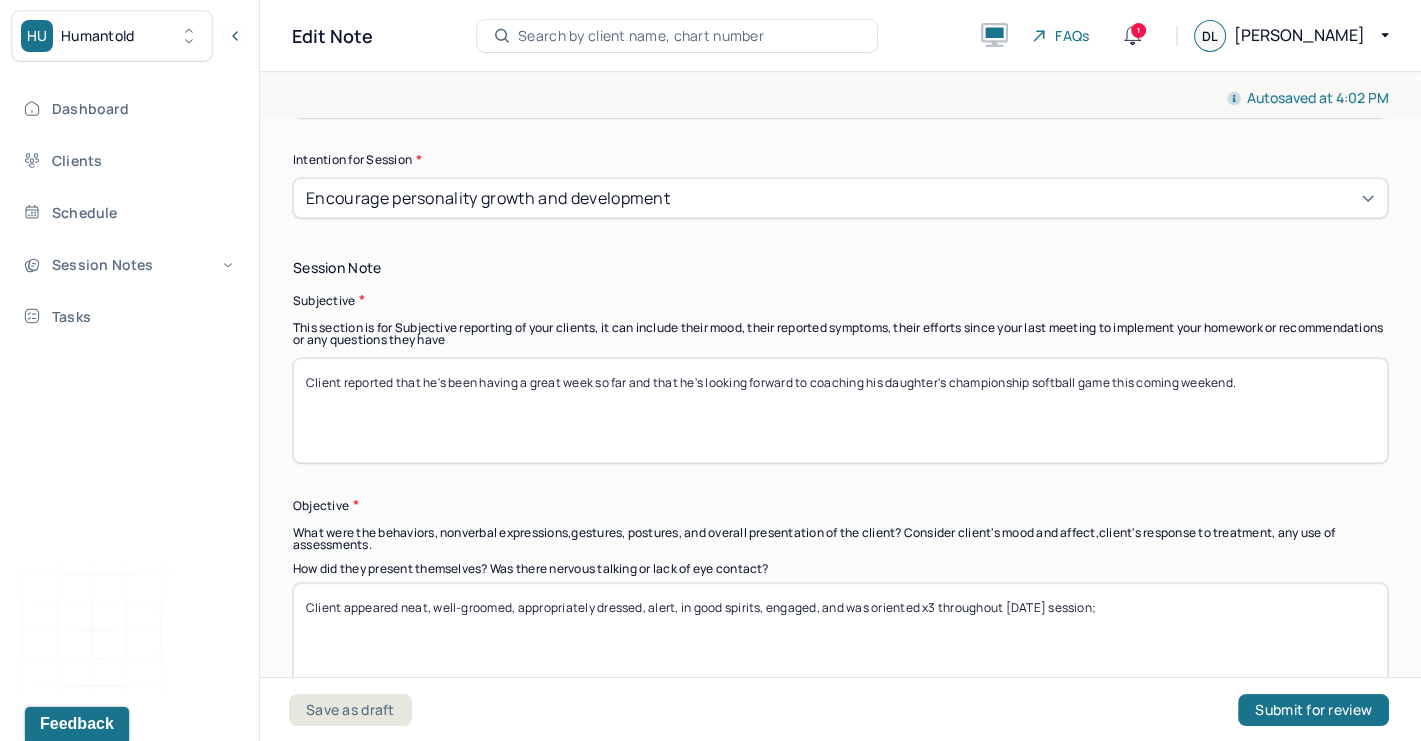 drag, startPoint x: 1298, startPoint y: 381, endPoint x: 452, endPoint y: 359, distance: 846.286 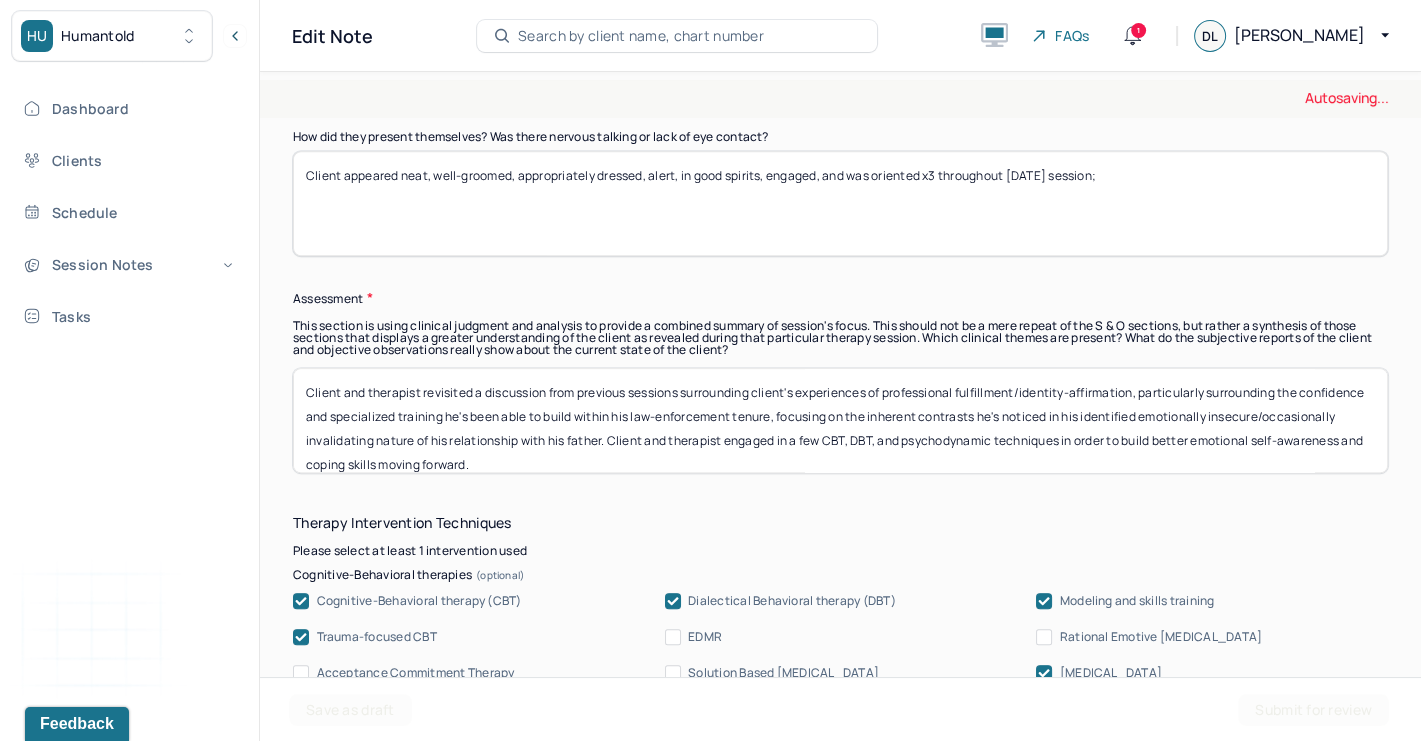 scroll, scrollTop: 1716, scrollLeft: 0, axis: vertical 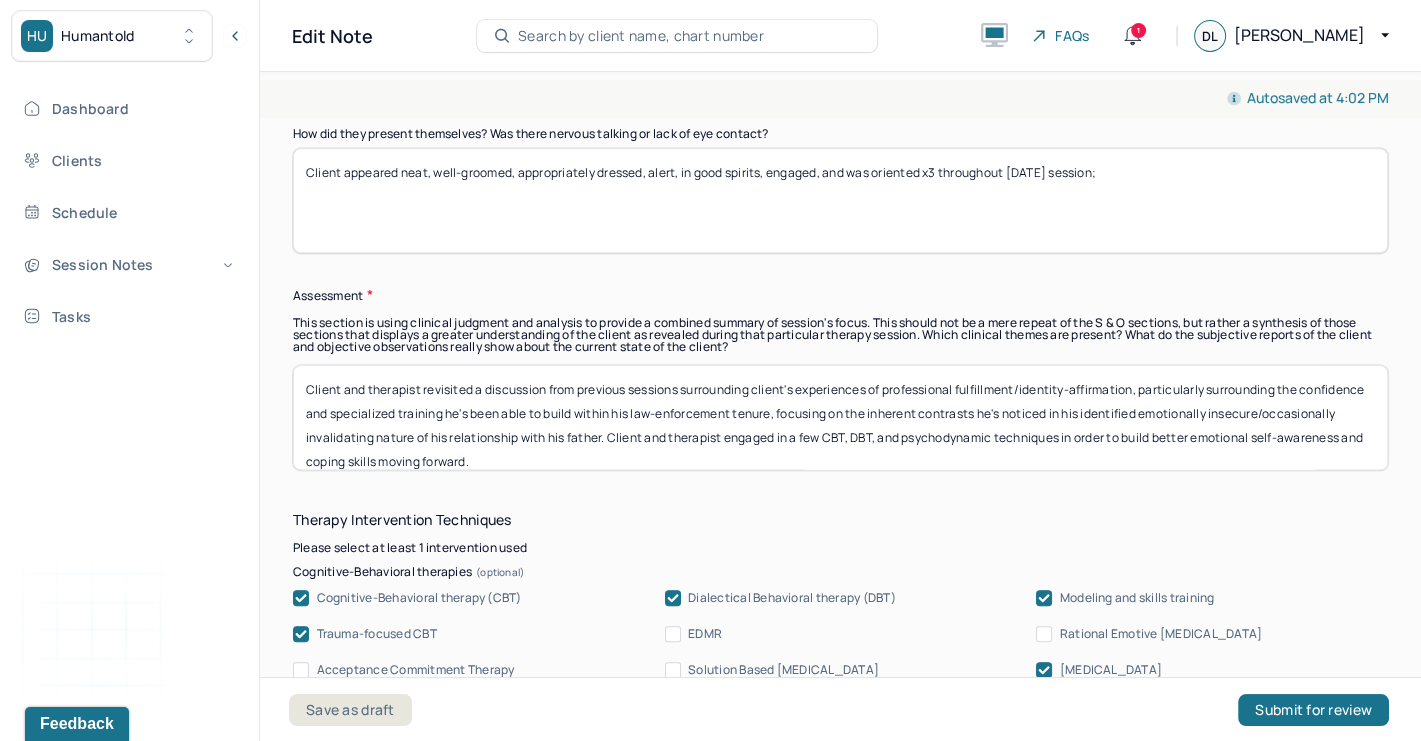type on "Client reported" 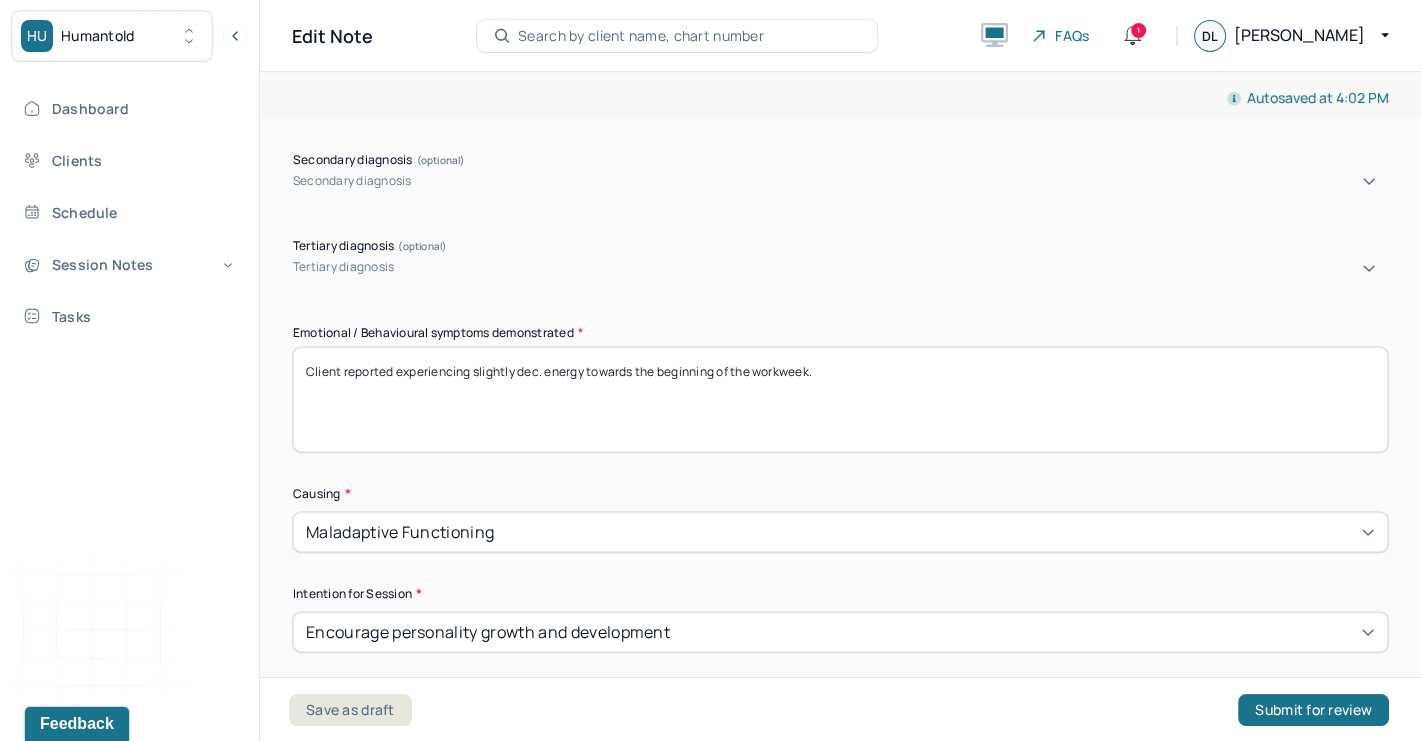 scroll, scrollTop: 846, scrollLeft: 0, axis: vertical 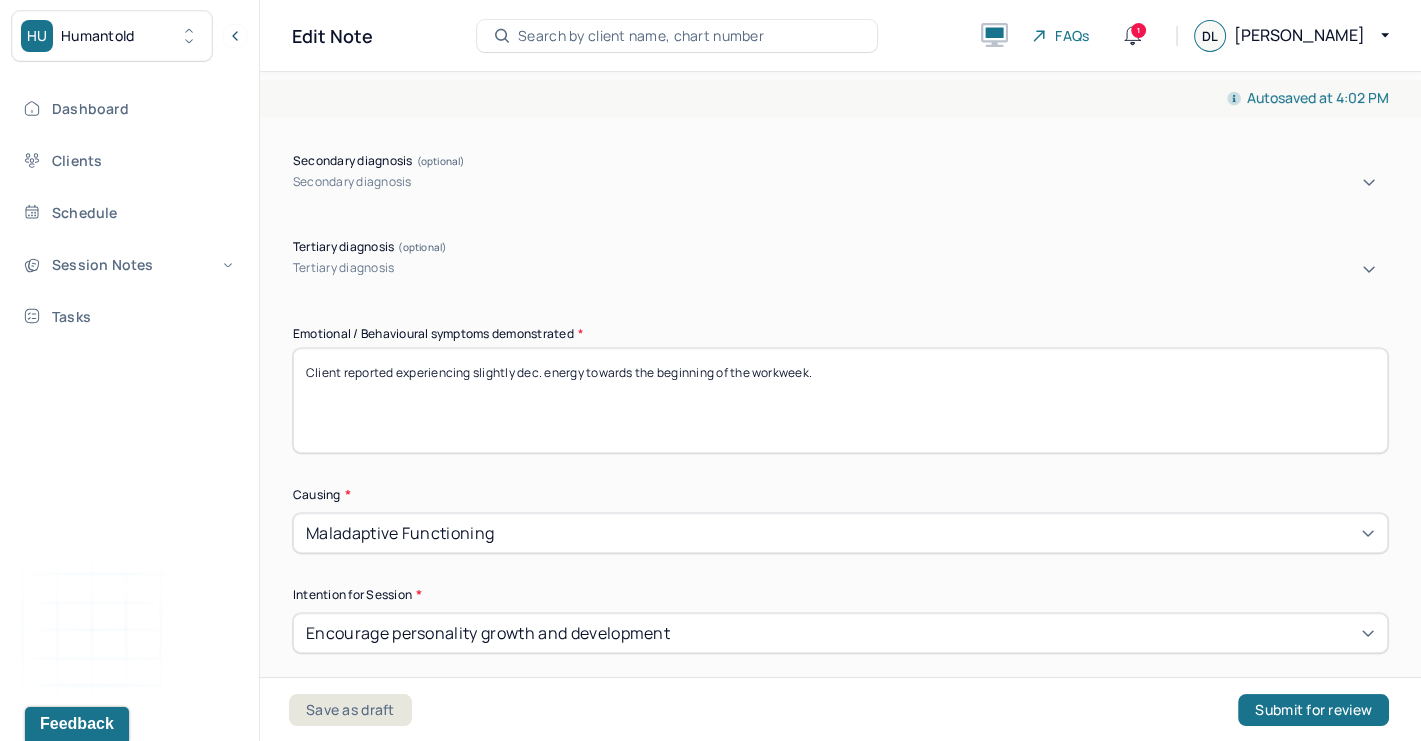 type 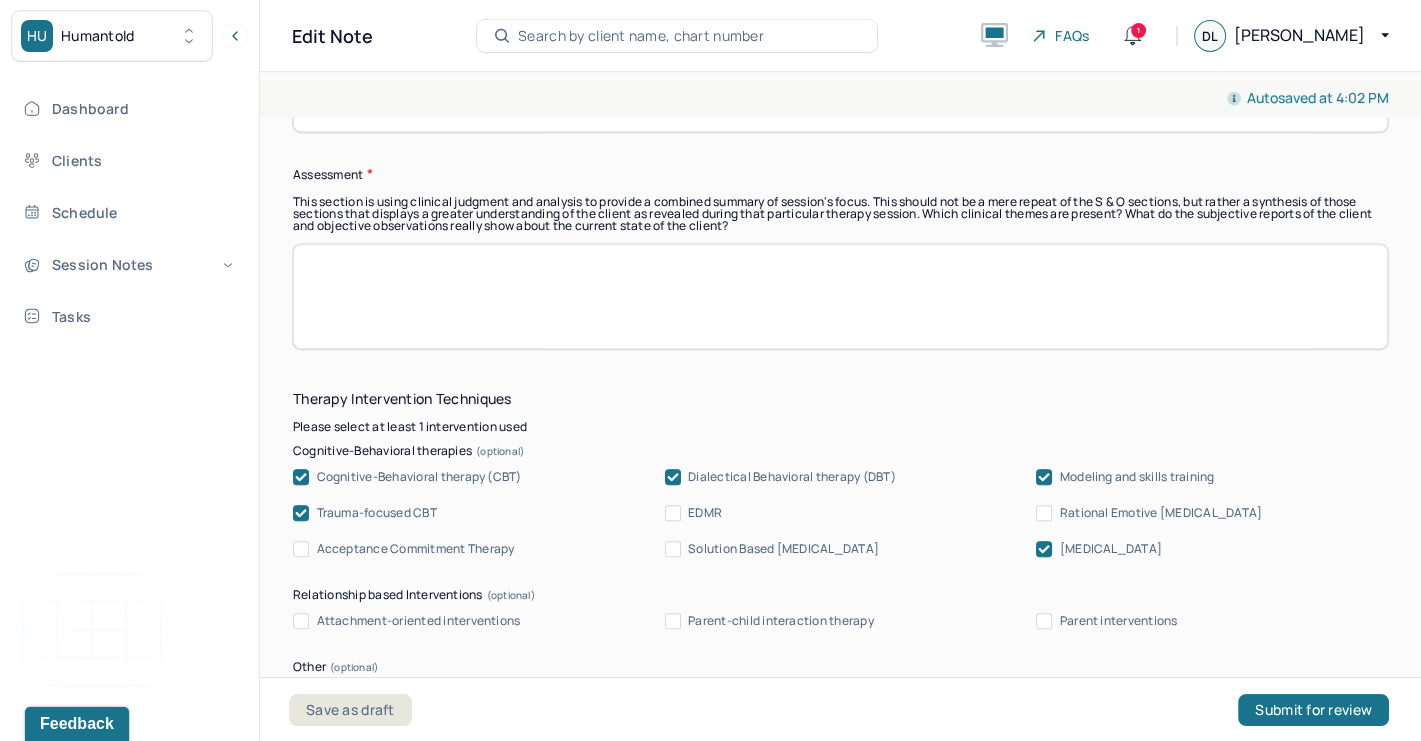 scroll, scrollTop: 1810, scrollLeft: 0, axis: vertical 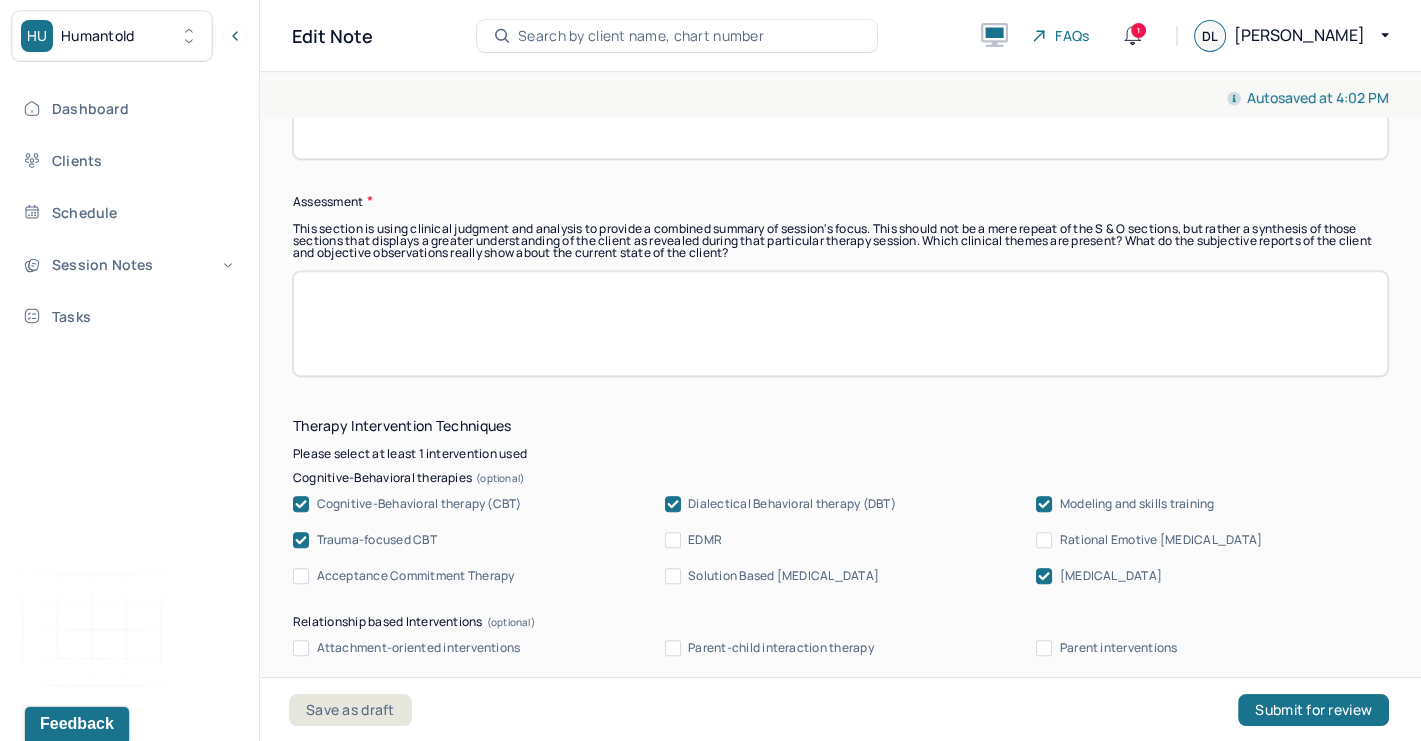 type on "Client reported experiencing" 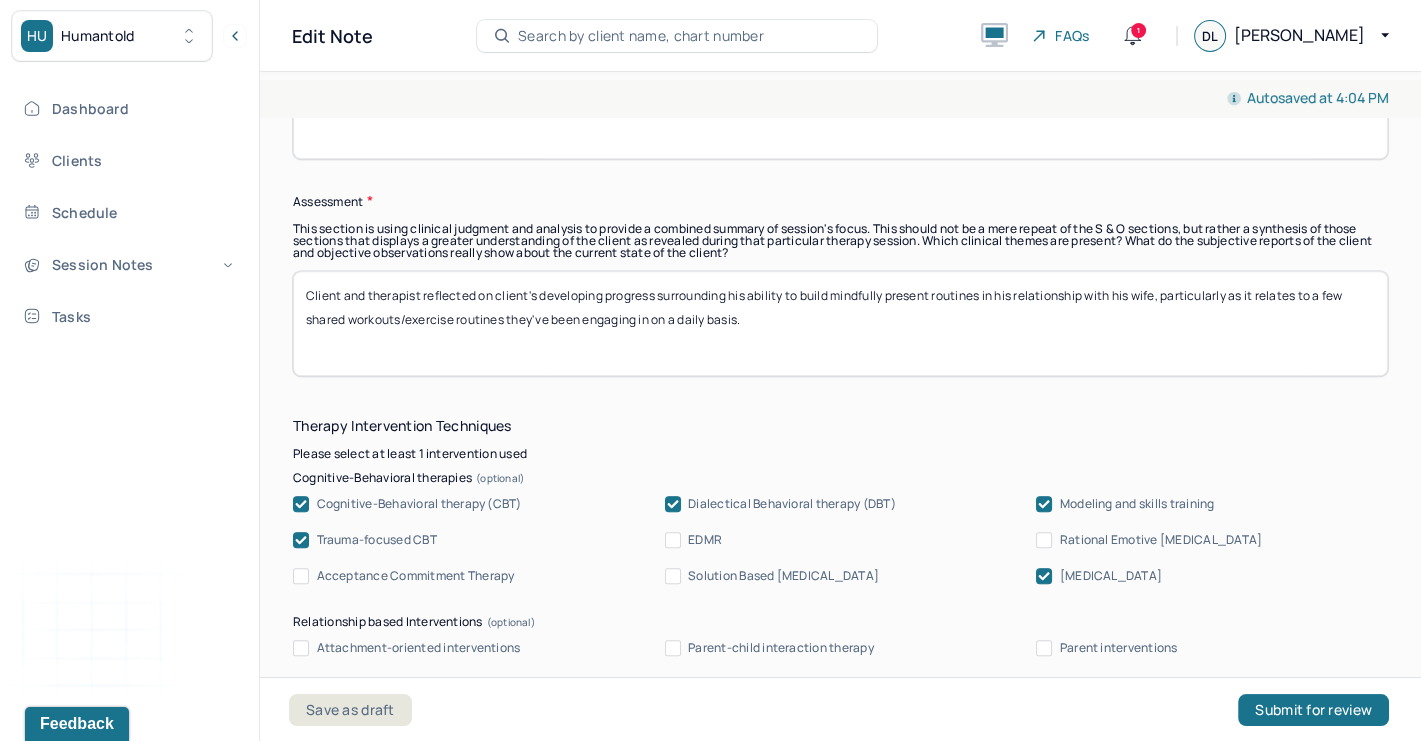 paste on "Client and therapist engaged in a few CBT, DBT, and psychodynamic techniques in order to build better emotional self-awareness and coping skills moving forward." 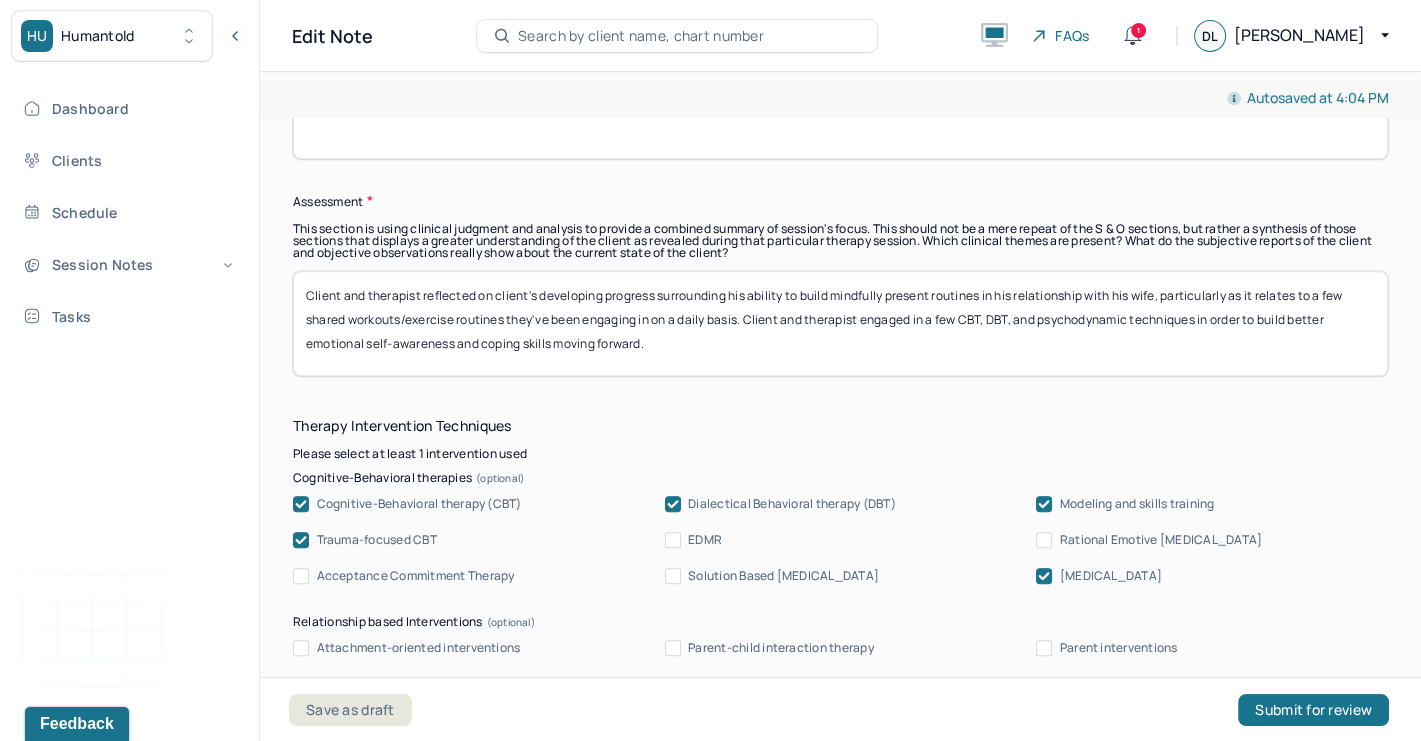 scroll, scrollTop: 0, scrollLeft: 0, axis: both 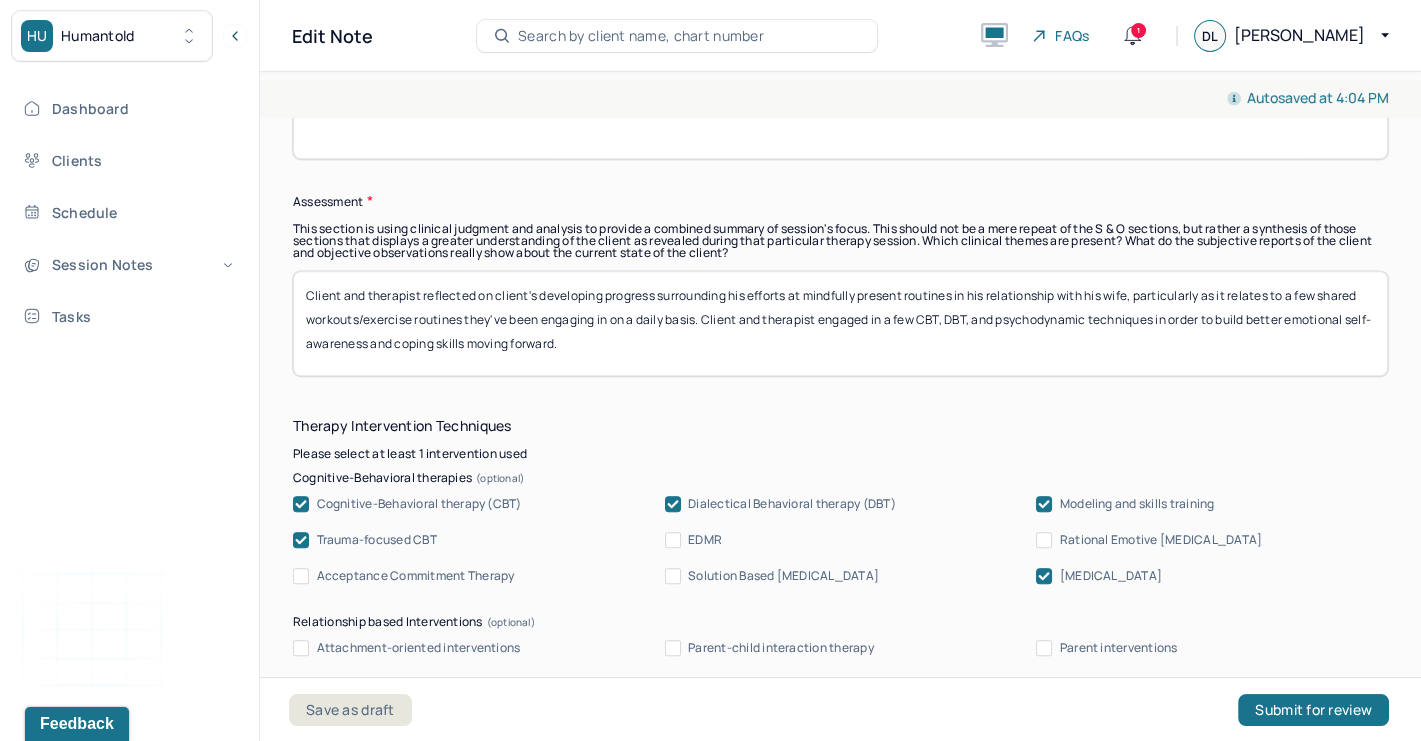 click on "Client and therapist reflected on client's developing progress surrounding his efforts at mindfully present routines in his relationship with his wife, particularly as it relates to a few shared workouts/exercise routines they've been engaging in on a daily basis. Client and therapist engaged in a few CBT, DBT, and psychodynamic techniques in order to build better emotional self-awareness and coping skills moving forward." at bounding box center [840, 323] 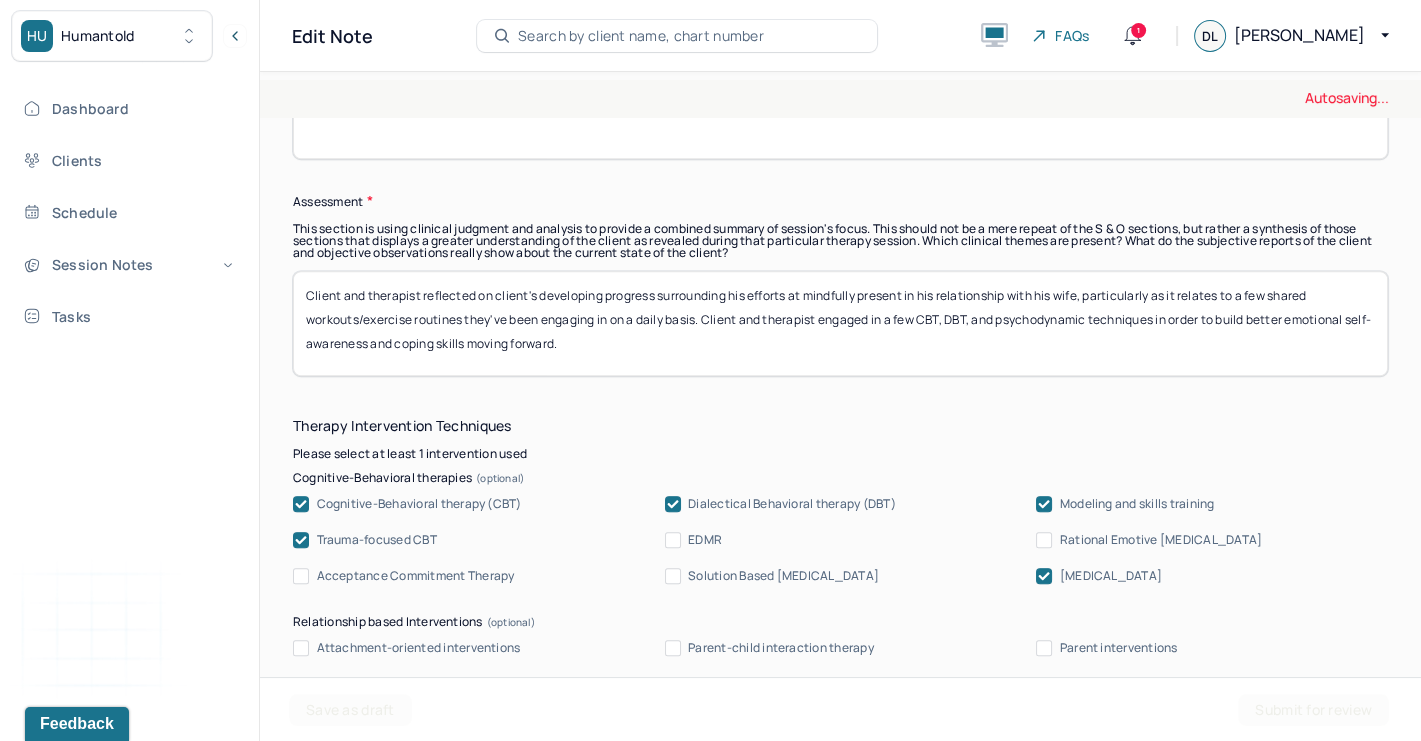 click on "Client and therapist reflected on client's developing progress surrounding his efforts at mindfully present routines in his relationship with his wife, particularly as it relates to a few shared workouts/exercise routines they've been engaging in on a daily basis. Client and therapist engaged in a few CBT, DBT, and psychodynamic techniques in order to build better emotional self-awareness and coping skills moving forward." at bounding box center (840, 323) 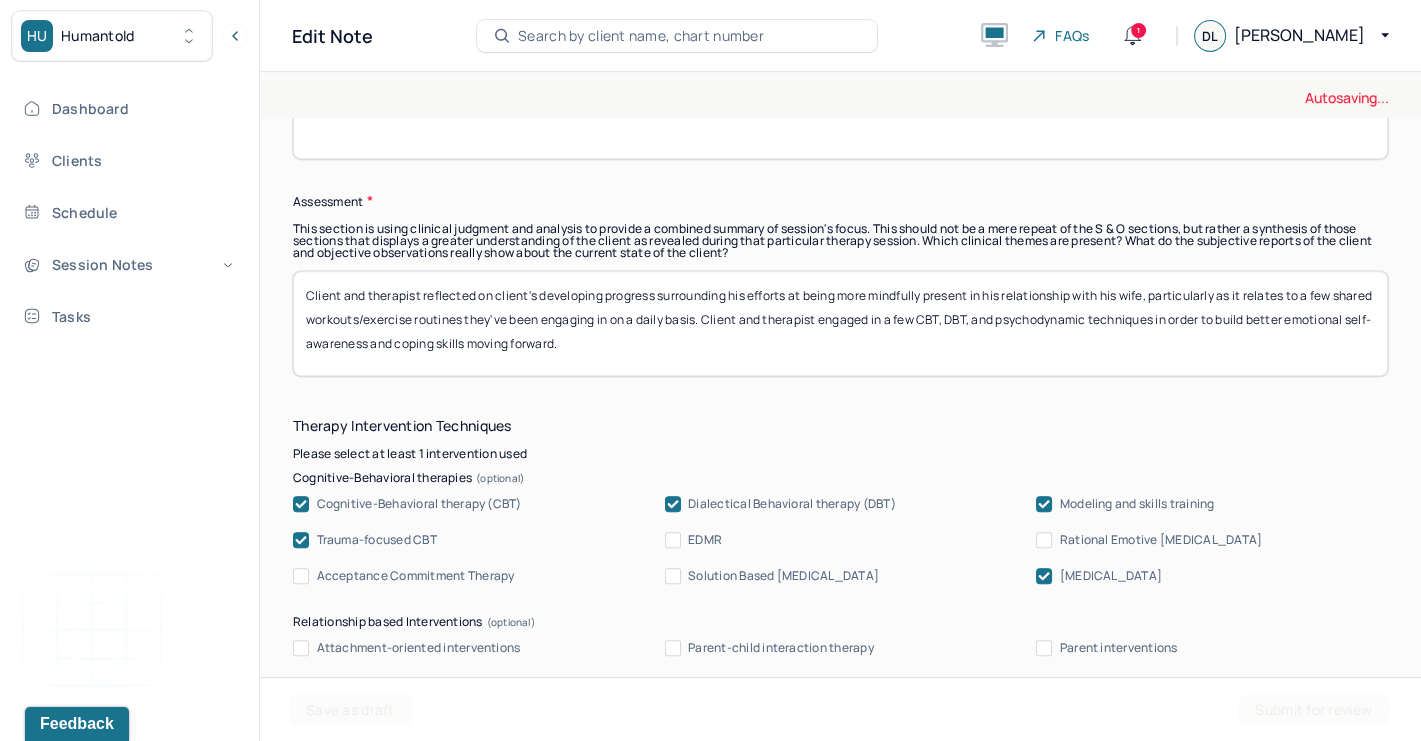 click on "Client and therapist reflected on client's developing progress surrounding his efforts at mindfully present in his relationship with his wife, particularly as it relates to a few shared workouts/exercise routines they've been engaging in on a daily basis. Client and therapist engaged in a few CBT, DBT, and psychodynamic techniques in order to build better emotional self-awareness and coping skills moving forward." at bounding box center (840, 323) 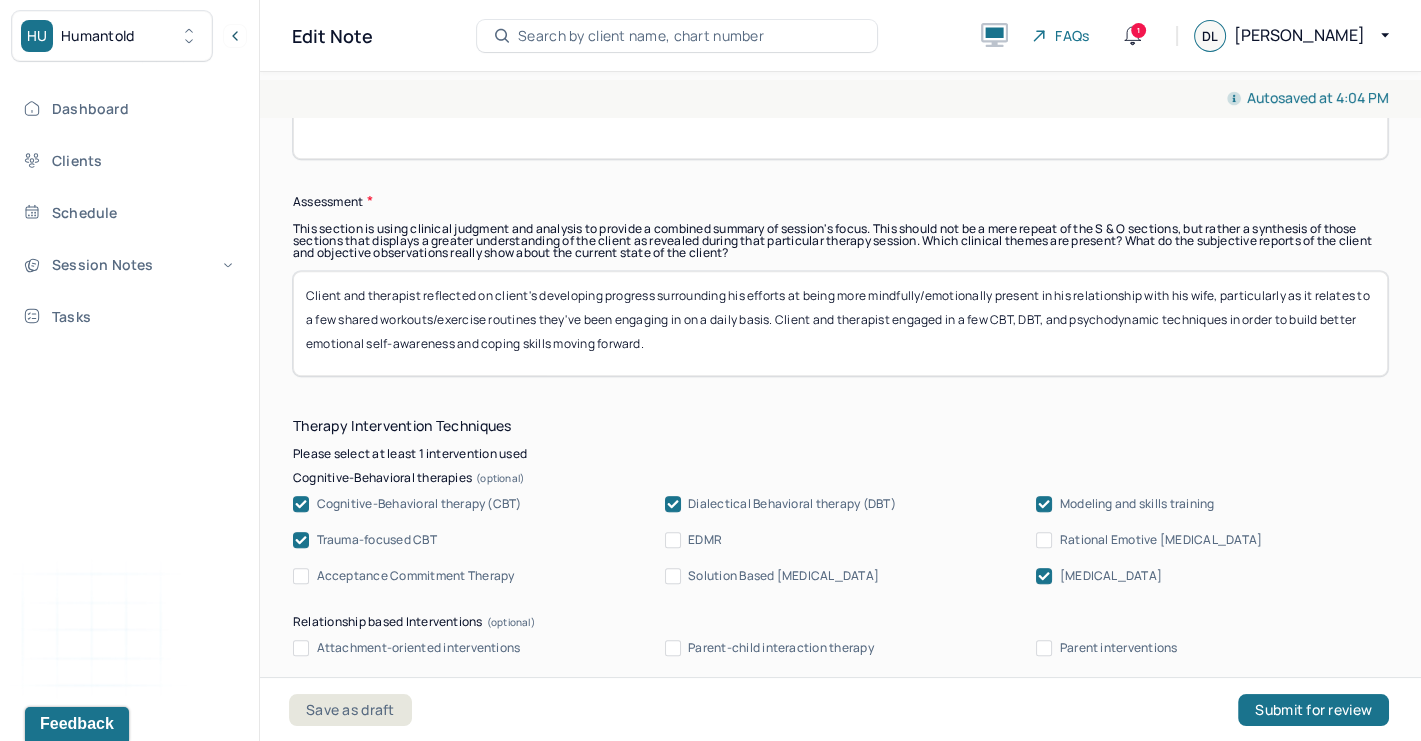 click on "Client and therapist reflected on client's developing progress surrounding his efforts at being more mindfully/emotionally present in his relationship with his wife, particularly as it relates to a few shared workouts/exercise routines they've been engaging in on a daily basis. Client and therapist engaged in a few CBT, DBT, and psychodynamic techniques in order to build better emotional self-awareness and coping skills moving forward." at bounding box center (840, 323) 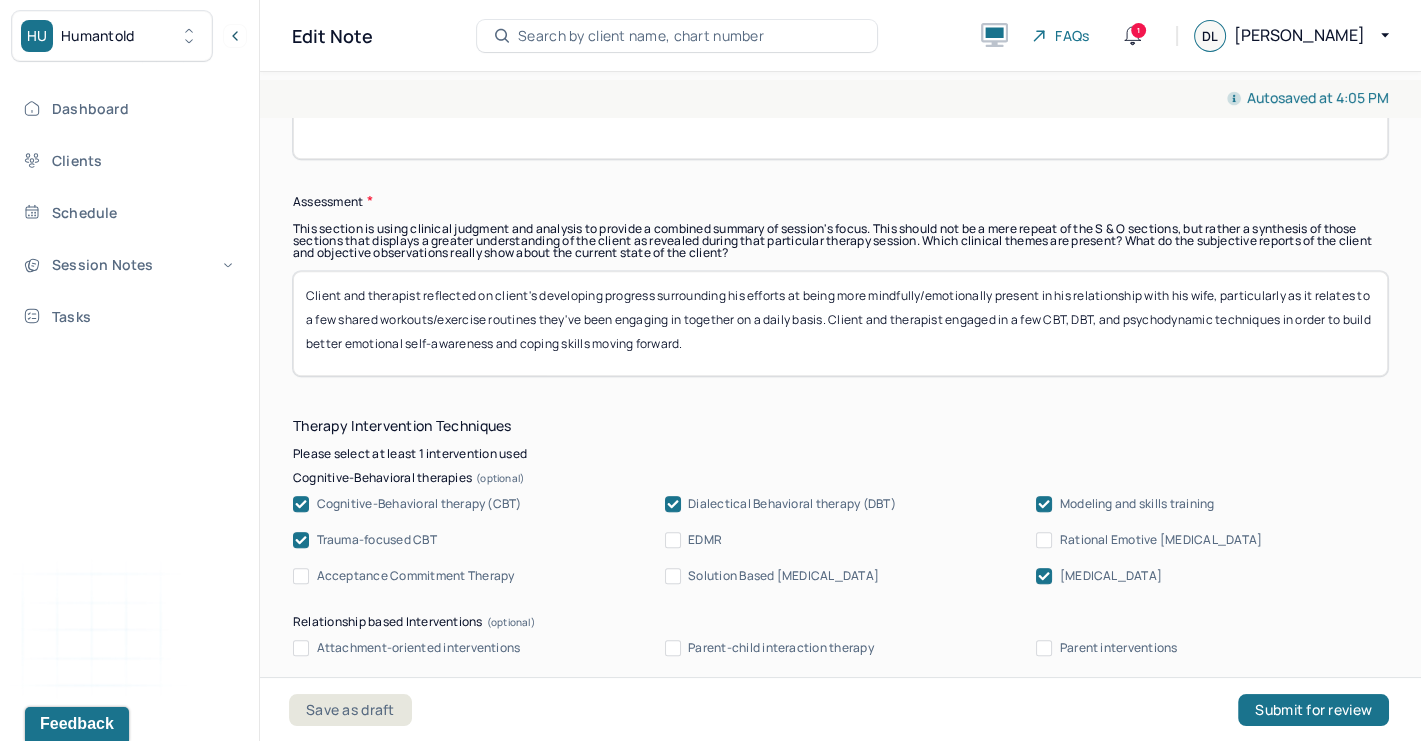 drag, startPoint x: 633, startPoint y: 304, endPoint x: 751, endPoint y: 296, distance: 118.270874 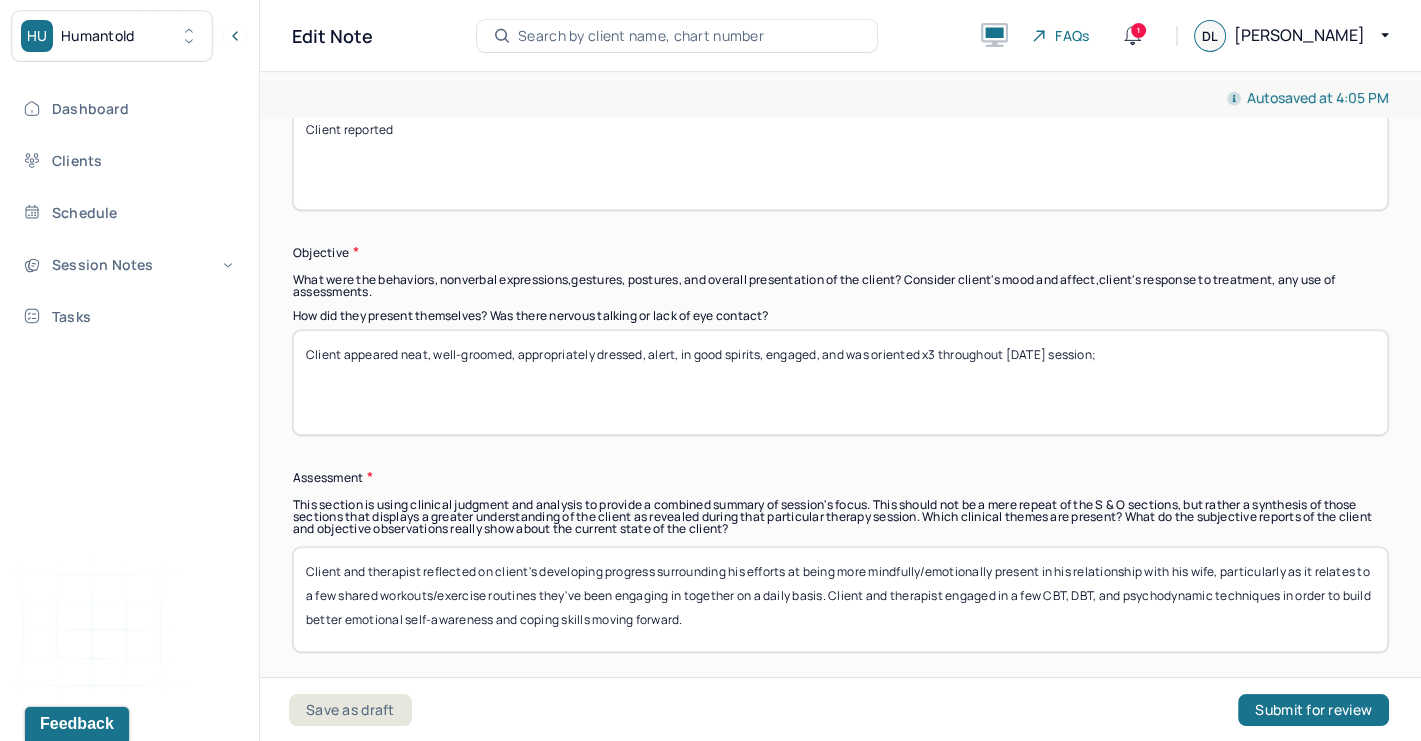 scroll, scrollTop: 1538, scrollLeft: 0, axis: vertical 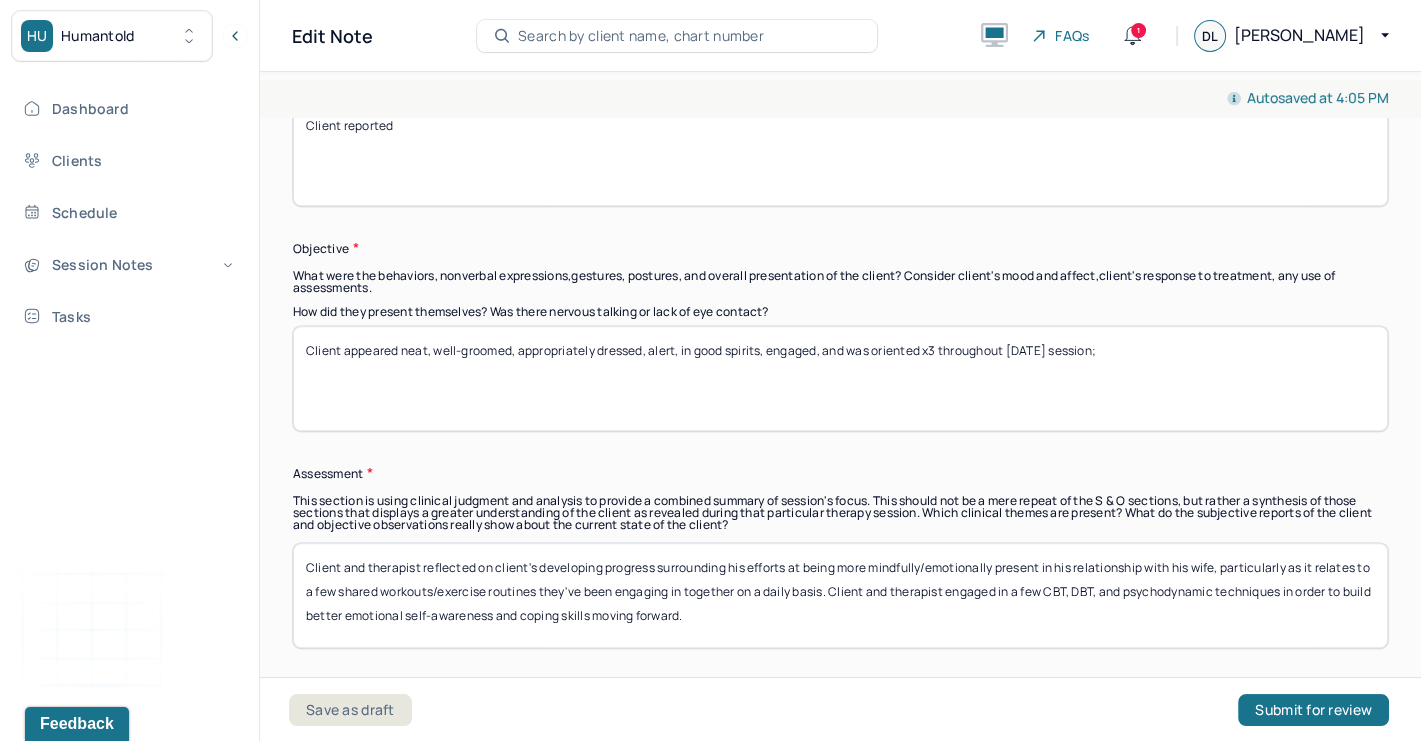 click on "Client and therapist reflected on client's developing progress surrounding his efforts at being more mindfully/emotionally present in his relationship with his wife, particularly as it relates to a few shared workouts/exercise routines they've been engaging in together on a daily basis. Client and therapist engaged in a few CBT, DBT, and psychodynamic techniques in order to build better emotional self-awareness and coping skills moving forward." at bounding box center [840, 595] 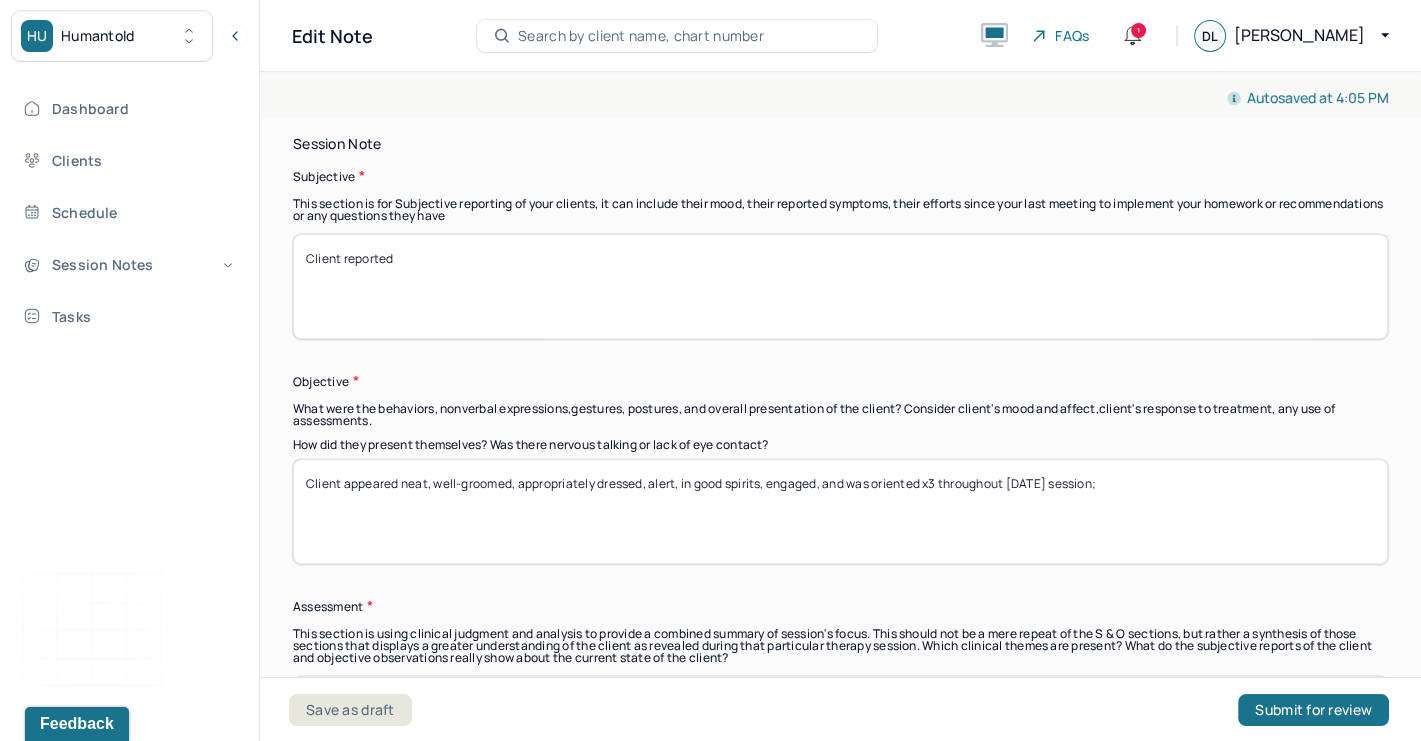 scroll, scrollTop: 1386, scrollLeft: 0, axis: vertical 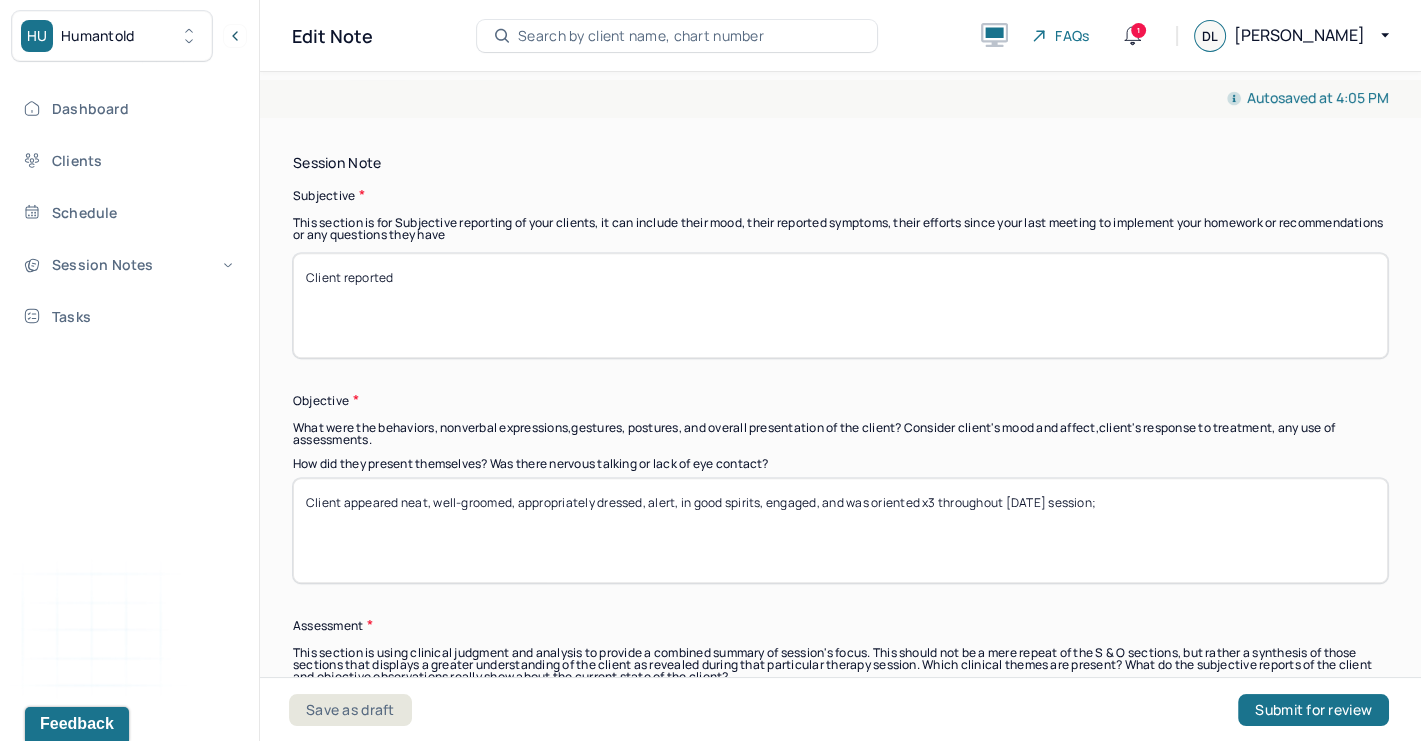 type on "Client and therapist reflected on client's developing progress surrounding his efforts at being more mindfully/emotionally present in his relationship with his wife, particularly as it relates to the impact of a few shared workouts/exercise routines they've been engaging in together on a daily basis. Client and therapist engaged in a few CBT, DBT, and psychodynamic techniques in order to build better emotional self-awareness and coping skills moving forward." 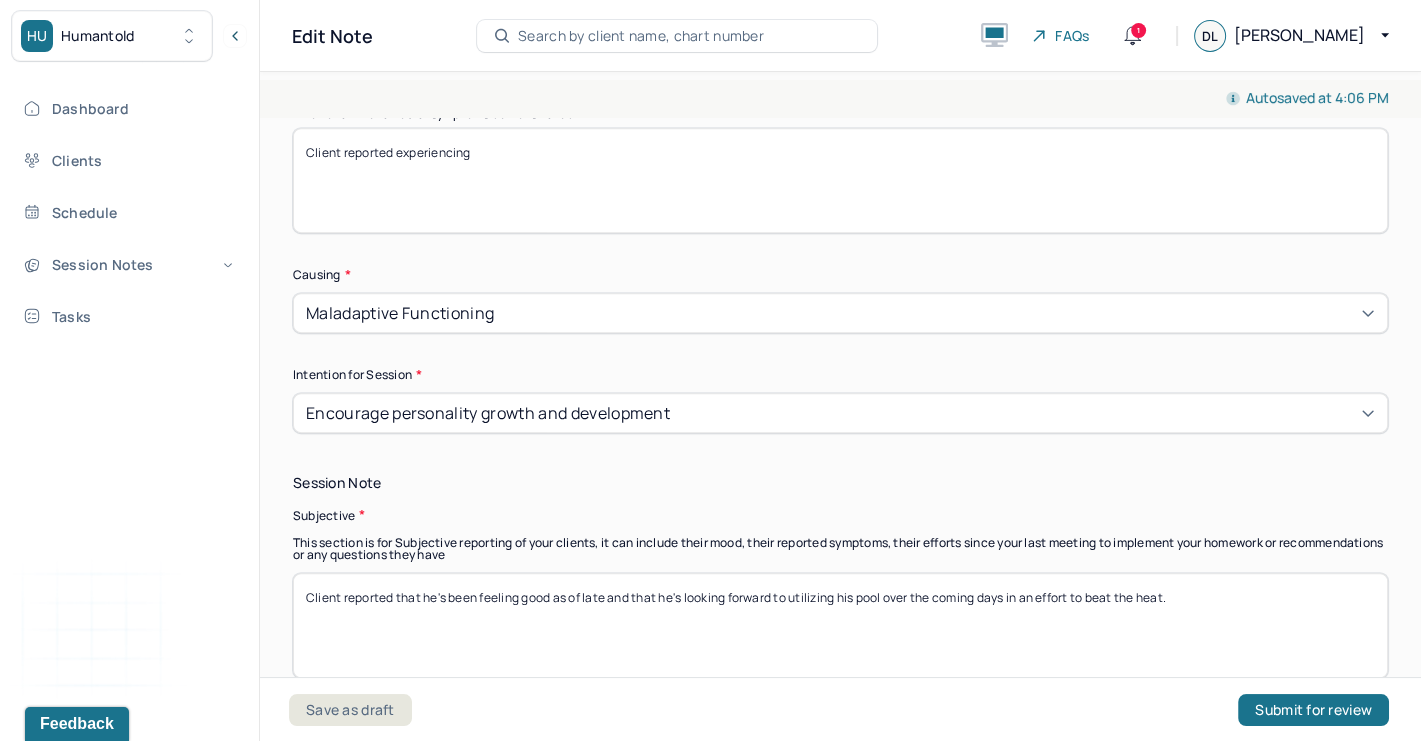 scroll, scrollTop: 1054, scrollLeft: 0, axis: vertical 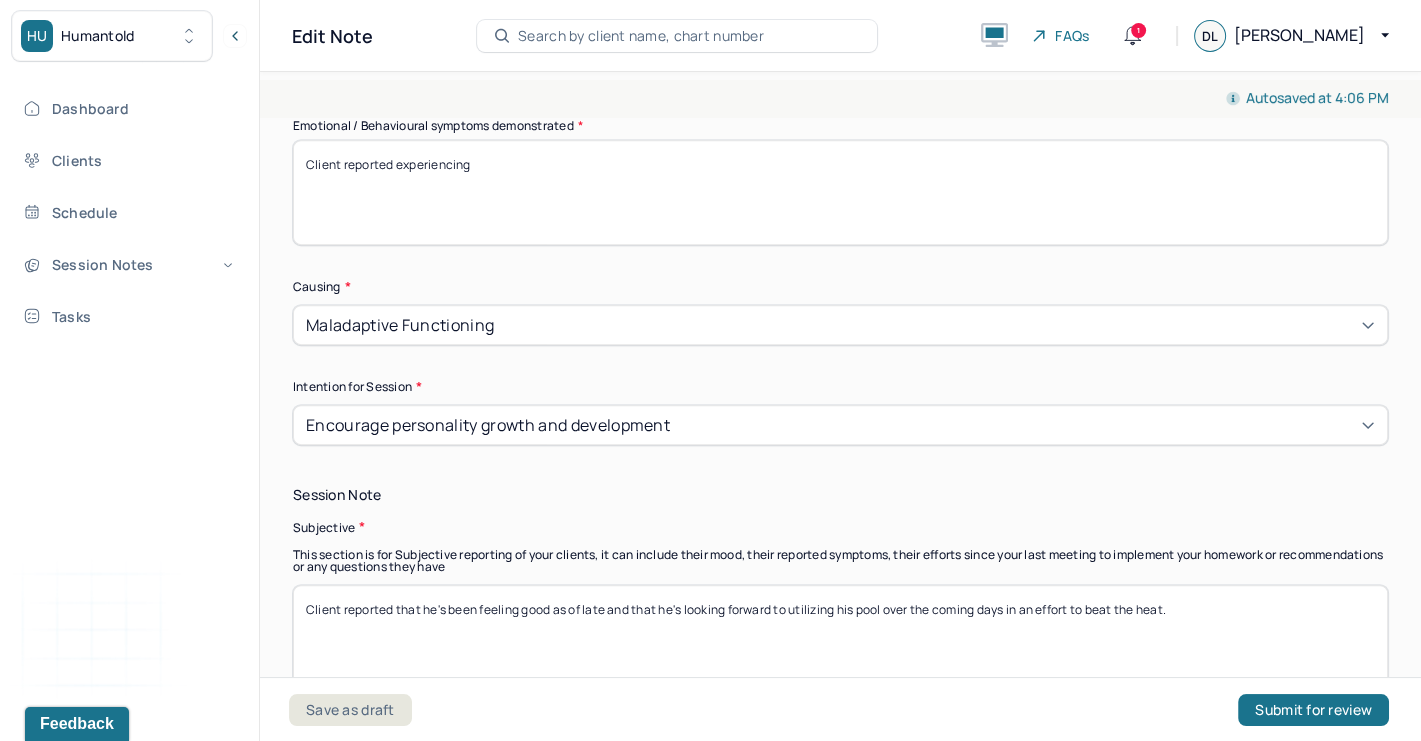 type on "Client reported that he's been feeling good as of late and that he's looking forward to utilizing his pool over the coming days in an effort to beat the heat." 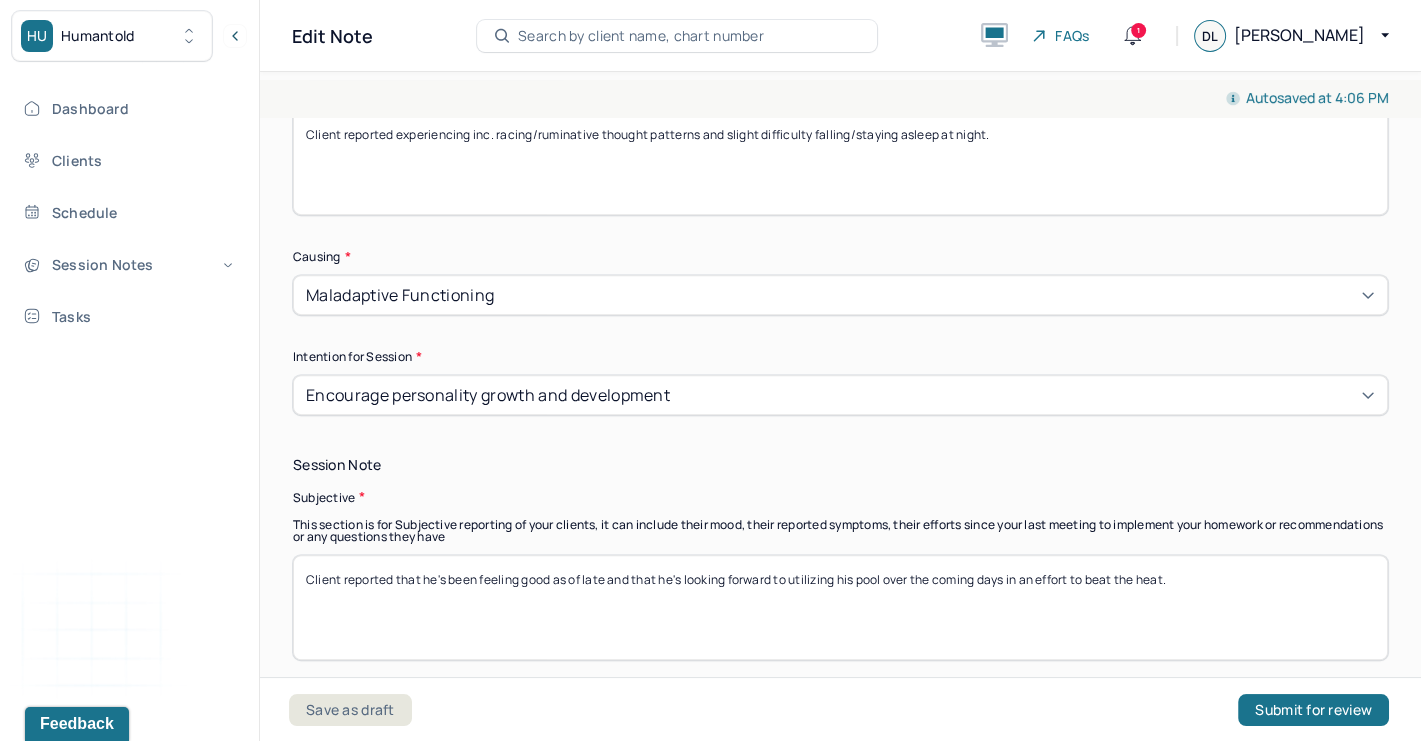 scroll, scrollTop: 1085, scrollLeft: 0, axis: vertical 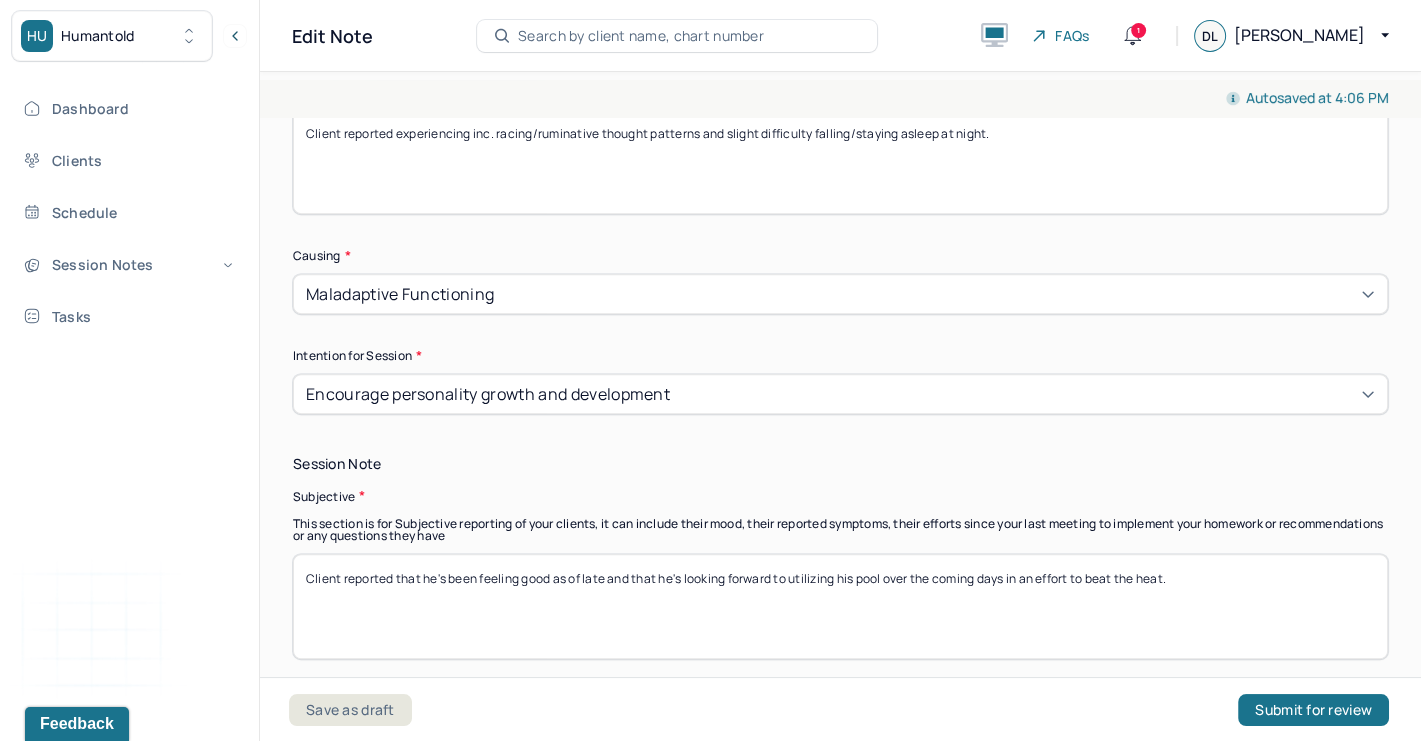 type on "Client reported experiencing inc. racing/ruminative thought patterns and slight difficulty falling/staying asleep at night." 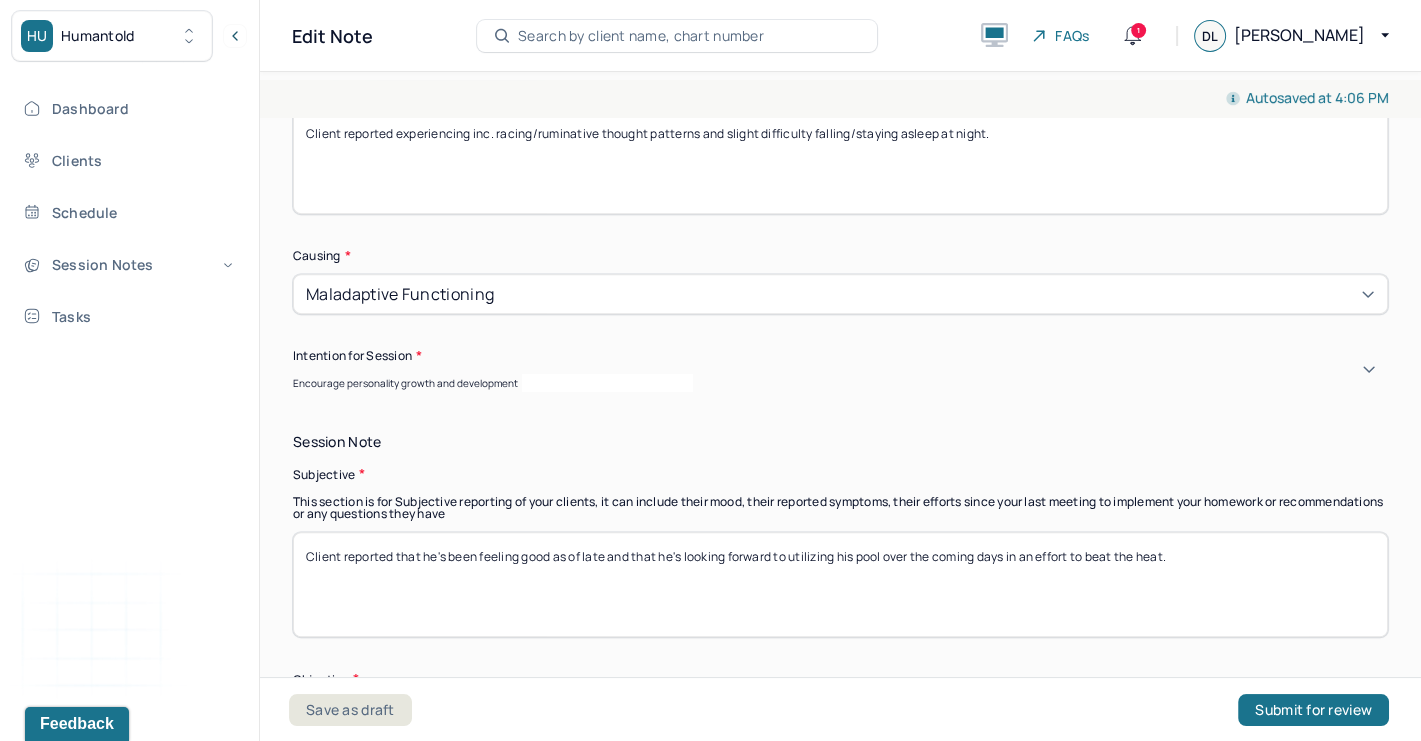 click on "Encourage personality growth and development" at bounding box center (840, 383) 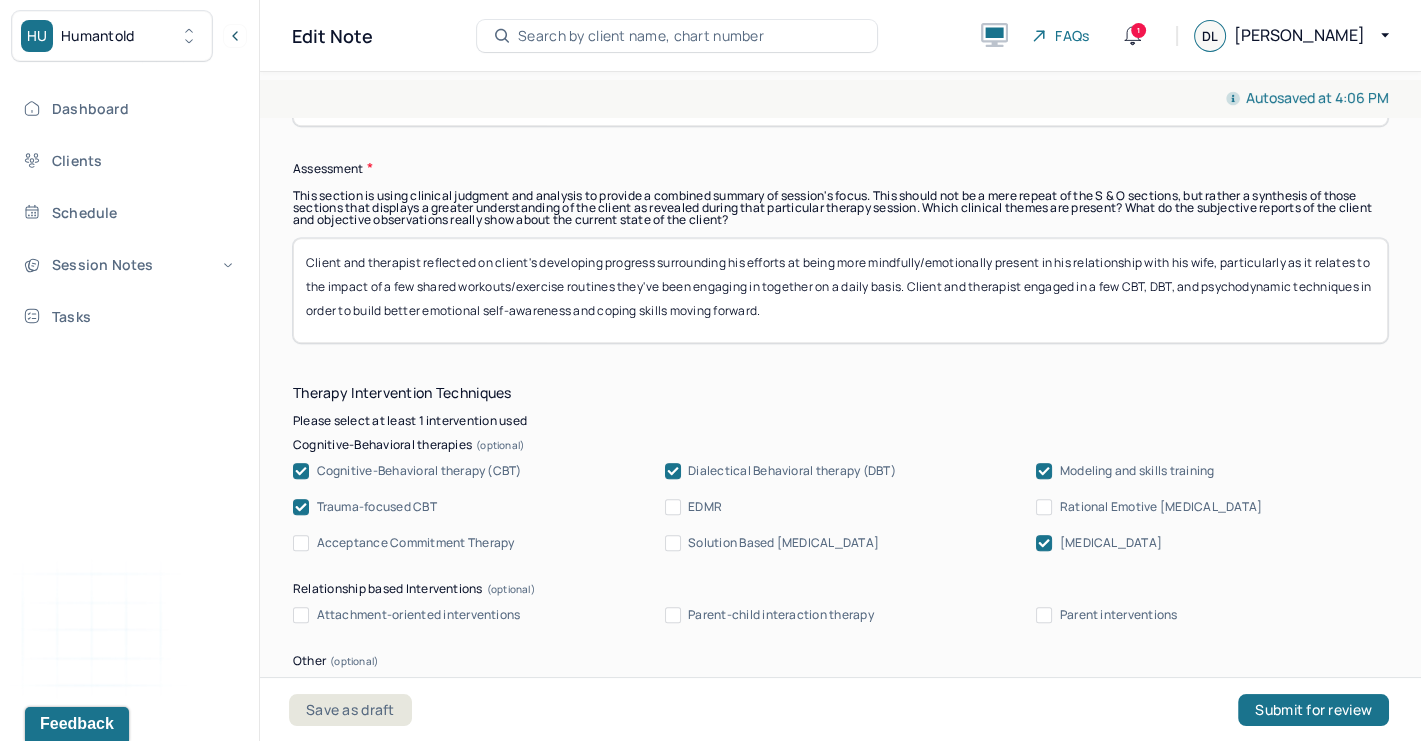 scroll, scrollTop: 1827, scrollLeft: 0, axis: vertical 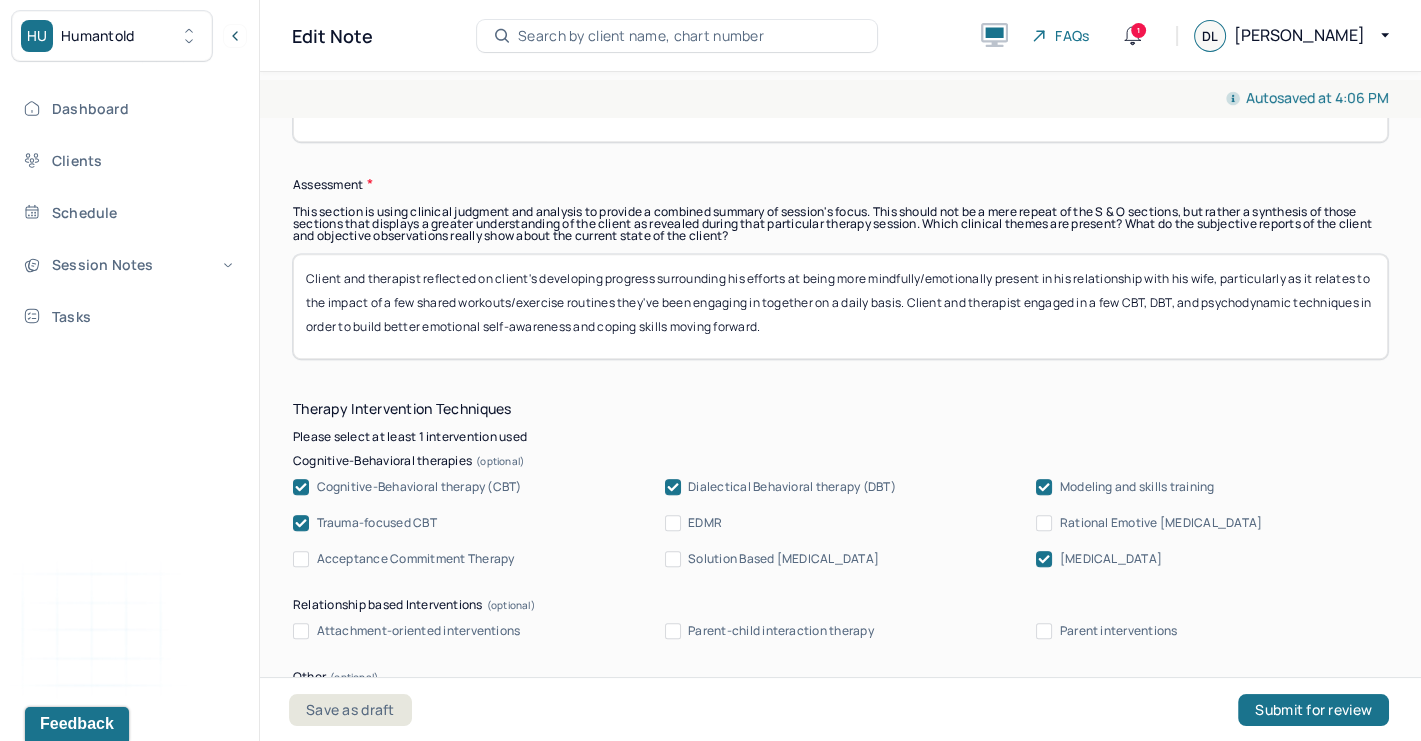 click 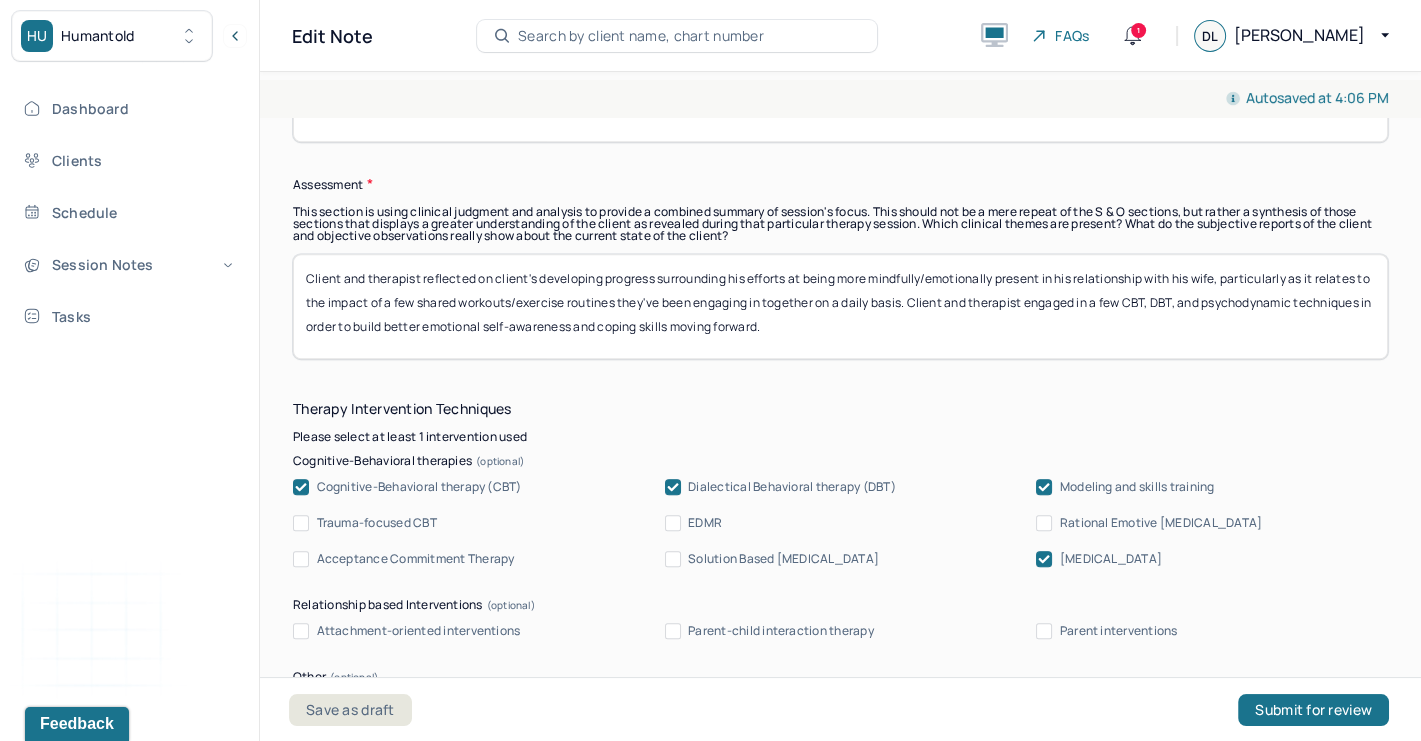 click on "Acceptance Commitment Therapy" at bounding box center (301, 559) 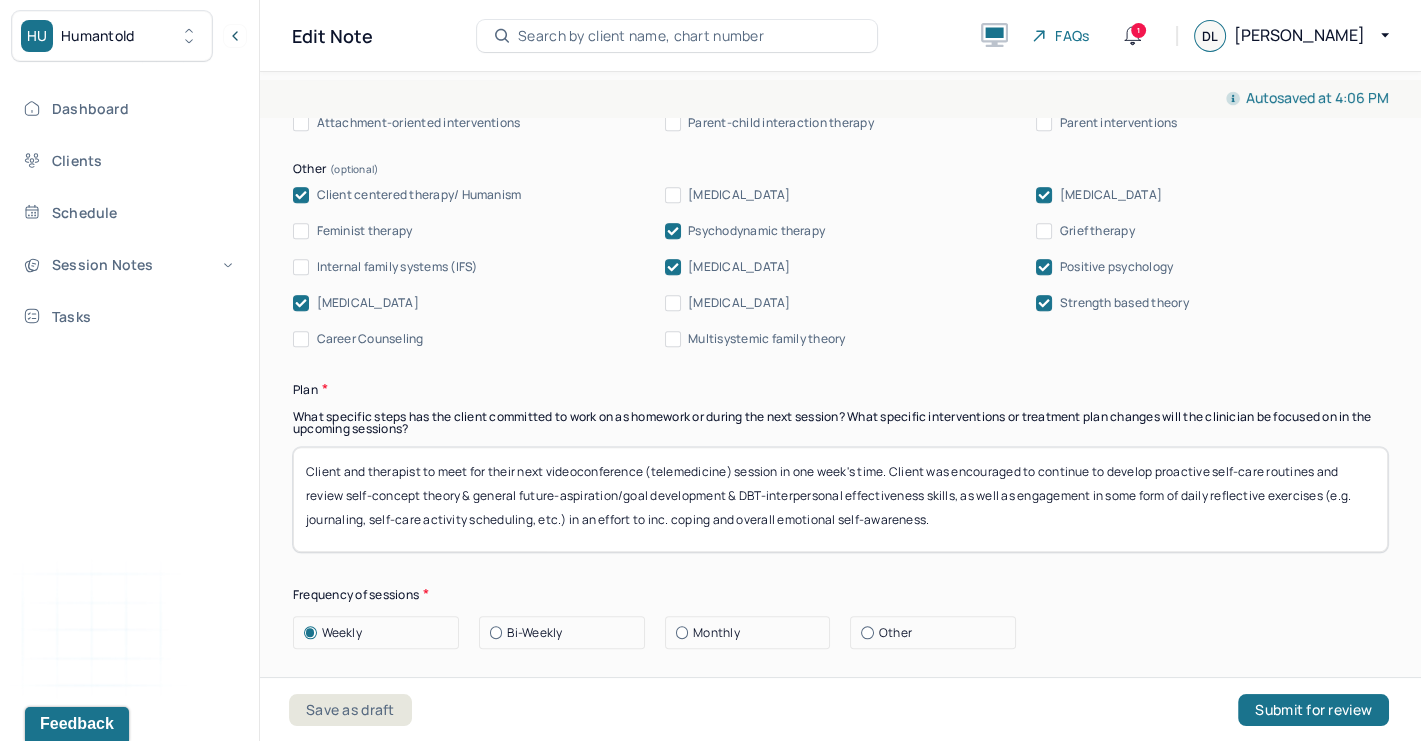 scroll, scrollTop: 2340, scrollLeft: 0, axis: vertical 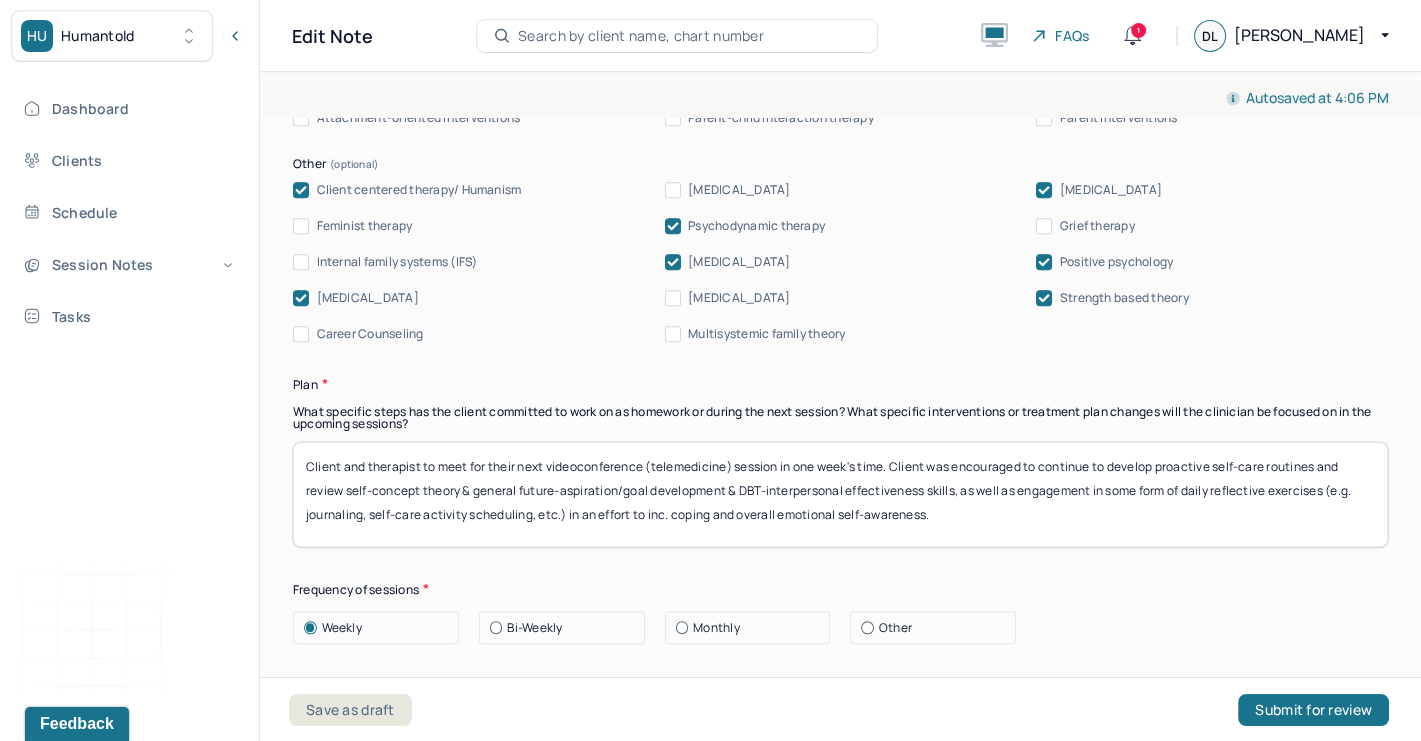 click on "Client and therapist to meet for their next videoconference (telemedicine) session in one week's time. Client was encouraged to continue to develop proactive self-care routines and review self-concept theory & general future-aspiration/goal development & DBT-interpersonal effectiveness skills, as well as engagement in some form of daily reflective exercises (e.g. journaling, self-care activity scheduling, etc.) in an effort to inc. coping and overall emotional self-awareness." at bounding box center [840, 494] 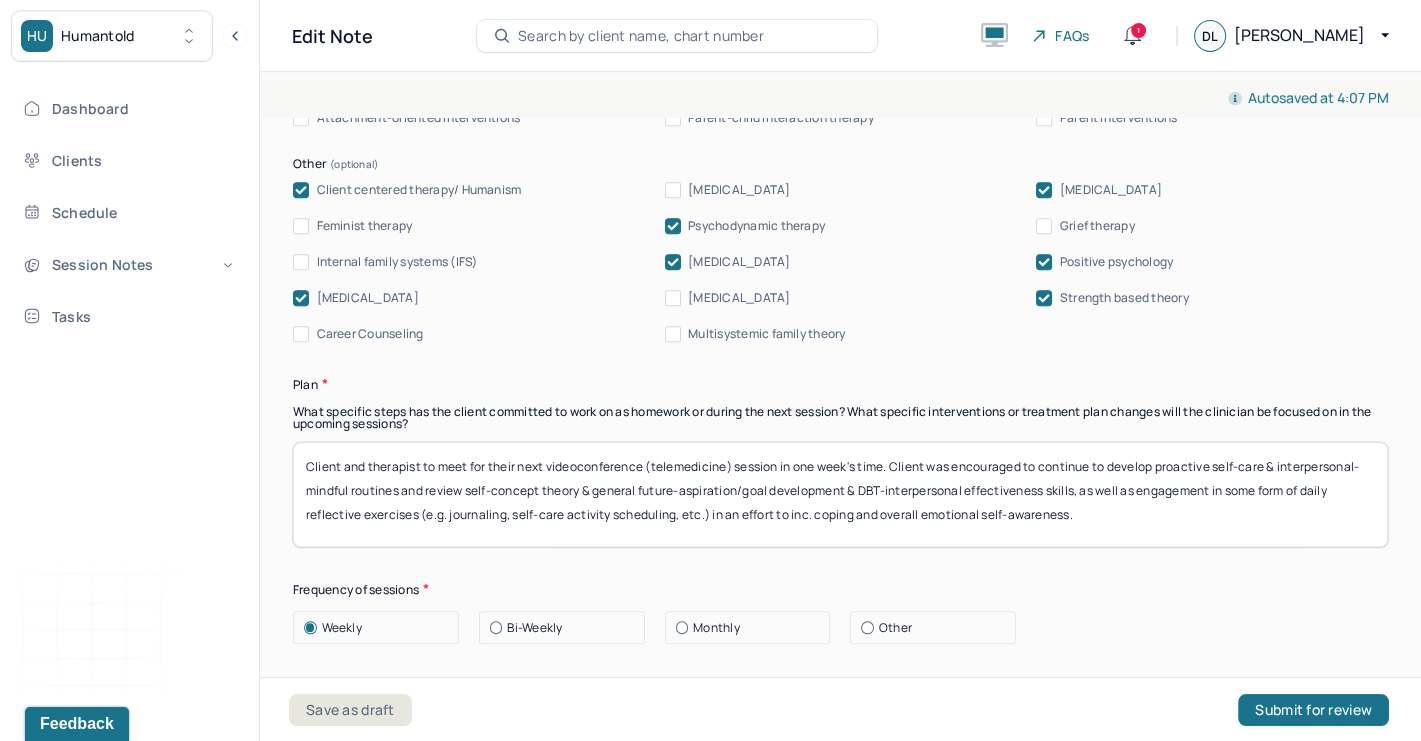 click on "Client and therapist to meet for their next videoconference (telemedicine) session in one week's time. Client was encouraged to continue to develop proactive self-care & interpersonally-mindful routines and review self-concept theory & general future-aspiration/goal development & DBT-interpersonal effectiveness skills, as well as engagement in some form of daily reflective exercises (e.g. journaling, self-care activity scheduling, etc.) in an effort to inc. coping and overall emotional self-awareness." at bounding box center [840, 494] 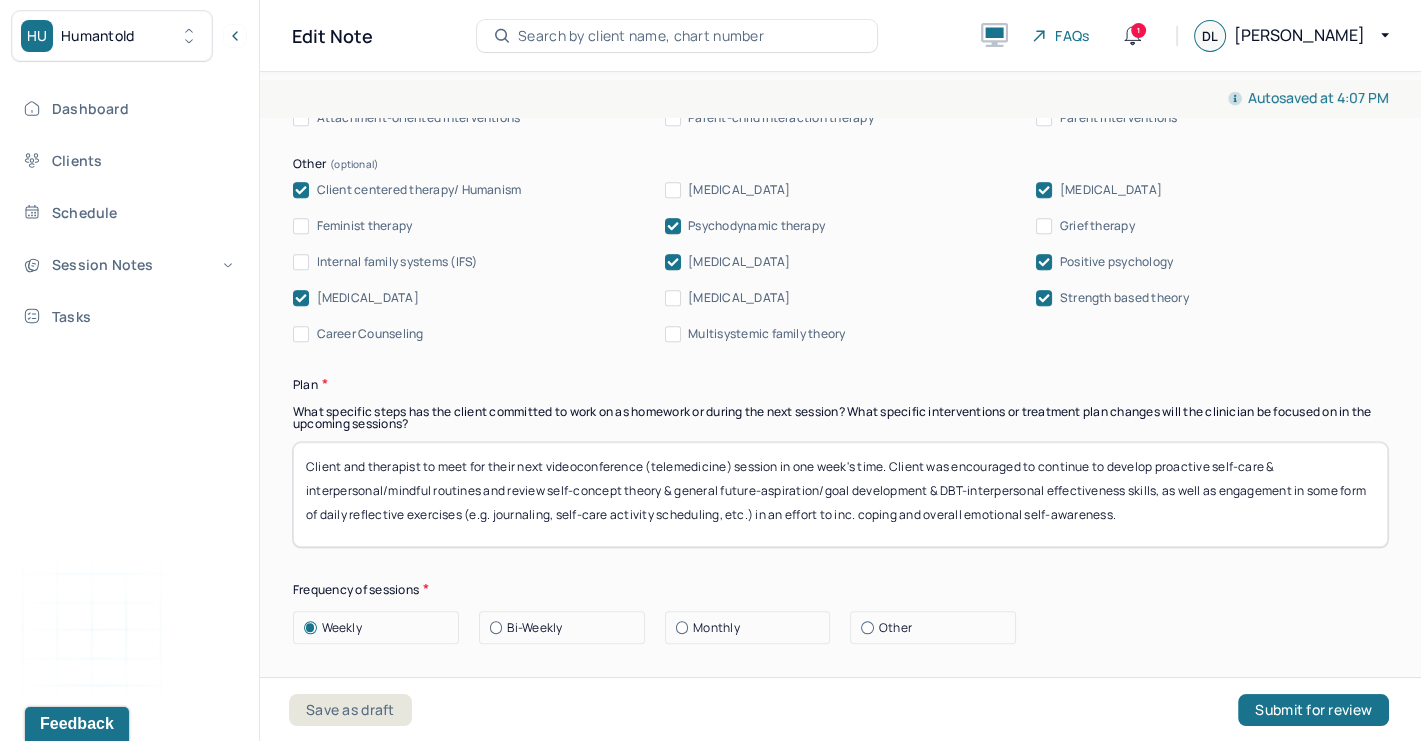 click on "Client and therapist to meet for their next videoconference (telemedicine) session in one week's time. Client was encouraged to continue to develop proactive self-care & interpersonal-mindful routines and review self-concept theory & general future-aspiration/goal development & DBT-interpersonal effectiveness skills, as well as engagement in some form of daily reflective exercises (e.g. journaling, self-care activity scheduling, etc.) in an effort to inc. coping and overall emotional self-awareness." at bounding box center [840, 494] 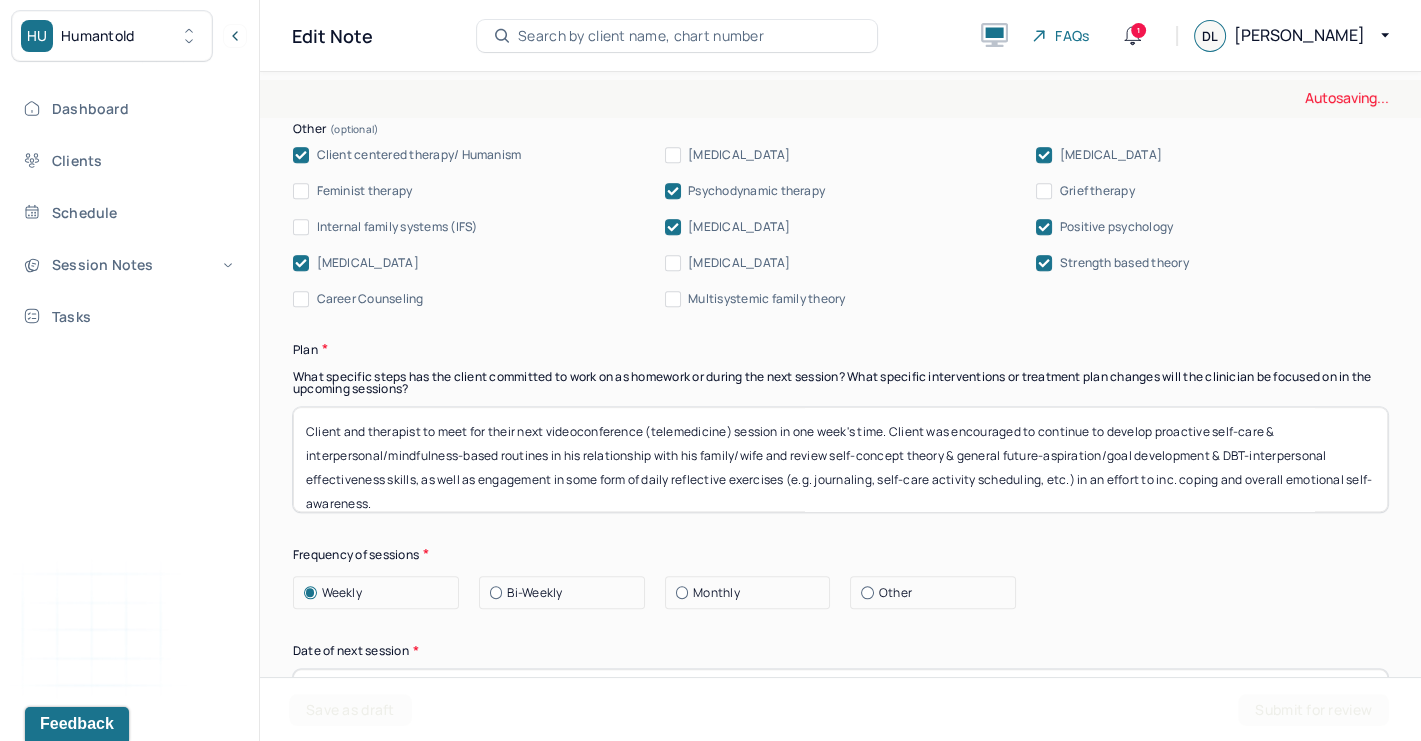 scroll, scrollTop: 2379, scrollLeft: 0, axis: vertical 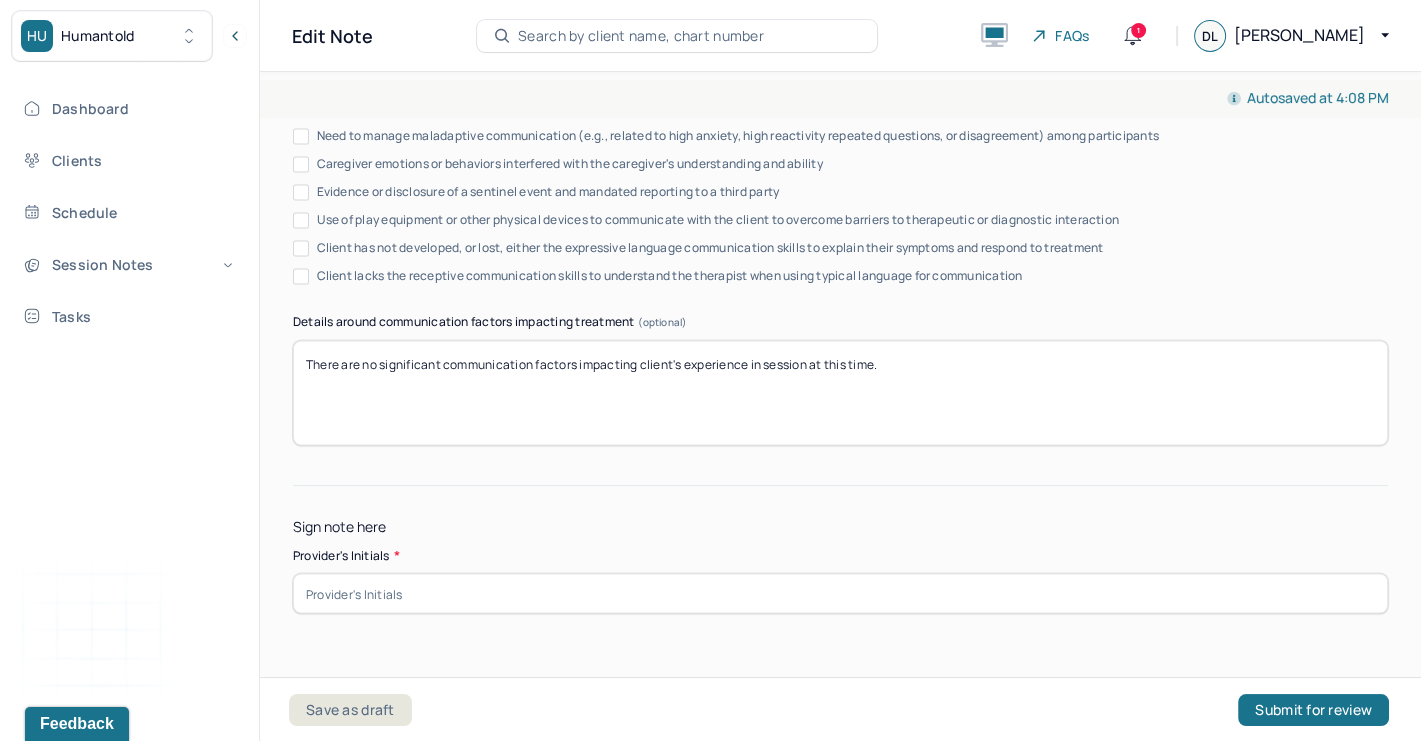 type on "Client and therapist to meet for their next videoconference (telemedicine) session in one week's time. Client was encouraged to continue to develop proactive self-care & interpersonal/mindfulness-based routines in his relationship with his family/wife and review self-concept theory & general future-aspiration/goal development & DBT-interpersonal effectiveness skills, as well as engagement in some form of daily reflective exercises (e.g. journaling, self-care activity scheduling, etc.) in an effort to inc. coping and overall emotional self-awareness." 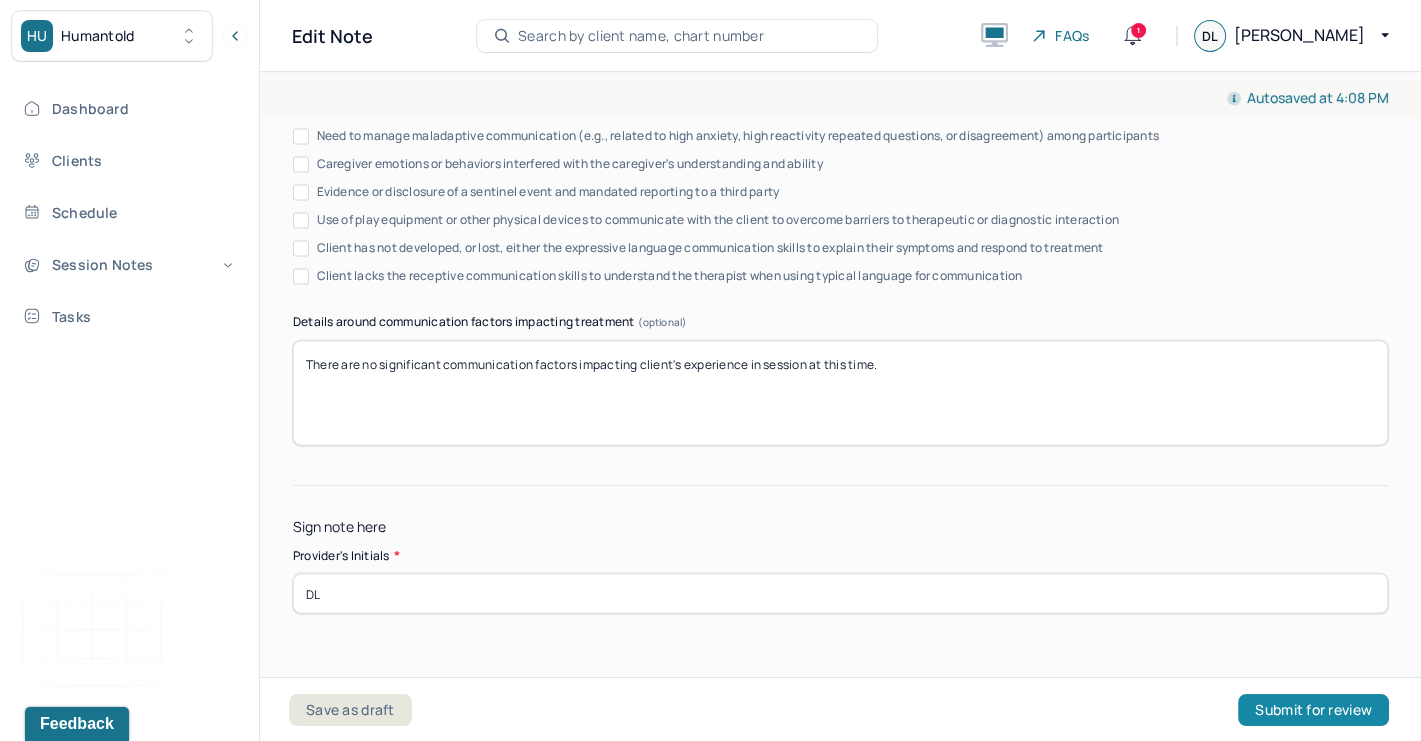 type on "DL" 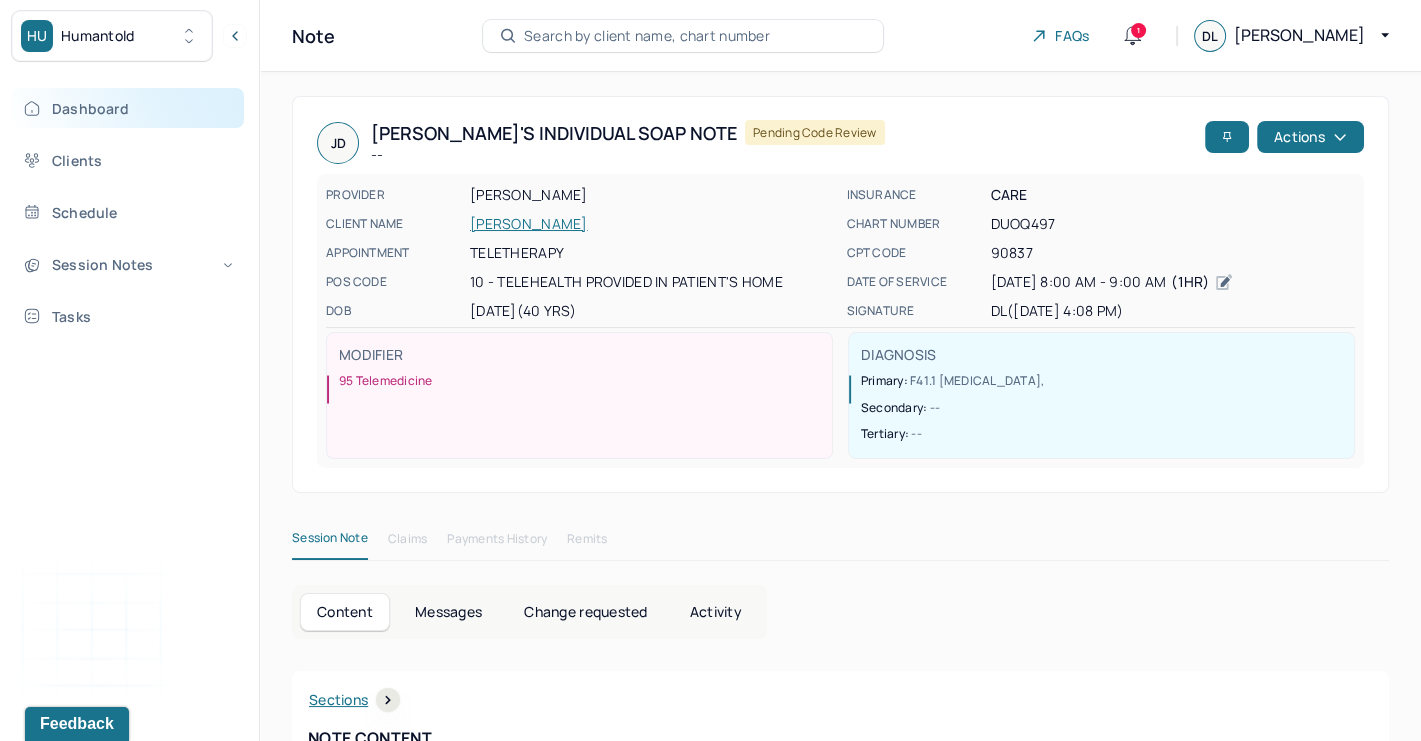 click on "Dashboard" at bounding box center (128, 108) 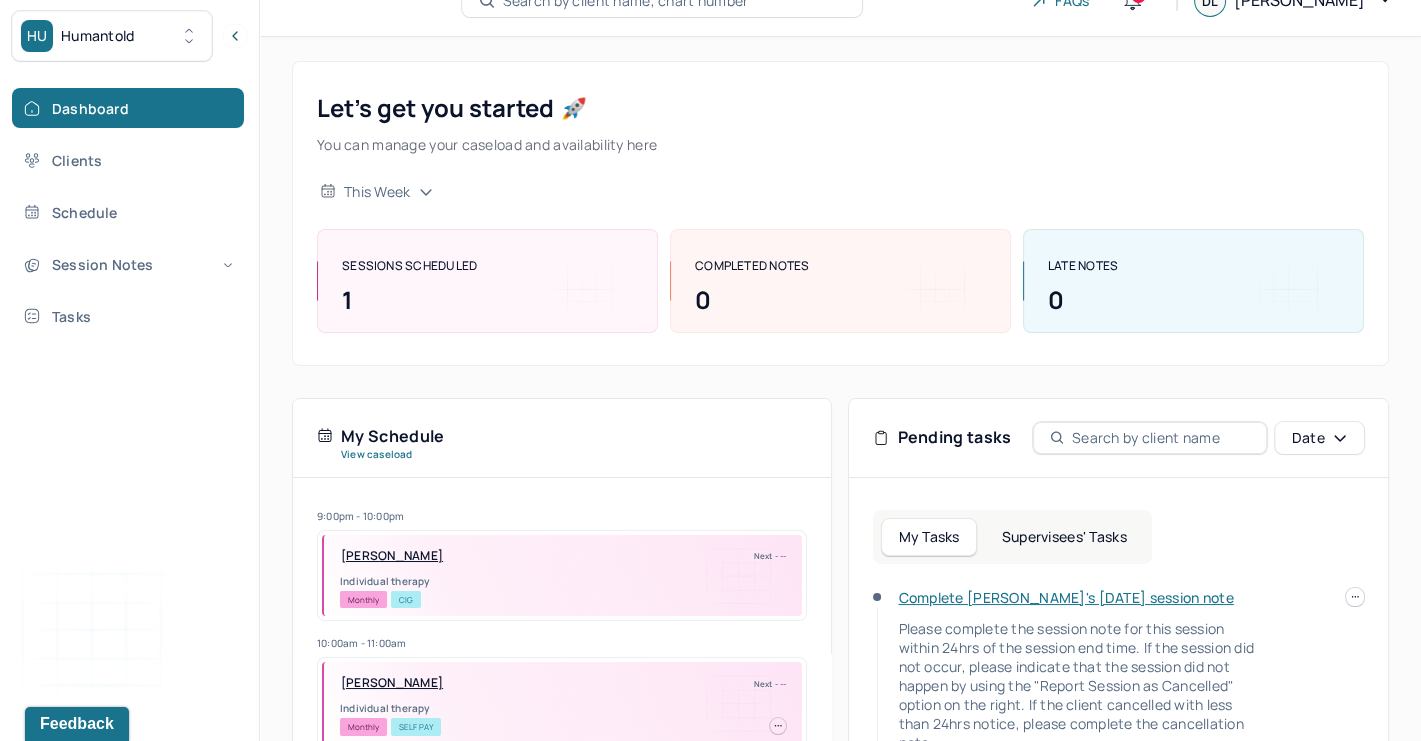 scroll, scrollTop: 0, scrollLeft: 0, axis: both 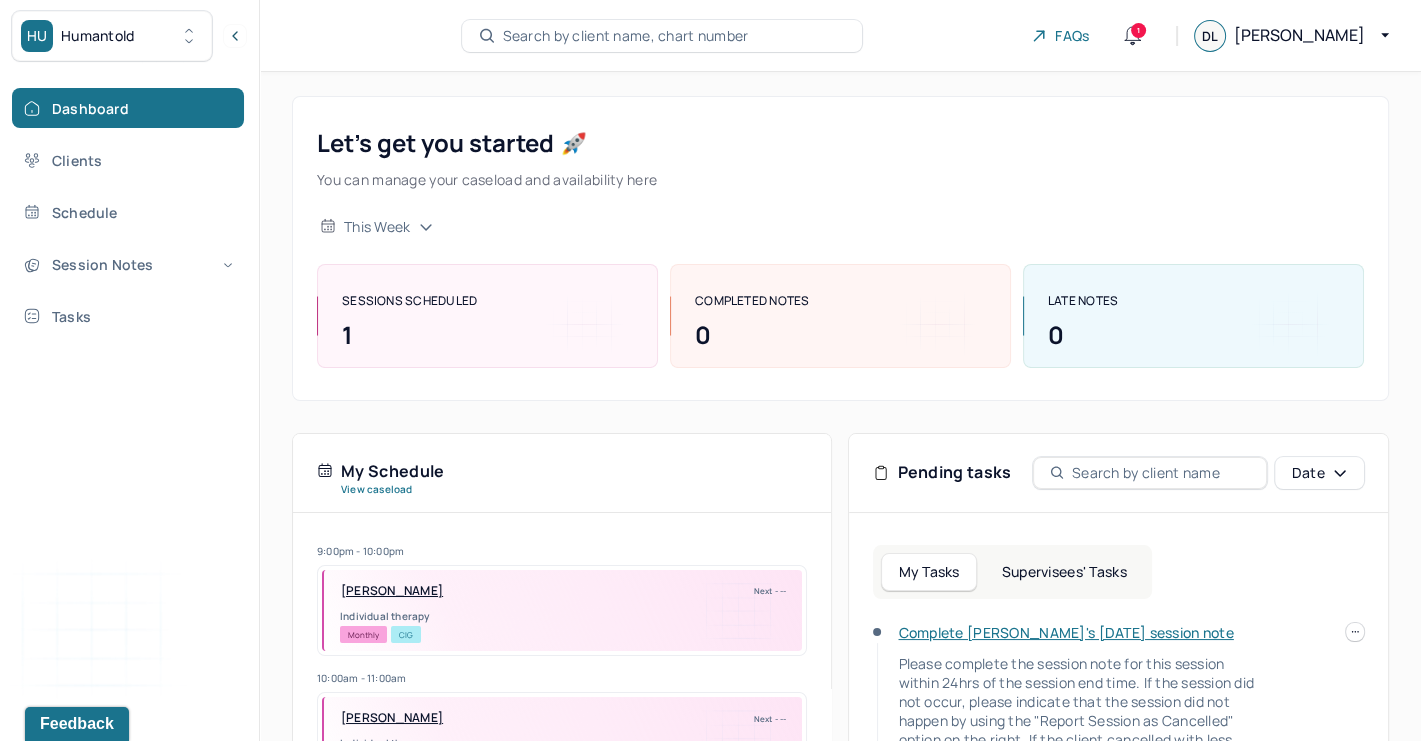 click on "Search by client name, chart number" at bounding box center (626, 36) 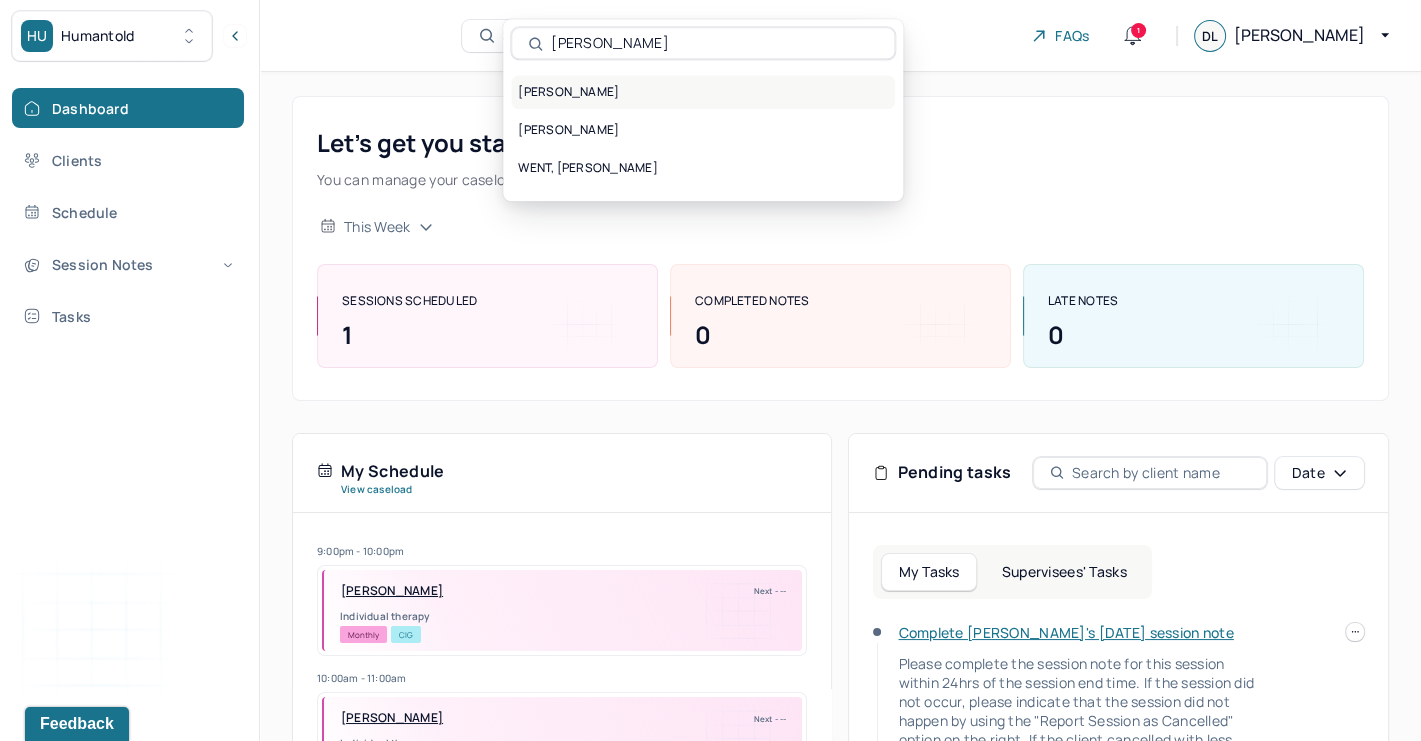 type on "[PERSON_NAME]" 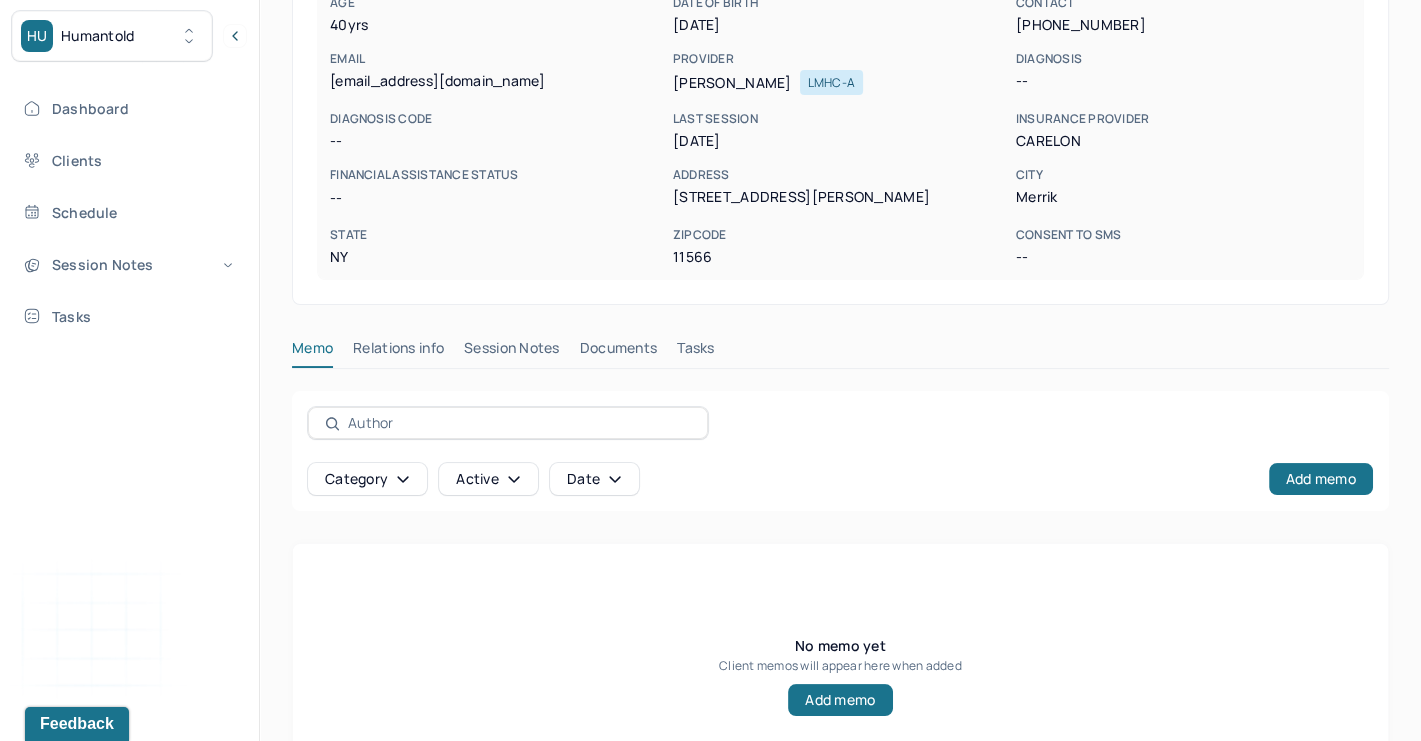 scroll, scrollTop: 371, scrollLeft: 0, axis: vertical 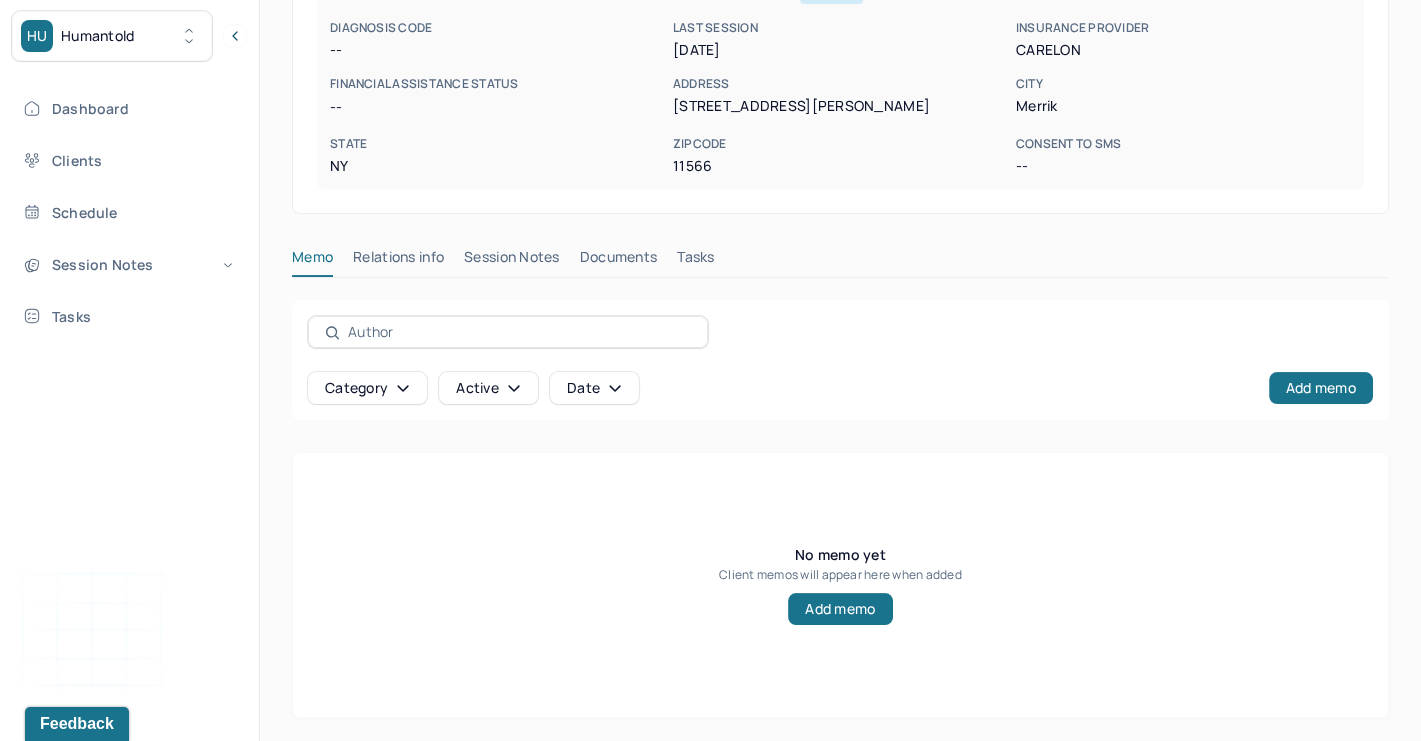 click on "Session Notes" at bounding box center (512, 261) 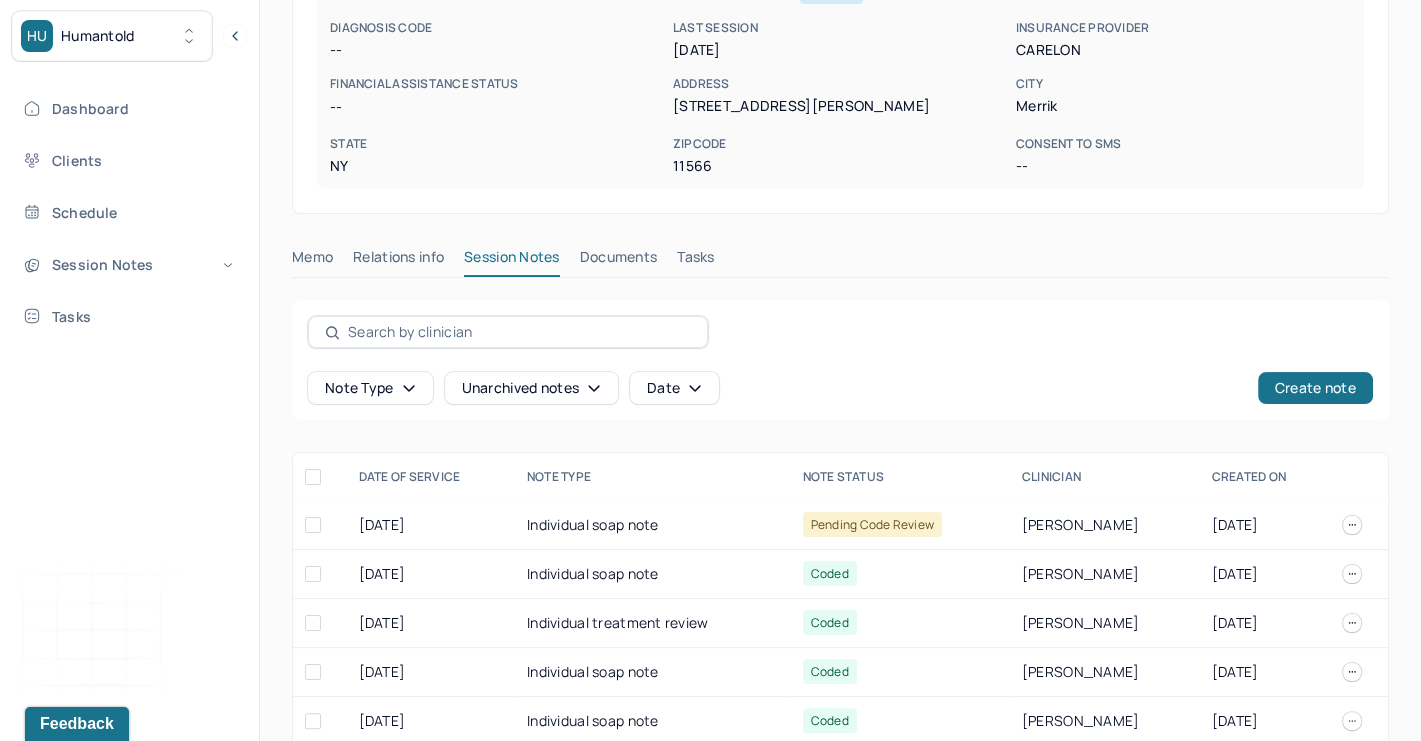 scroll, scrollTop: 411, scrollLeft: 0, axis: vertical 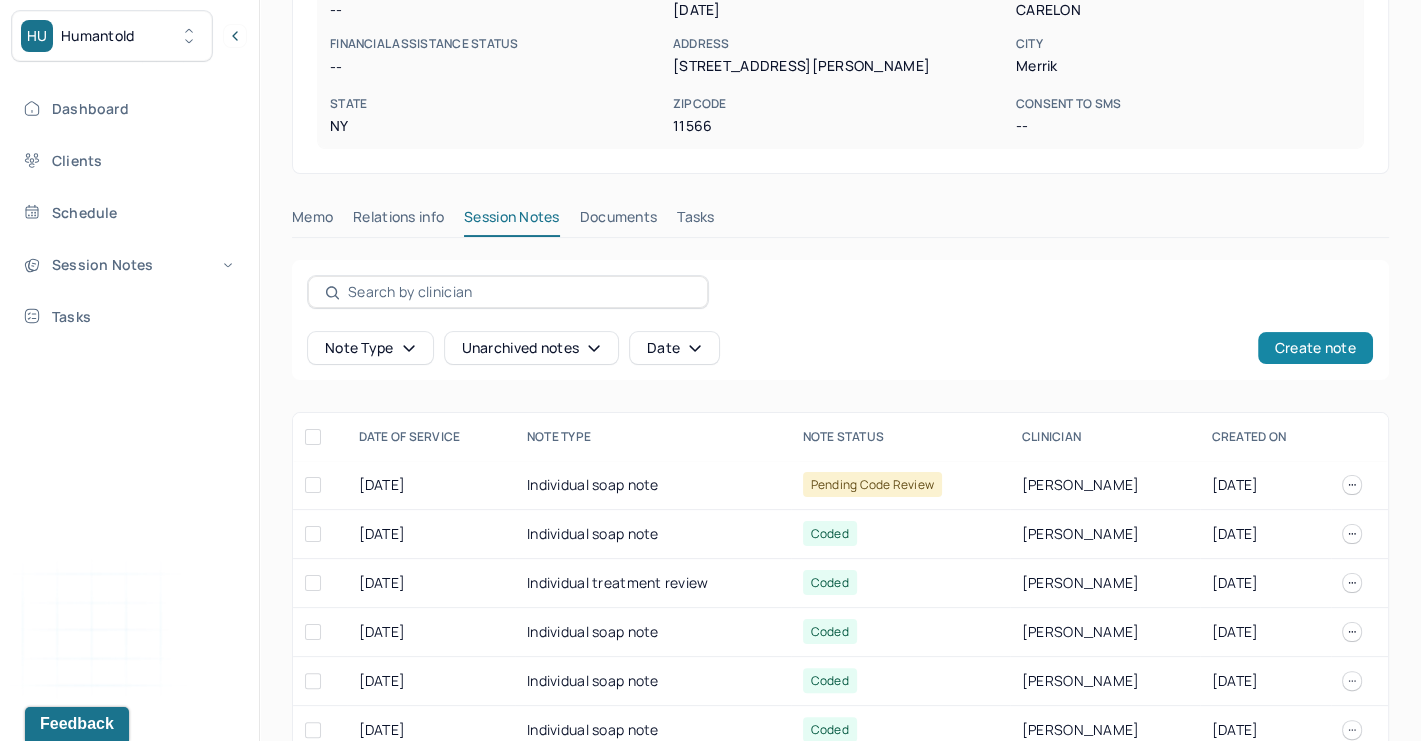 click on "Create note" at bounding box center (1315, 348) 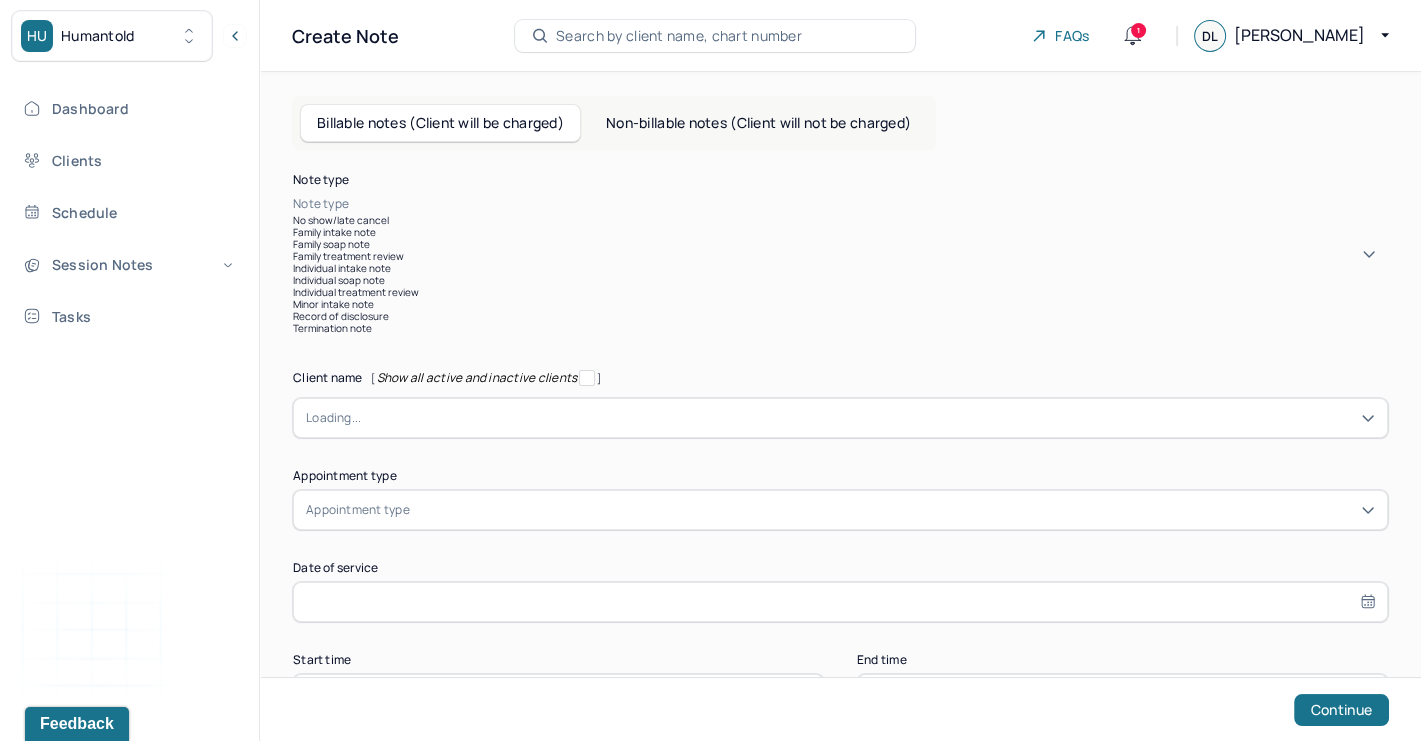 click at bounding box center [870, 204] 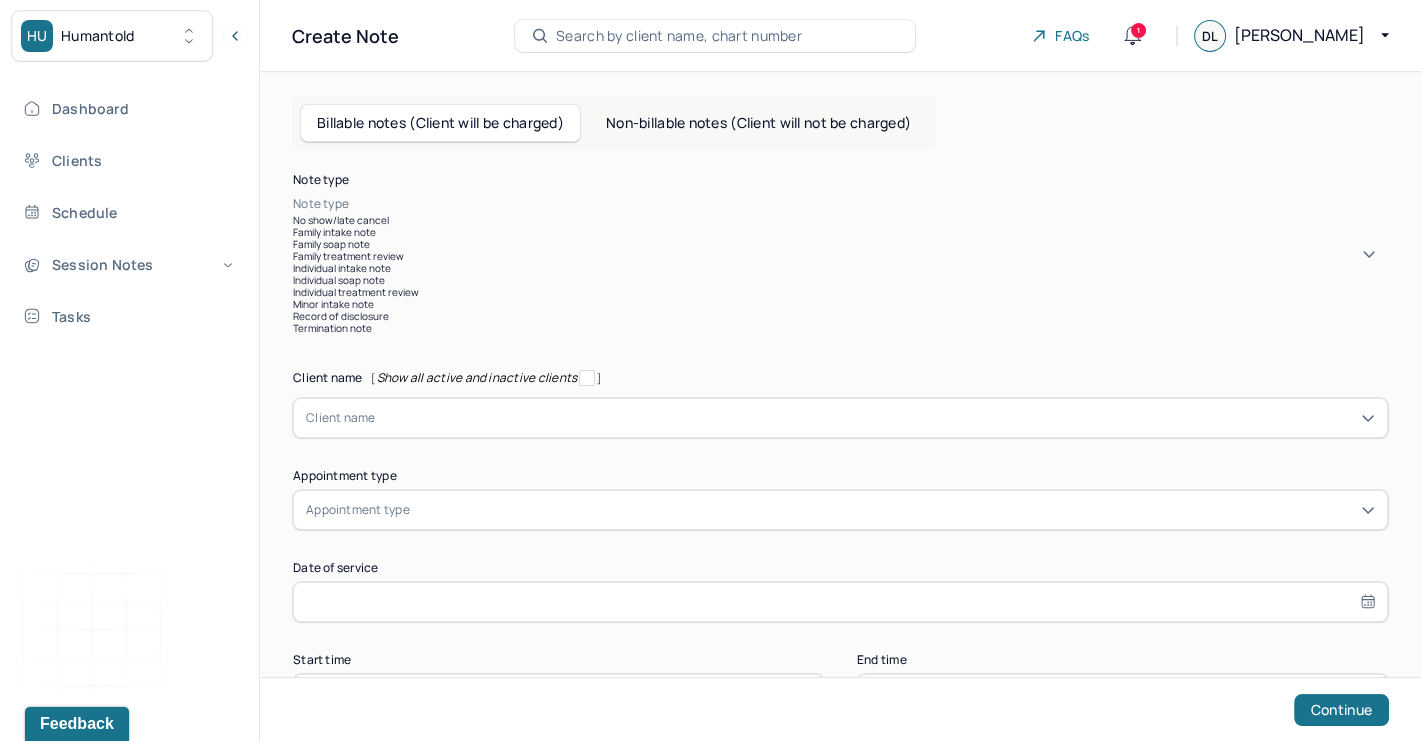 click on "Individual soap note" at bounding box center [840, 280] 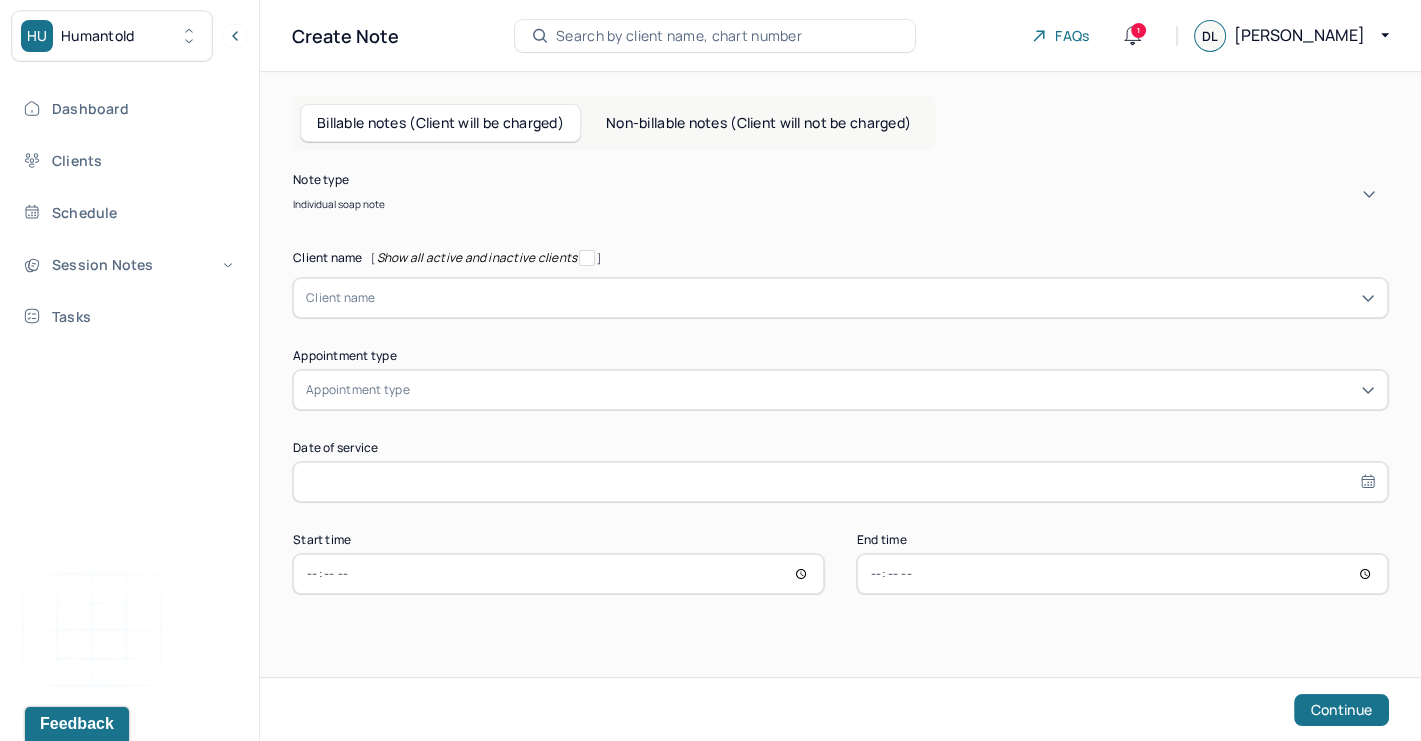click at bounding box center (875, 298) 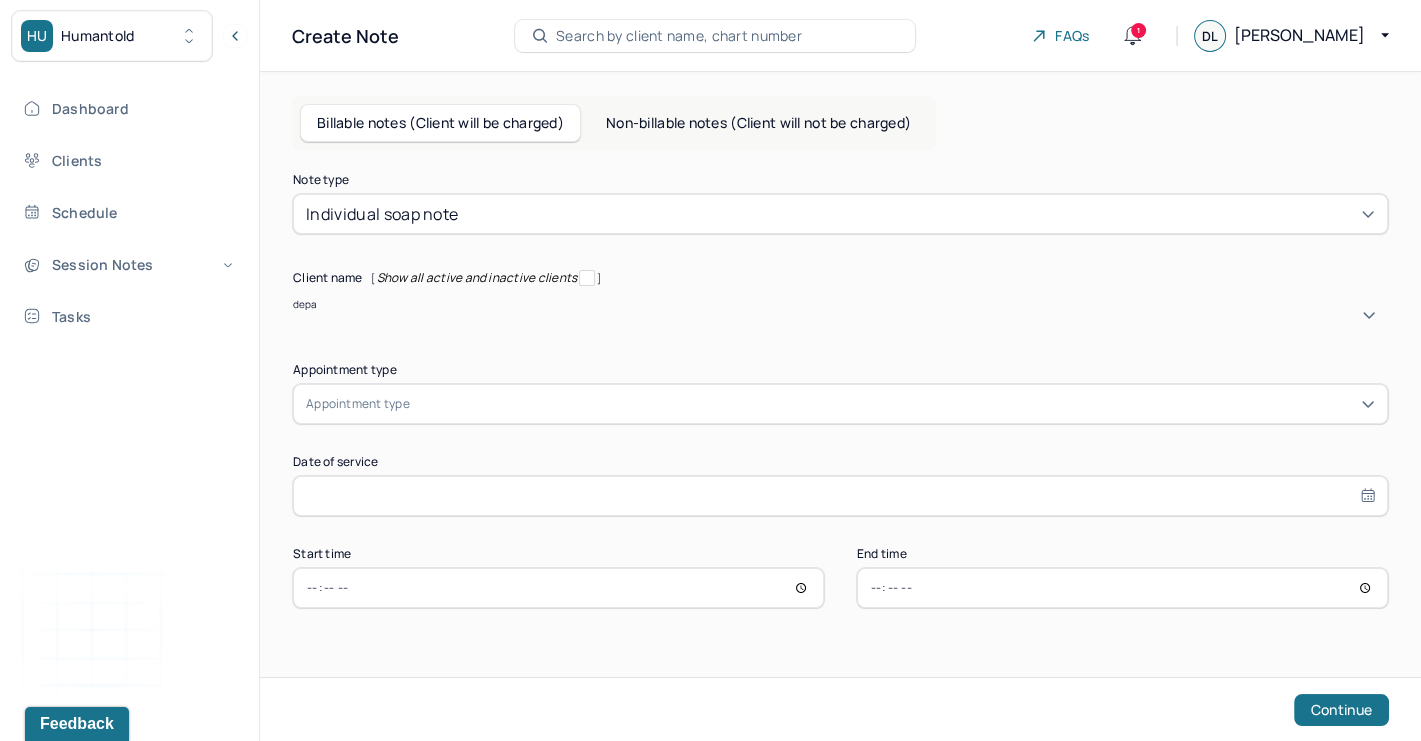 type on "[PERSON_NAME]" 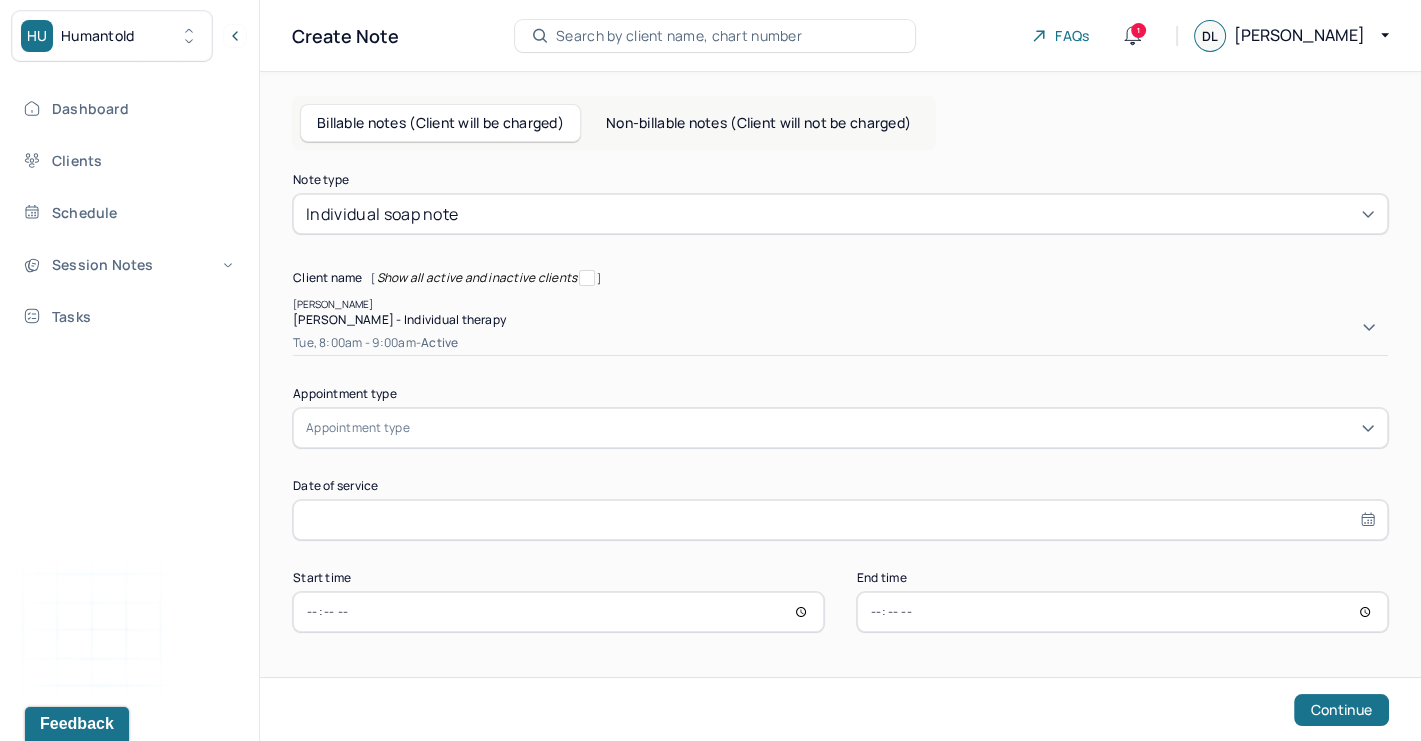click on "[PERSON_NAME] - Individual therapy Tue, 8:00am - 9:00am  -  active" at bounding box center (840, 333) 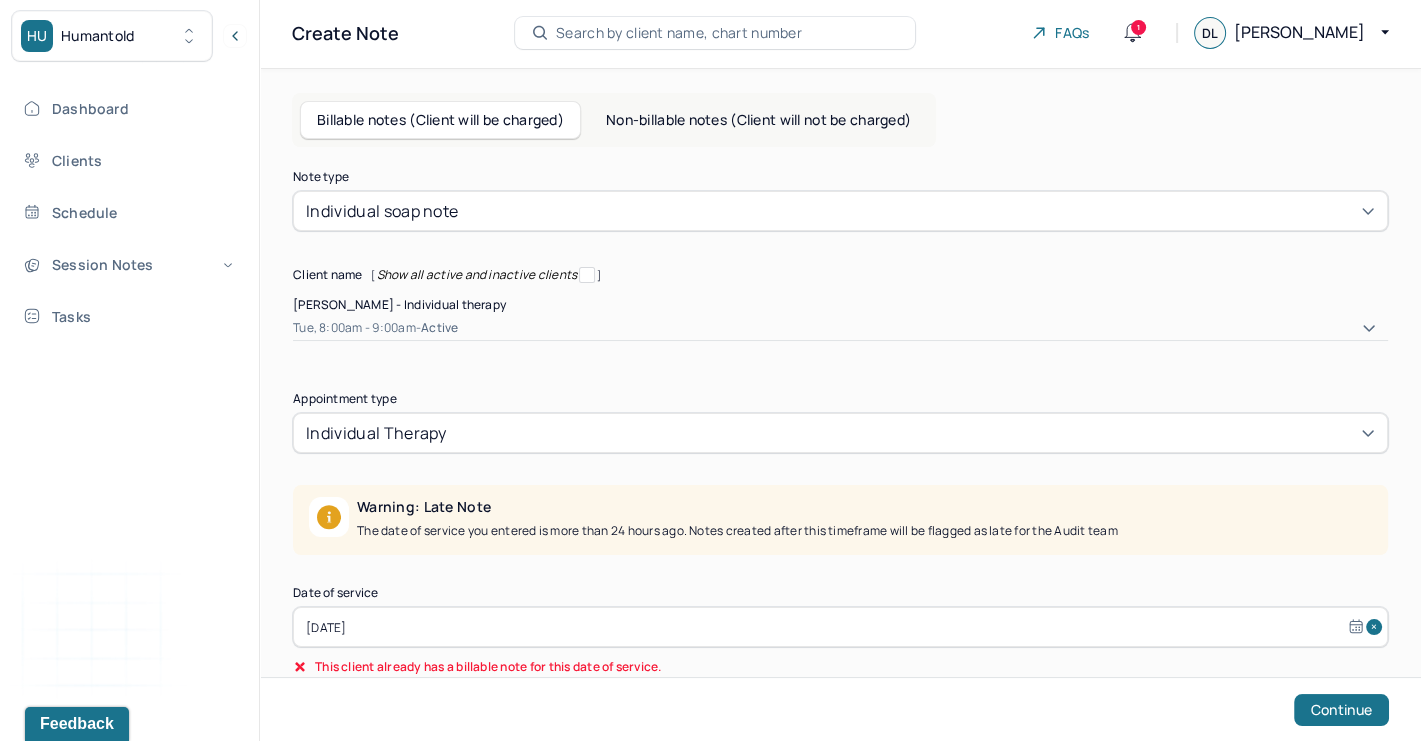 click on "individual therapy" at bounding box center (376, 433) 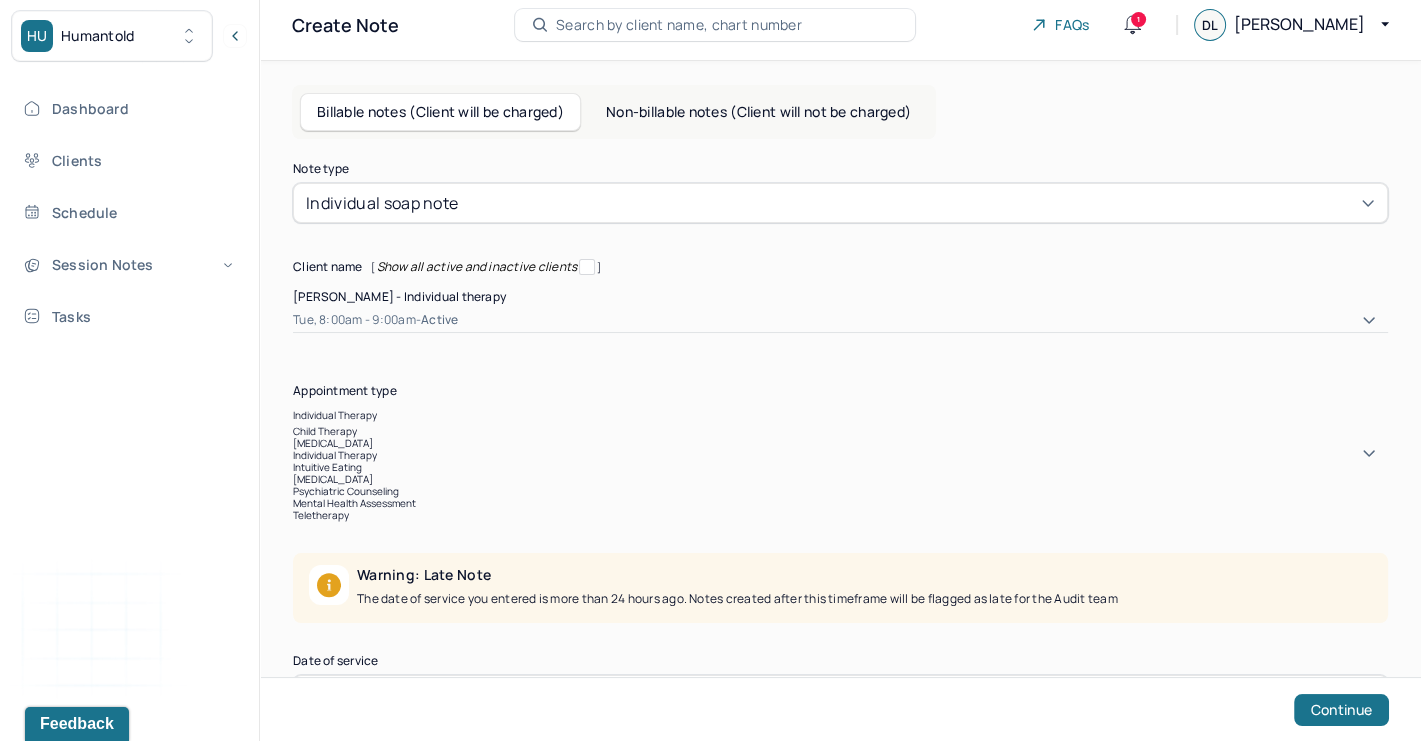 scroll, scrollTop: 11, scrollLeft: 0, axis: vertical 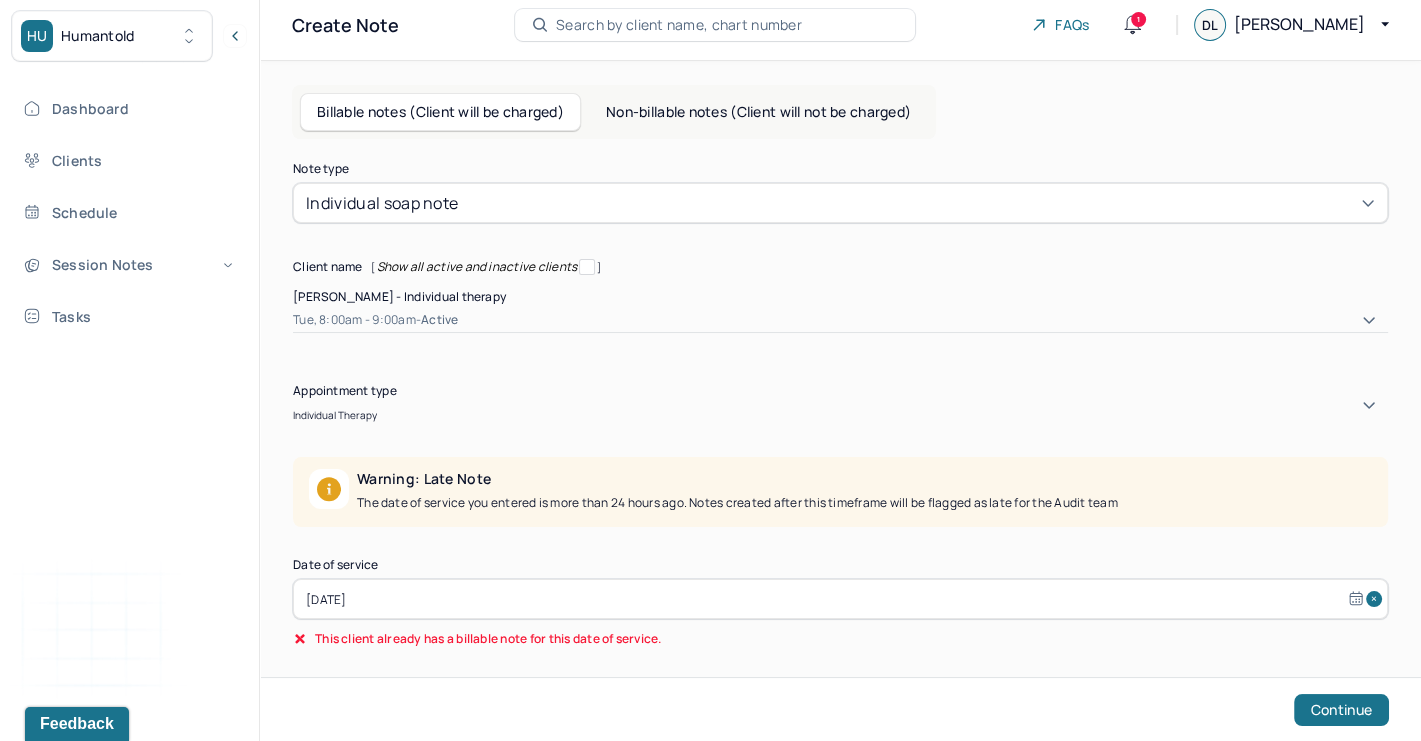 click on "individual therapy" at bounding box center (335, 415) 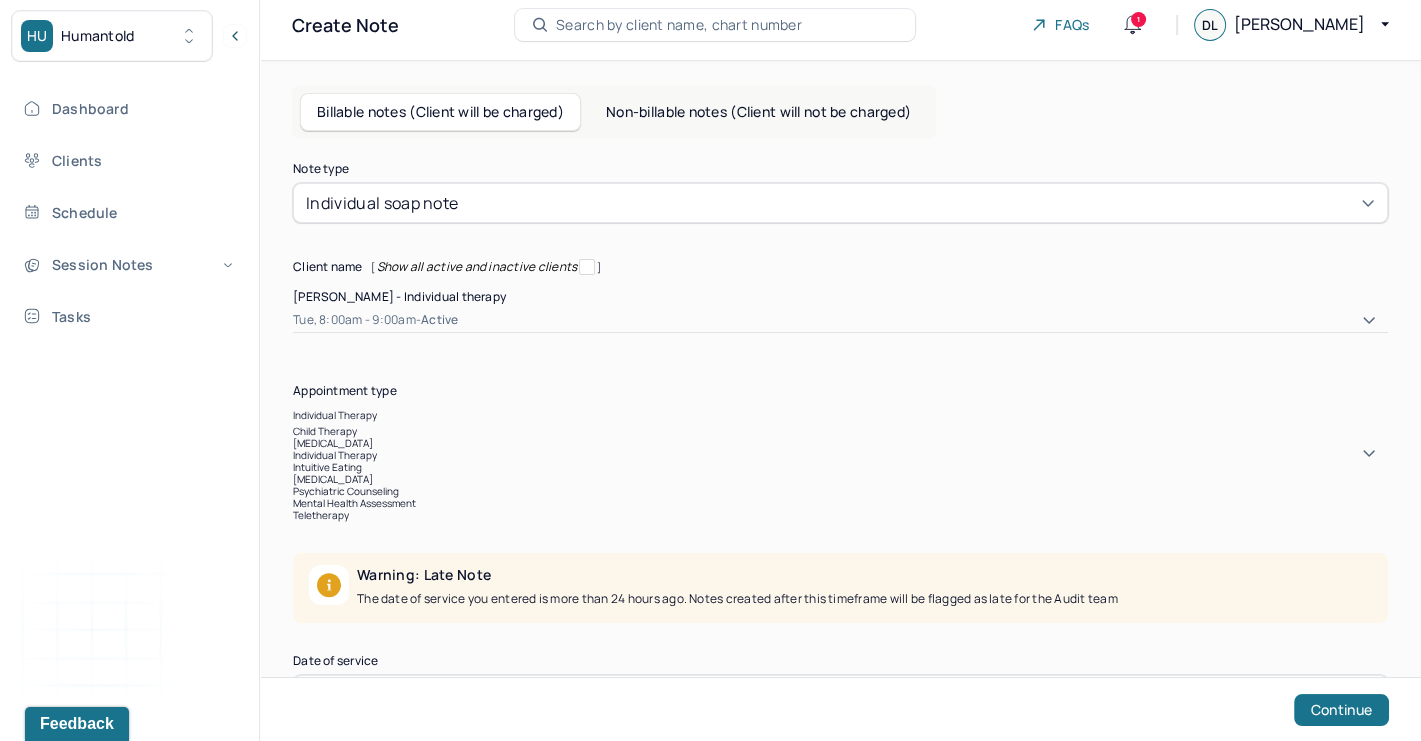 click on "teletherapy" at bounding box center [321, 515] 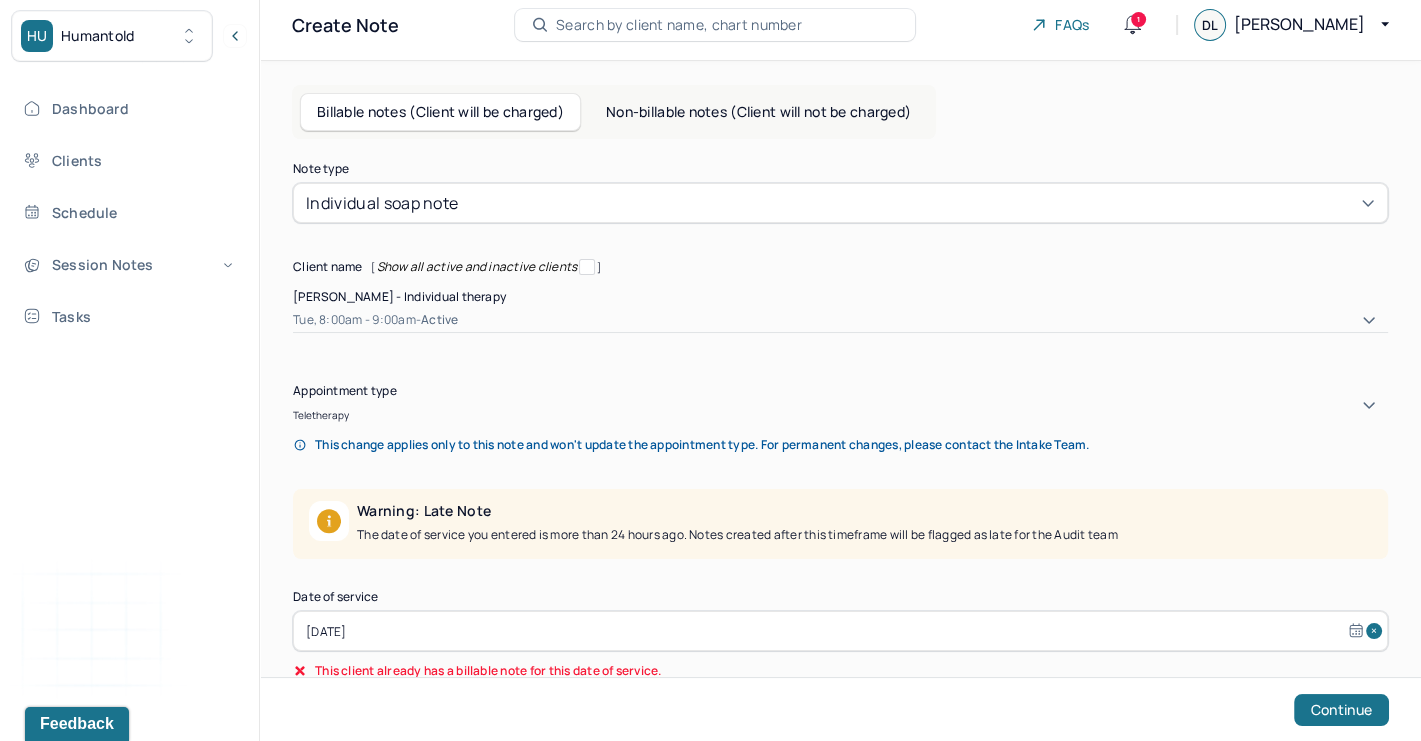 scroll, scrollTop: 63, scrollLeft: 0, axis: vertical 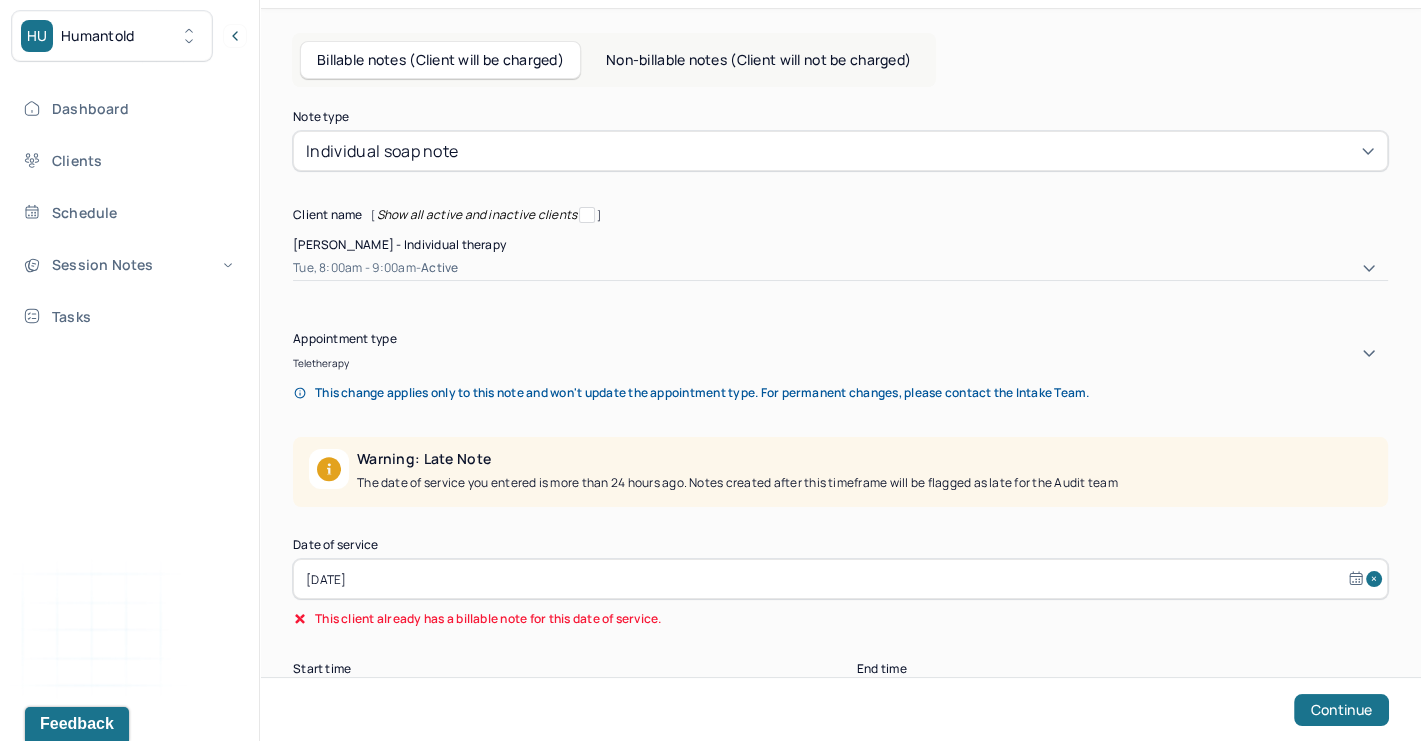 click on "[DATE]" at bounding box center [840, 579] 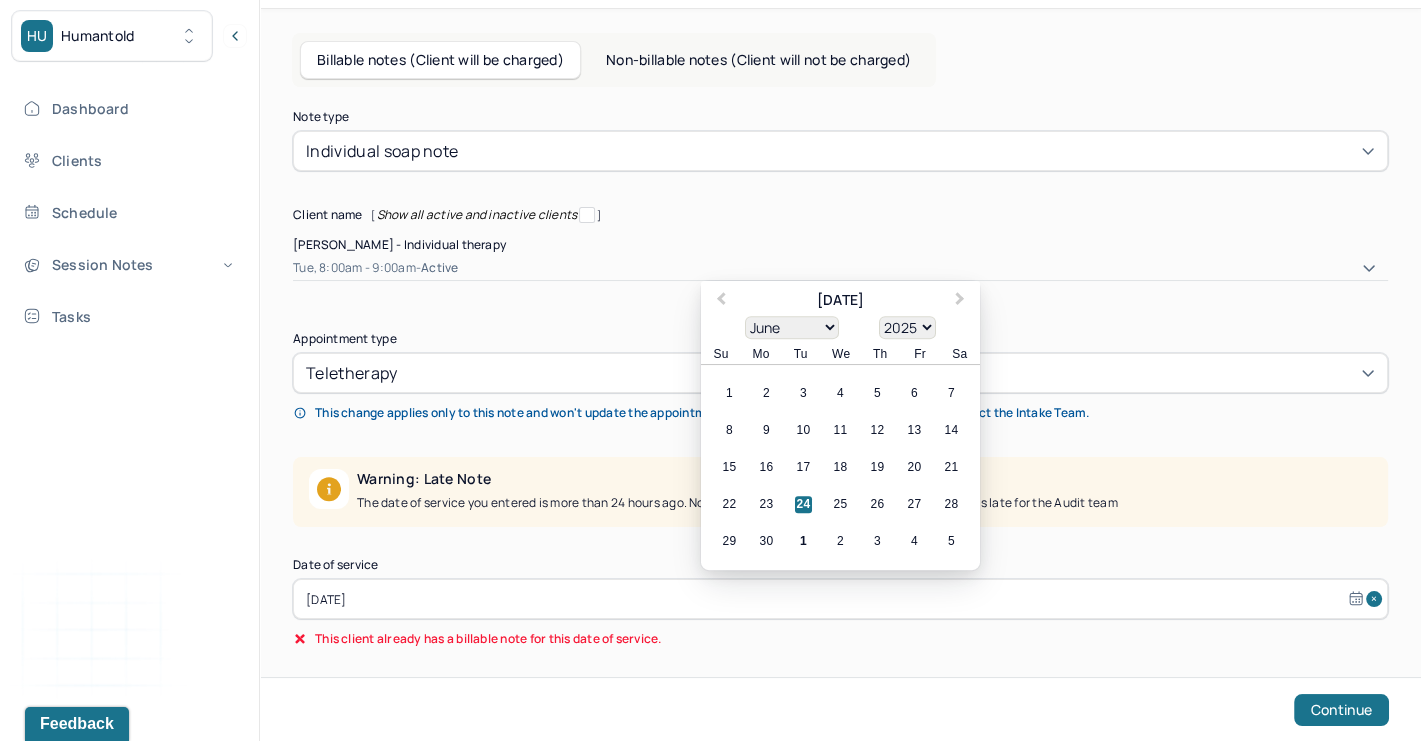 click on "1" at bounding box center (803, 541) 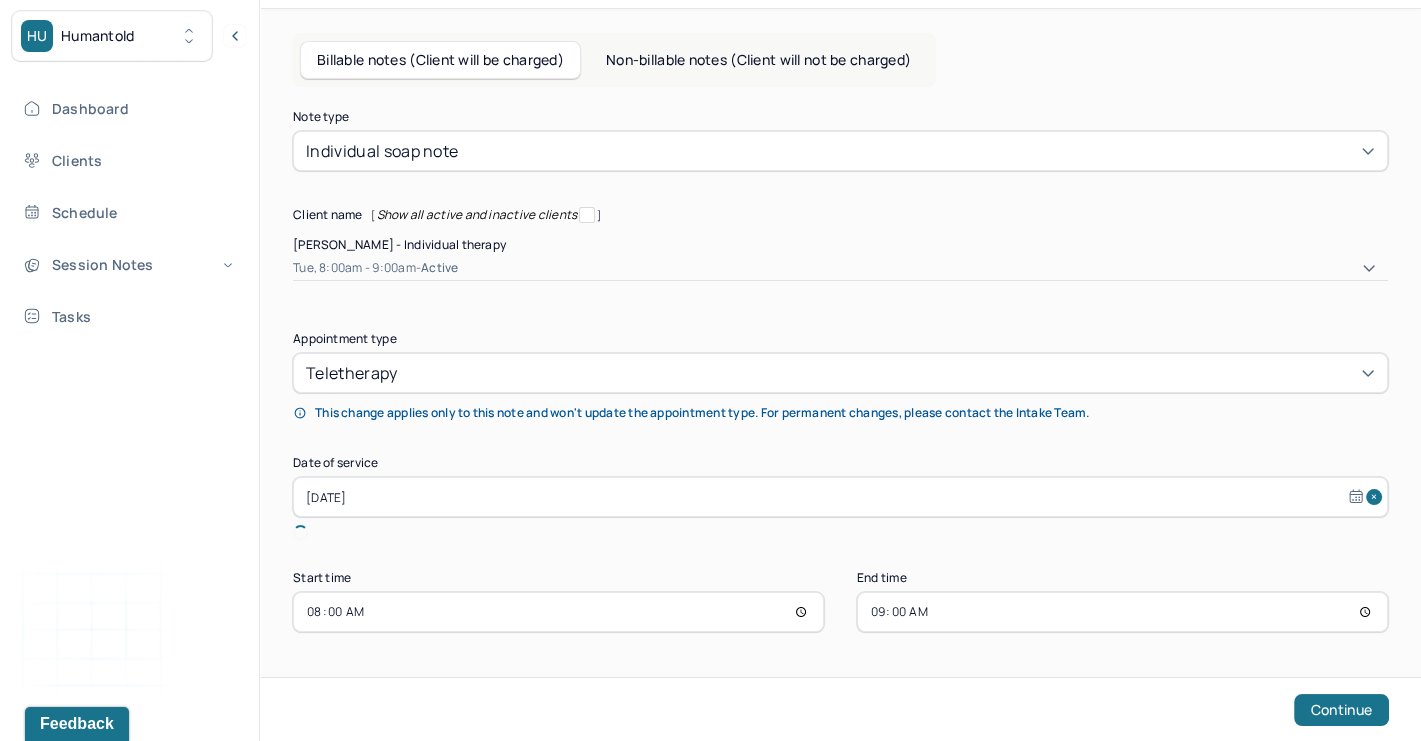 type on "[DATE]" 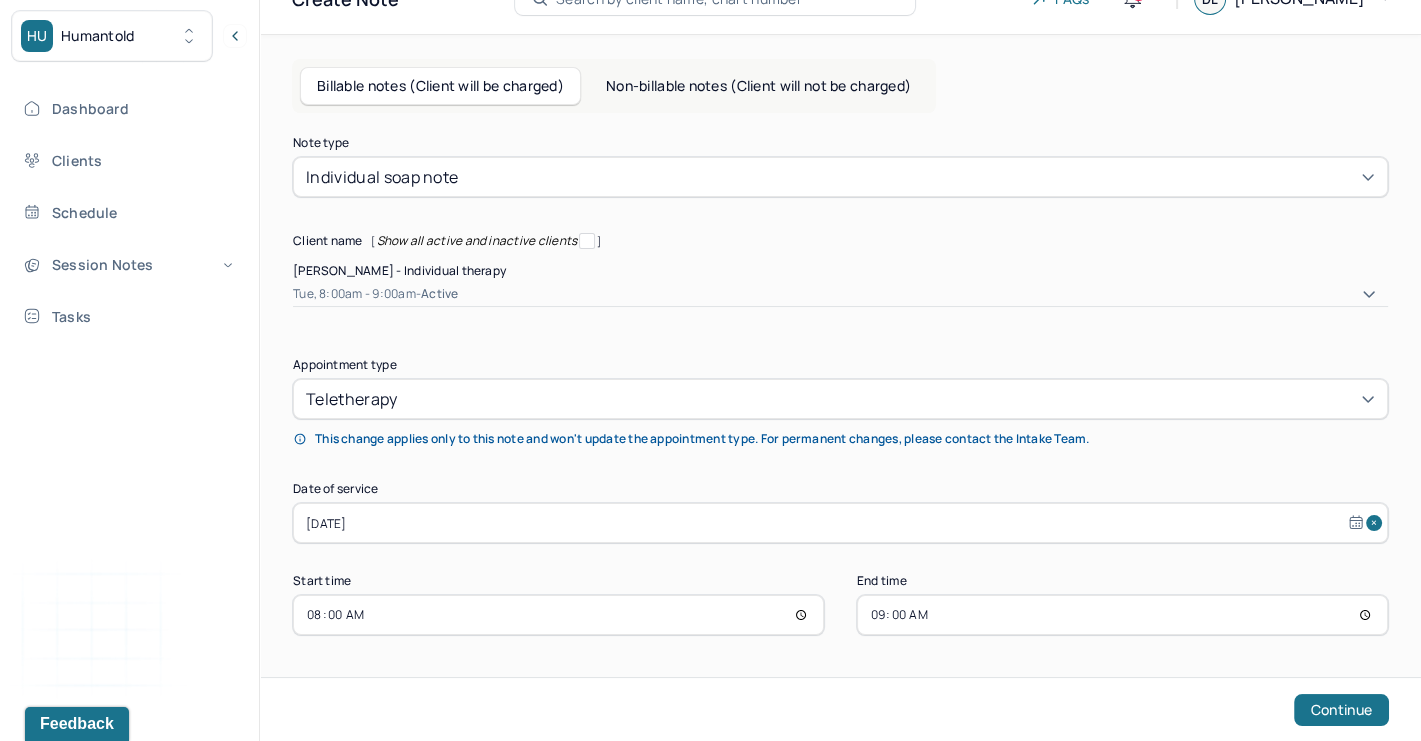scroll, scrollTop: 19, scrollLeft: 0, axis: vertical 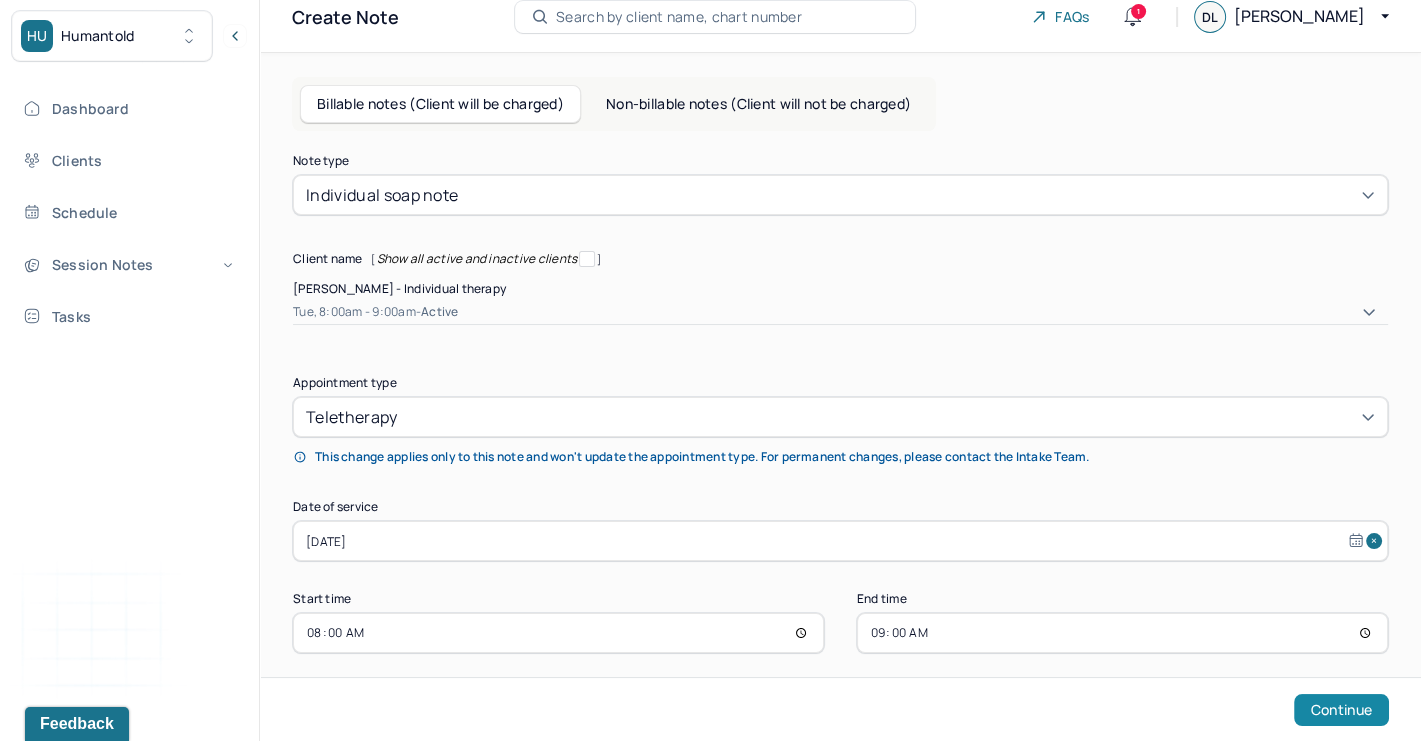 click on "Continue" at bounding box center [1341, 710] 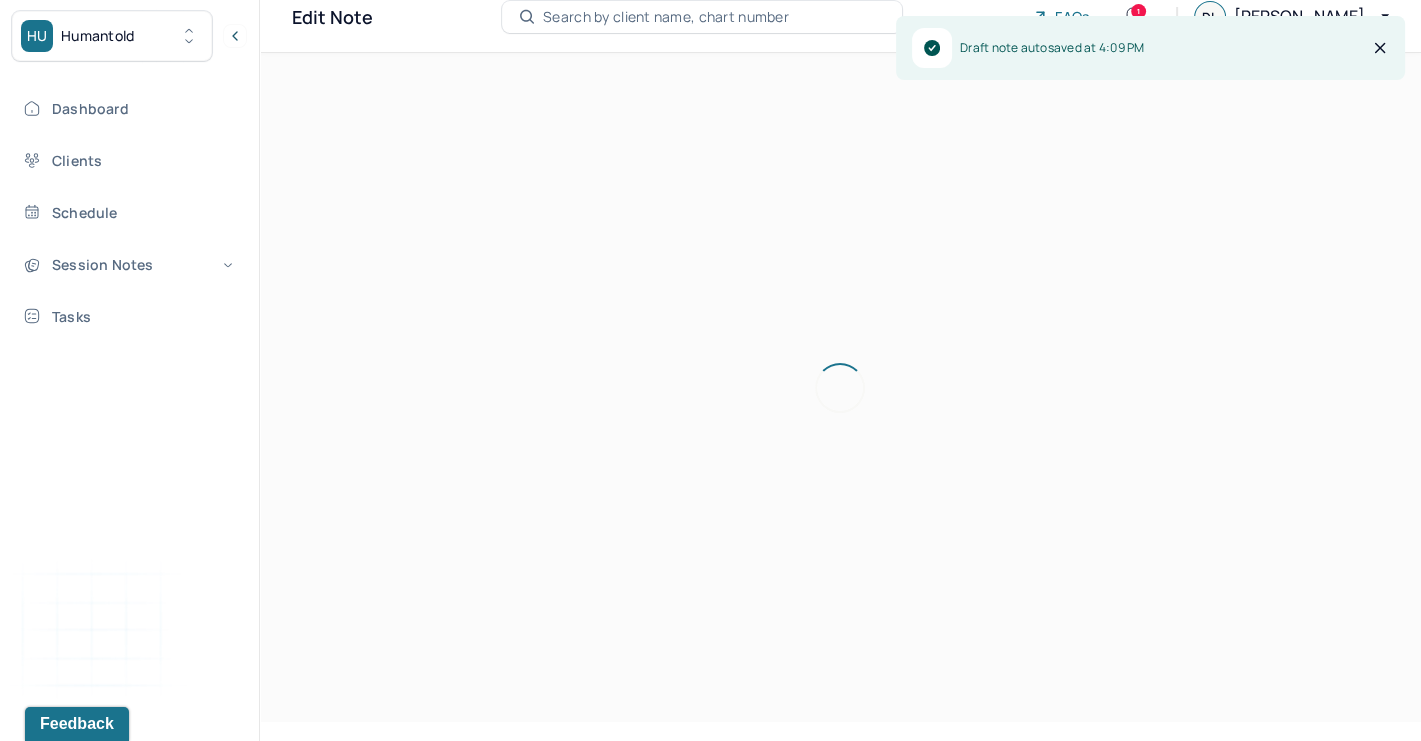 scroll, scrollTop: 0, scrollLeft: 0, axis: both 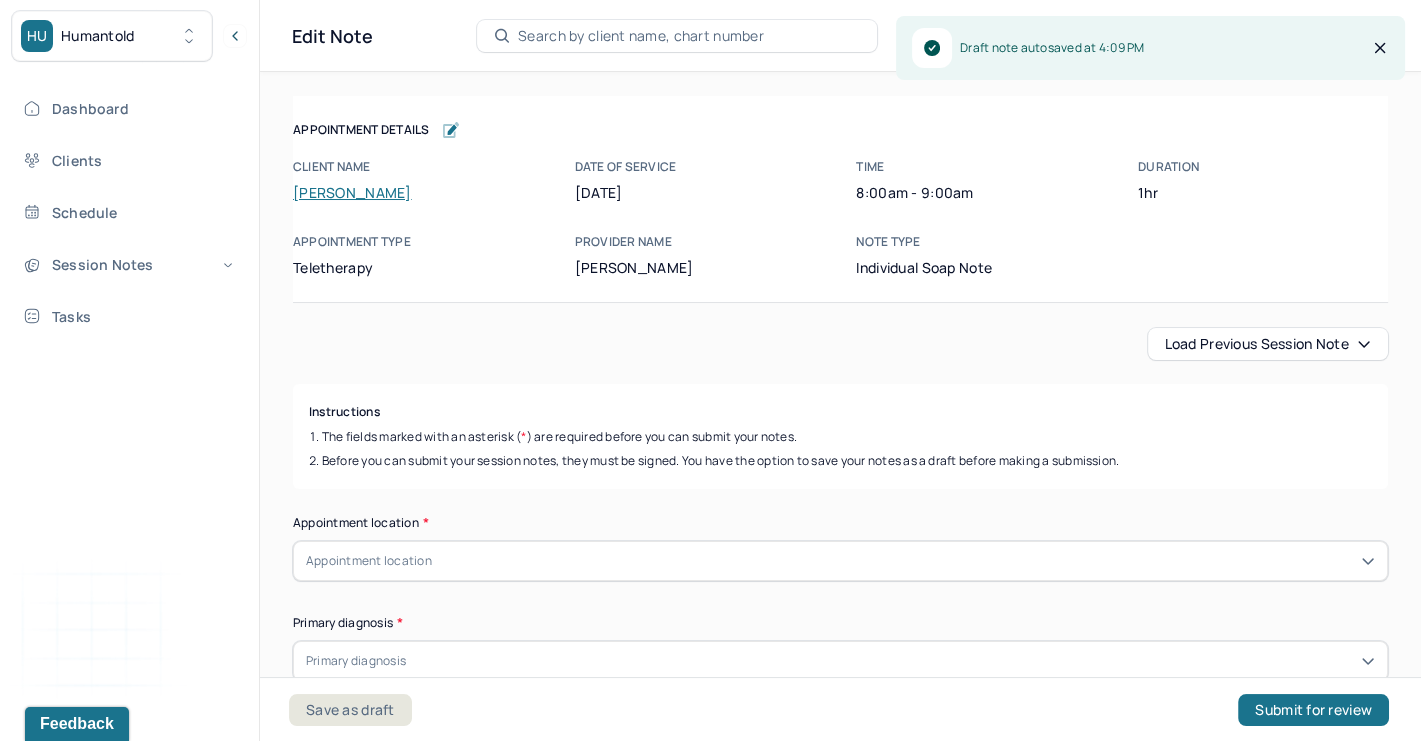 click on "Load previous session note" at bounding box center (1268, 344) 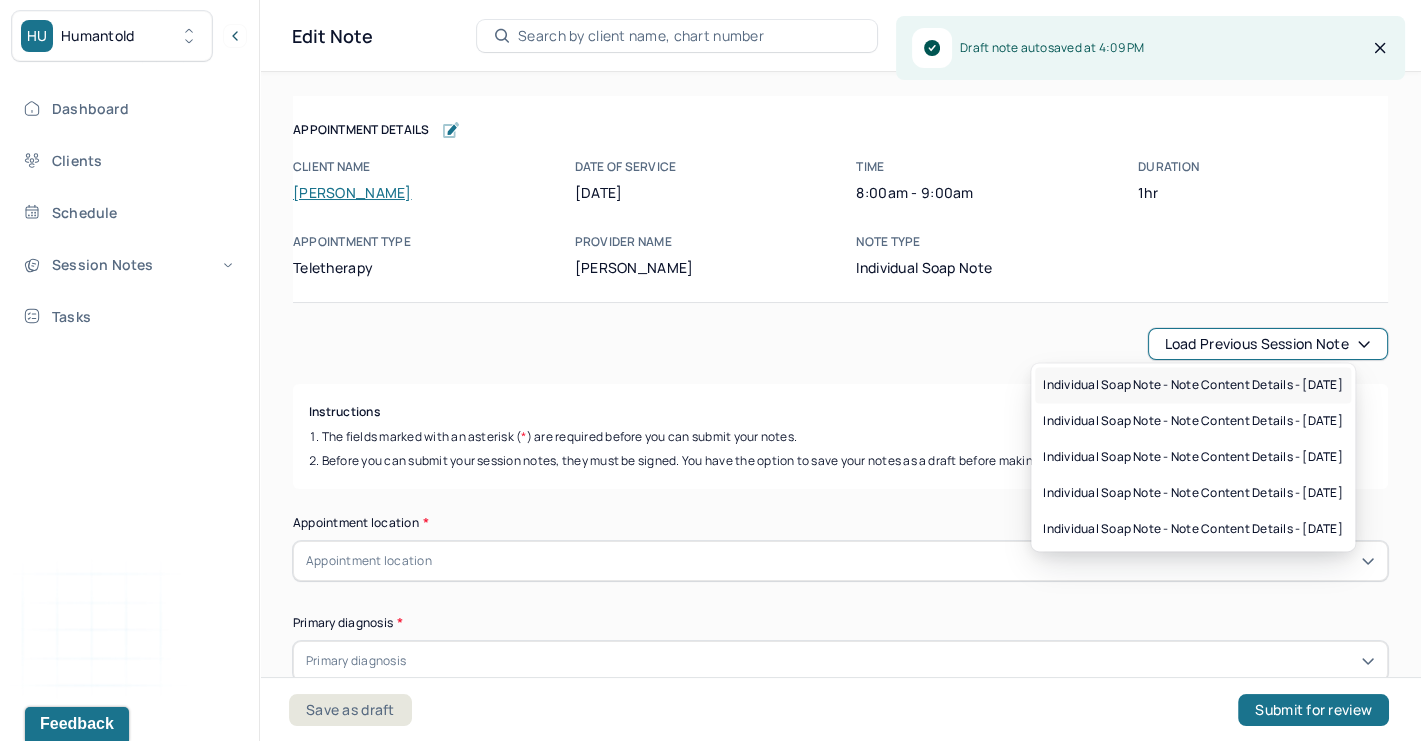 click on "Individual soap note   - Note content Details -   [DATE]" at bounding box center [1193, 385] 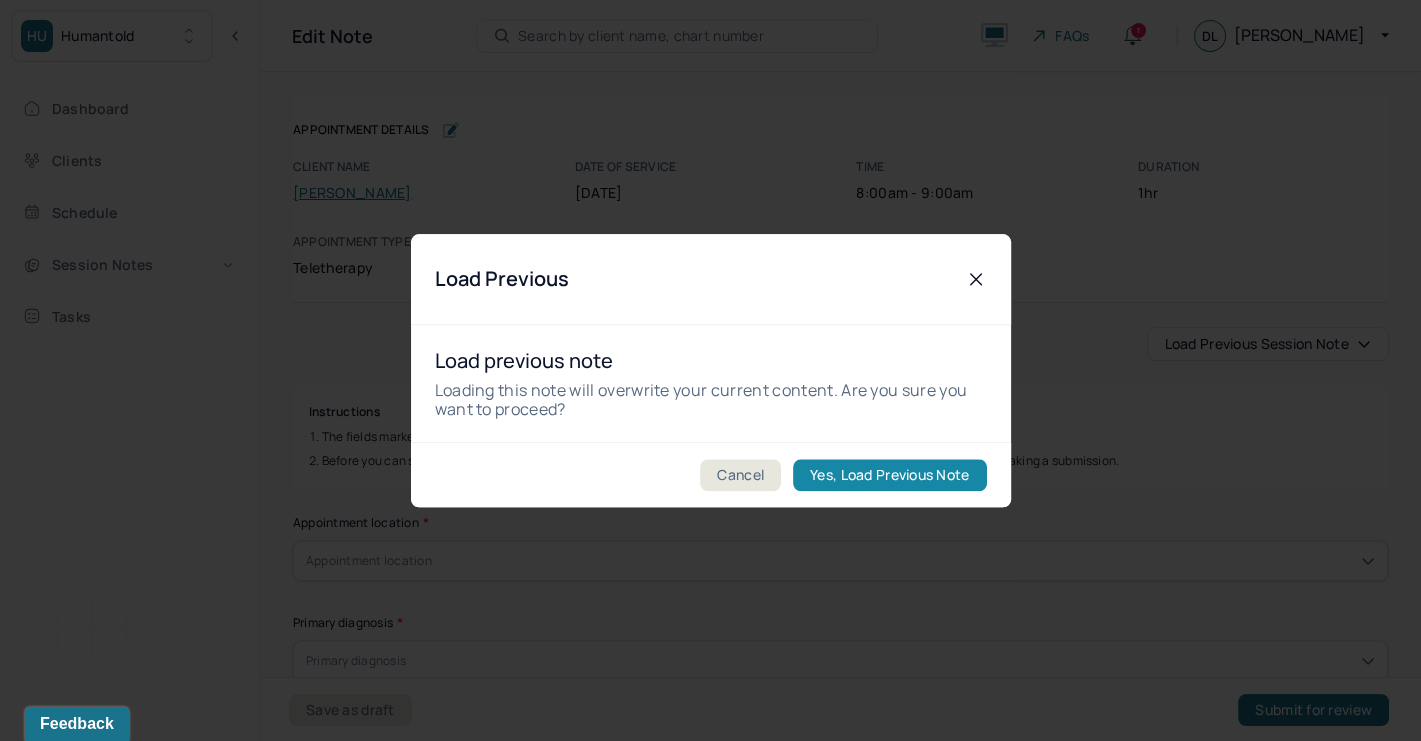 click on "Yes, Load Previous Note" at bounding box center [889, 475] 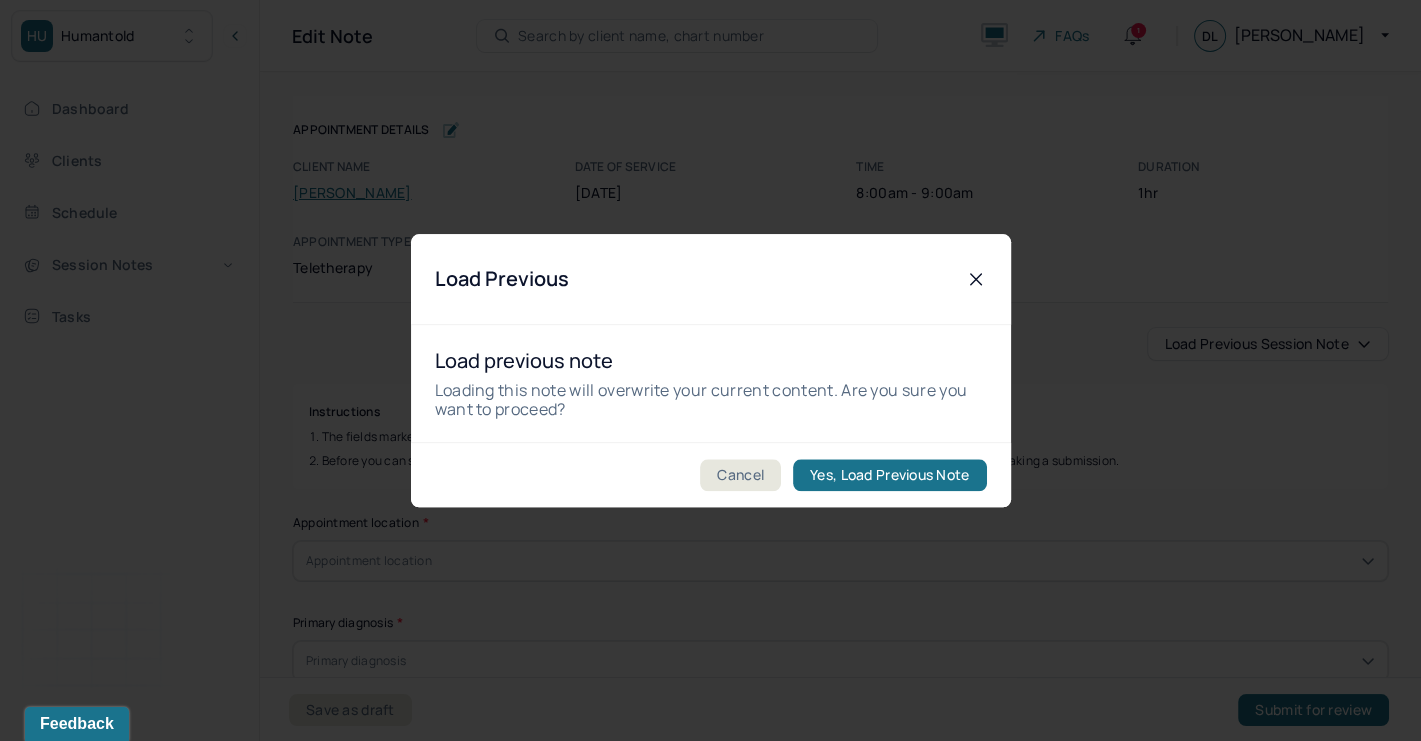 type on "Client reported experiencing inc. racing/ruminative thought patterns and slight difficulty falling/staying asleep at night." 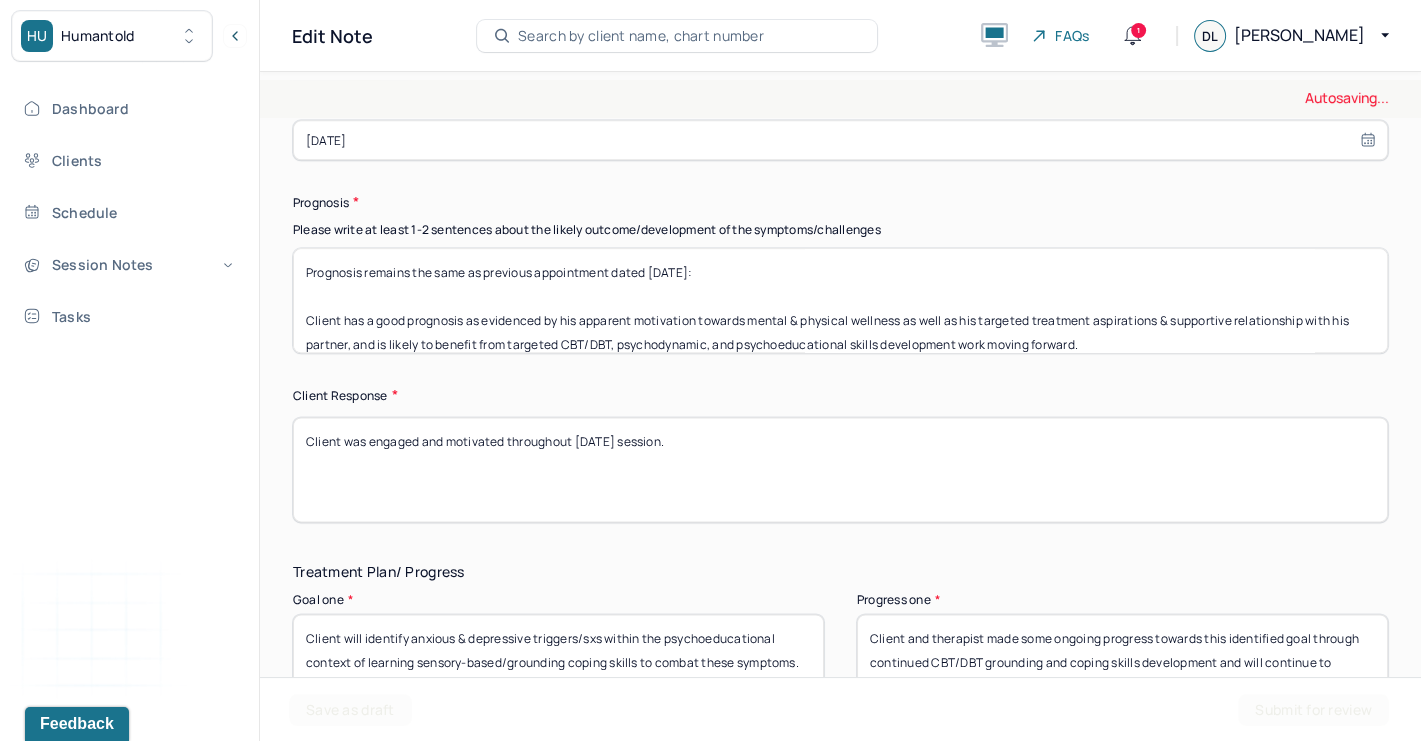 scroll, scrollTop: 2897, scrollLeft: 0, axis: vertical 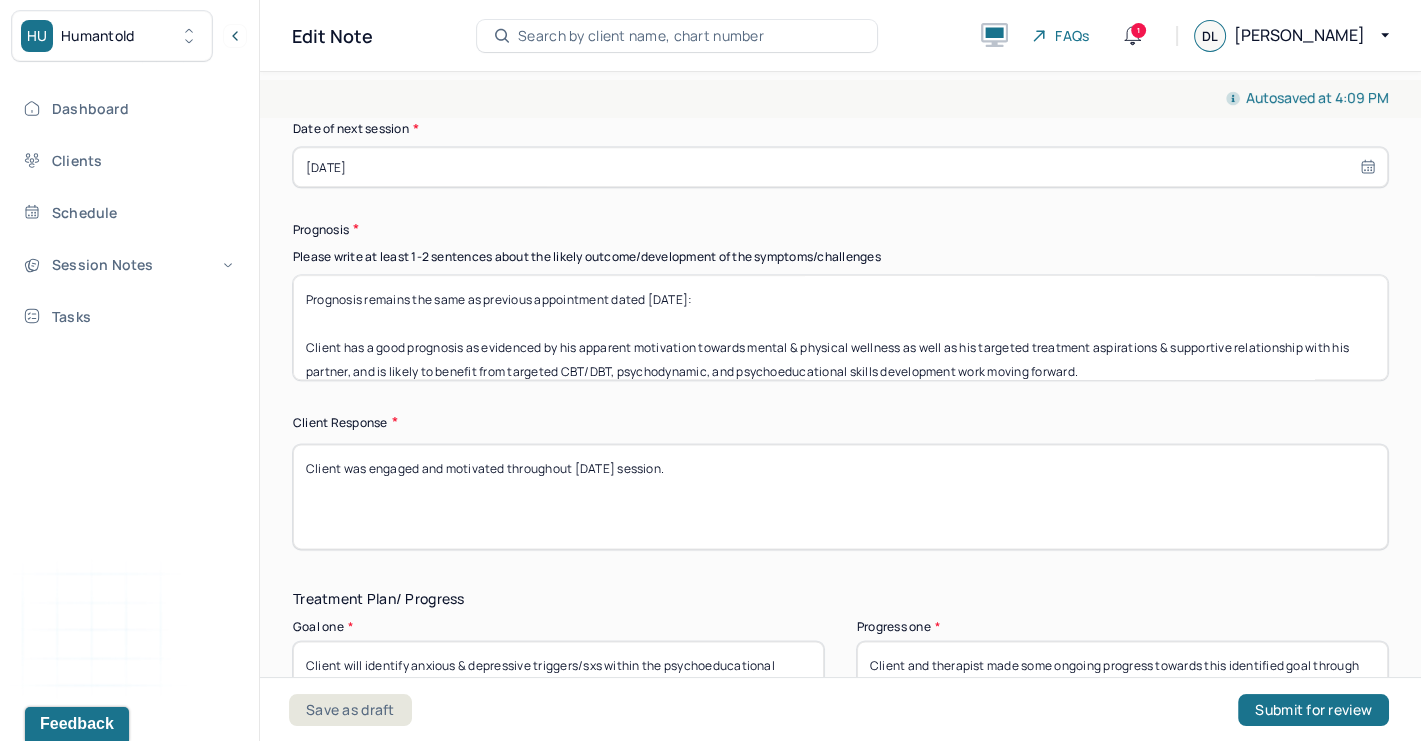 click on "Prognosis remains the same as previous appointment dated [DATE]:
Client has a good prognosis as evidenced by his apparent motivation towards mental & physical wellness as well as his targeted treatment aspirations & supportive relationship with his partner, and is likely to benefit from targeted CBT/DBT, psychodynamic, and psychoeducational skills development work moving forward." at bounding box center [840, 327] 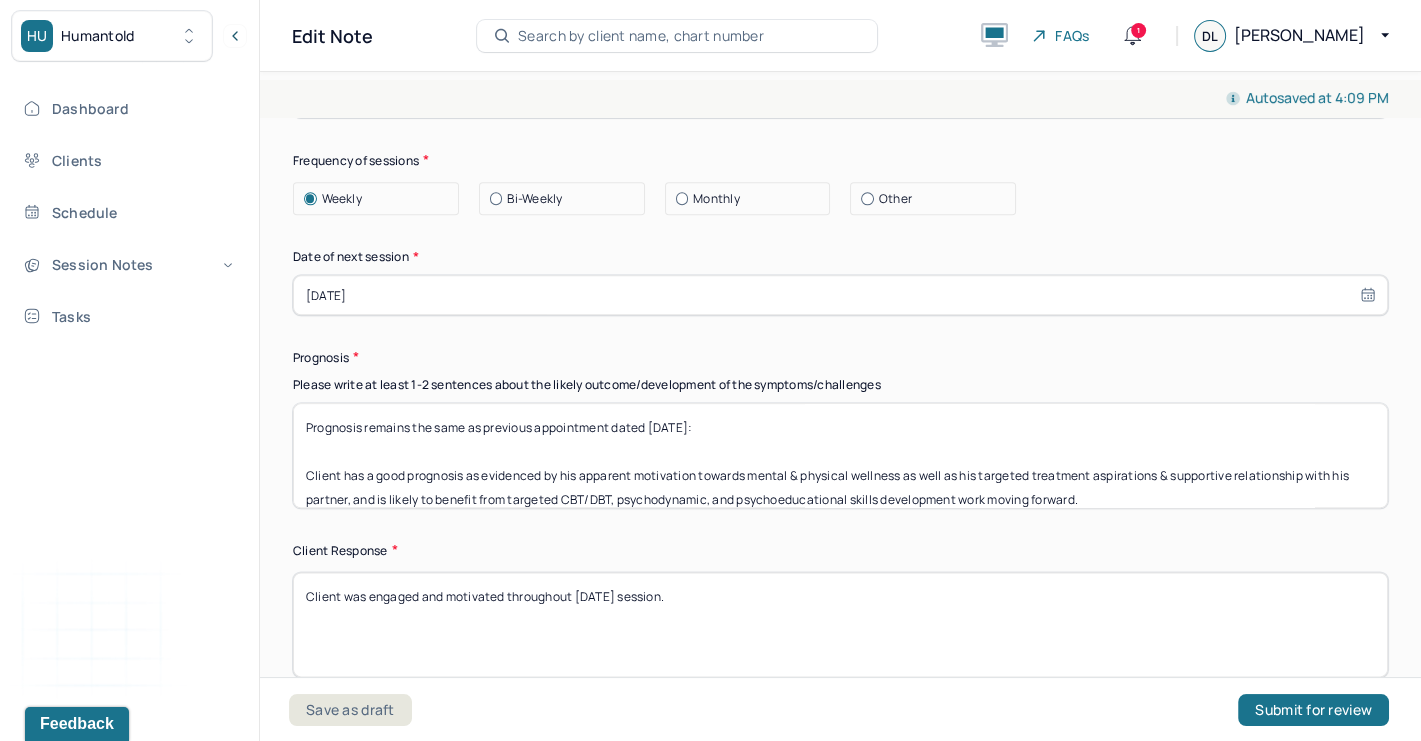 scroll, scrollTop: 2785, scrollLeft: 0, axis: vertical 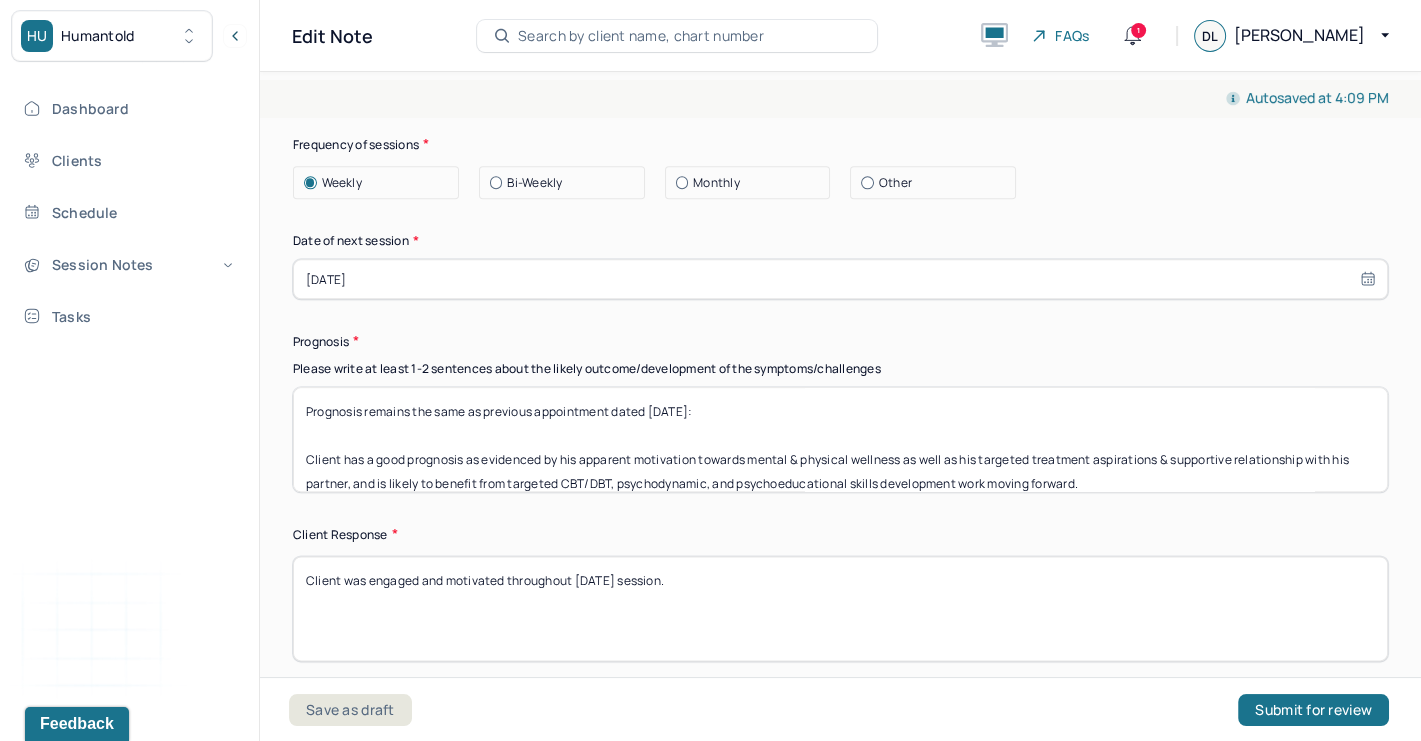 type on "Prognosis remains the same as previous appointment dated [DATE]:
Client has a good prognosis as evidenced by his apparent motivation towards mental & physical wellness as well as his targeted treatment aspirations & supportive relationship with his partner, and is likely to benefit from targeted CBT/DBT, psychodynamic, and psychoeducational skills development work moving forward." 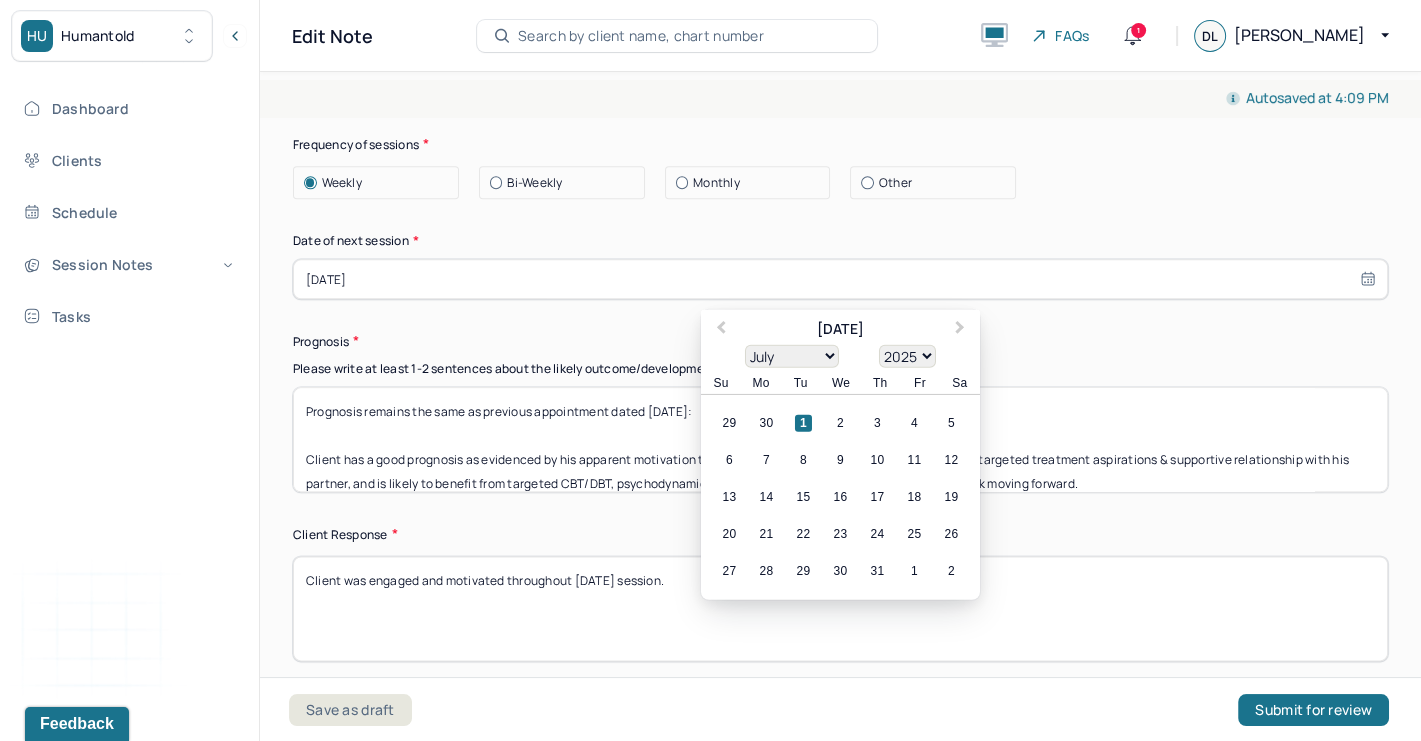 click on "[DATE]" at bounding box center (840, 279) 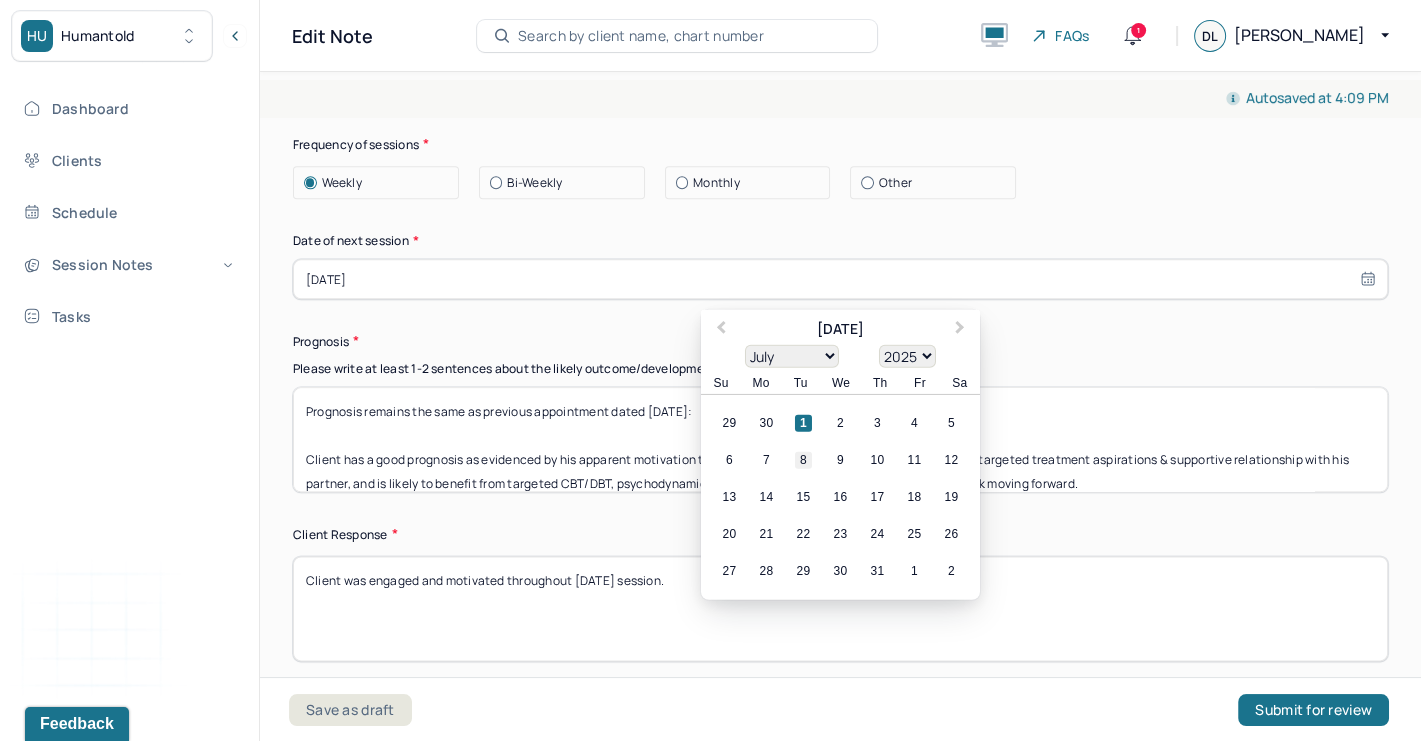 click on "8" at bounding box center (803, 459) 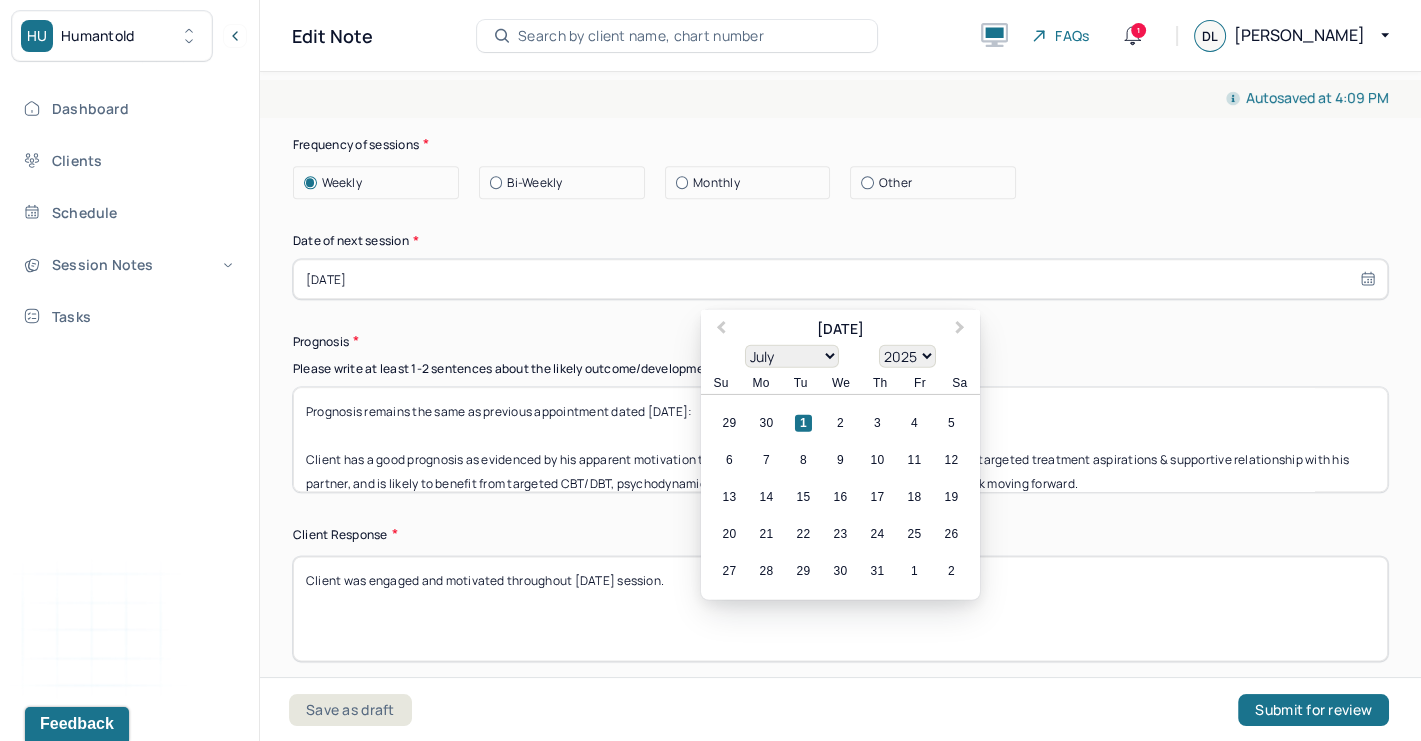 type on "[DATE]" 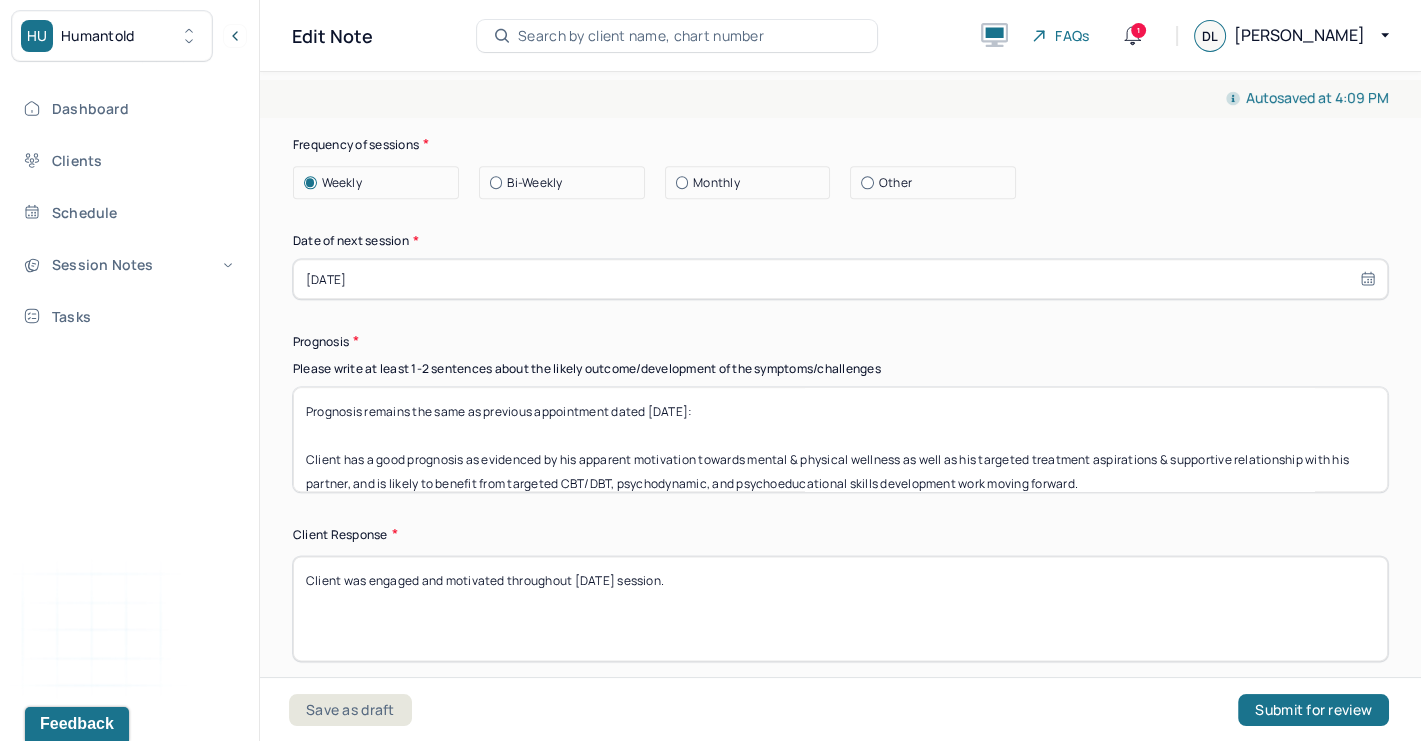 click on "Prognosis remains the same as previous appointment dated [DATE]:
Client has a good prognosis as evidenced by his apparent motivation towards mental & physical wellness as well as his targeted treatment aspirations & supportive relationship with his partner, and is likely to benefit from targeted CBT/DBT, psychodynamic, and psychoeducational skills development work moving forward." at bounding box center (840, 439) 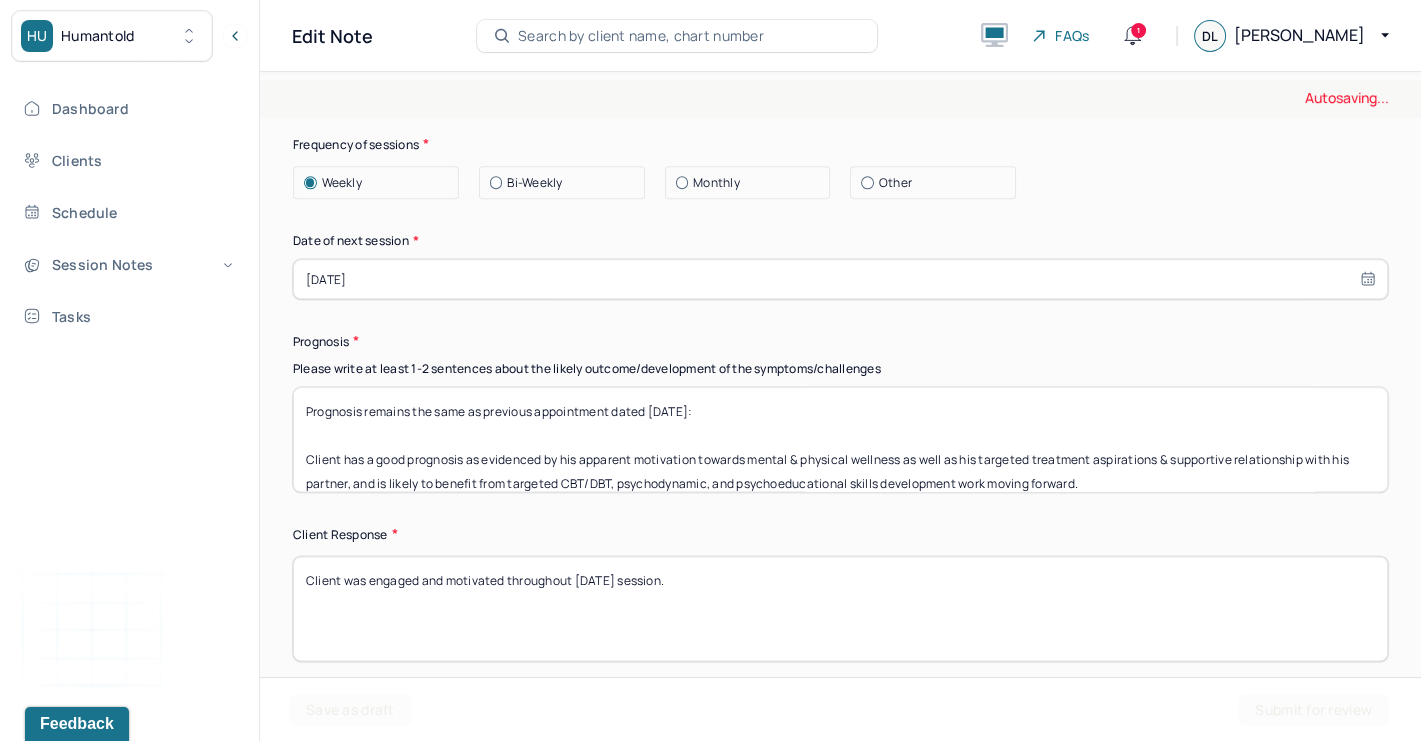 type on "Prognosis remains the same as previous appointment dated [DATE]:
Client has a good prognosis as evidenced by his apparent motivation towards mental & physical wellness as well as his targeted treatment aspirations & supportive relationship with his partner, and is likely to benefit from targeted CBT/DBT, psychodynamic, and psychoeducational skills development work moving forward." 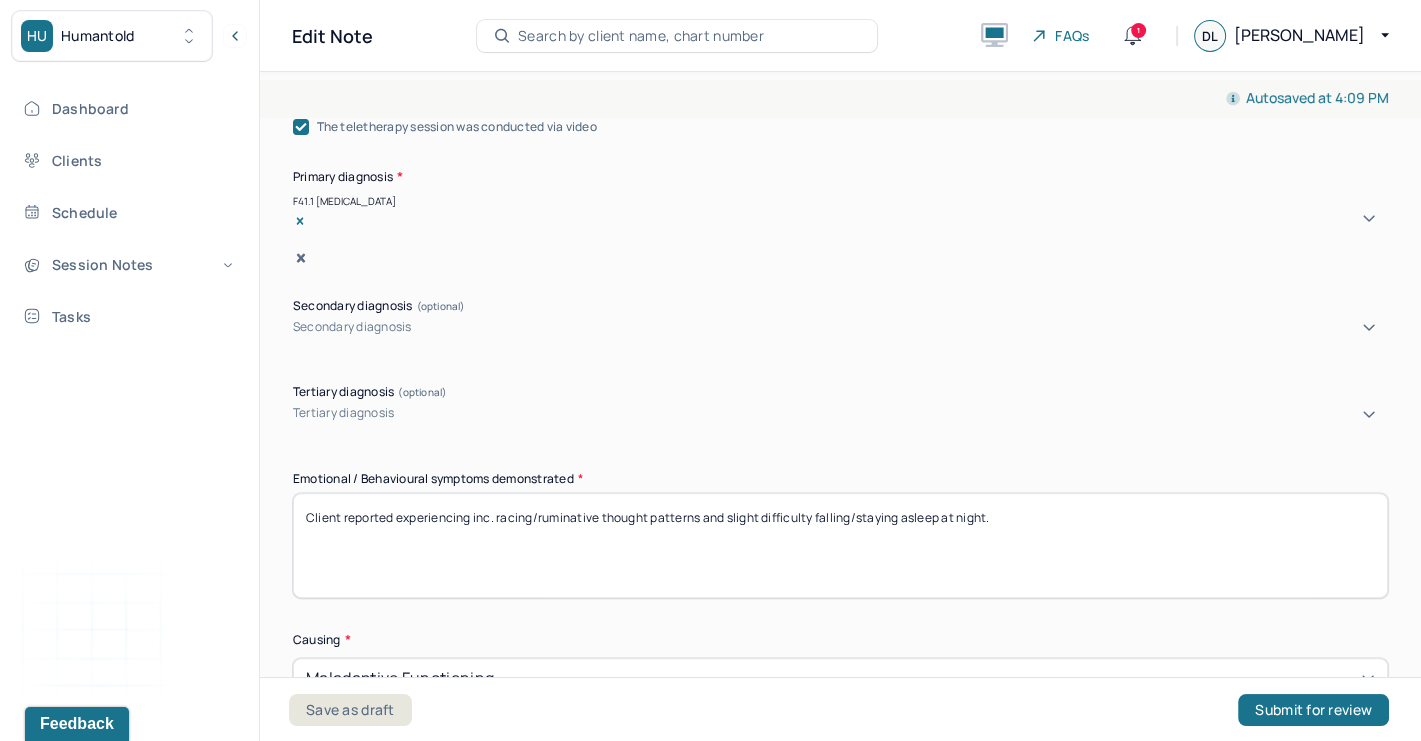 scroll, scrollTop: 705, scrollLeft: 0, axis: vertical 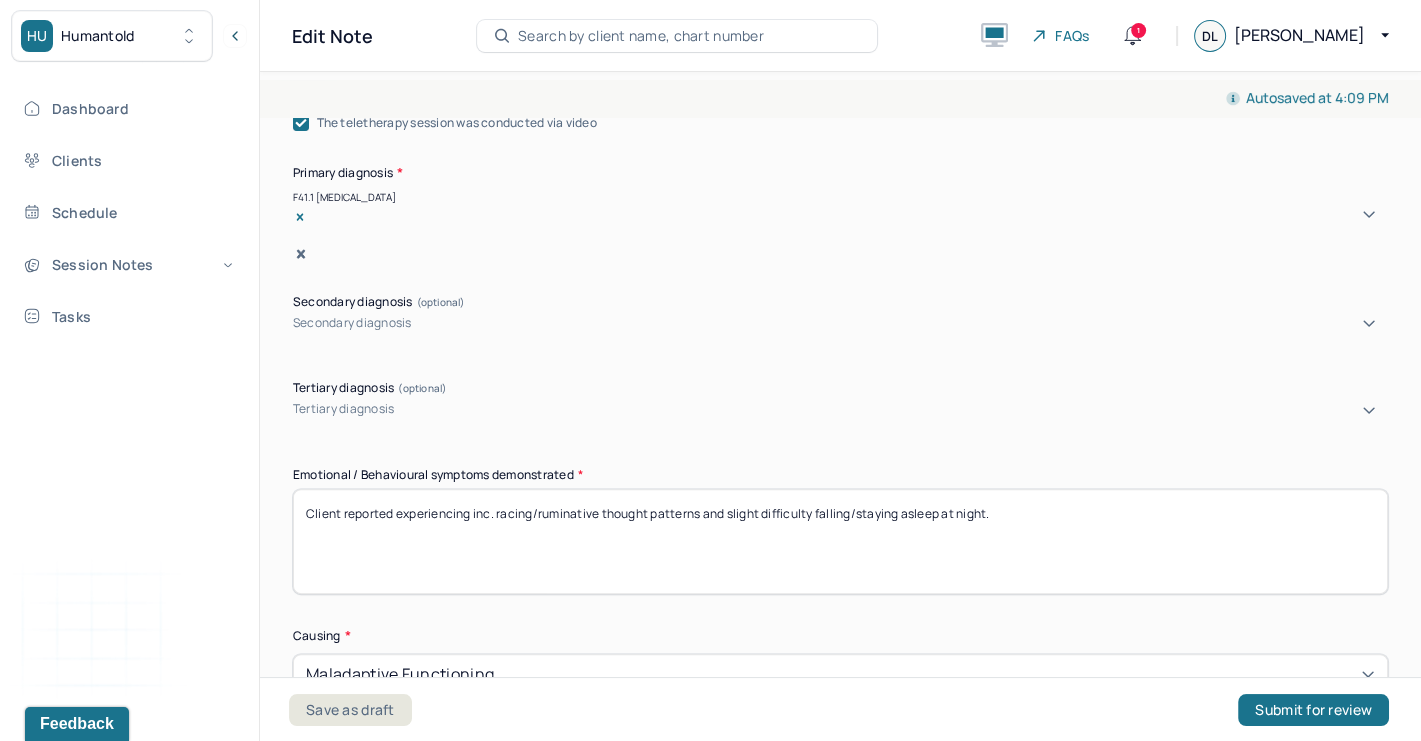 drag, startPoint x: 1026, startPoint y: 507, endPoint x: 473, endPoint y: 496, distance: 553.1094 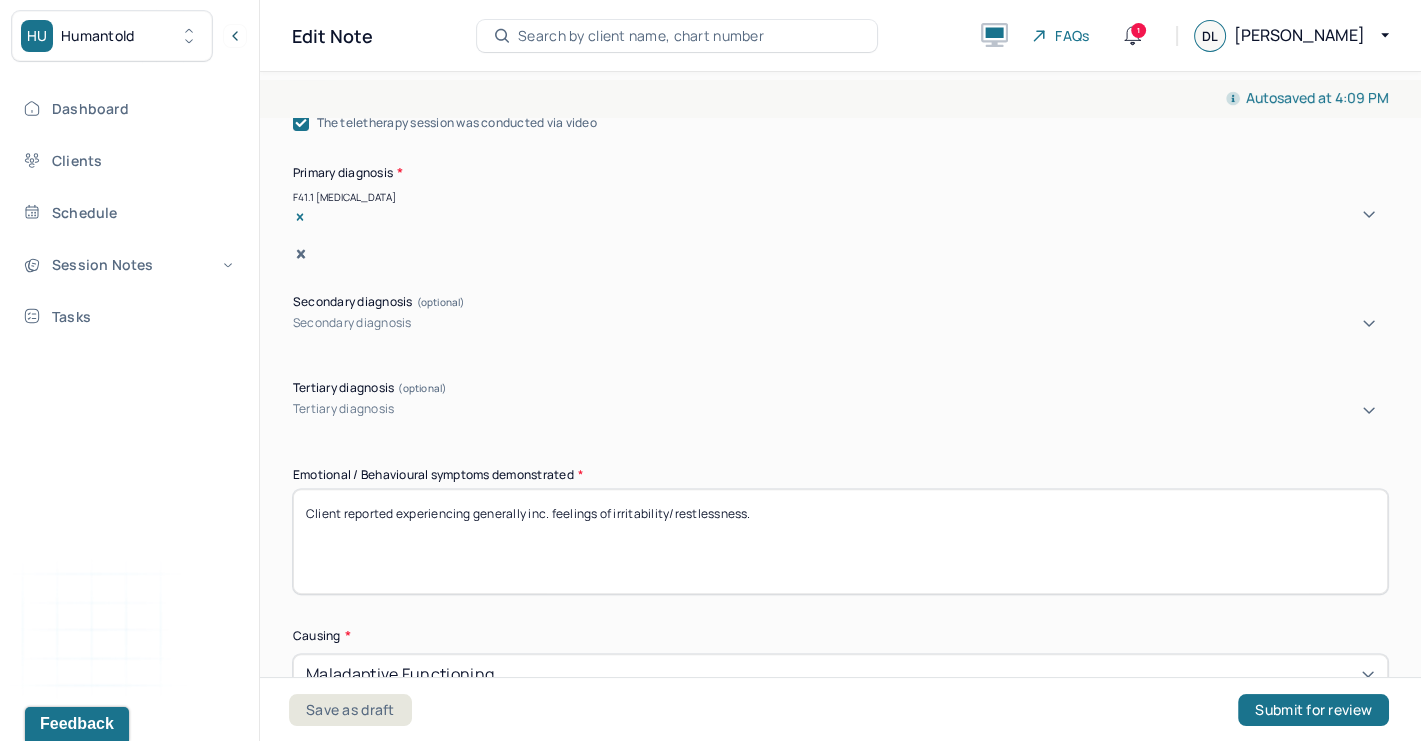 scroll, scrollTop: 933, scrollLeft: 0, axis: vertical 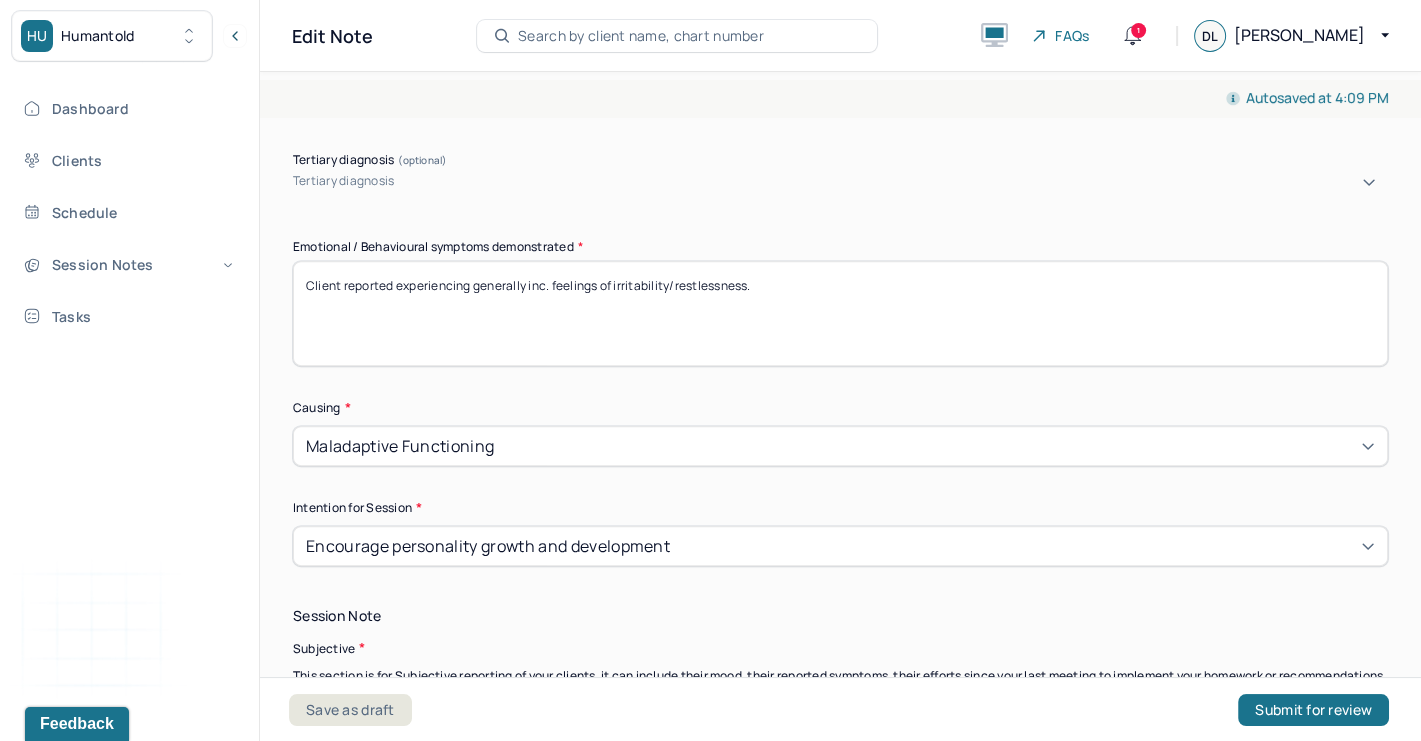 type on "Client reported experiencing generally inc. feelings of irritability/restlessness." 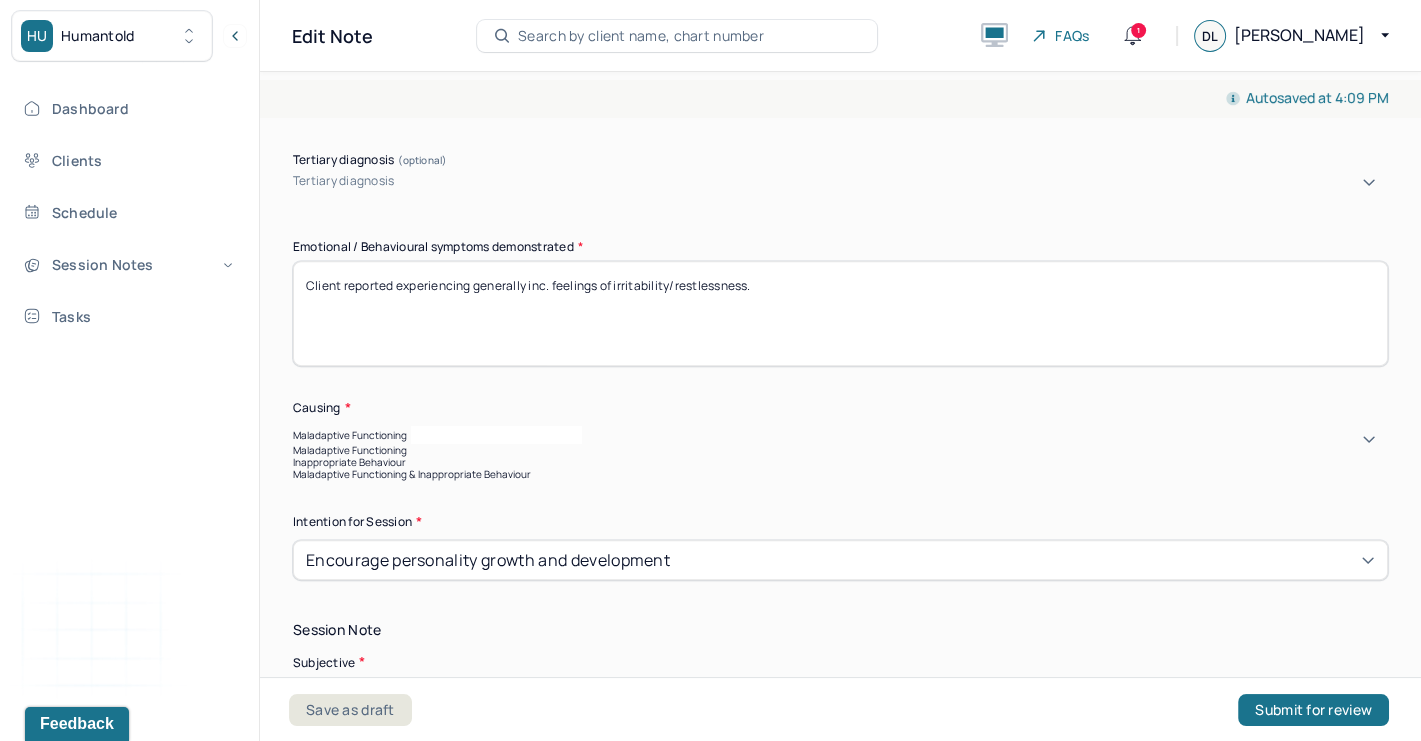 click on "Appointment location * Teletherapy Client Teletherapy Location Home Office Other Provider Teletherapy Location Home Office Other Consent was received for the teletherapy session The teletherapy session was conducted via video Primary diagnosis * F41.1 [MEDICAL_DATA] Secondary diagnosis (optional) Secondary diagnosis Tertiary diagnosis (optional) Tertiary diagnosis Emotional / Behavioural symptoms demonstrated * Client reported experiencing generally inc. feelings of irritability/restlessness.  Causing * Maladaptive Functioning selected, 1 of 3. 3 results available. Use Up and Down to choose options, press Enter to select the currently focused option, press Escape to exit the menu, press Tab to select the option and exit the menu. Maladaptive Functioning Maladaptive Functioning Inappropriate Behaviour Maladaptive Functioning & Inappropriate Behaviour Intention for Session * Encourage personality growth and development" at bounding box center [840, 80] 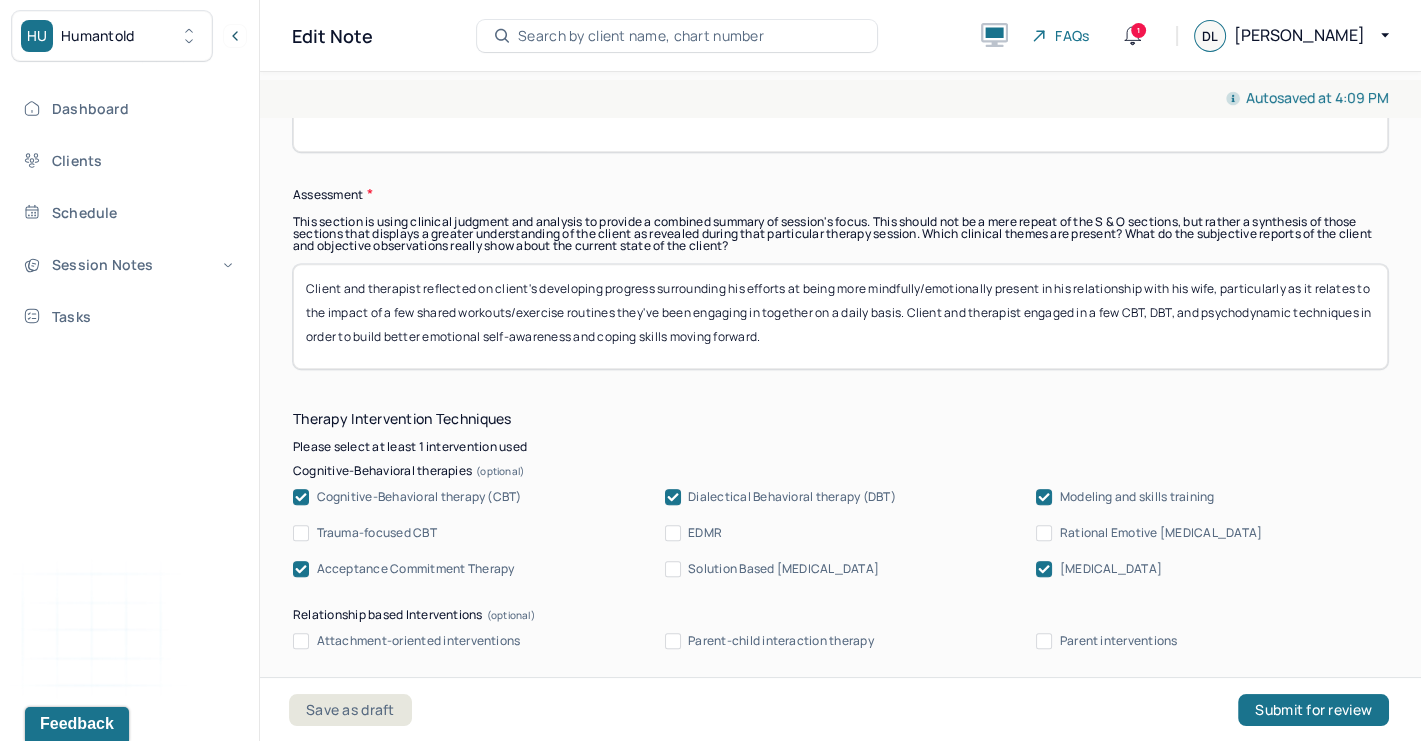 scroll, scrollTop: 1819, scrollLeft: 0, axis: vertical 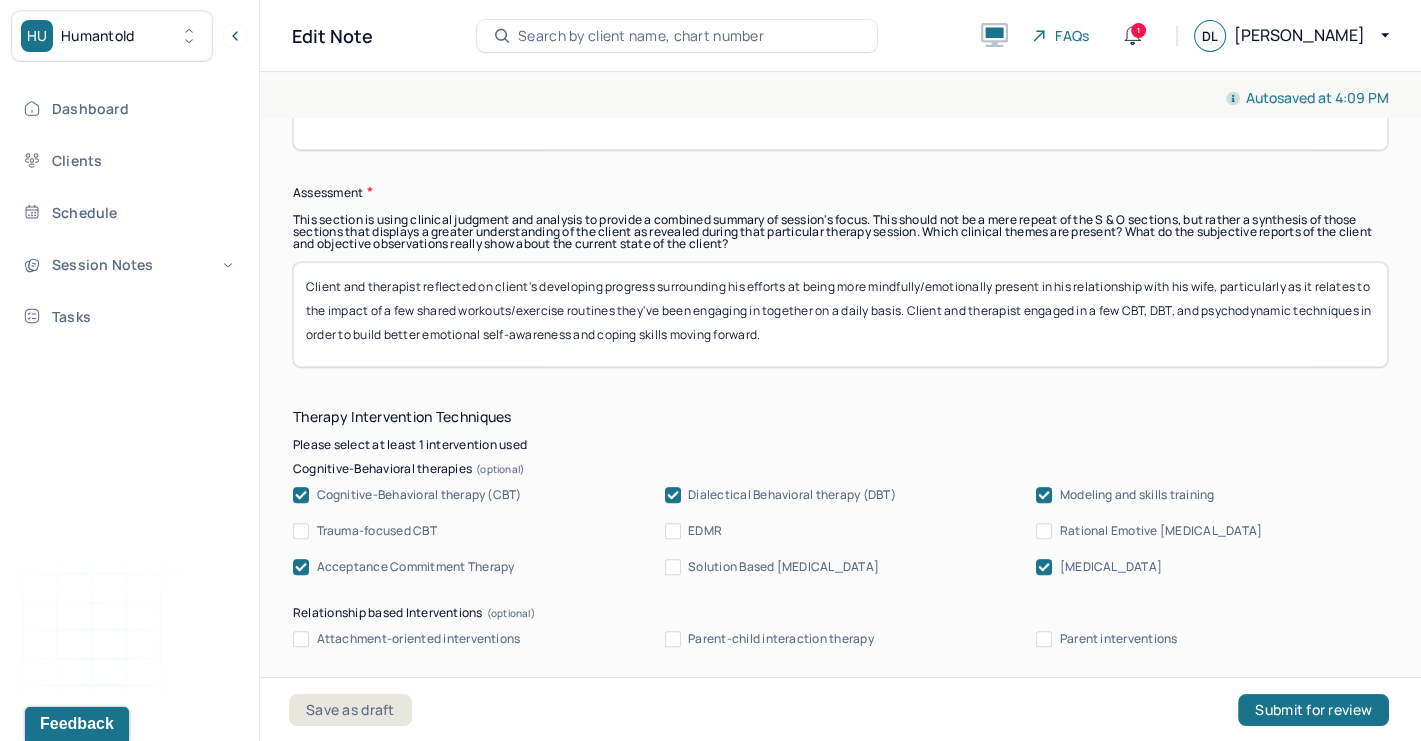 click on "Client and therapist reflected on client's developing progress surrounding his efforts at being more mindfully/emotionally present in his relationship with his wife, particularly as it relates to the impact of a few shared workouts/exercise routines they've been engaging in together on a daily basis. Client and therapist engaged in a few CBT, DBT, and psychodynamic techniques in order to build better emotional self-awareness and coping skills moving forward." at bounding box center (840, 314) 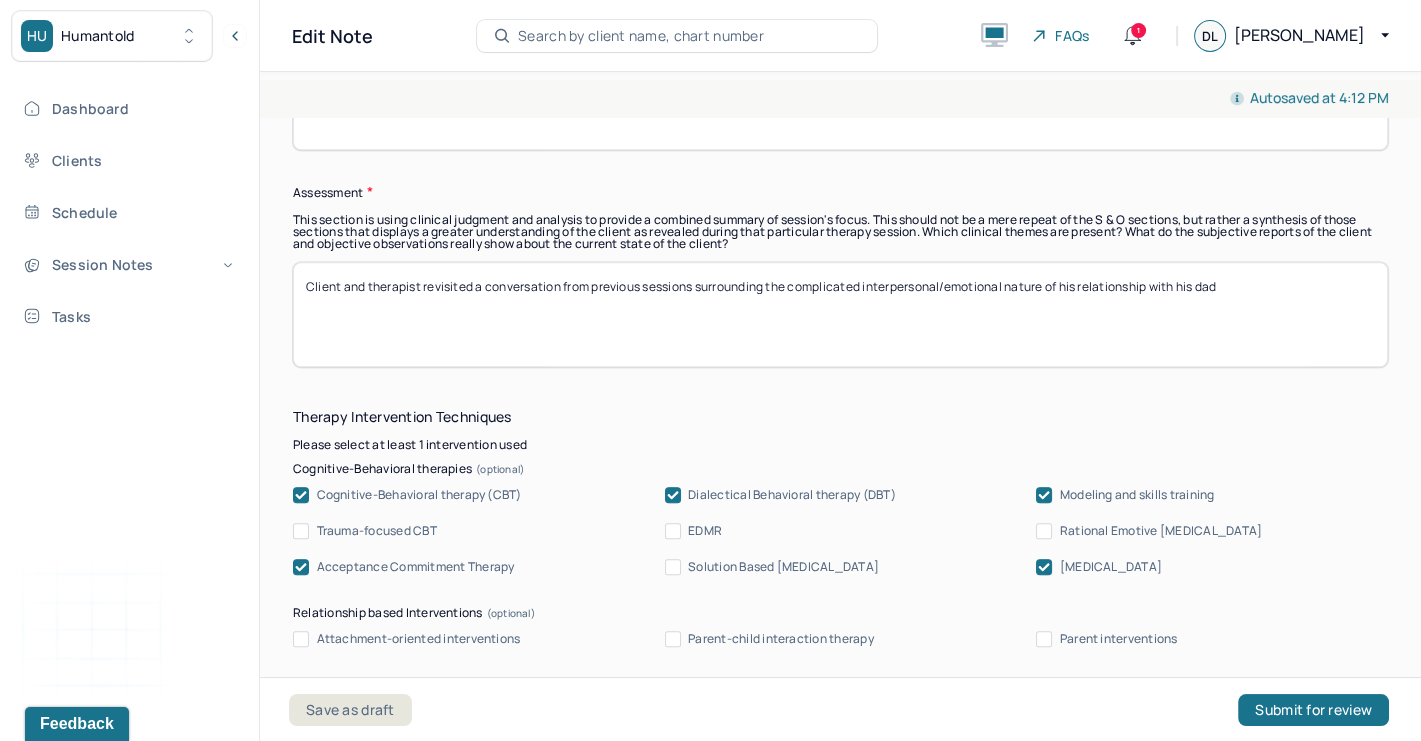 click on "Client and therapist revisited a conversation from previous sessions surrounding the complicated interpersonal/emotional nature of his relationship with his dad" at bounding box center (840, 314) 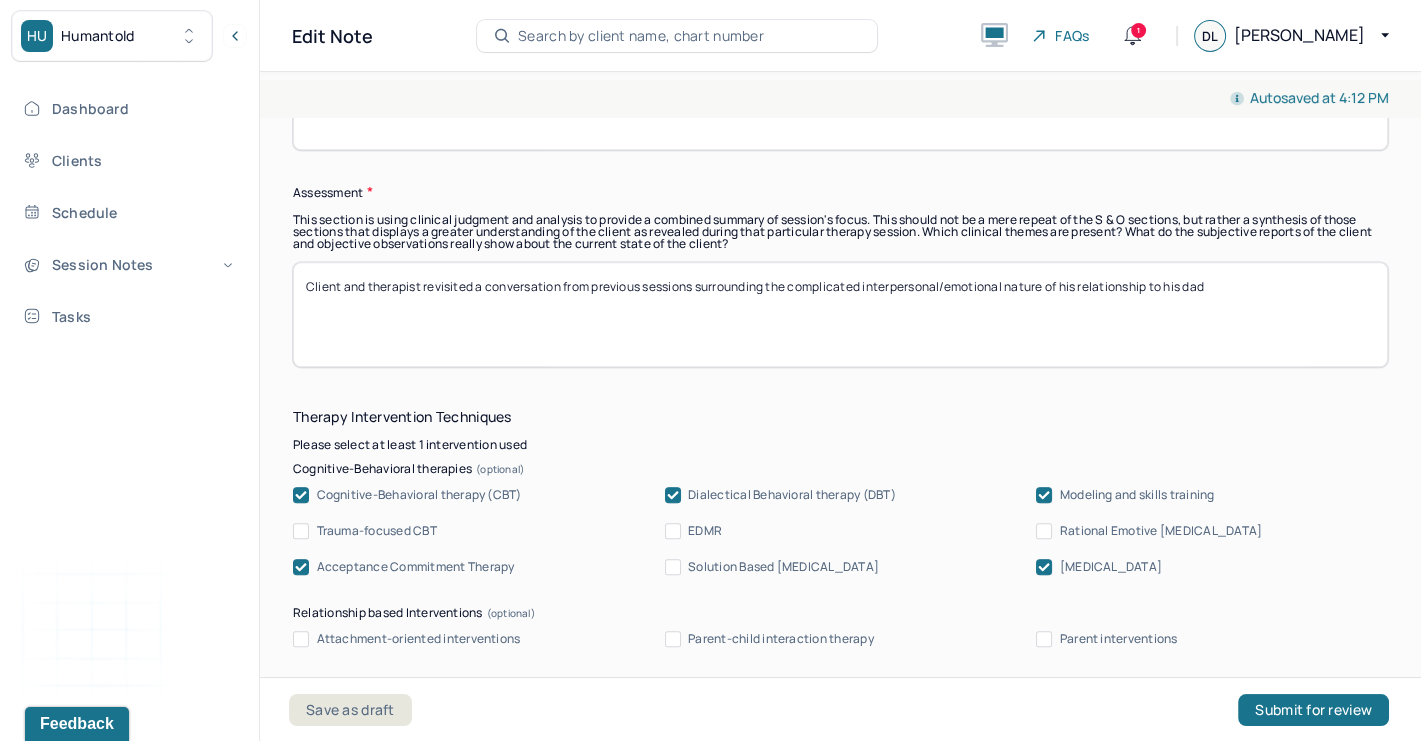 click on "Client and therapist revisited a conversation from previous sessions surrounding the complicated interpersonal/emotional nature of his relationship with his dad" at bounding box center (840, 314) 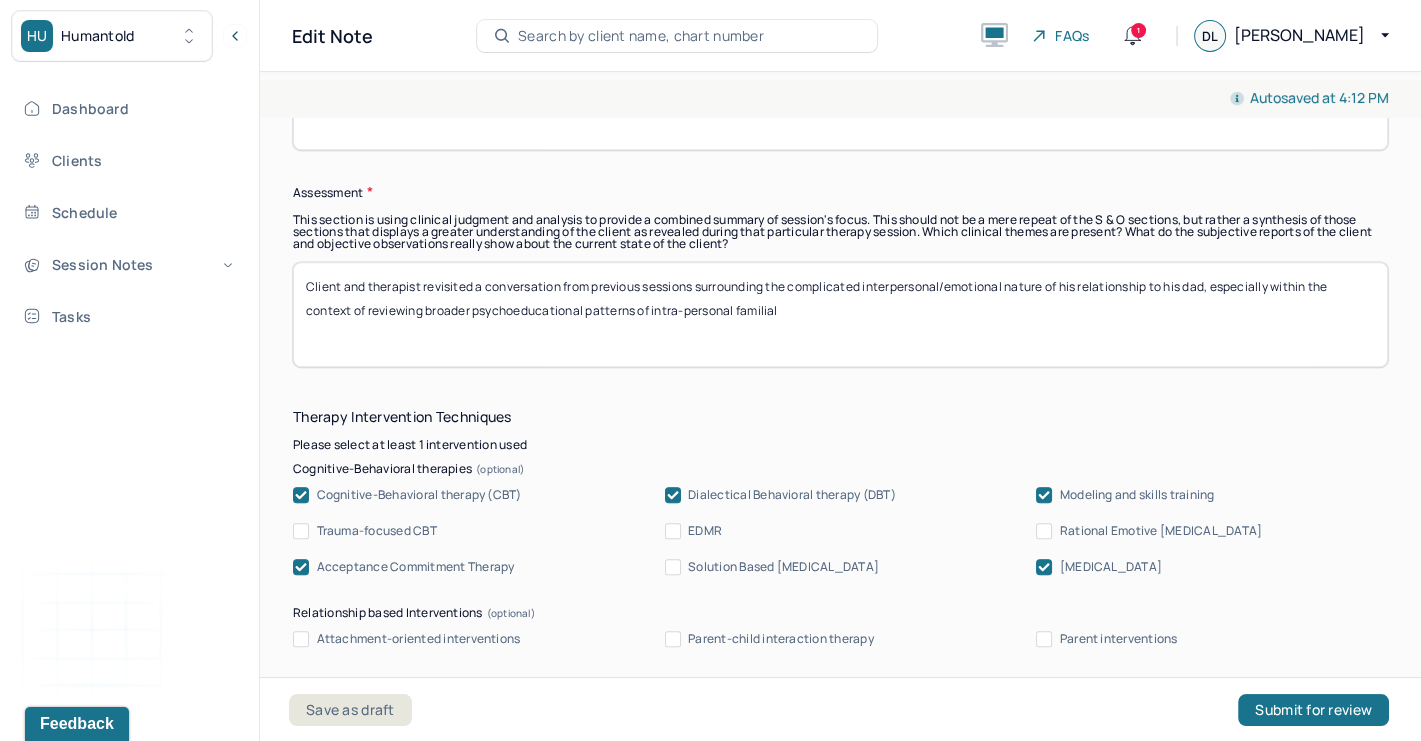 drag, startPoint x: 870, startPoint y: 296, endPoint x: 639, endPoint y: 297, distance: 231.00217 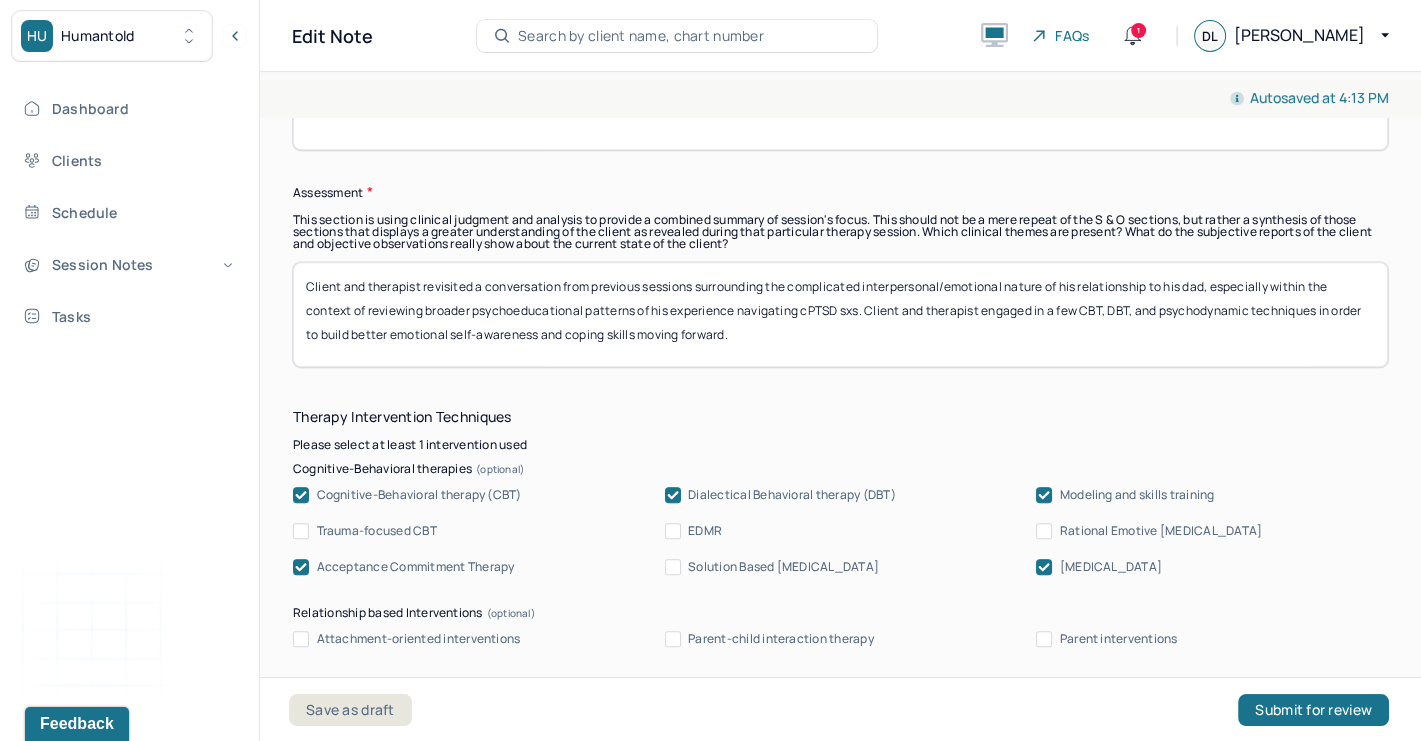 scroll, scrollTop: 0, scrollLeft: 0, axis: both 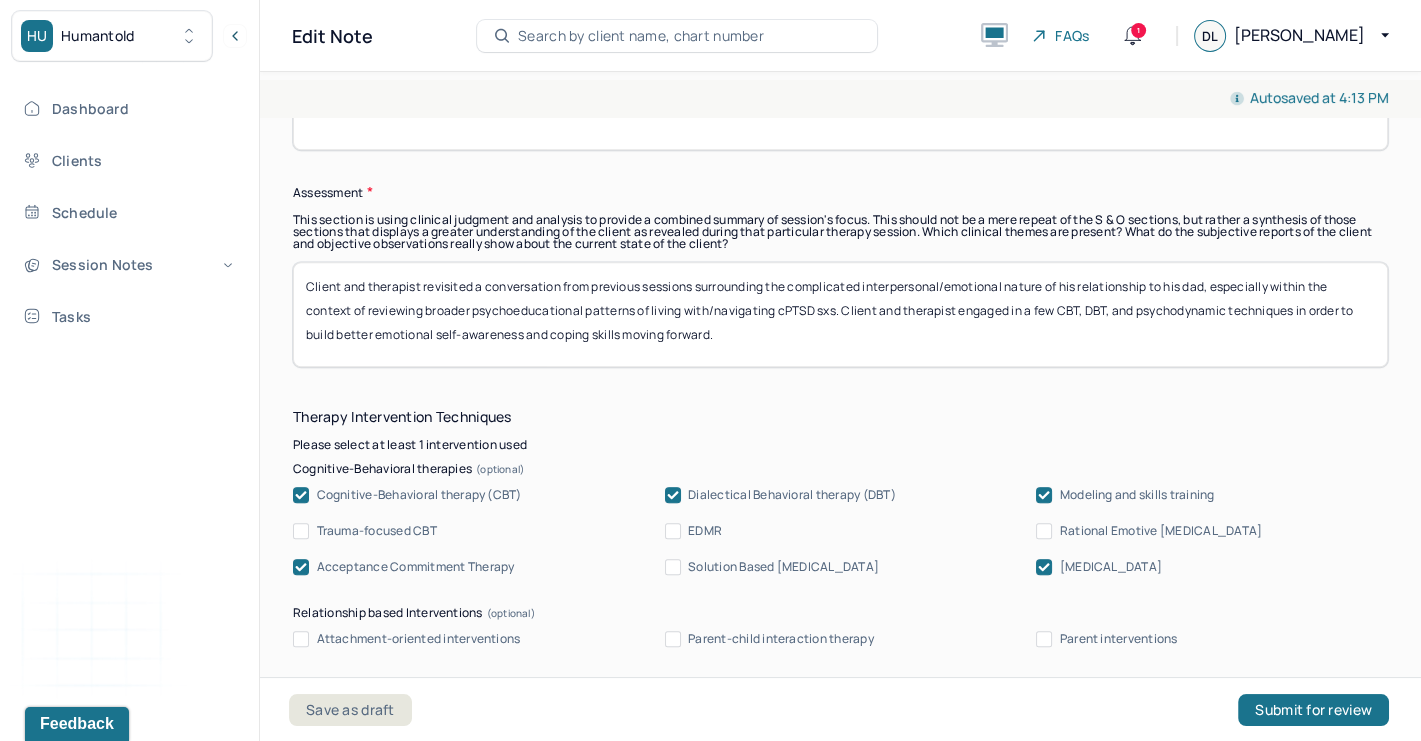 click on "Client and therapist revisited a conversation from previous sessions surrounding the complicated interpersonal/emotional nature of his relationship to his dad, especially within the context of reviewing broader psychoeducational patterns of his experience navigating cPTSD sxs. Client and therapist engaged in a few CBT, DBT, and psychodynamic techniques in order to build better emotional self-awareness and coping skills moving forward." at bounding box center (840, 314) 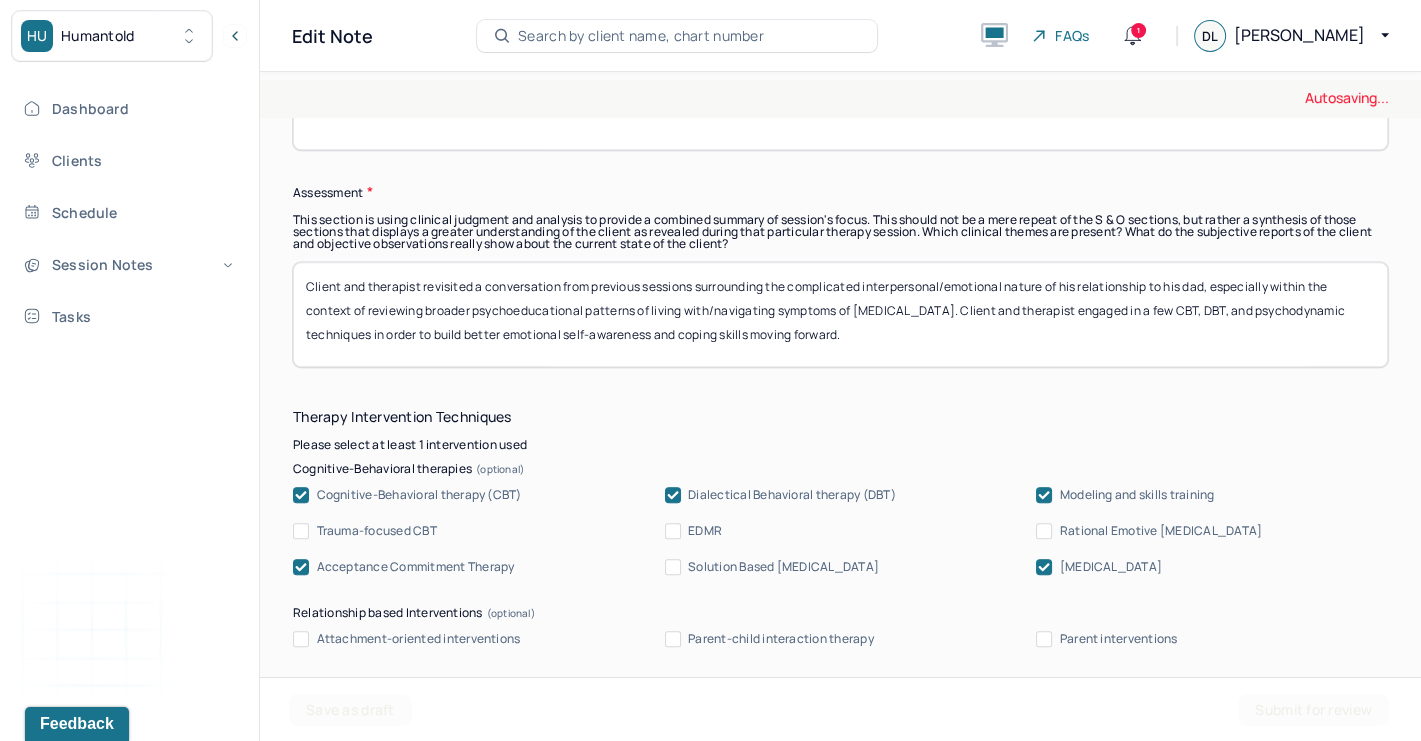 type on "Client and therapist revisited a conversation from previous sessions surrounding the complicated interpersonal/emotional nature of his relationship to his dad, especially within the context of reviewing broader psychoeducational patterns of living with/navigating symptoms of [MEDICAL_DATA]. Client and therapist engaged in a few CBT, DBT, and psychodynamic techniques in order to build better emotional self-awareness and coping skills moving forward." 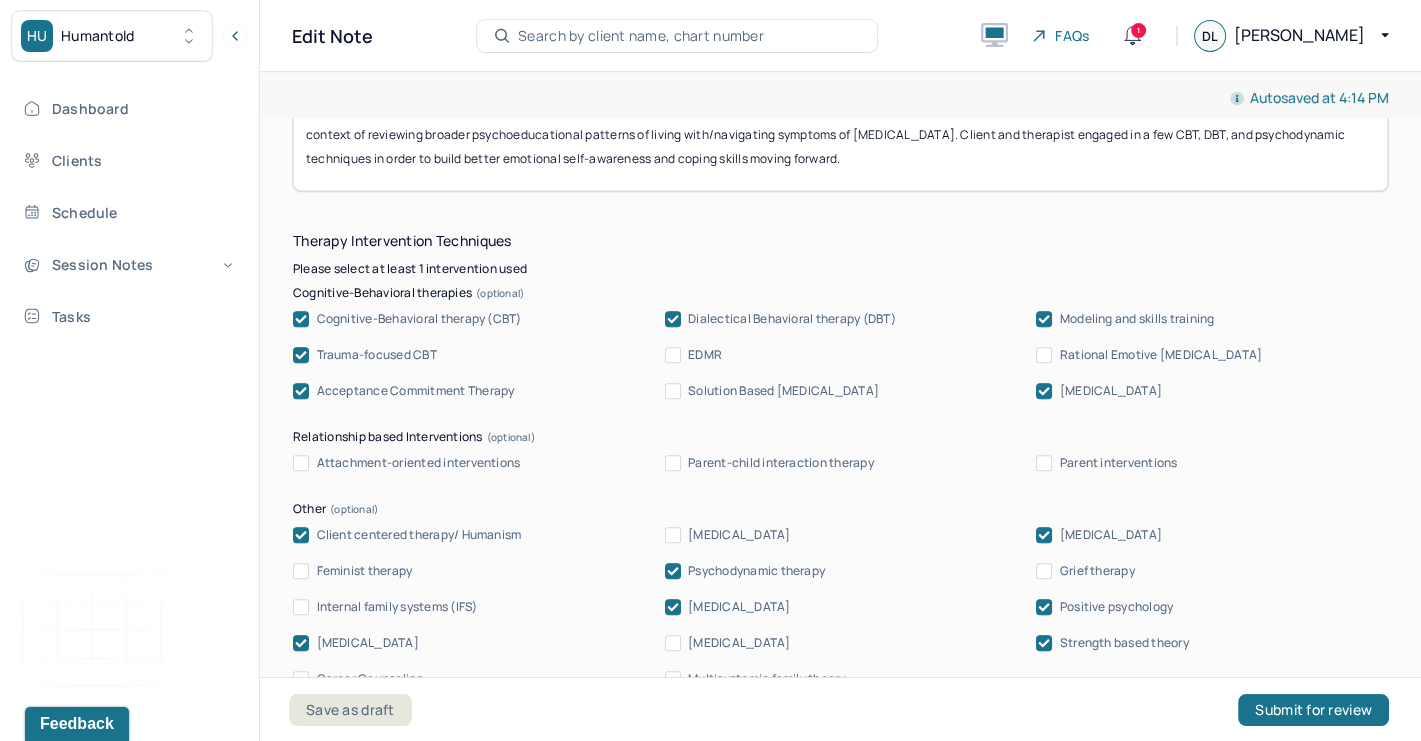 scroll, scrollTop: 1999, scrollLeft: 0, axis: vertical 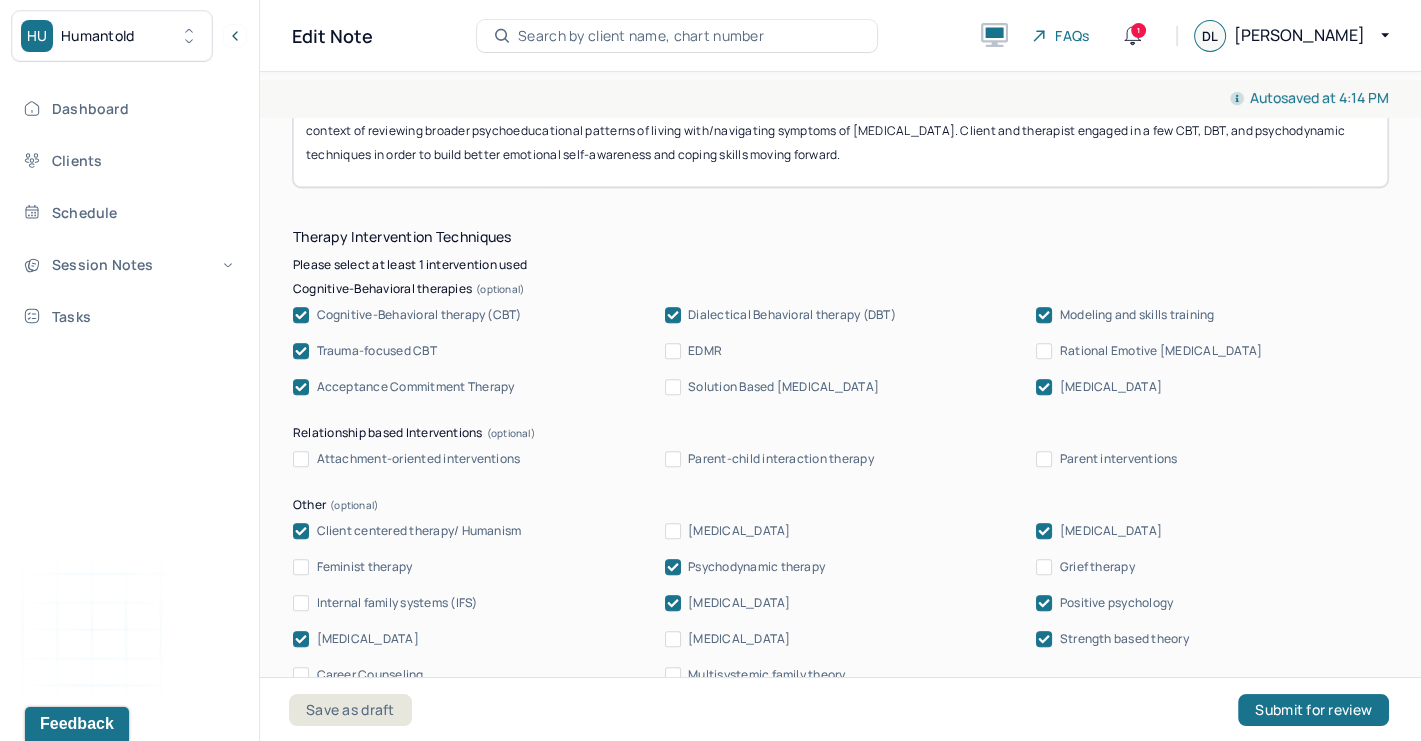 click 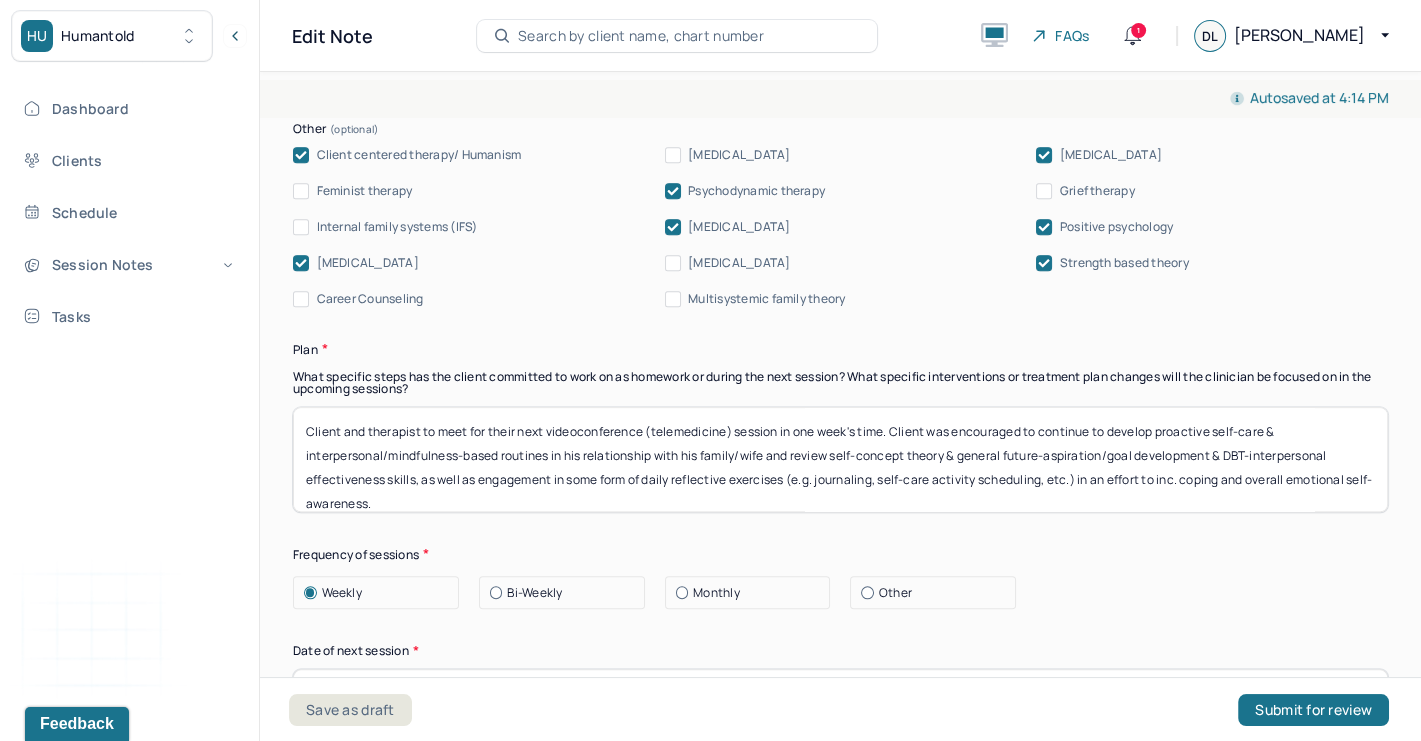 scroll, scrollTop: 2382, scrollLeft: 0, axis: vertical 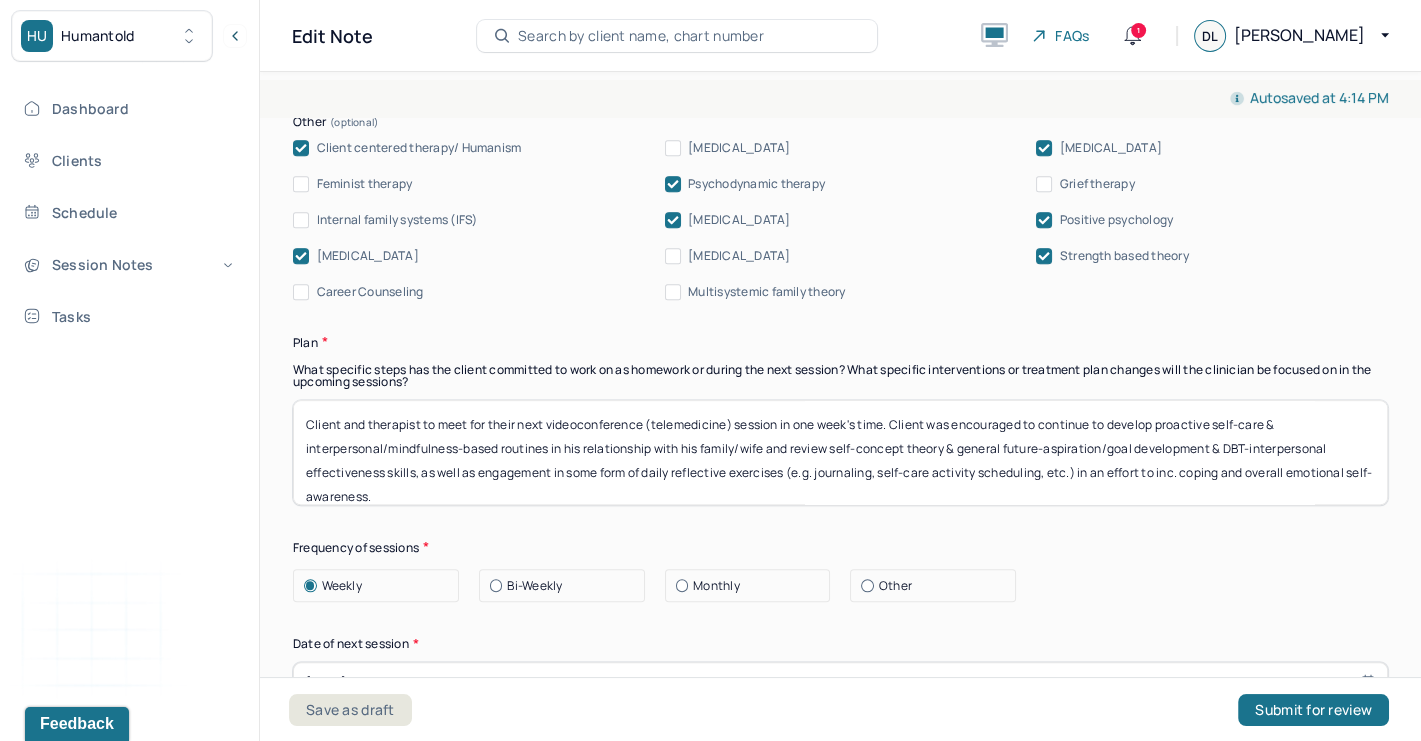 click on "Feminist therapy" at bounding box center (301, 184) 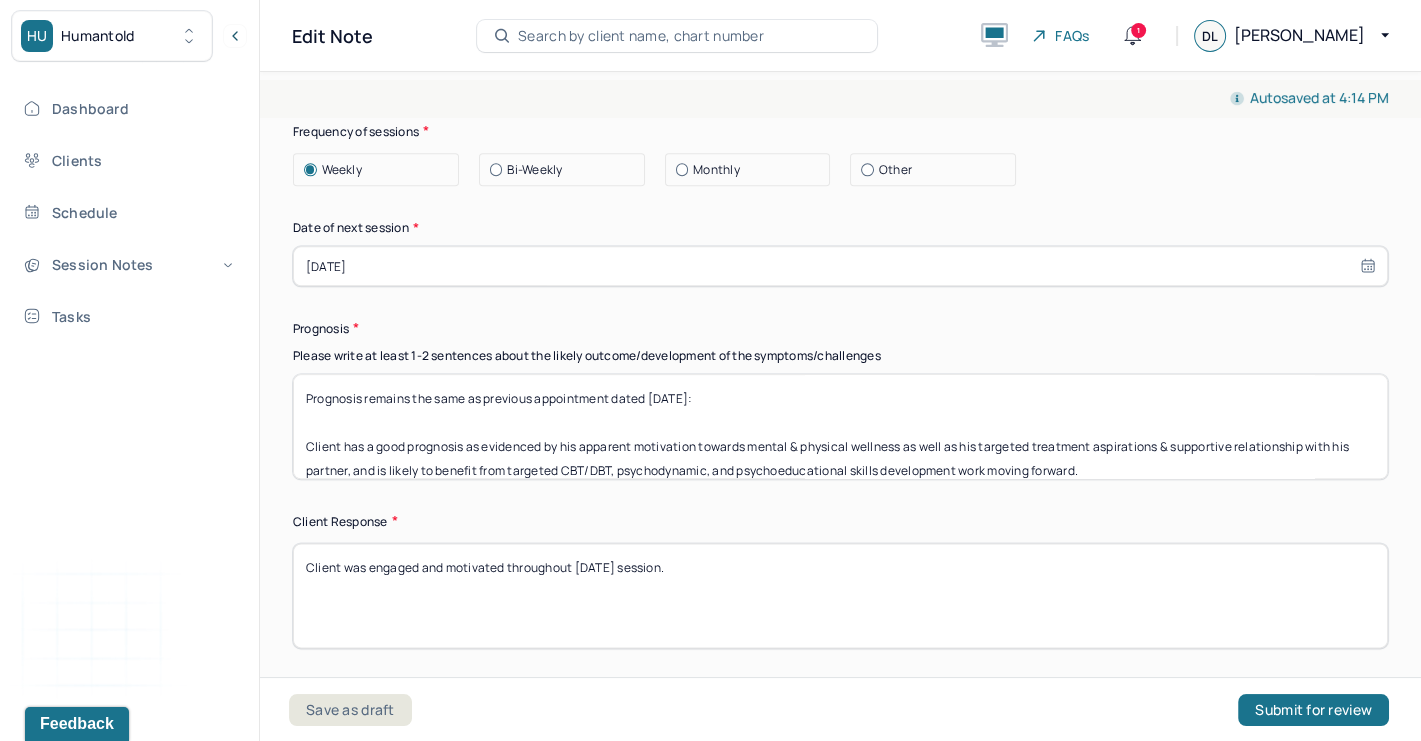 scroll, scrollTop: 2920, scrollLeft: 0, axis: vertical 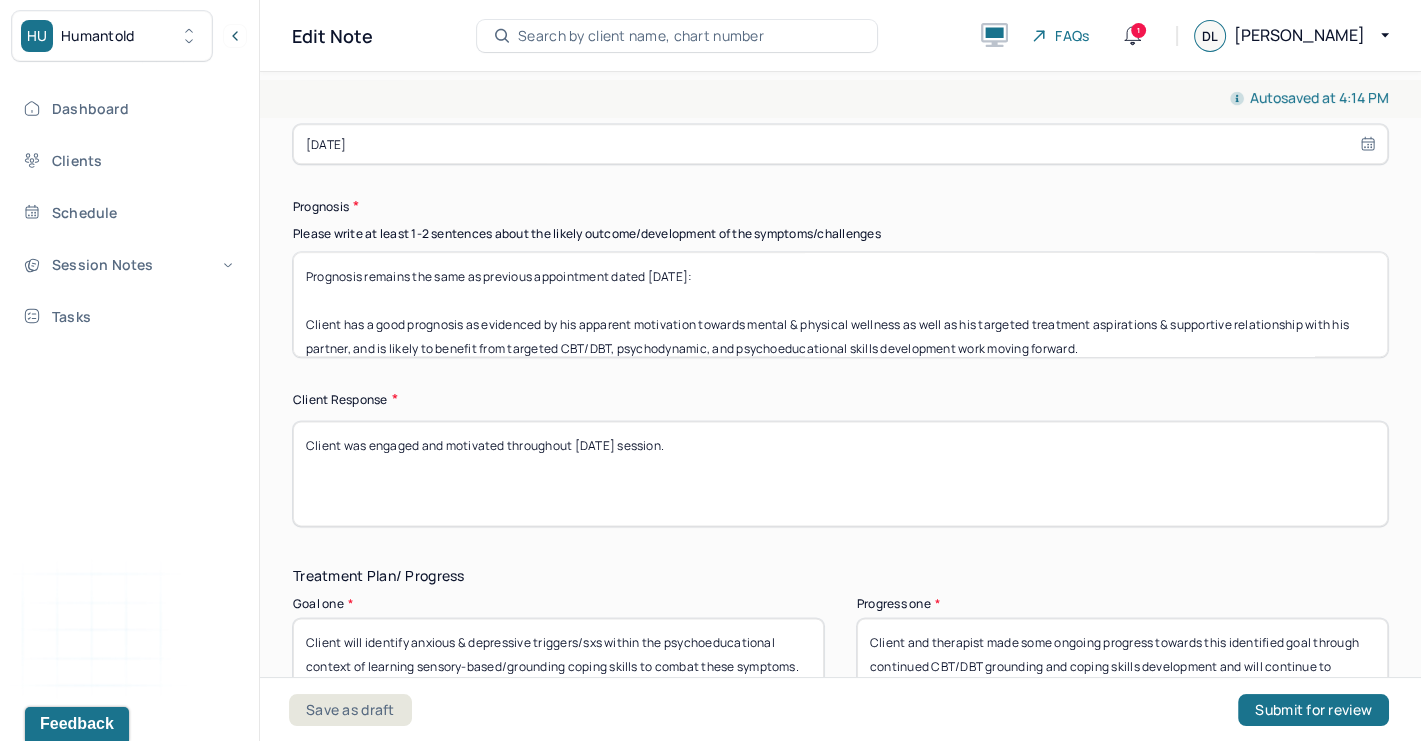 click on "Client was engaged and motivated throughout [DATE] session." at bounding box center (840, 473) 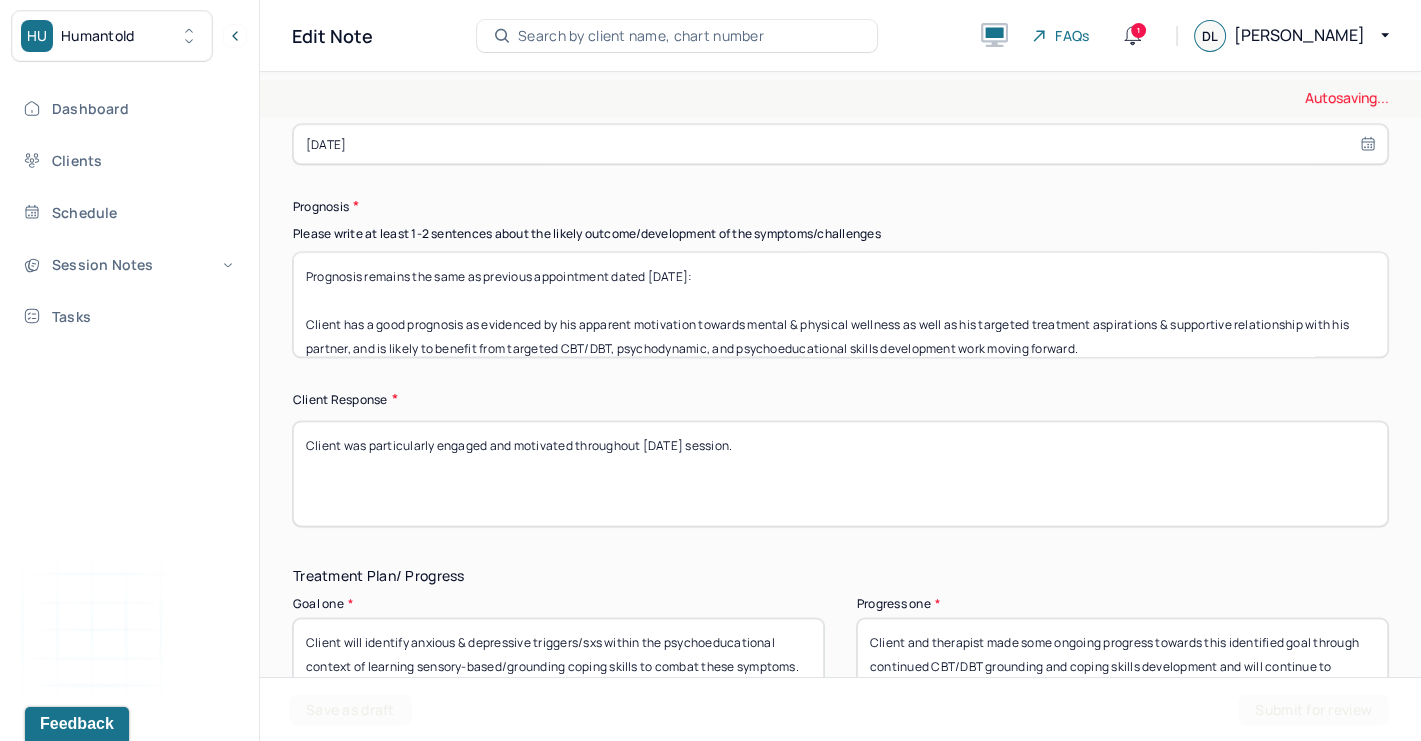 click on "Client was engaged and motivated throughout [DATE] session." at bounding box center (840, 473) 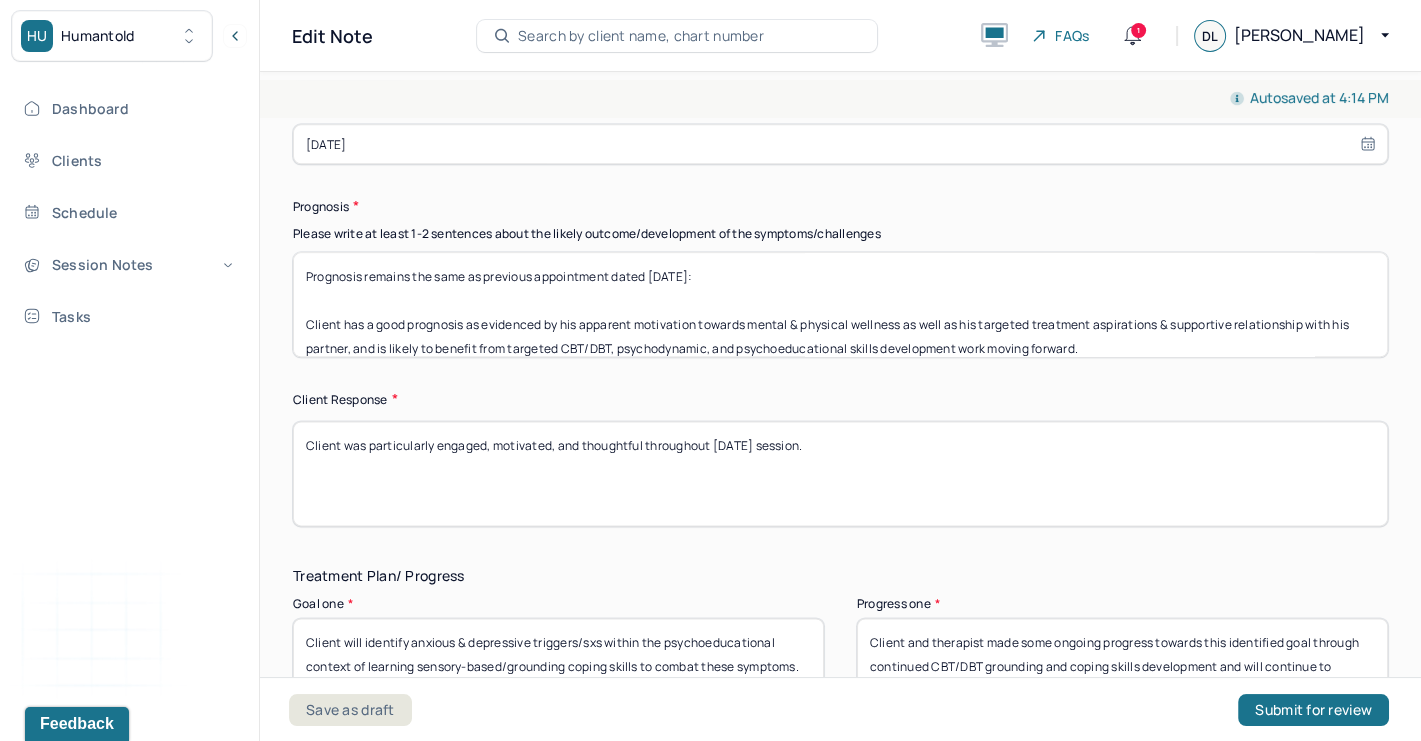 type on "Client was particularly engaged, motivated, and thoughtful throughout [DATE] session." 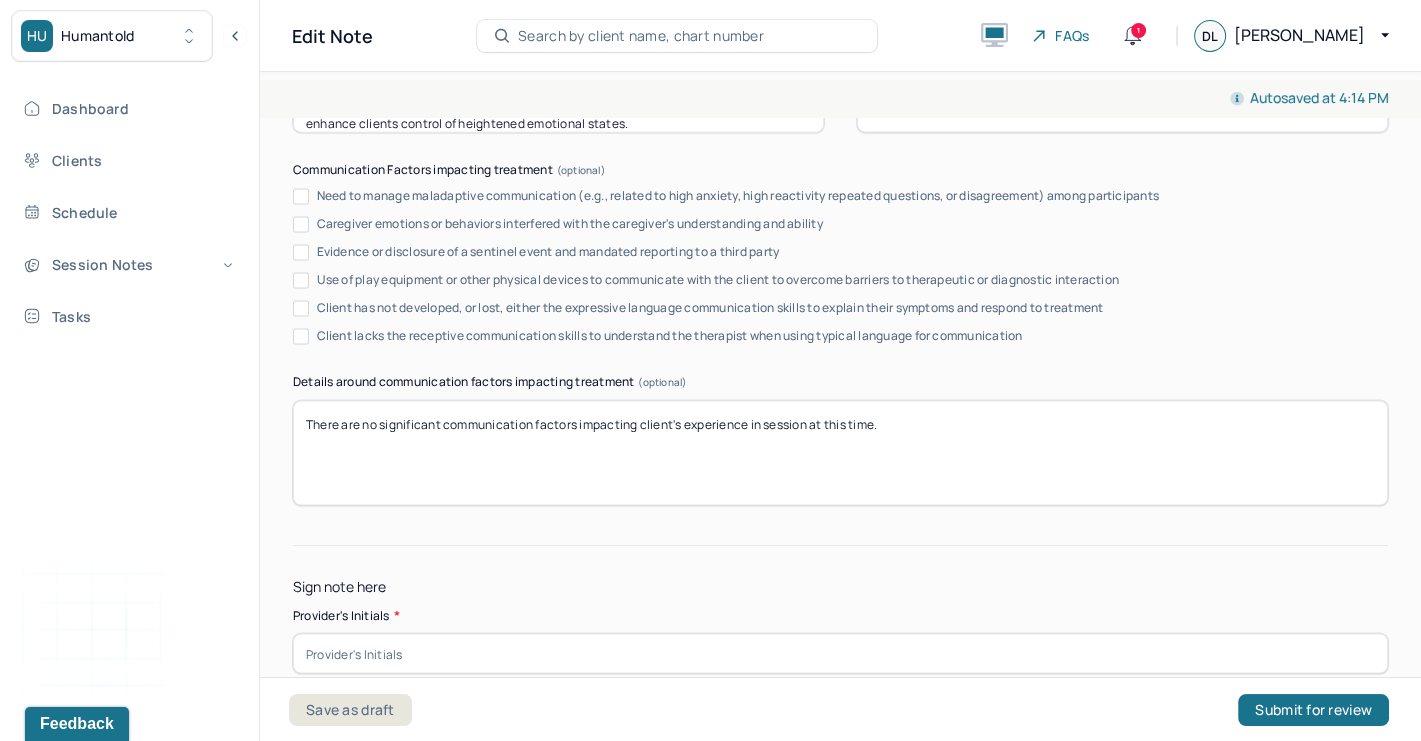 scroll, scrollTop: 3902, scrollLeft: 0, axis: vertical 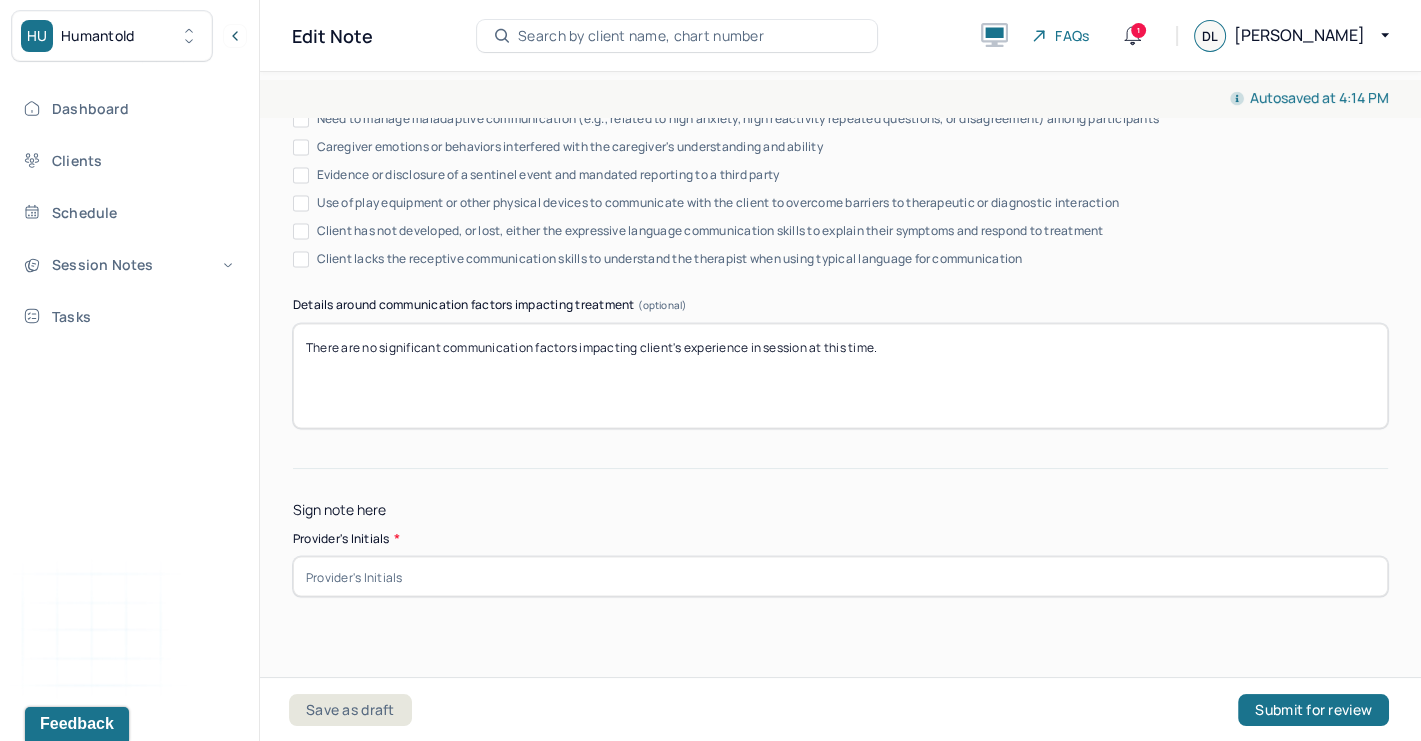 click at bounding box center (840, 576) 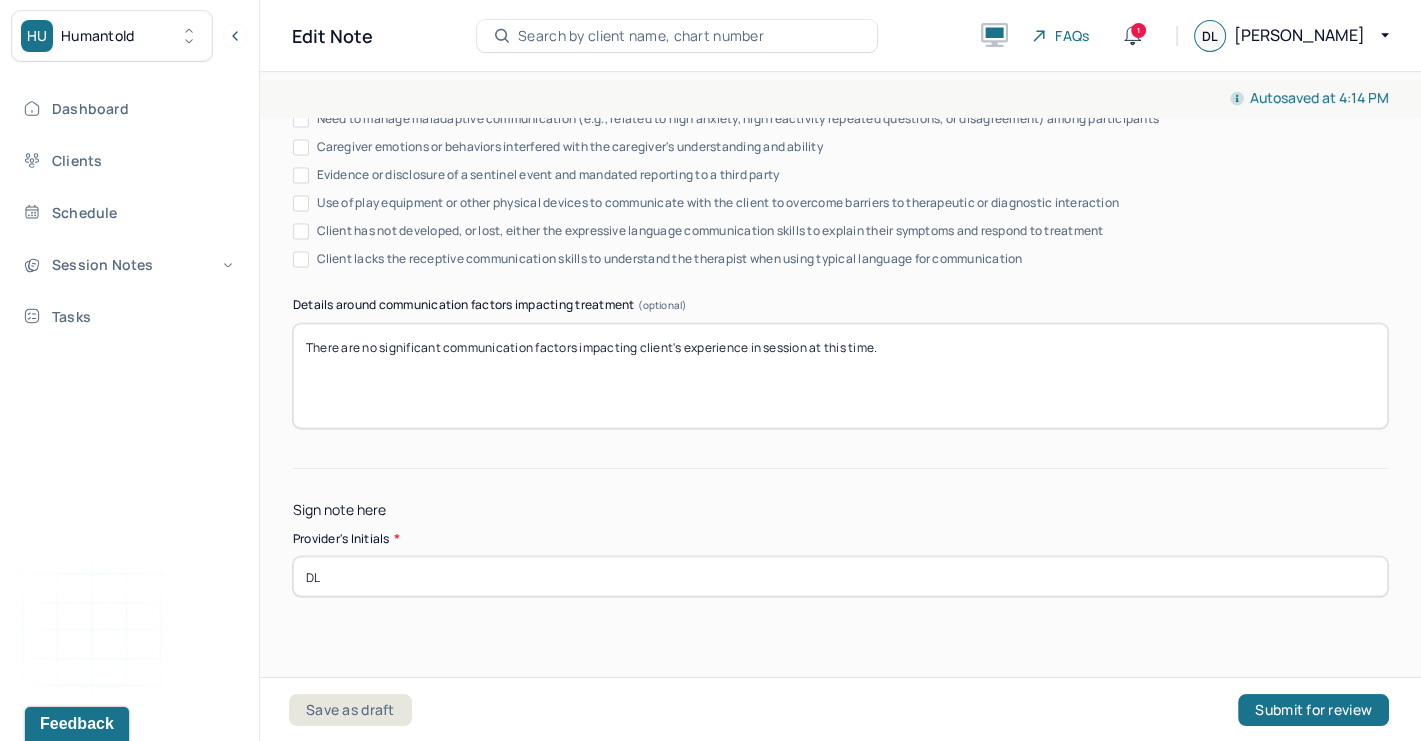 type on "DL" 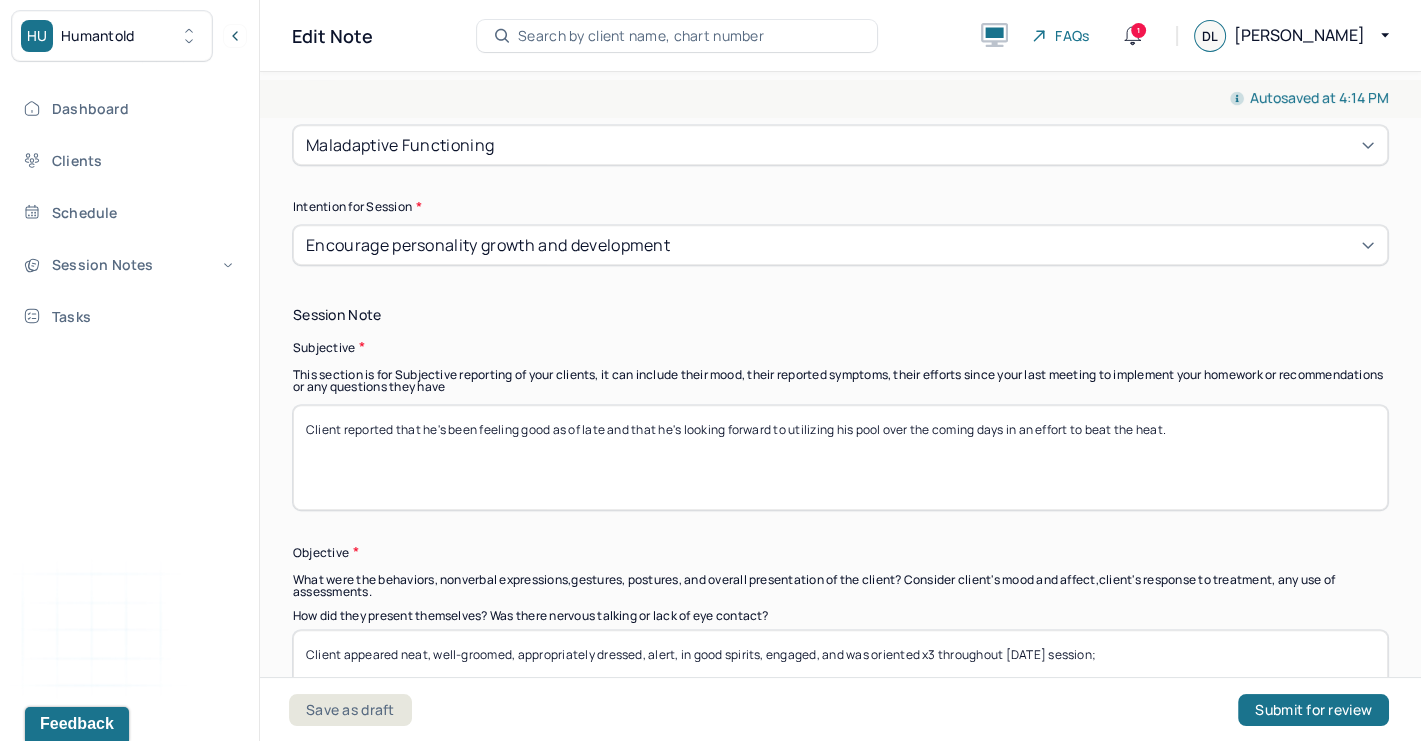 scroll, scrollTop: 1364, scrollLeft: 0, axis: vertical 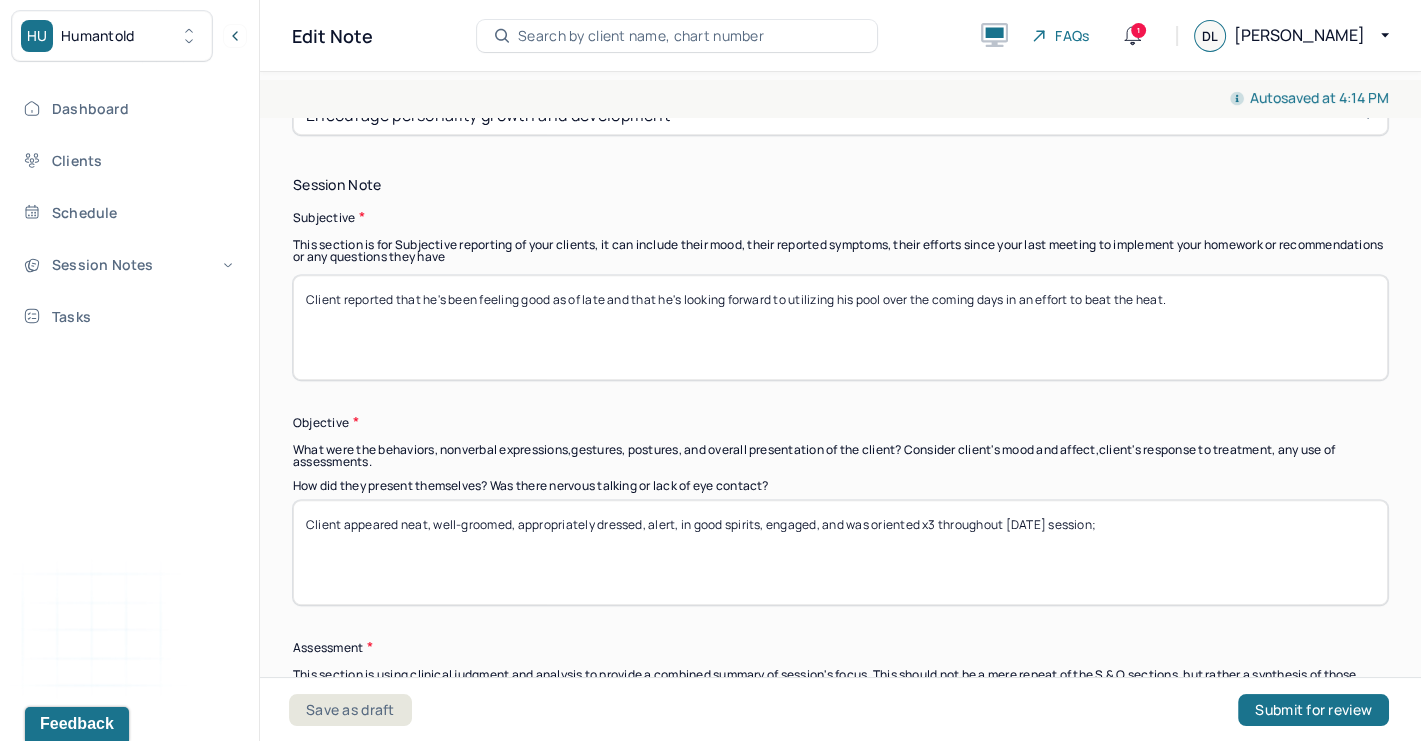 drag, startPoint x: 1199, startPoint y: 282, endPoint x: 529, endPoint y: 281, distance: 670.00073 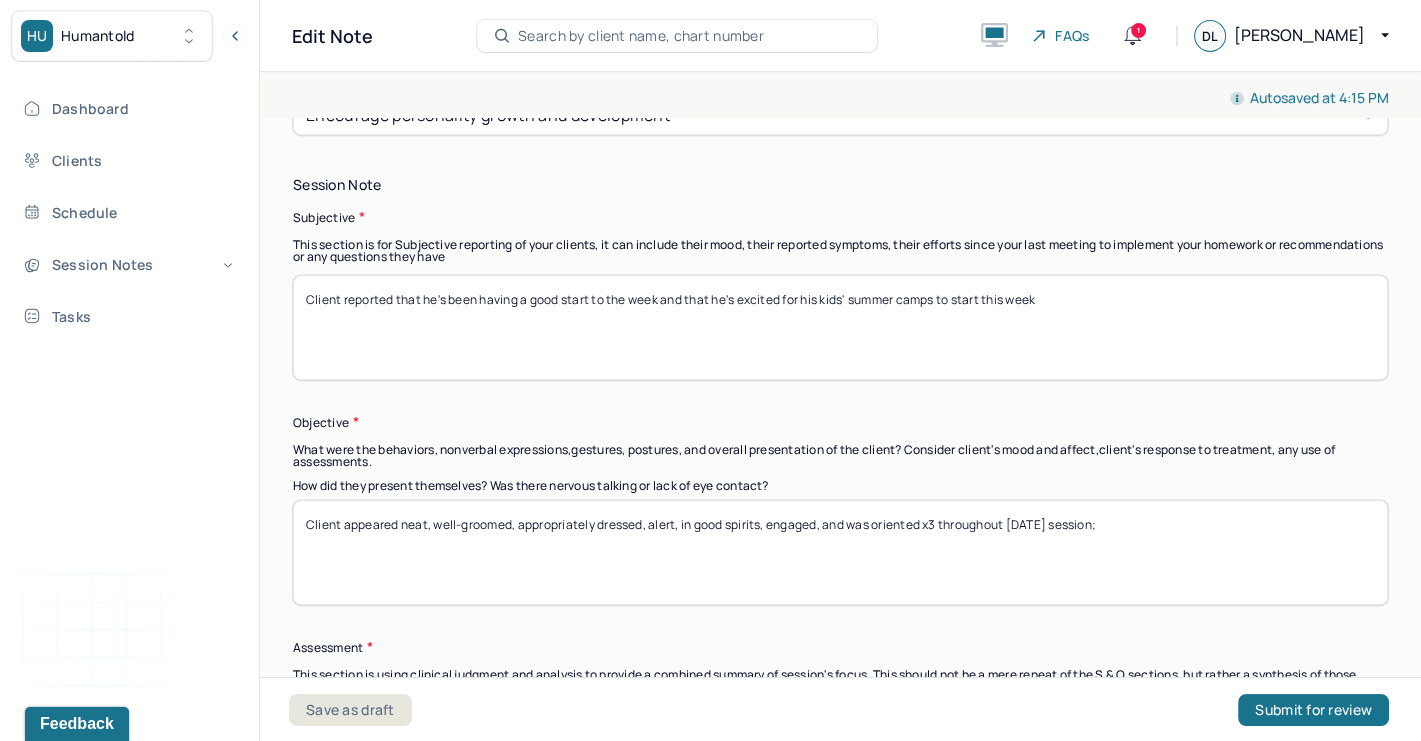 click on "Client reported that he's been having a good start to the week and that he's excited for his kids' summer camps to start this week" at bounding box center [840, 327] 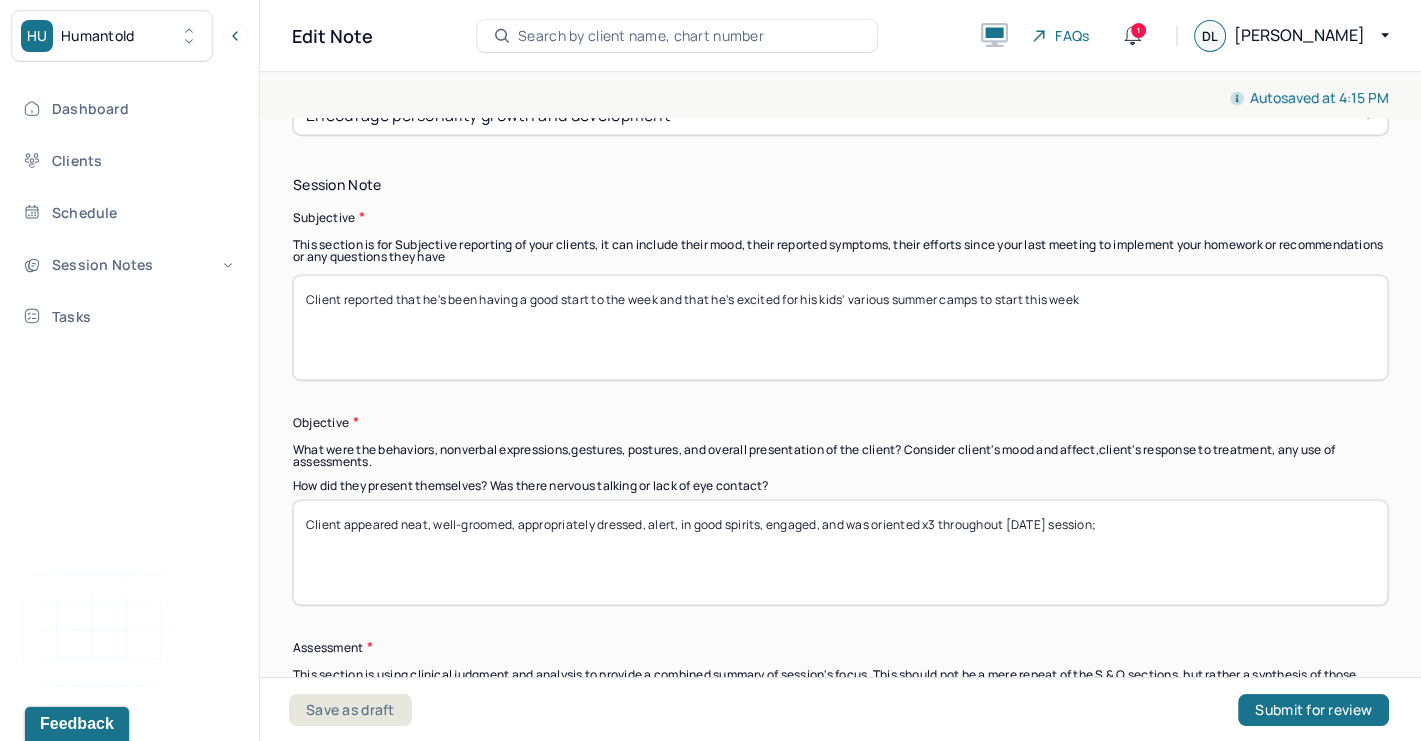 click on "Client reported that he's been having a good start to the week and that he's excited for his kids' summer camps to start this week" at bounding box center [840, 327] 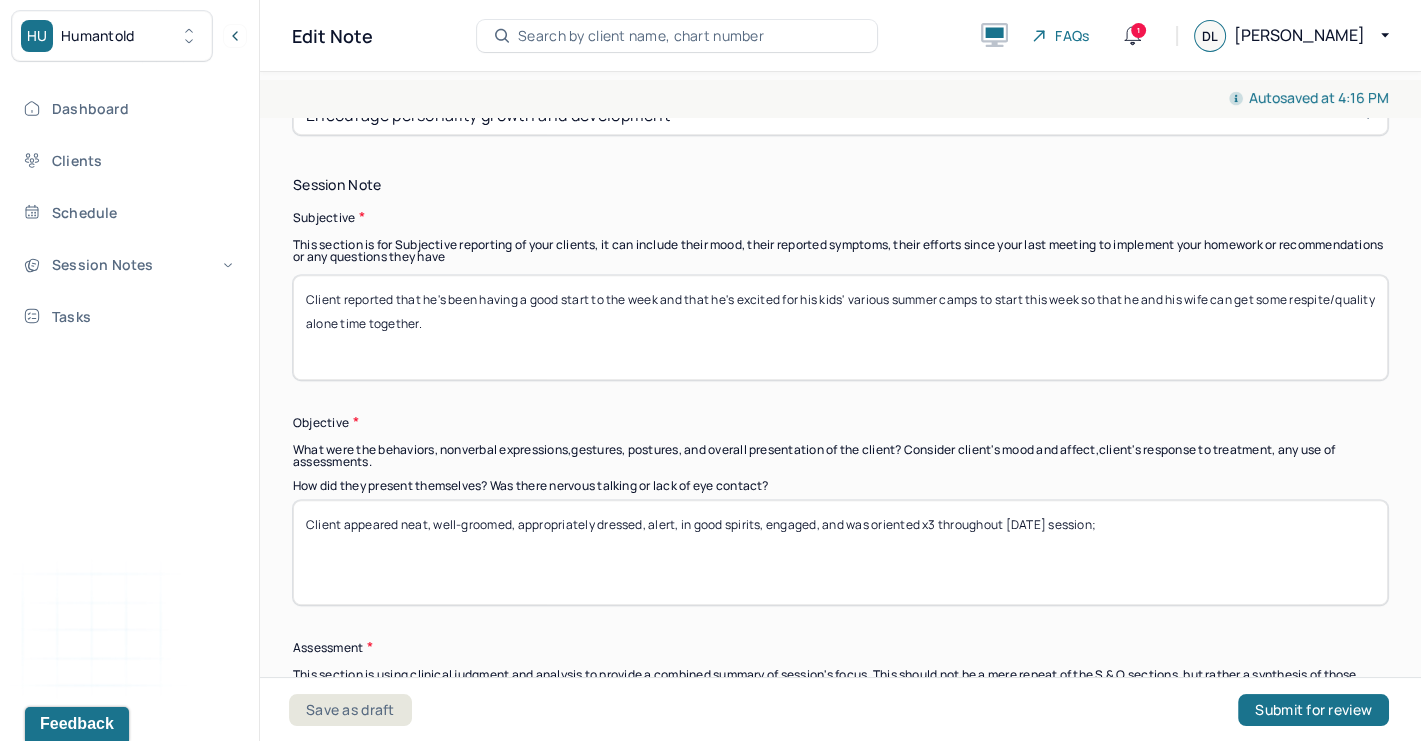 click on "Client reported that he's been having a good start to the week and that he's excited for his kids' various summer camps to start this week so that he and his wife can get some respite/quality alone time together." at bounding box center (840, 327) 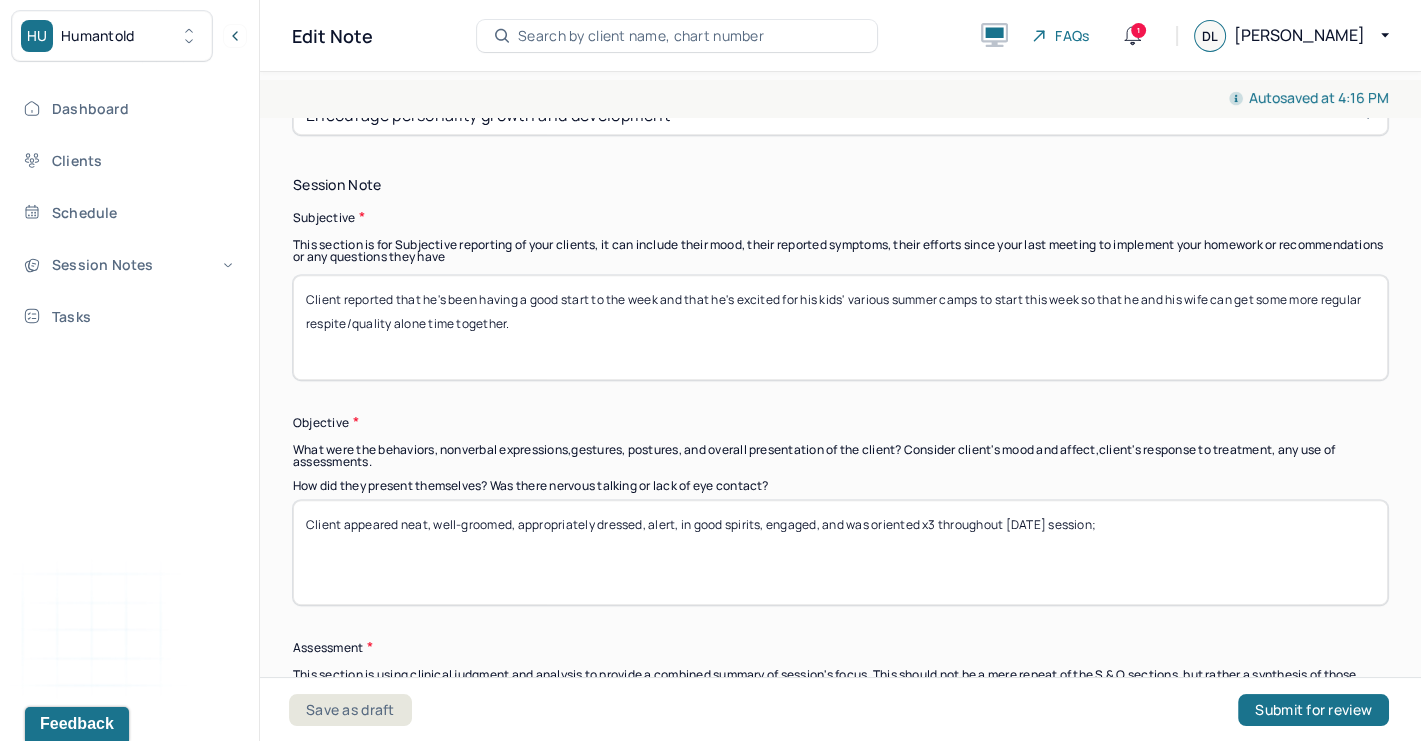 click on "Client reported that he's been having a good start to the week and that he's excited for his kids' various summer camps to start this week so that he and his wife can get some respite/quality alone time together." at bounding box center [840, 327] 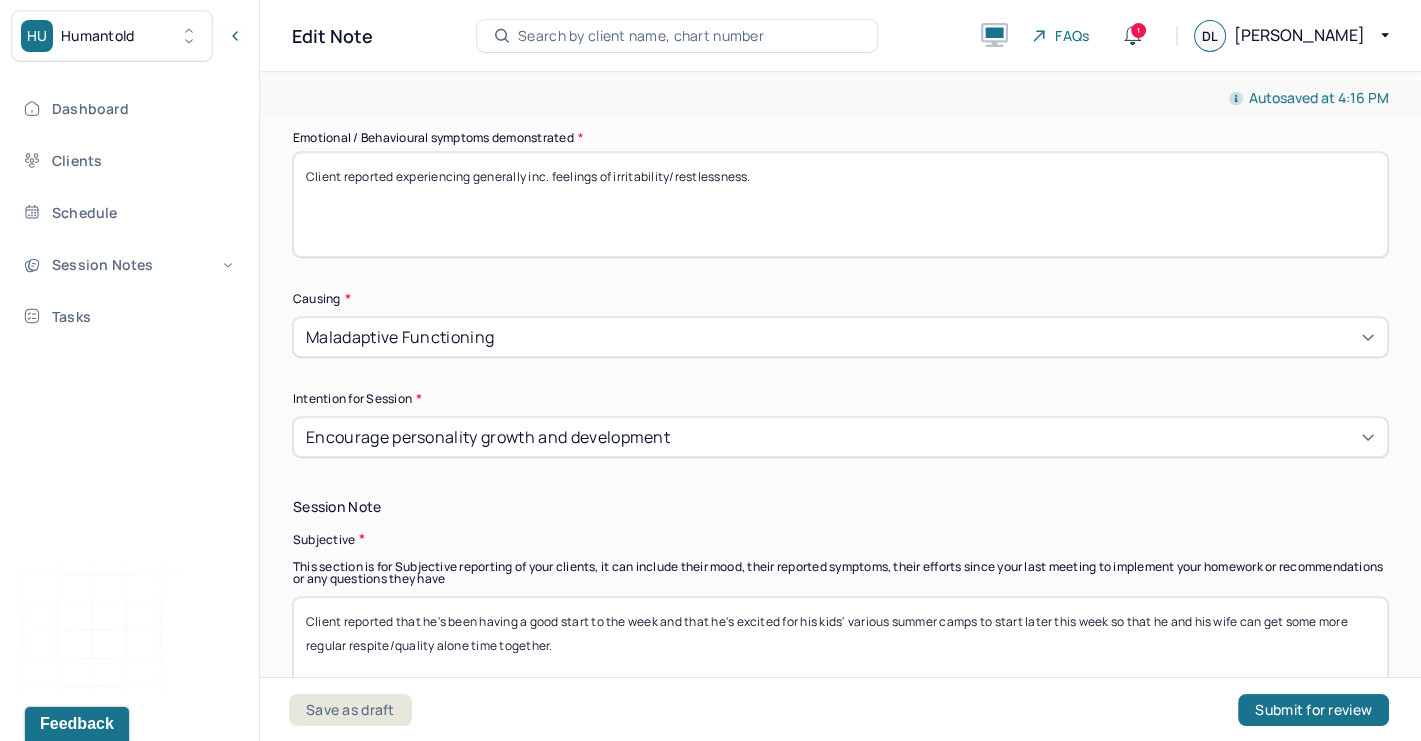scroll, scrollTop: 987, scrollLeft: 0, axis: vertical 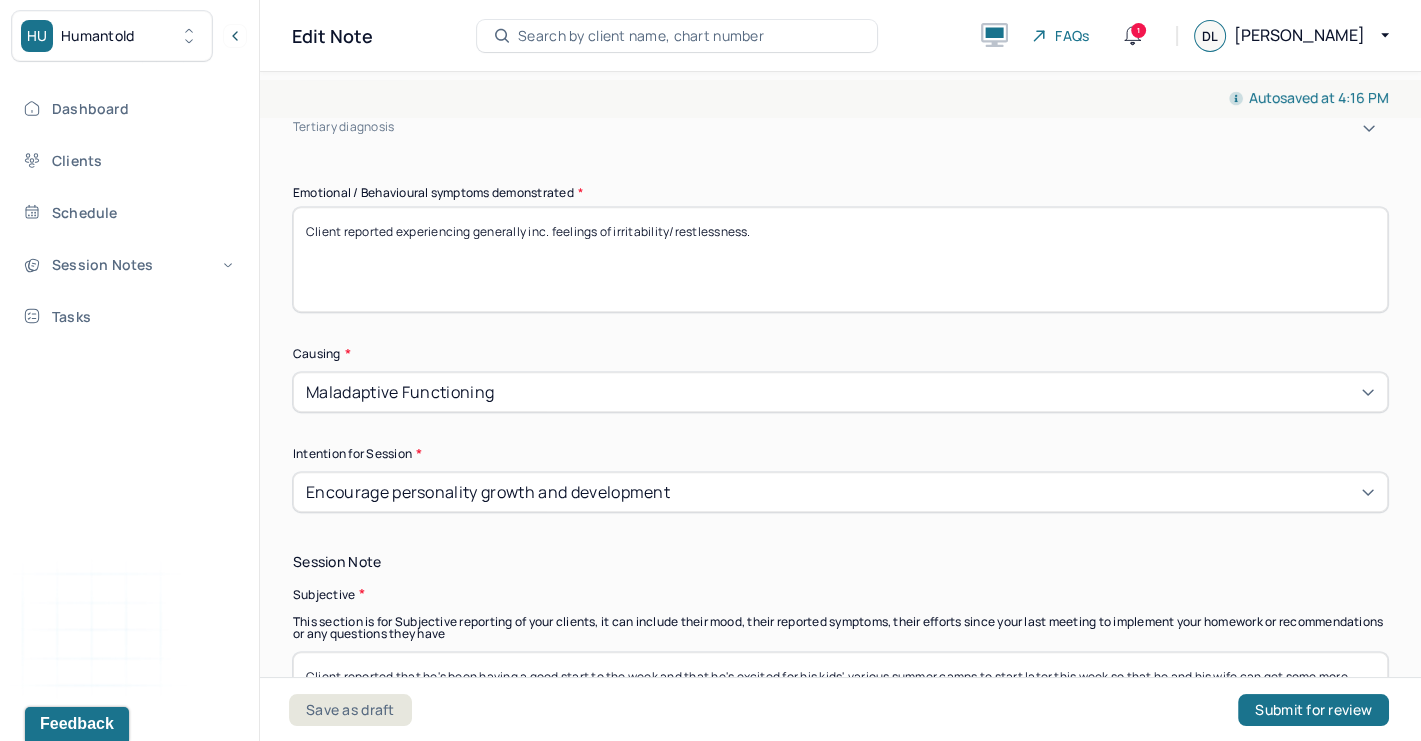type on "Client reported that he's been having a good start to the week and that he's excited for his kids' various summer camps to start later this week so that he and his wife can get some more regular respite/quality alone time together." 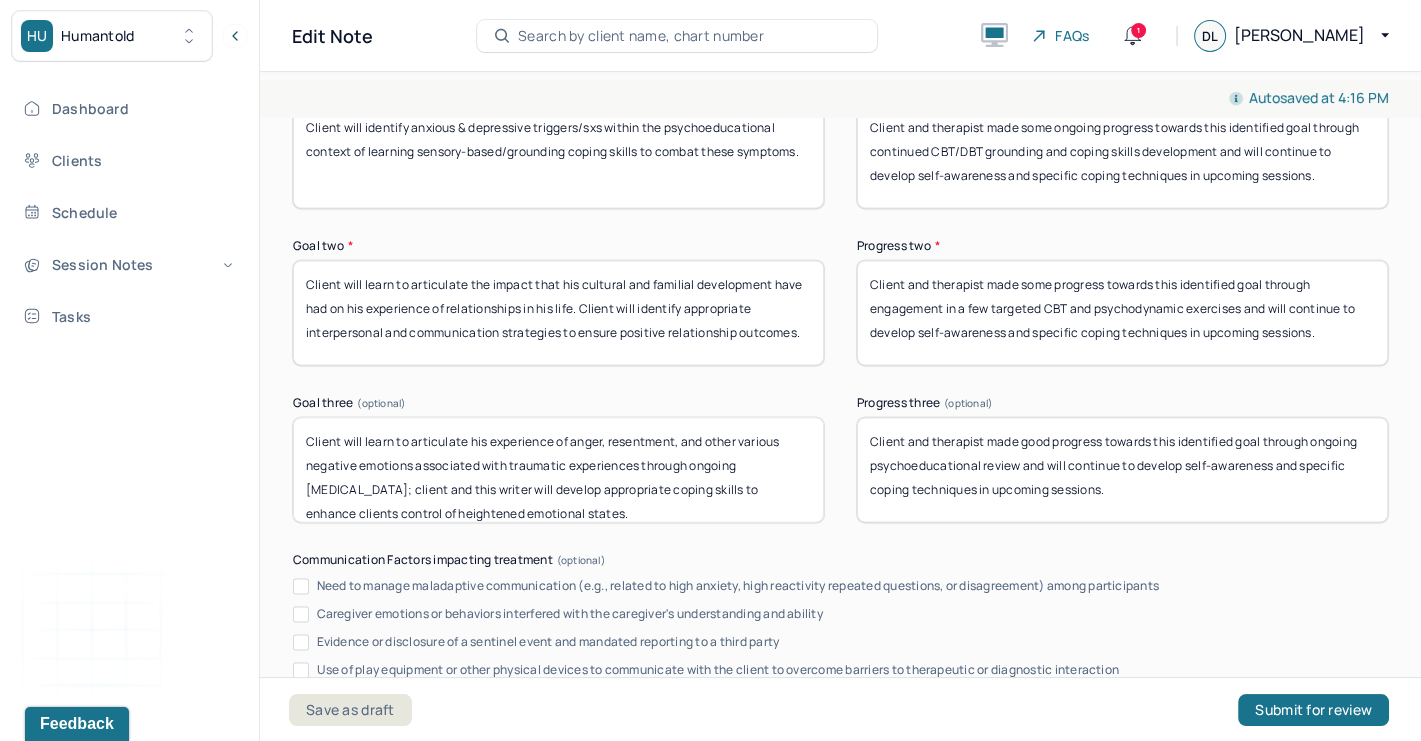 scroll, scrollTop: 3922, scrollLeft: 0, axis: vertical 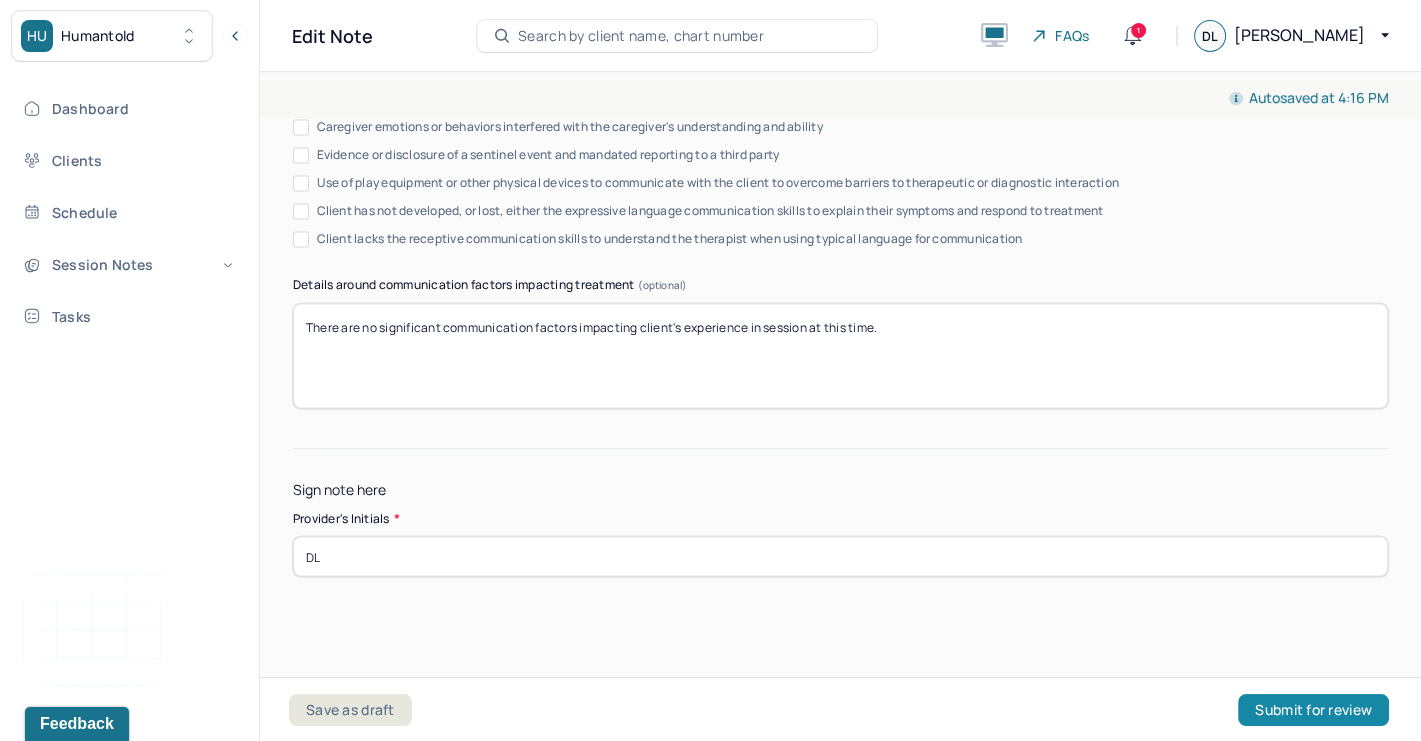 click on "Submit for review" at bounding box center (1313, 710) 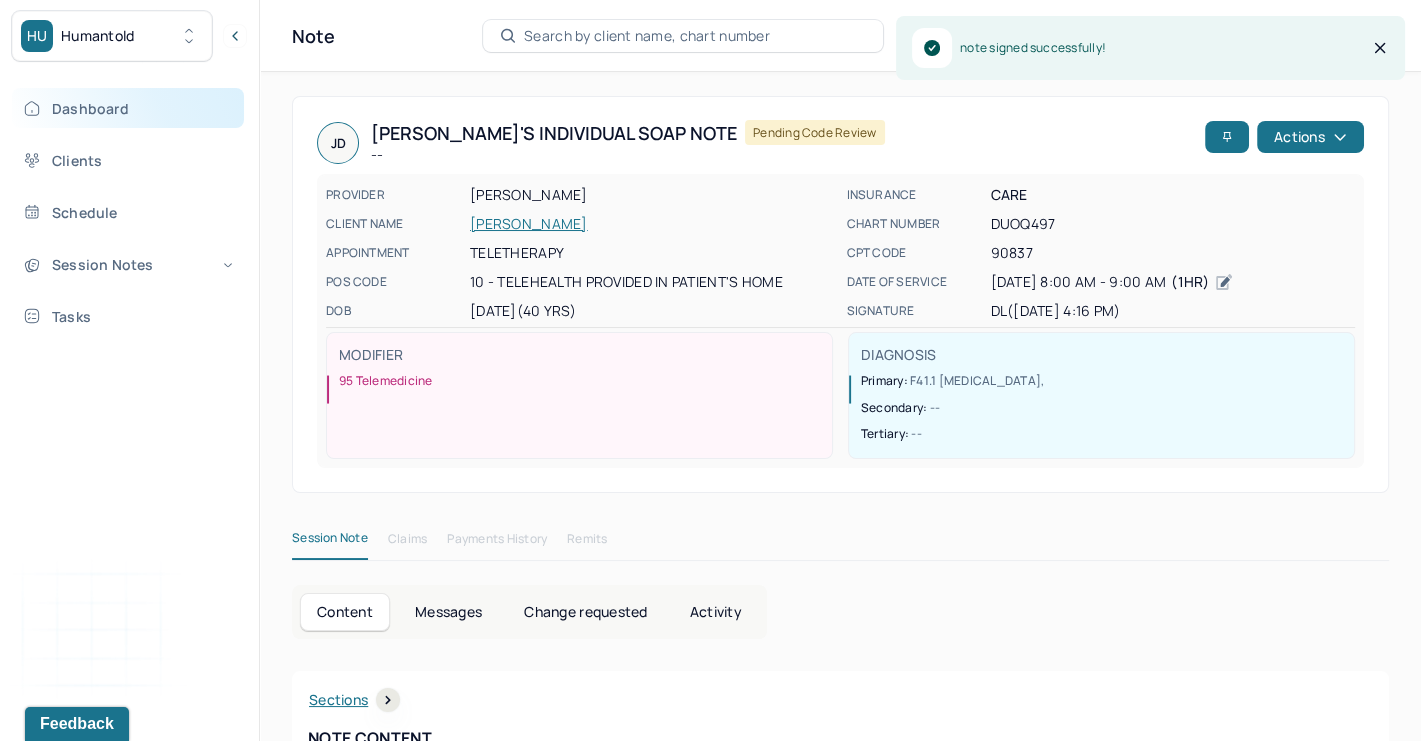 click on "Dashboard" at bounding box center (128, 108) 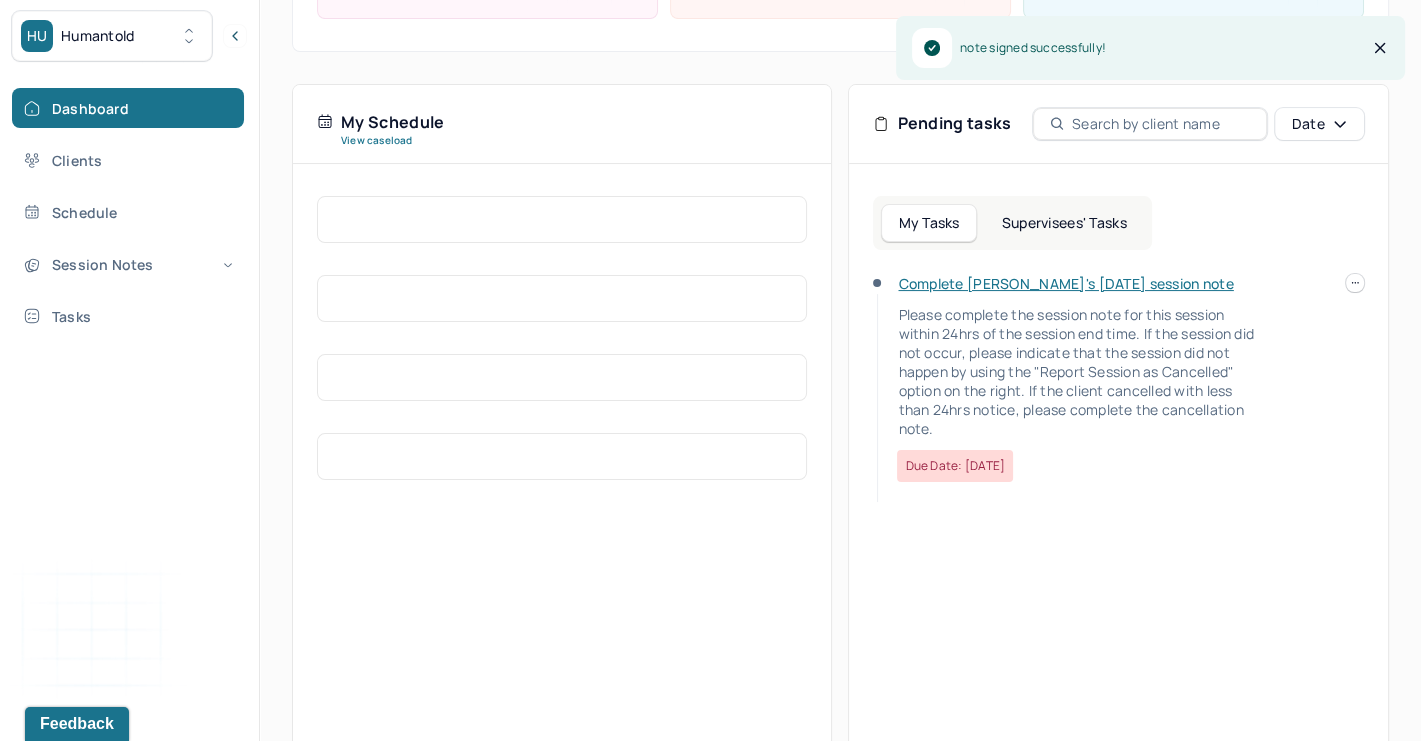 scroll, scrollTop: 424, scrollLeft: 0, axis: vertical 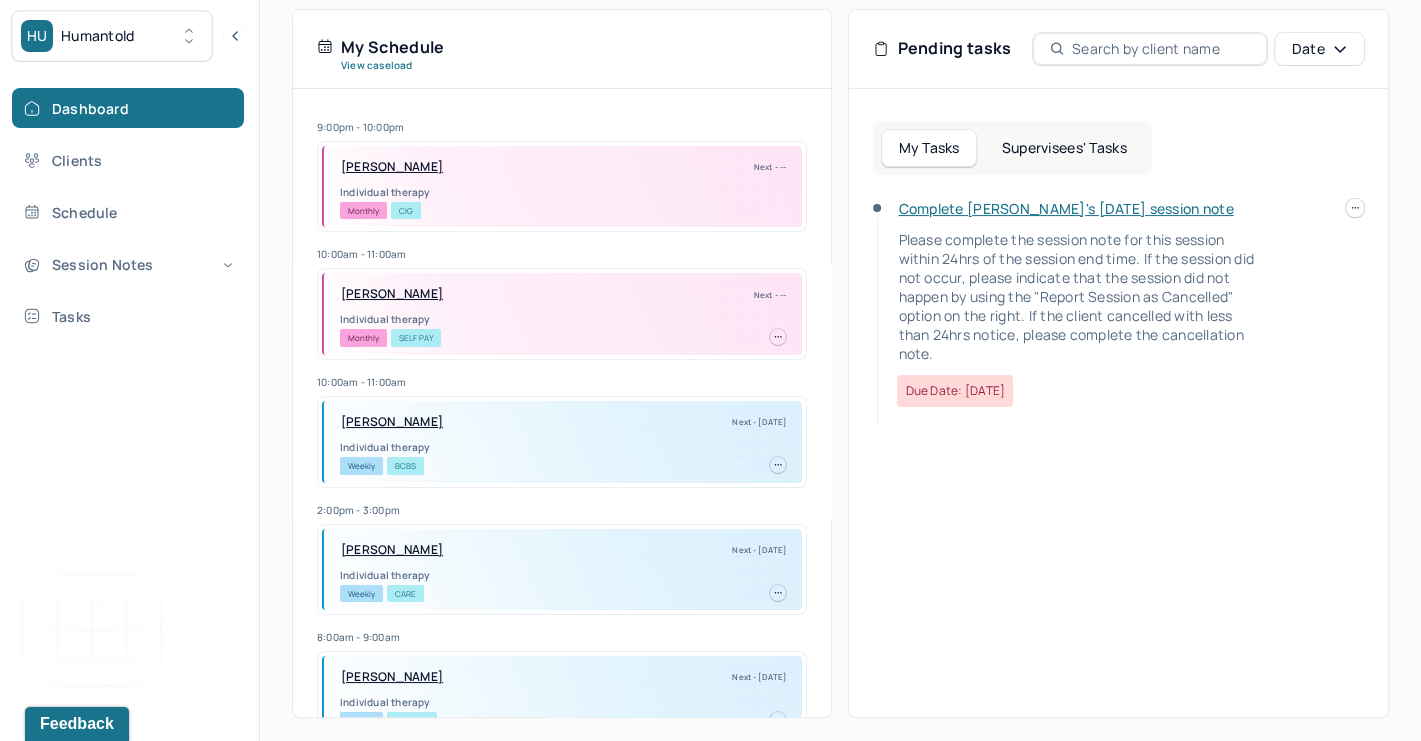 click on "Supervisees' Tasks" at bounding box center [1064, 148] 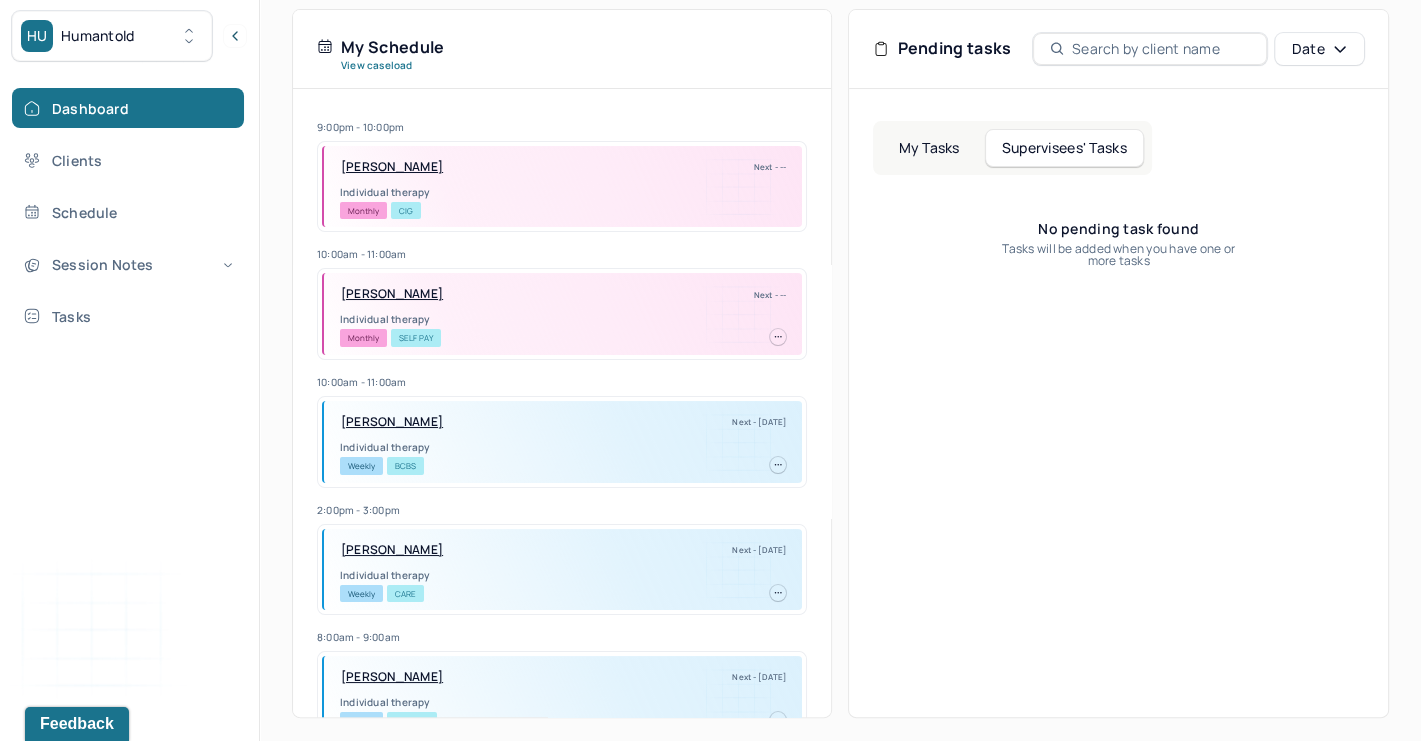 click on "My Tasks" at bounding box center (928, 148) 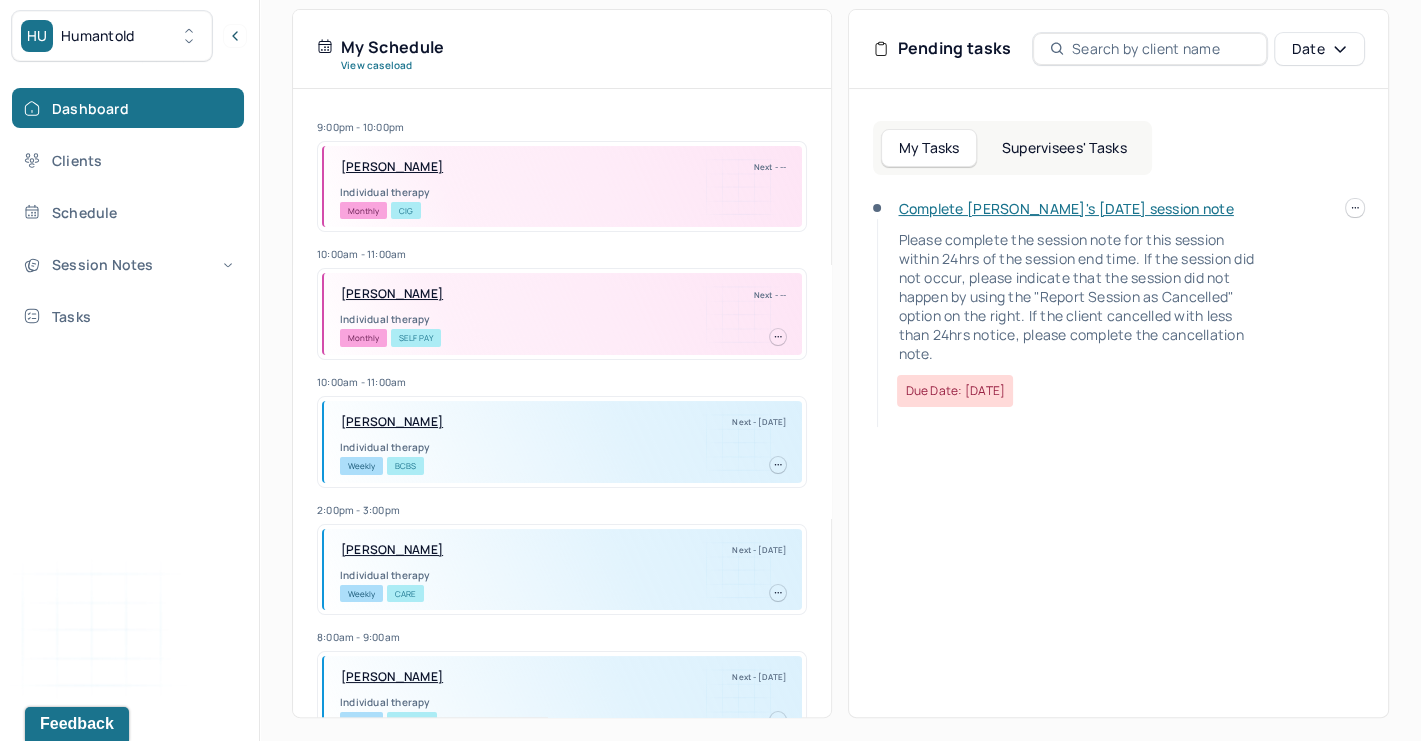 click on "Complete [PERSON_NAME]'s [DATE] session note" at bounding box center [1065, 208] 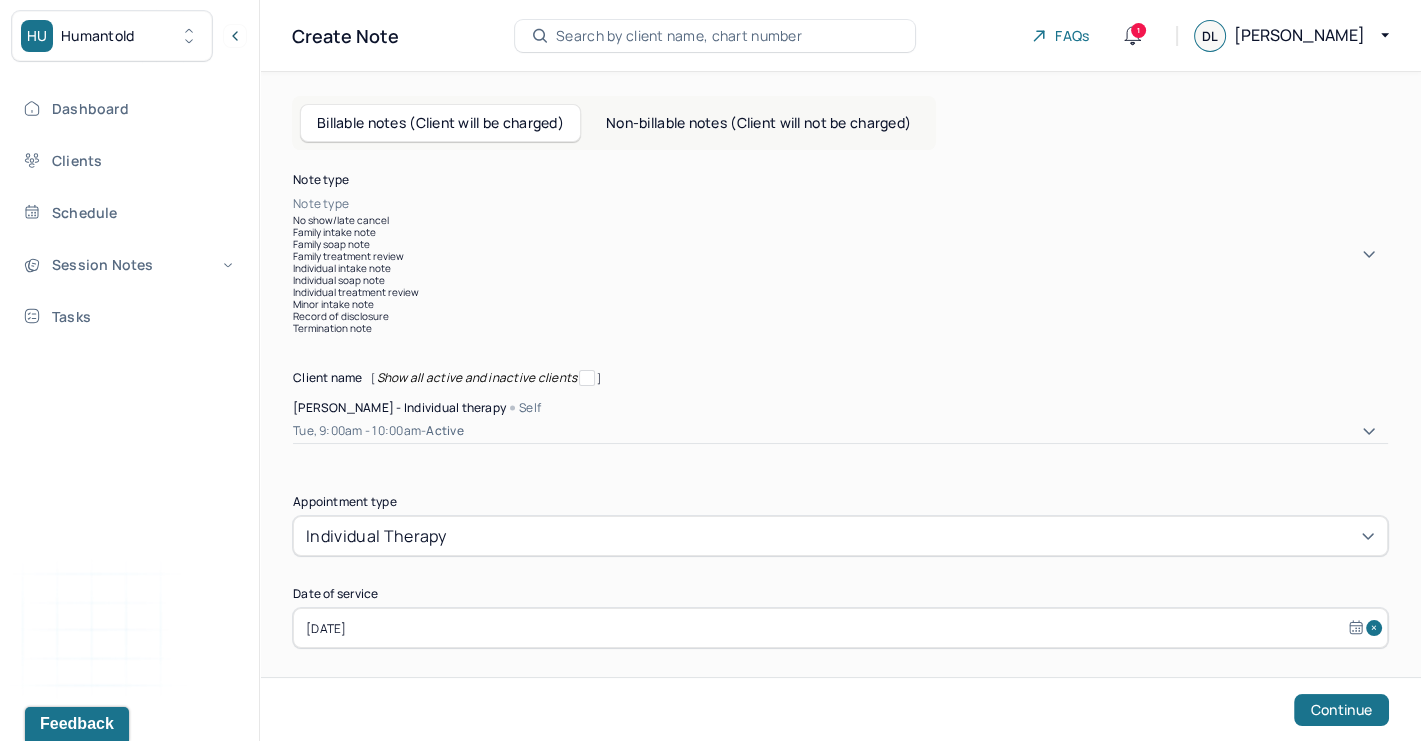 click at bounding box center (870, 204) 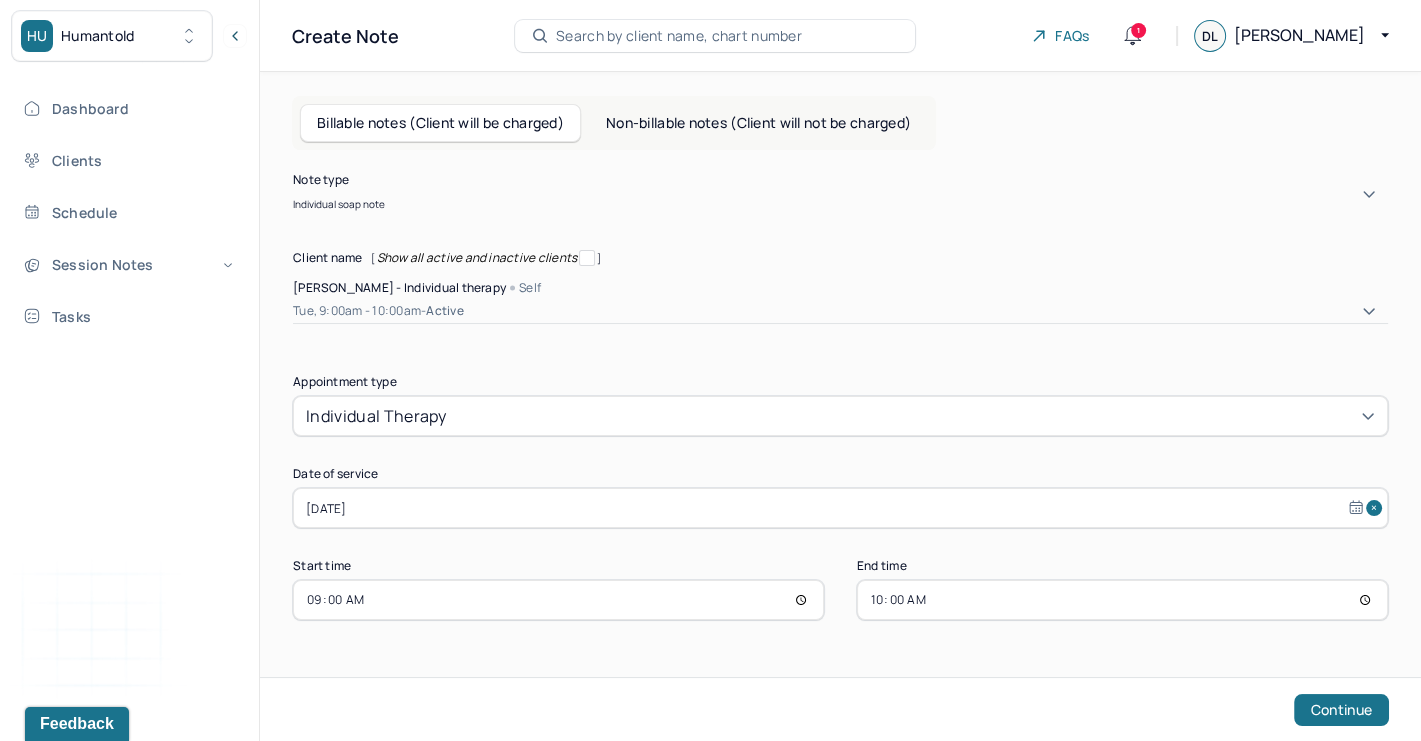click on "individual therapy" at bounding box center [840, 416] 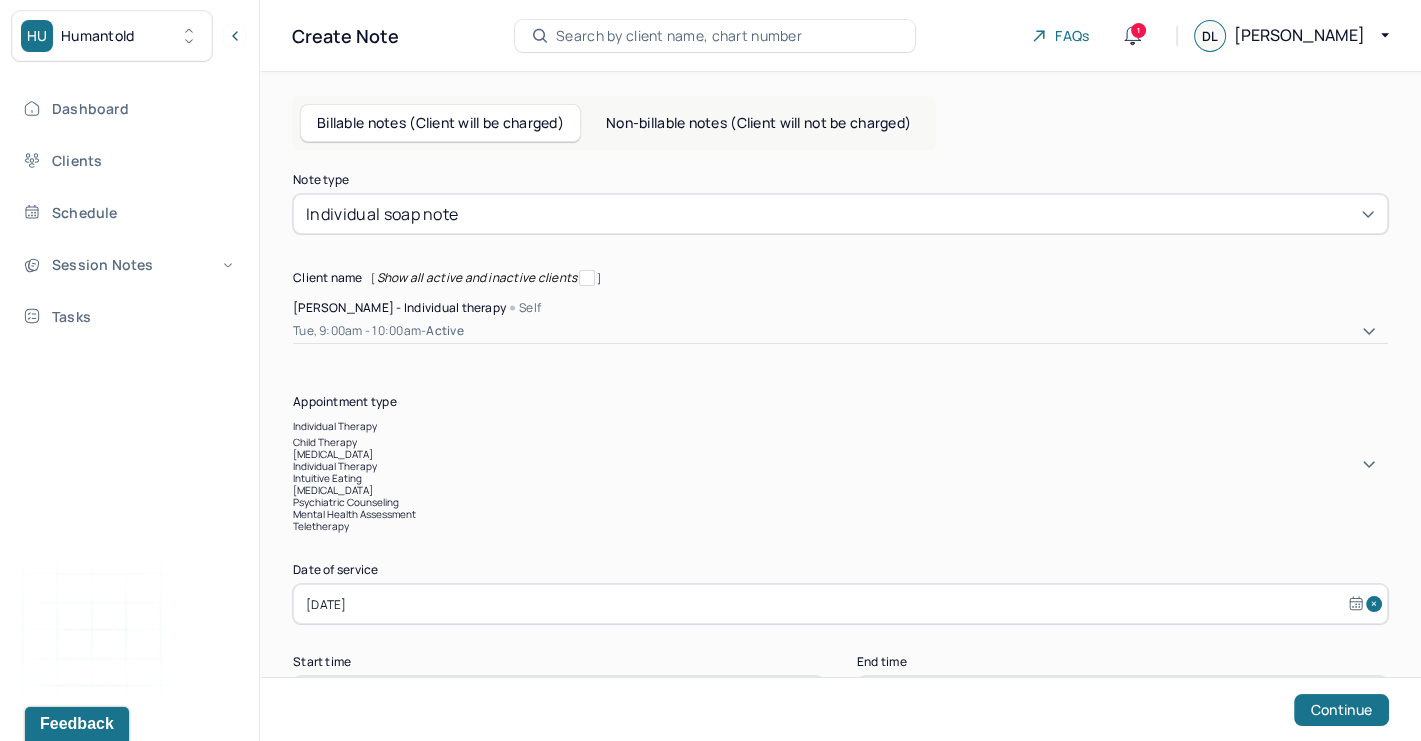 scroll, scrollTop: 4, scrollLeft: 0, axis: vertical 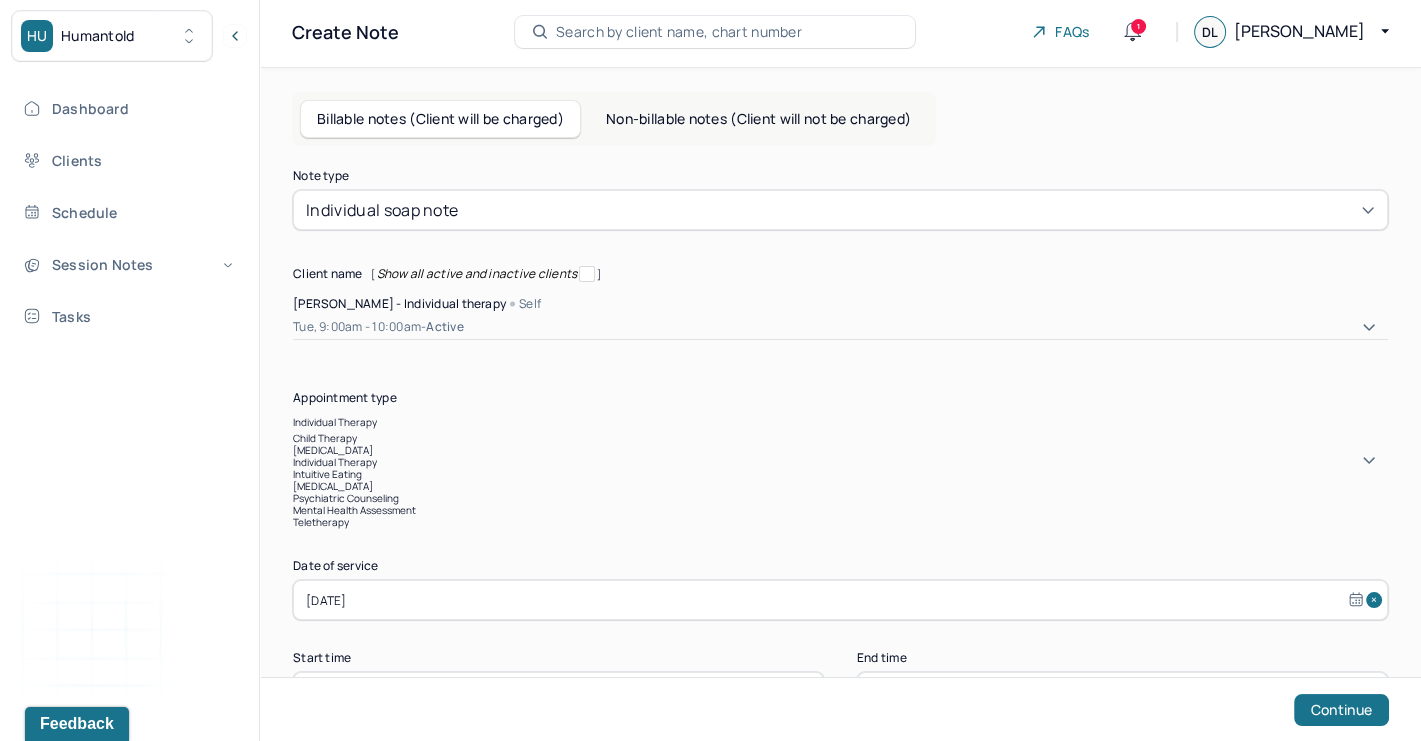 click on "teletherapy" at bounding box center (321, 522) 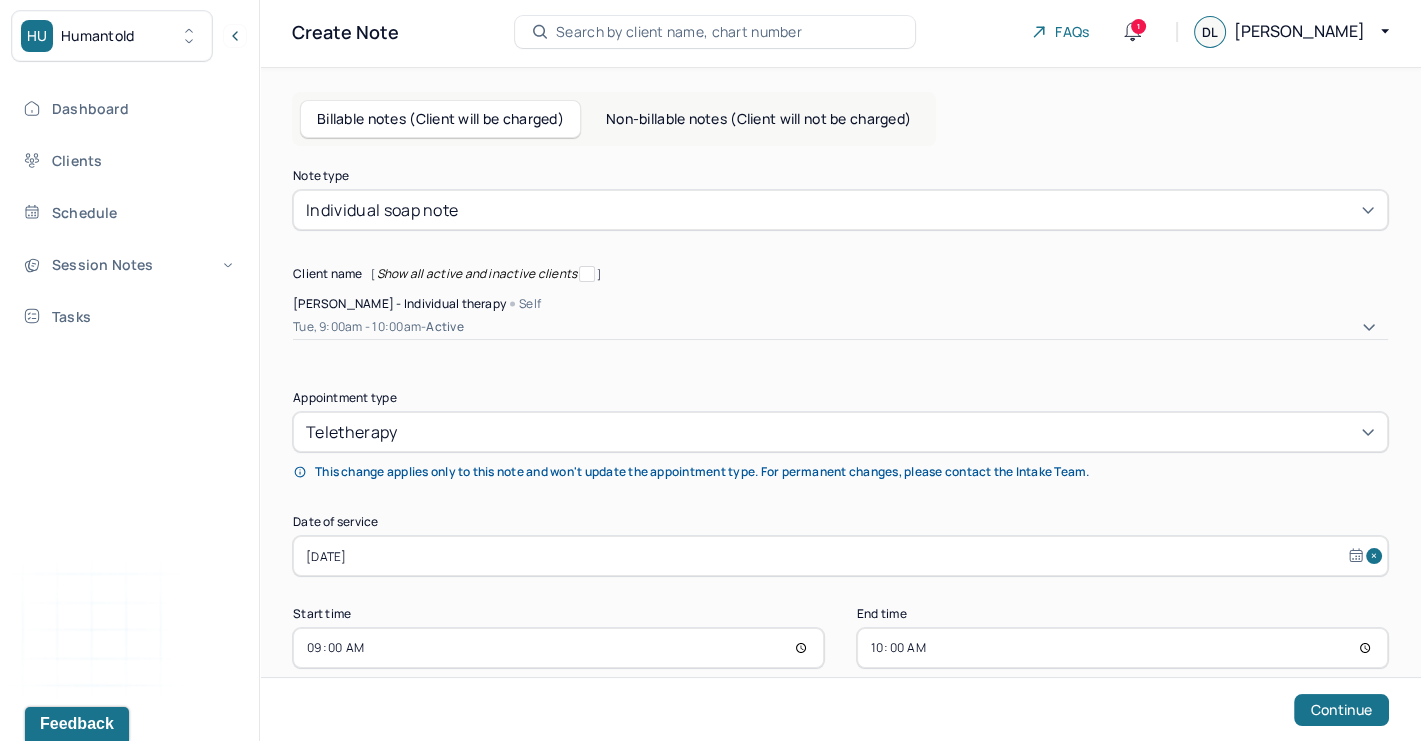 scroll, scrollTop: 0, scrollLeft: 0, axis: both 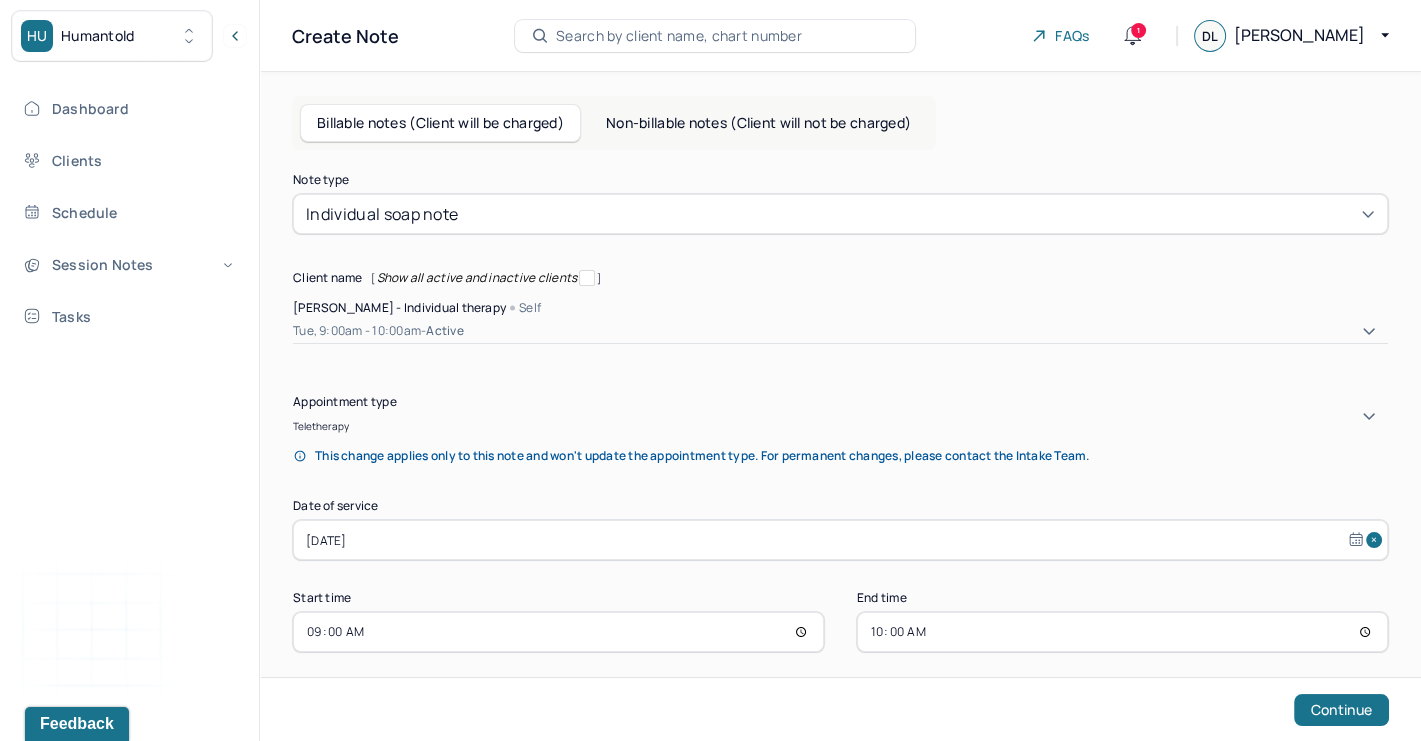 click on "Continue" at bounding box center [1341, 710] 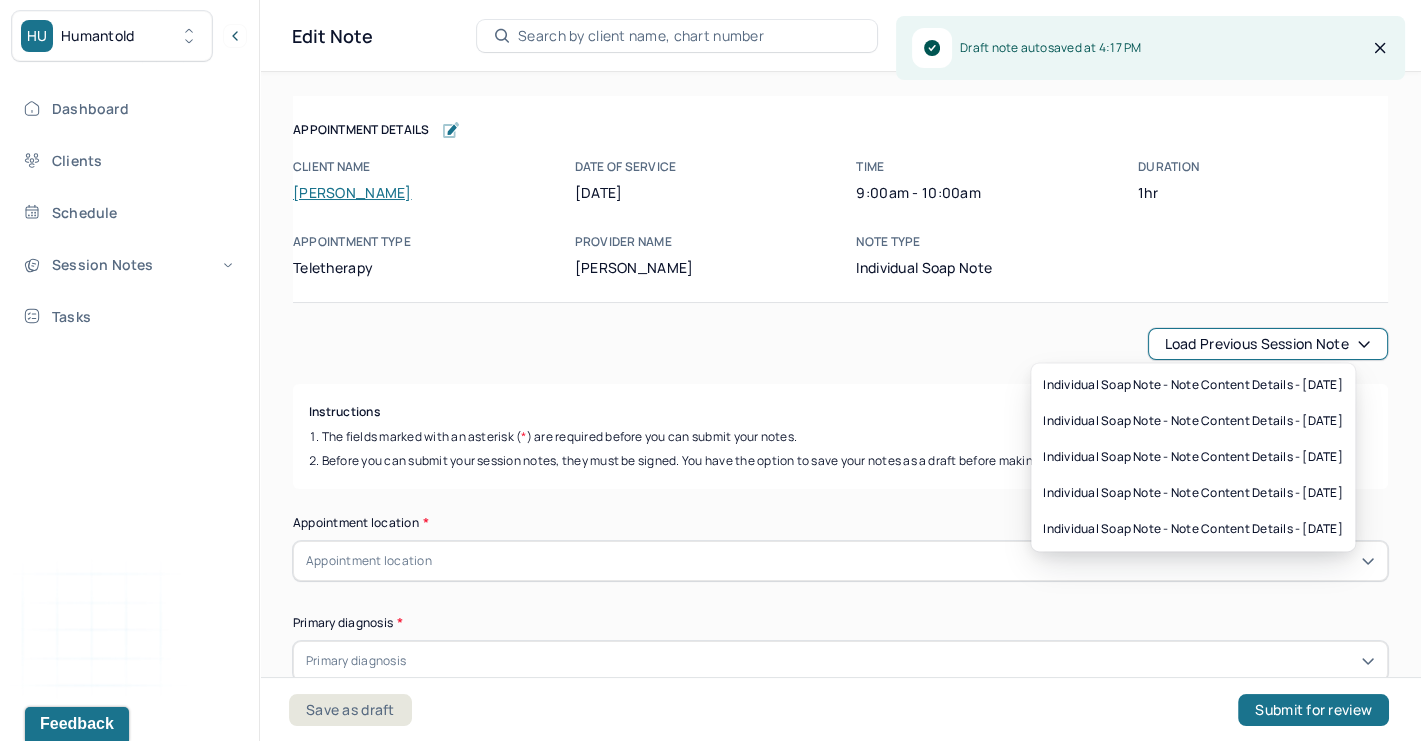 click on "Load previous session note" at bounding box center [1268, 344] 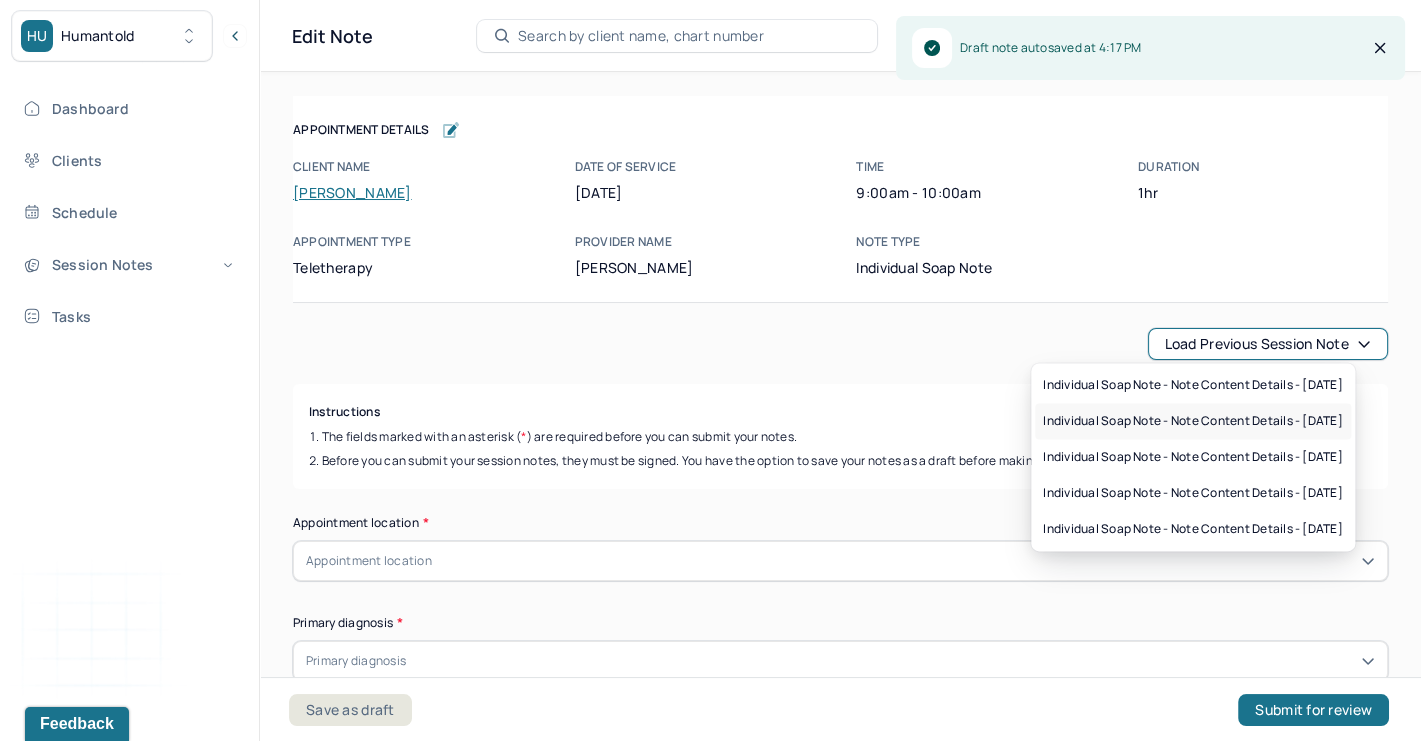 click on "Individual soap note   - Note content Details -   [DATE]" at bounding box center [1193, 421] 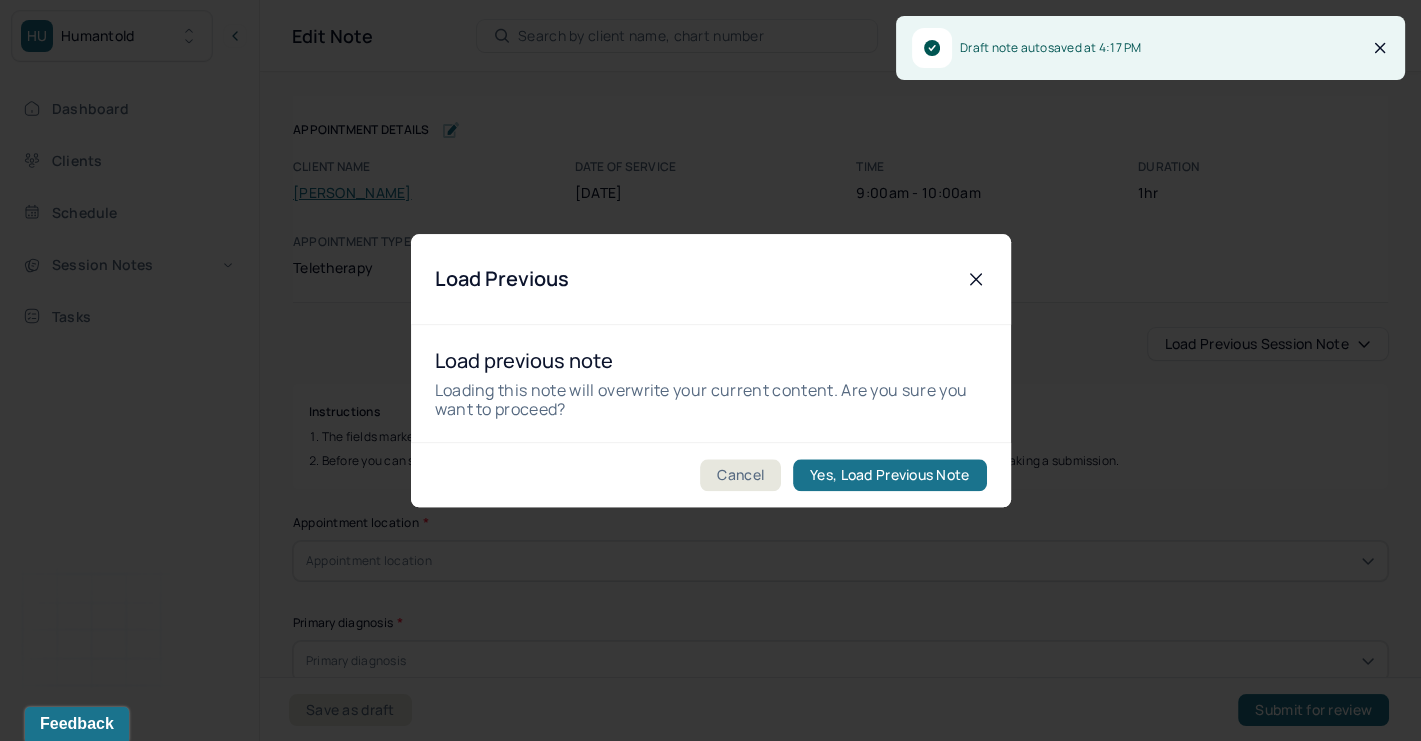 click on "Cancel" at bounding box center [740, 475] 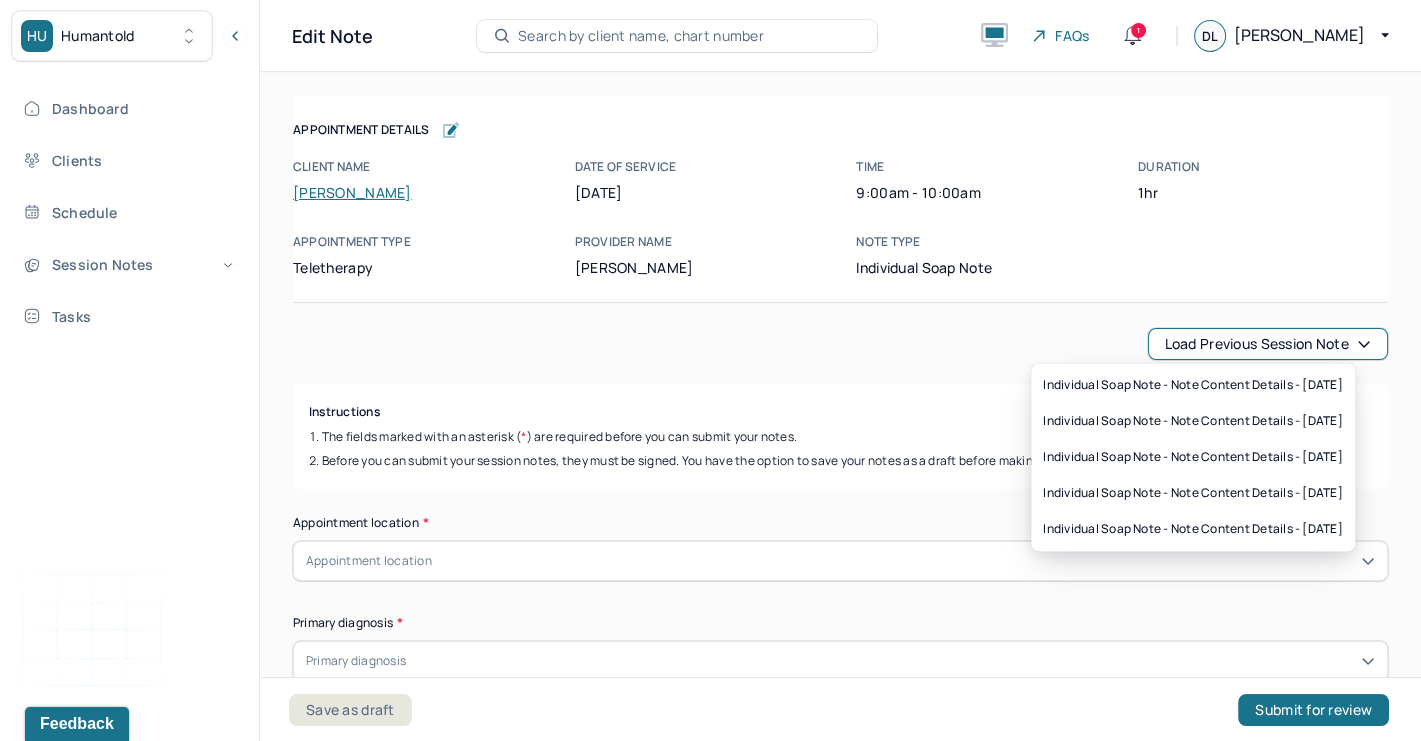 click on "Load previous session note" at bounding box center [1268, 344] 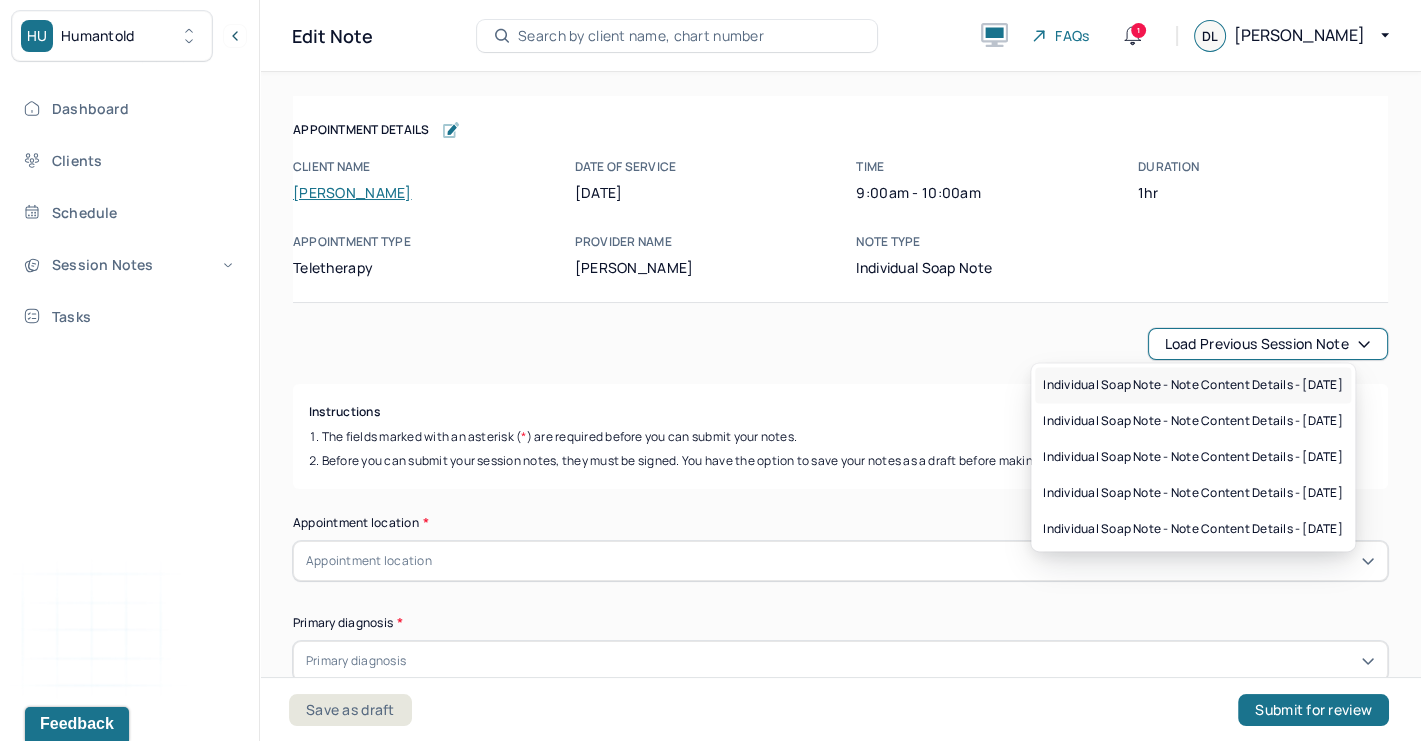 click on "Individual soap note   - Note content Details -   [DATE]" at bounding box center (1193, 385) 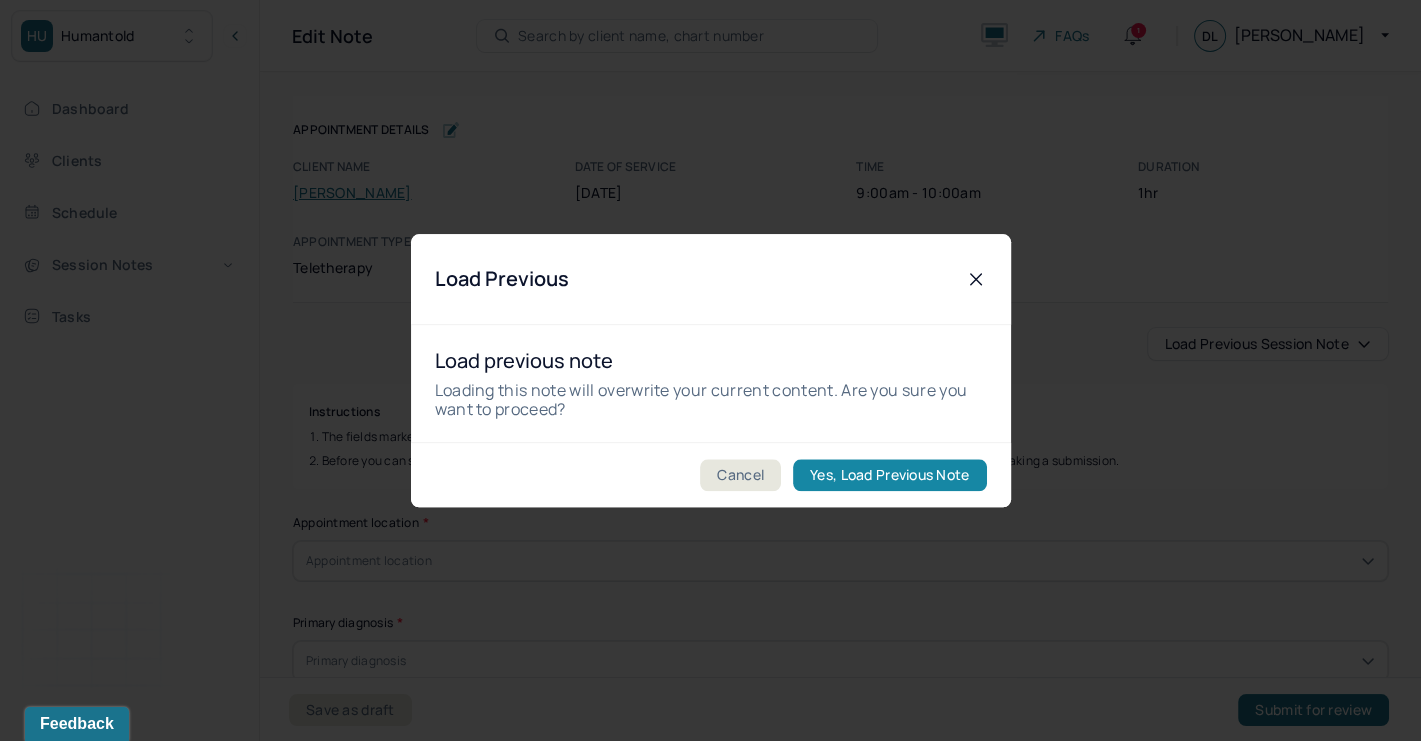click on "Yes, Load Previous Note" at bounding box center [889, 475] 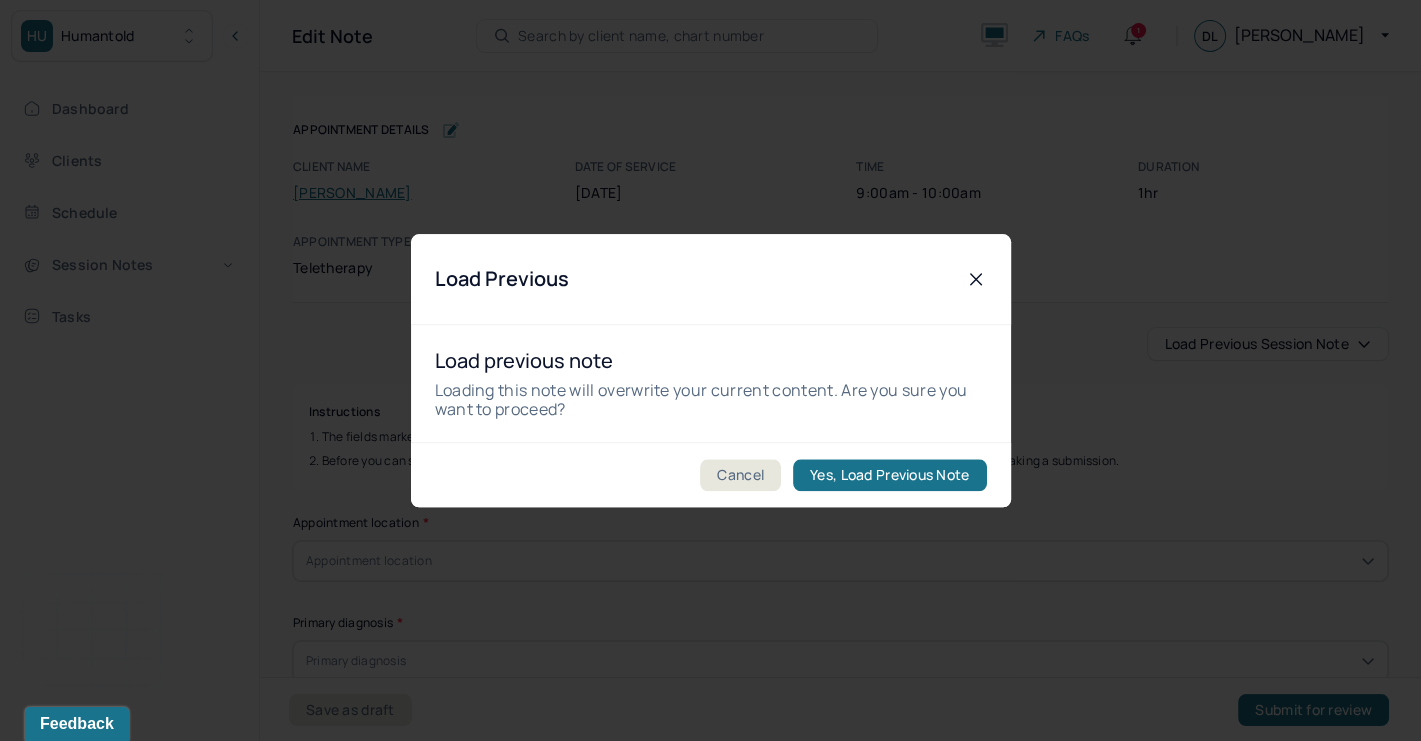 type on "Client reported experiencing general difficulty falling/staying asleep these past few nights as well as generally inc. racing/ruminative thought patterns." 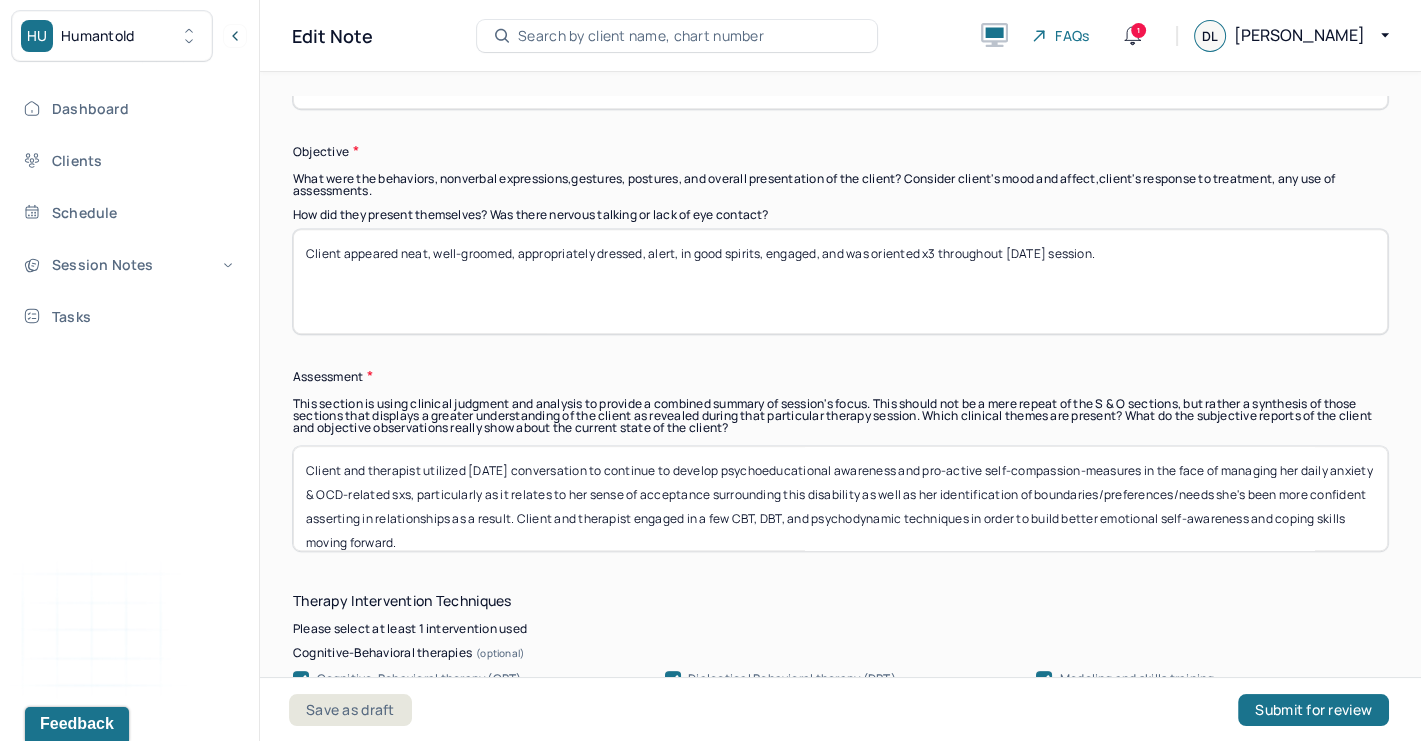 scroll, scrollTop: 1637, scrollLeft: 0, axis: vertical 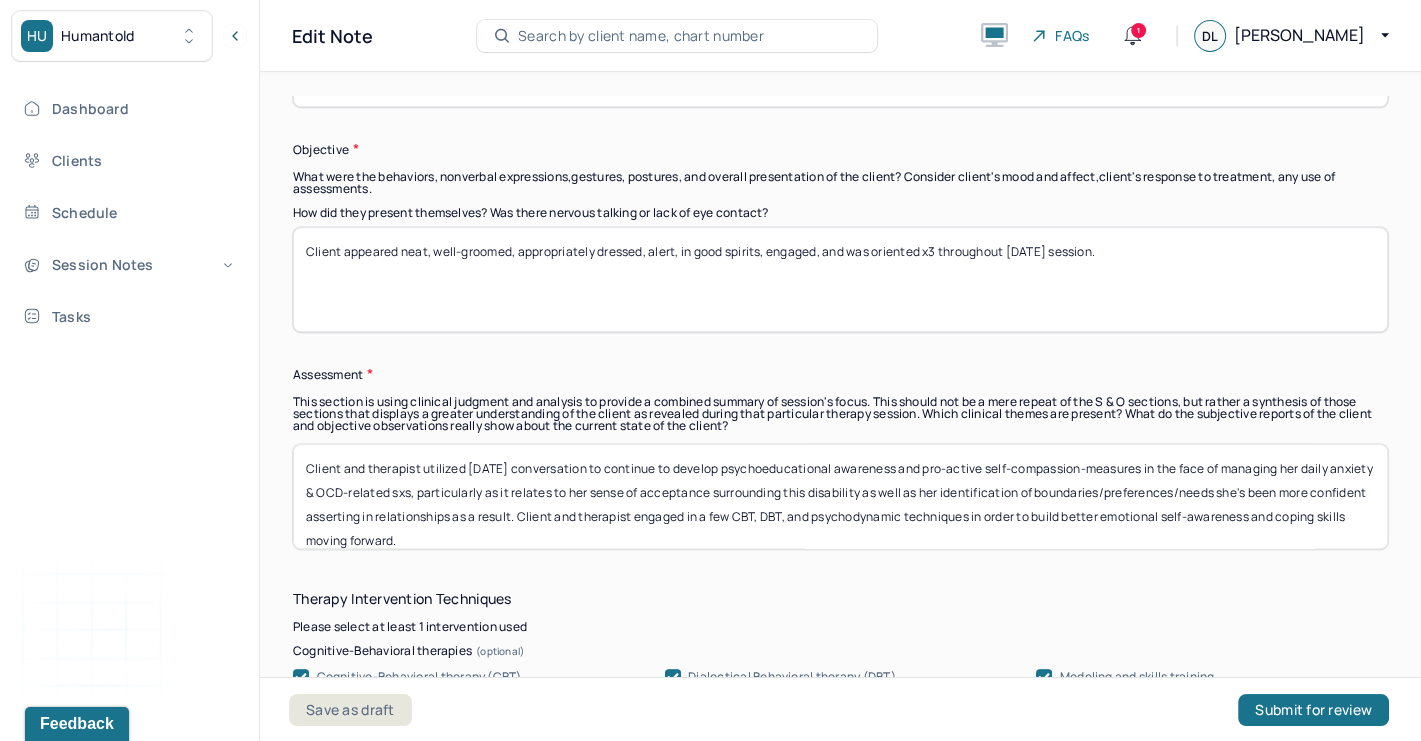 click on "Client and therapist utilized [DATE] conversation to continue to develop psychoeducational awareness and pro-active self-compassion-measures in the face of managing her daily anxiety & OCD-related sxs, particularly as it relates to her sense of acceptance surrounding this disability as well as her identification of boundaries/preferences/needs she's been more confident asserting in relationships as a result. Client and therapist engaged in a few CBT, DBT, and psychodynamic techniques in order to build better emotional self-awareness and coping skills moving forward." at bounding box center (840, 496) 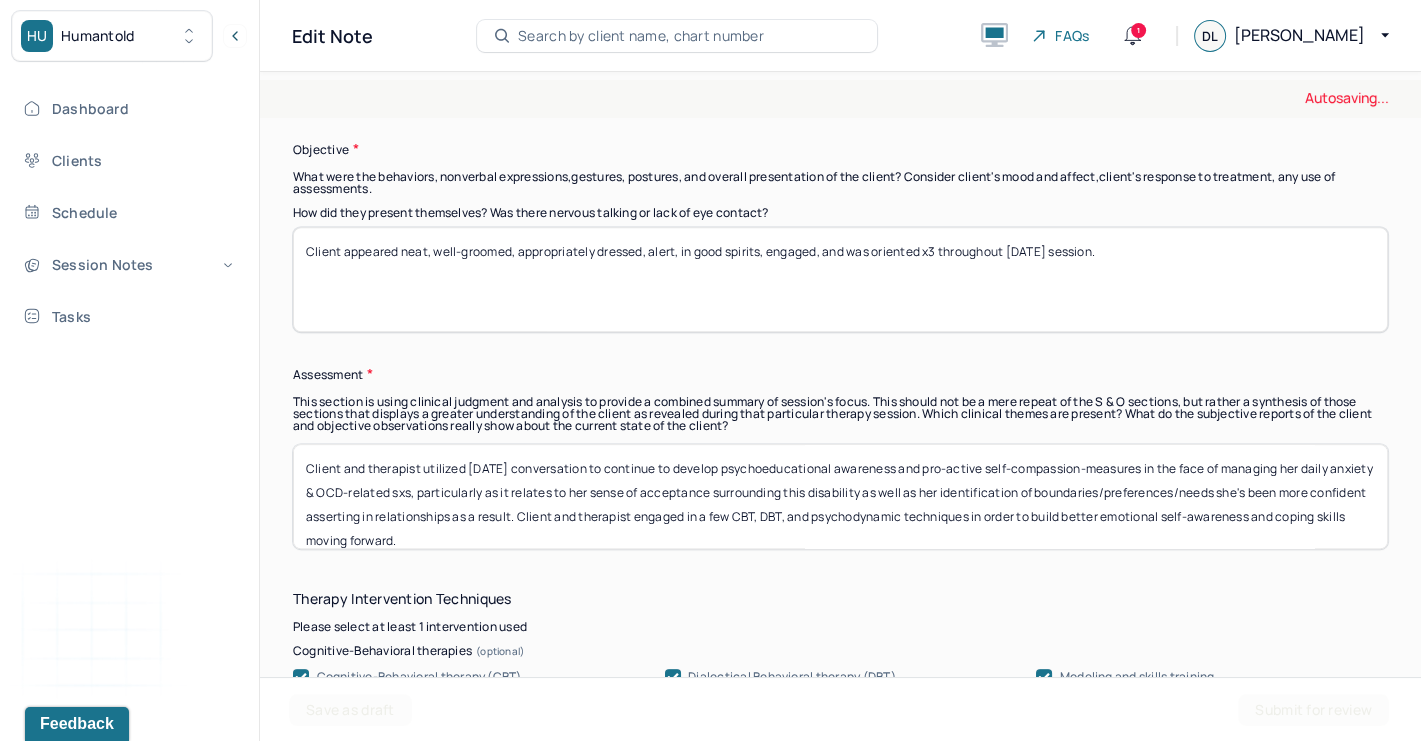 click on "Client and therapist utilized [DATE] conversation to continue to develop psychoeducational awareness and pro-active self-compassion-measures in the face of managing her daily anxiety & OCD-related sxs, particularly as it relates to her sense of acceptance surrounding this disability as well as her identification of boundaries/preferences/needs she's been more confident asserting in relationships as a result. Client and therapist engaged in a few CBT, DBT, and psychodynamic techniques in order to build better emotional self-awareness and coping skills moving forward." at bounding box center [840, 496] 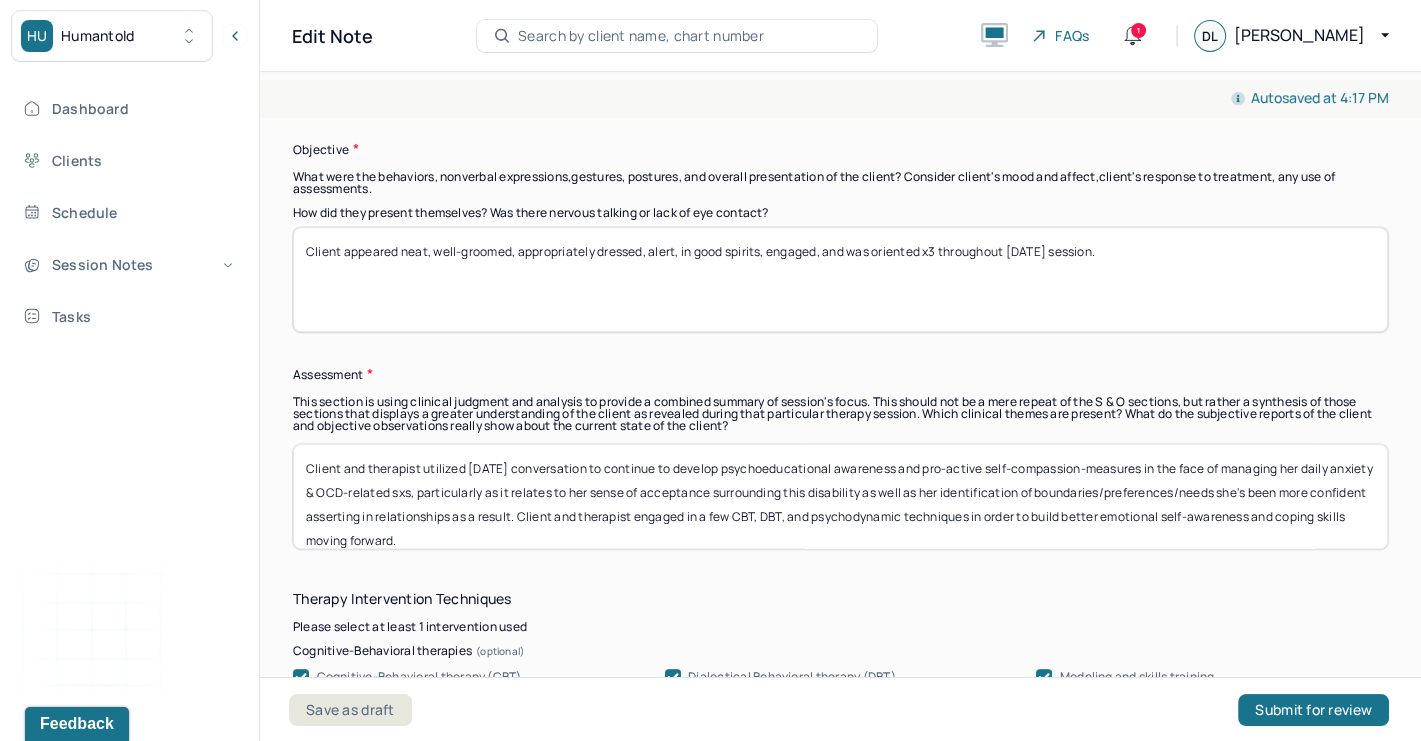 click on "Client and therapist utilized [DATE] conversation to continue to develop psychoeducational awareness and pro-active self-compassion-measures in the face of managing her daily anxiety & OCD-related sxs, particularly as it relates to her sense of acceptance surrounding this disability as well as her identification of boundaries/preferences/needs she's been more confident asserting in relationships as a result. Client and therapist engaged in a few CBT, DBT, and psychodynamic techniques in order to build better emotional self-awareness and coping skills moving forward." at bounding box center [840, 496] 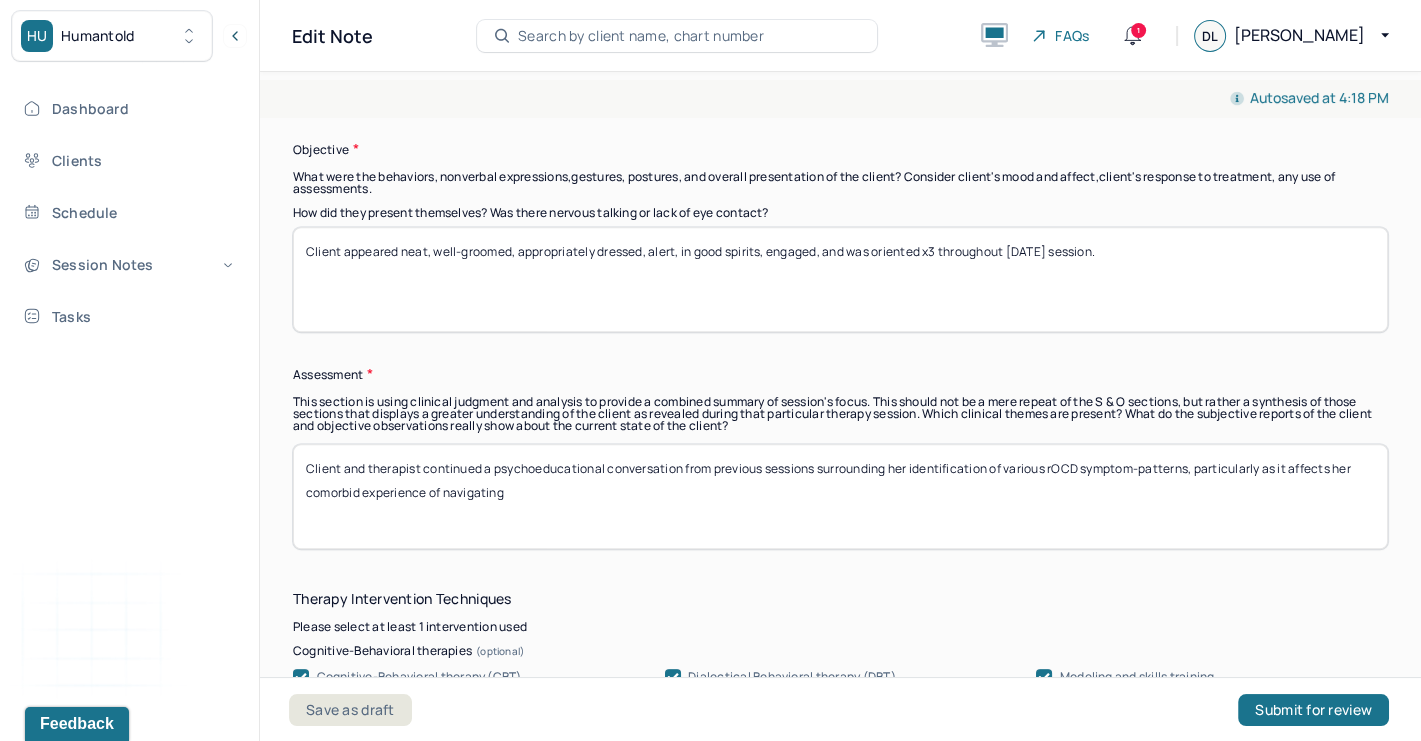 click on "Client and therapist continued a psychoeducational conversation from previous sessions surrounding her identification of various rOCD symptom-patterns, particularly as" at bounding box center [840, 496] 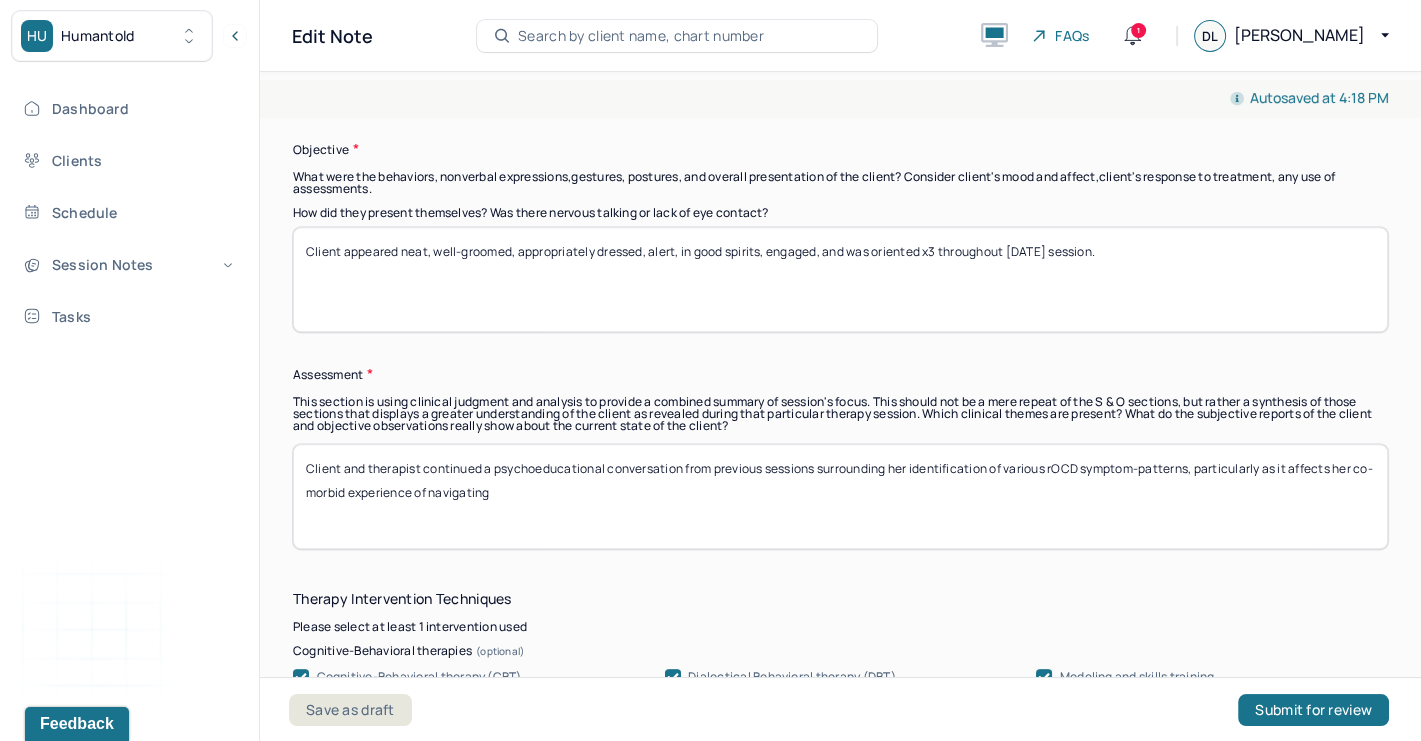 click on "Client and therapist continued a psychoeducational conversation from previous sessions surrounding her identification of various rOCD symptom-patterns, particularly as it affects her comorbid experience of navigating" at bounding box center (840, 496) 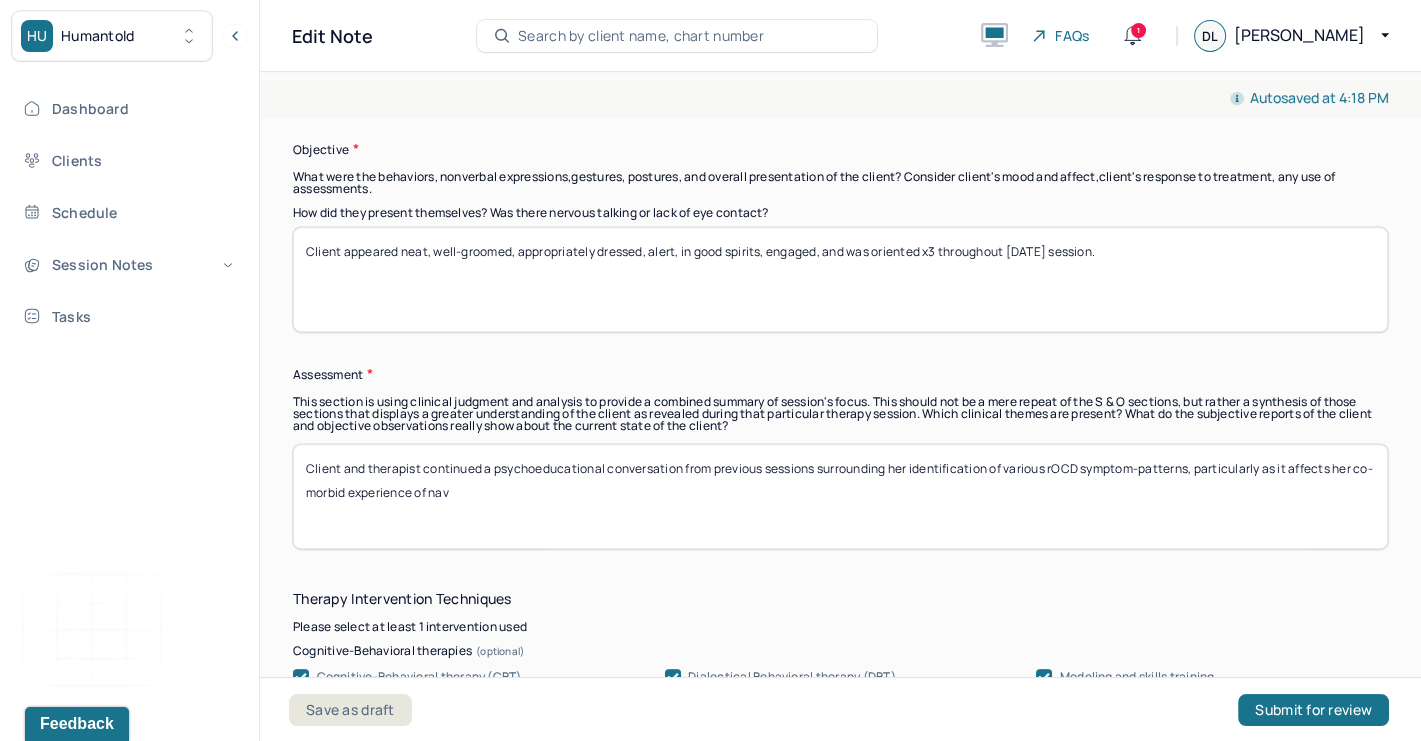 click on "Client and therapist continued a psychoeducational conversation from previous sessions surrounding her identification of various rOCD symptom-patterns, particularly as it affects her co-morbid experience of nav" at bounding box center (840, 496) 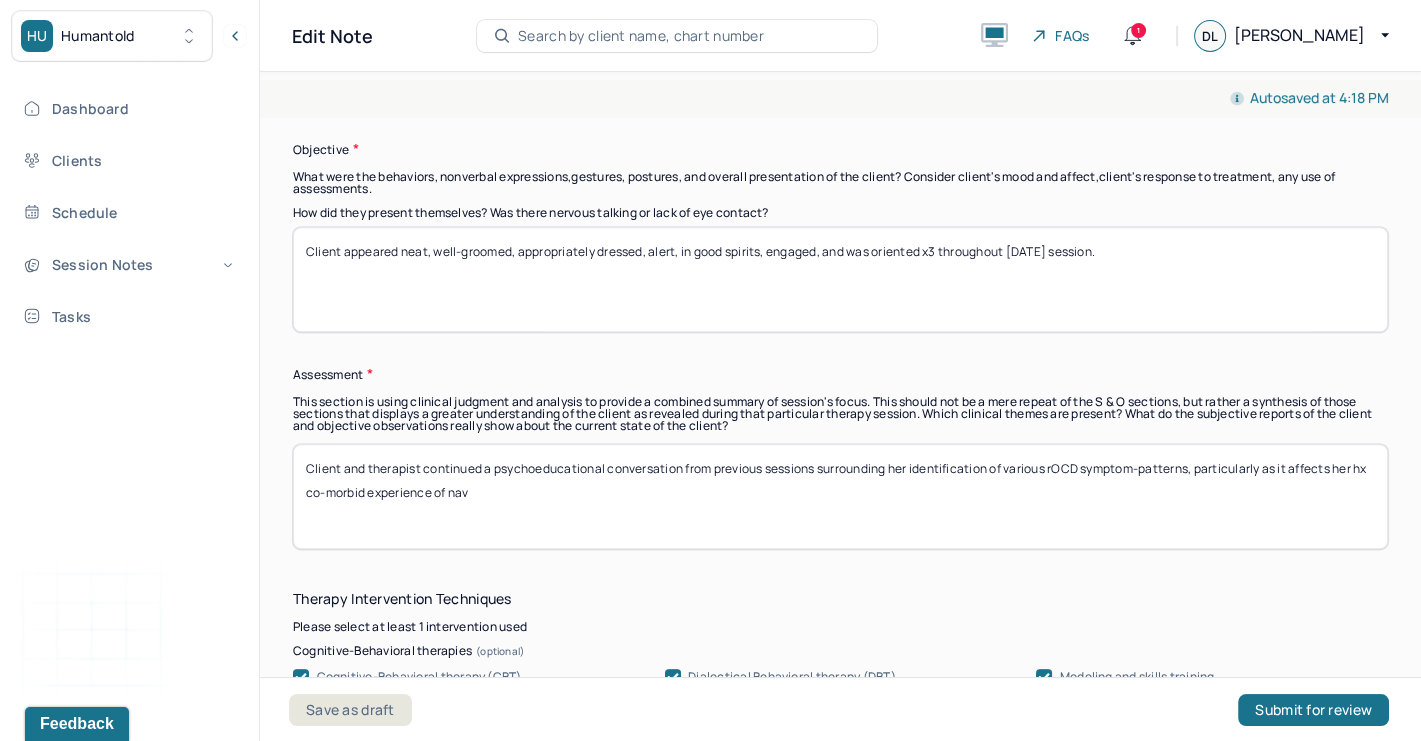 click on "Client and therapist continued a psychoeducational conversation from previous sessions surrounding her identification of various rOCD symptom-patterns, particularly as it affects her co-morbid experience of nav" at bounding box center (840, 496) 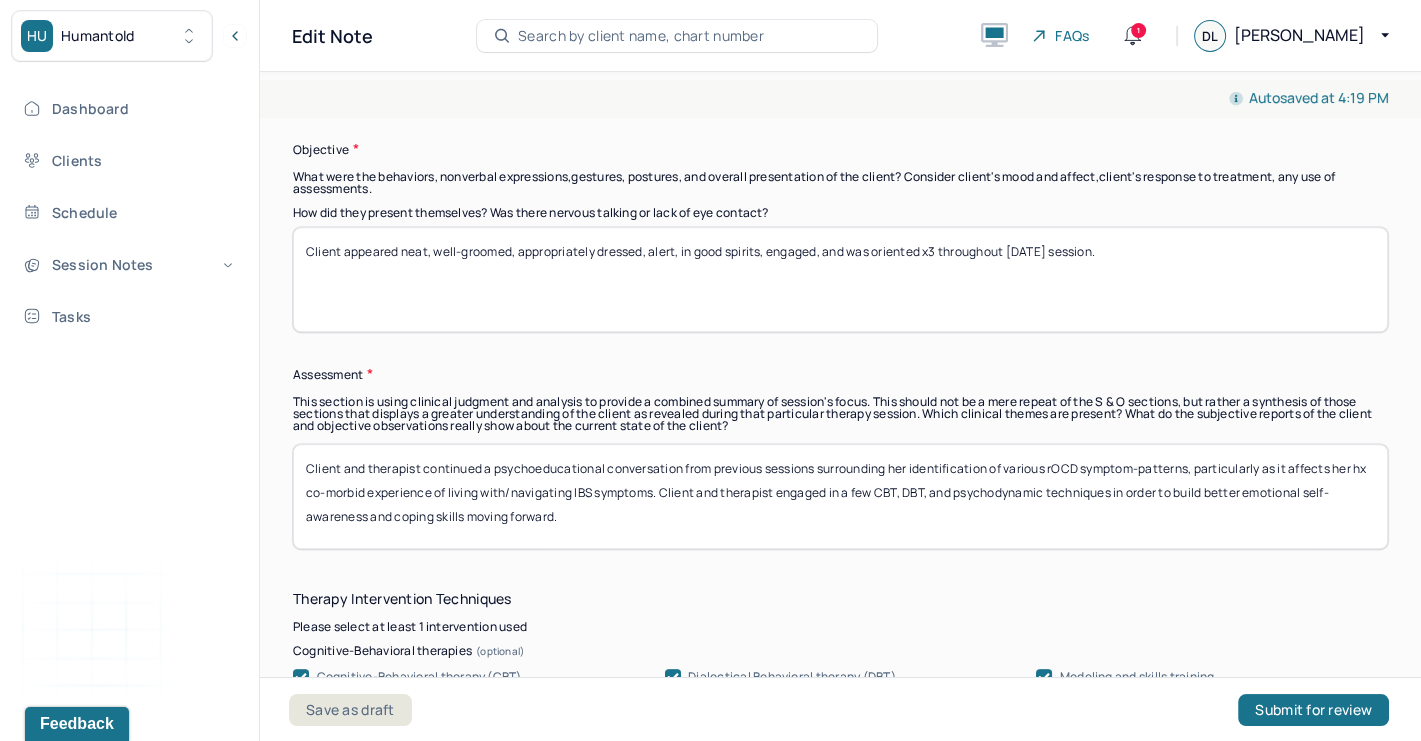 scroll, scrollTop: 0, scrollLeft: 0, axis: both 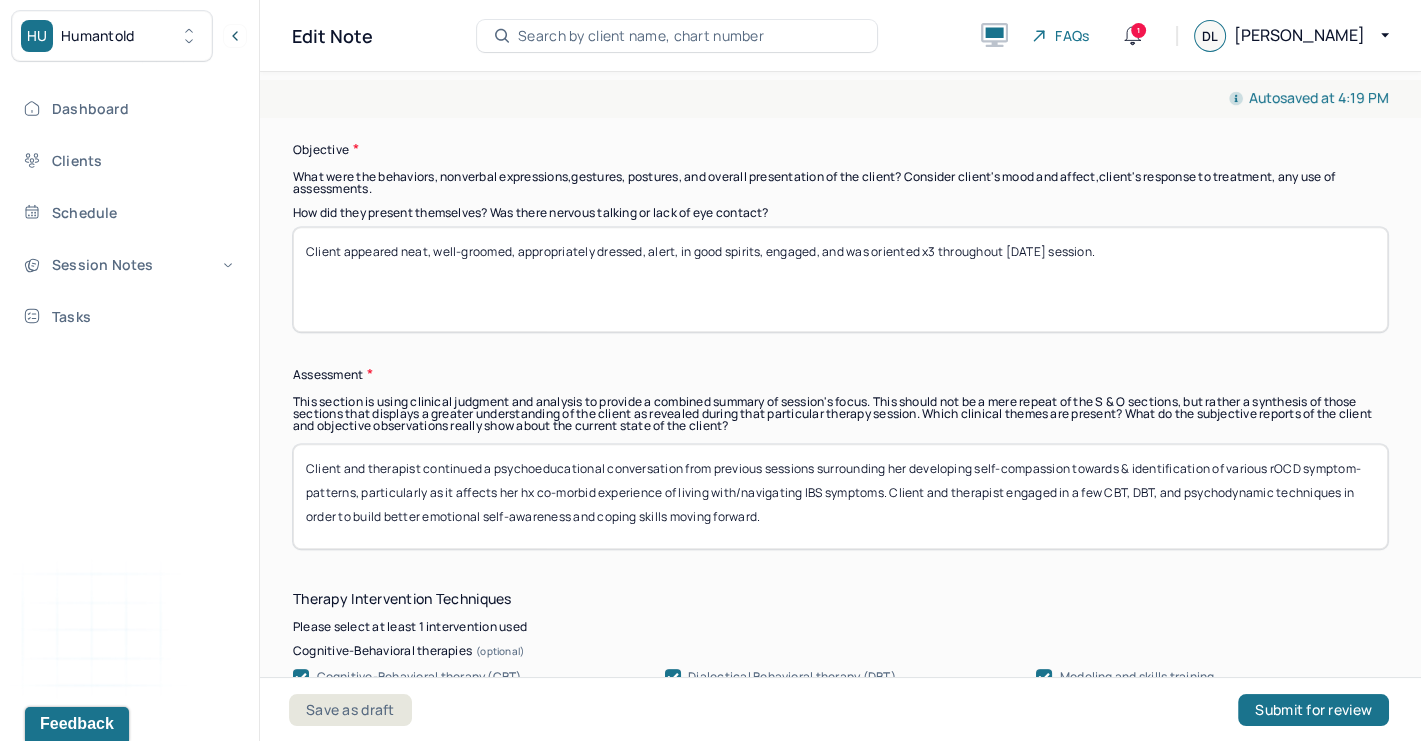click on "Client and therapist continued a psychoeducational conversation from previous sessions surrounding her developing self-compassion towards & identification of various rOCD symptom-patterns, particularly as it affects her hx co-morbid experience of living with/navigating IBS symptoms. Client and therapist engaged in a few CBT, DBT, and psychodynamic techniques in order to build better emotional self-awareness and coping skills moving forward." at bounding box center (840, 496) 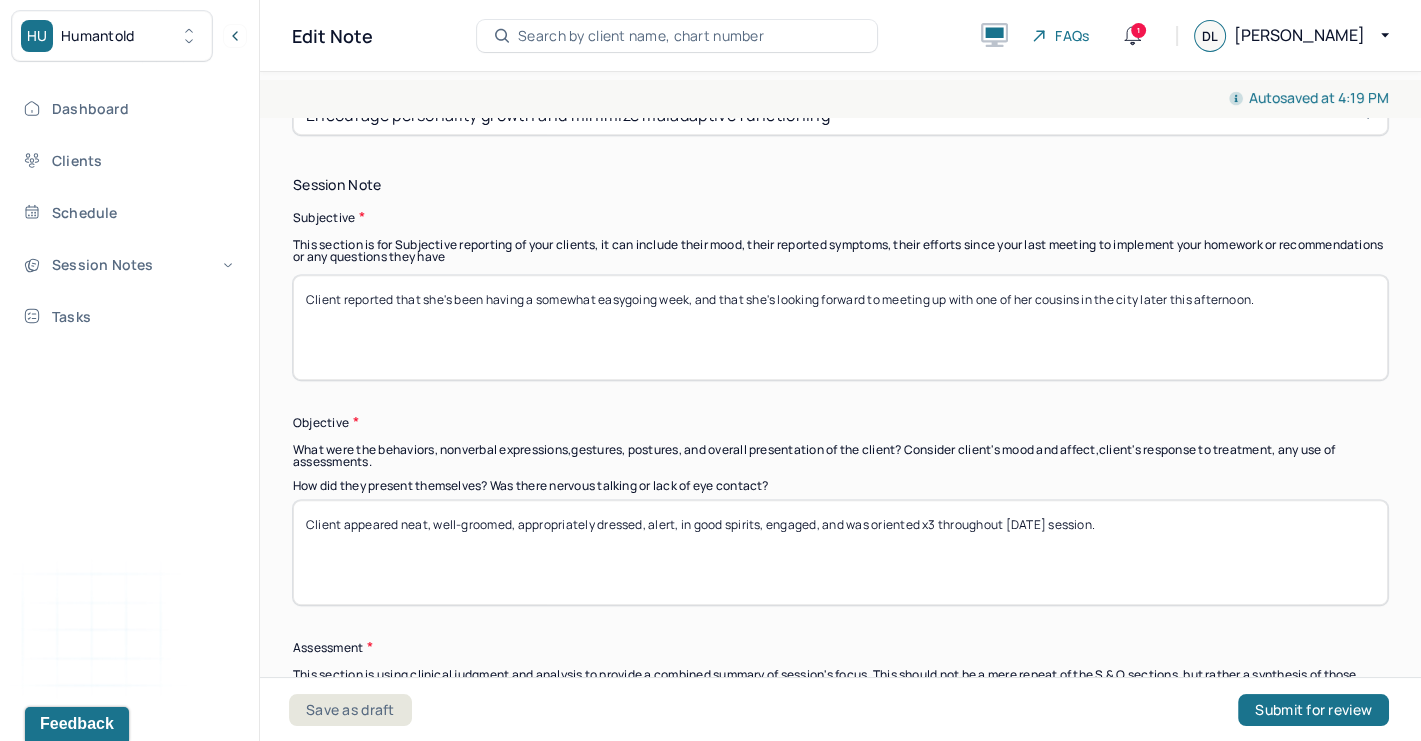 scroll, scrollTop: 1251, scrollLeft: 0, axis: vertical 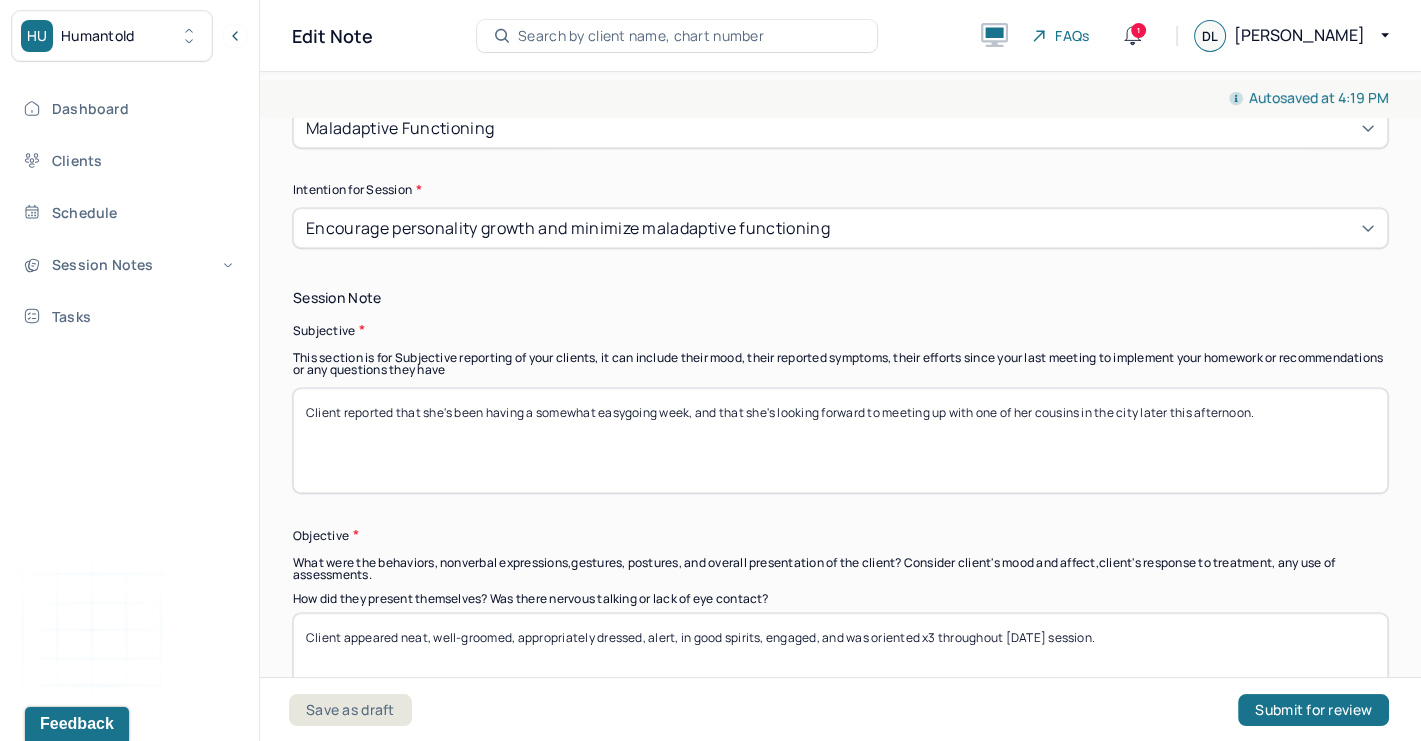 type on "Client and therapist continued a psychoeducational conversation from previous sessions surrounding her developing self-compassion for & identification of various rOCD symptom-patterns, particularly as it affects her hx co-morbid experience of living with/navigating IBS symptoms. Client and therapist engaged in a few CBT, DBT, and psychodynamic techniques in order to build better emotional self-awareness and coping skills moving forward." 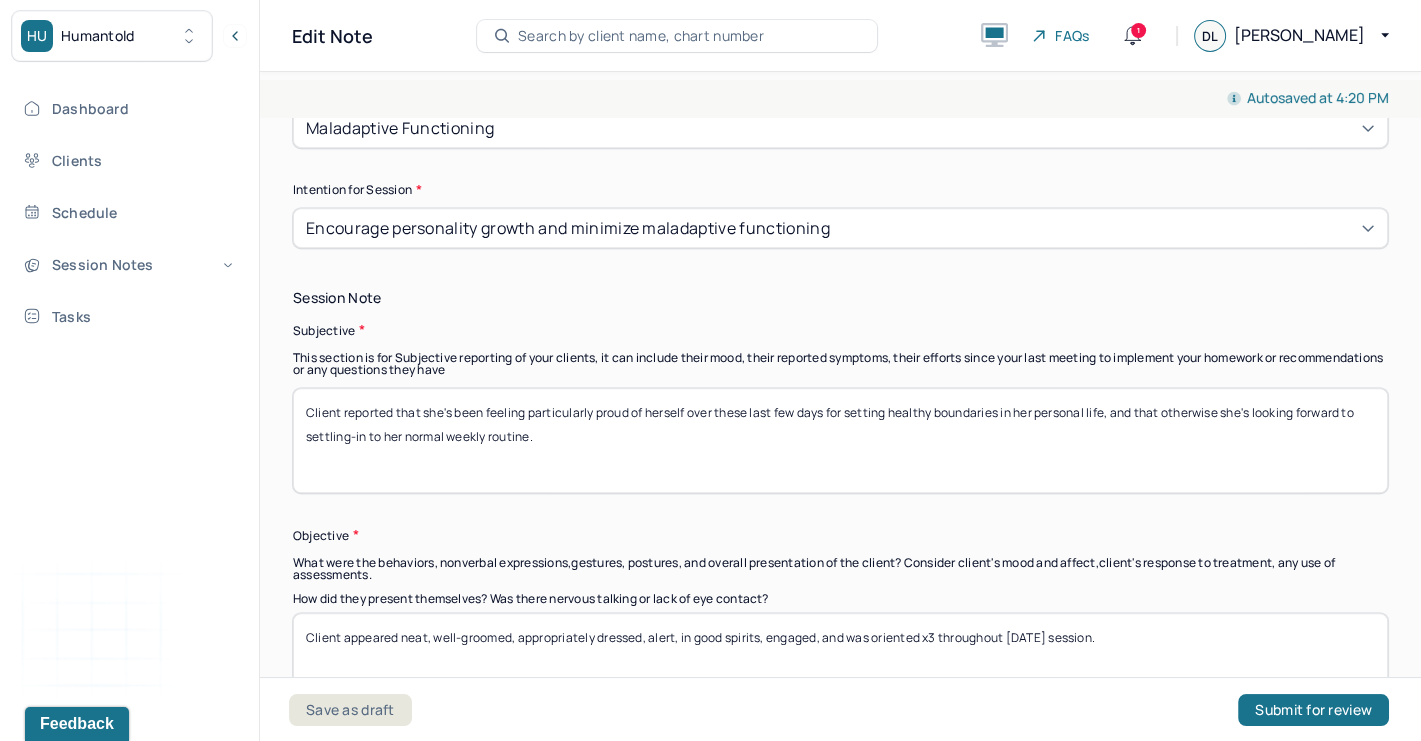 click on "Client reported that she's been feeling particularly proud of herself over these last few days for setting healthy boundaries in her personal life, and that otherwise she's looking forward to settling-in to her normal weekly routine." at bounding box center [840, 440] 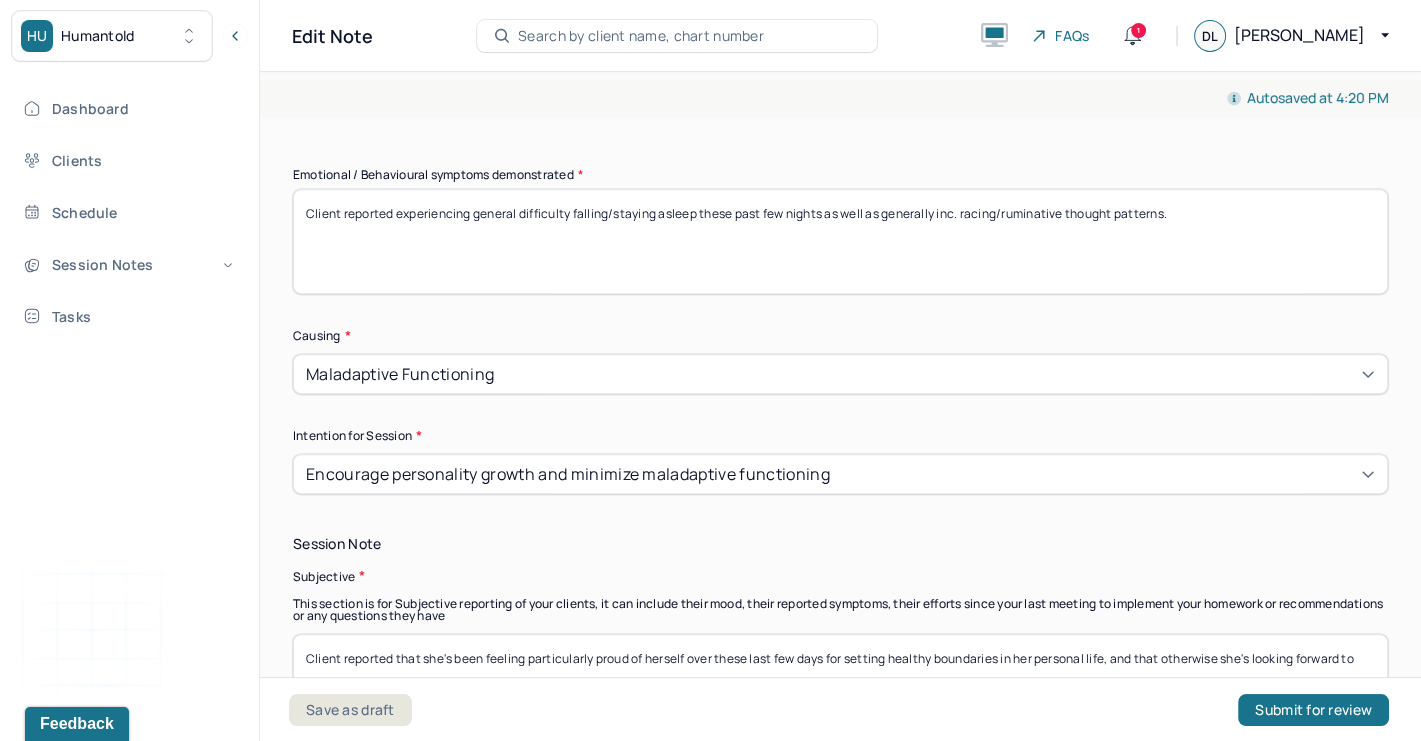 scroll, scrollTop: 1007, scrollLeft: 0, axis: vertical 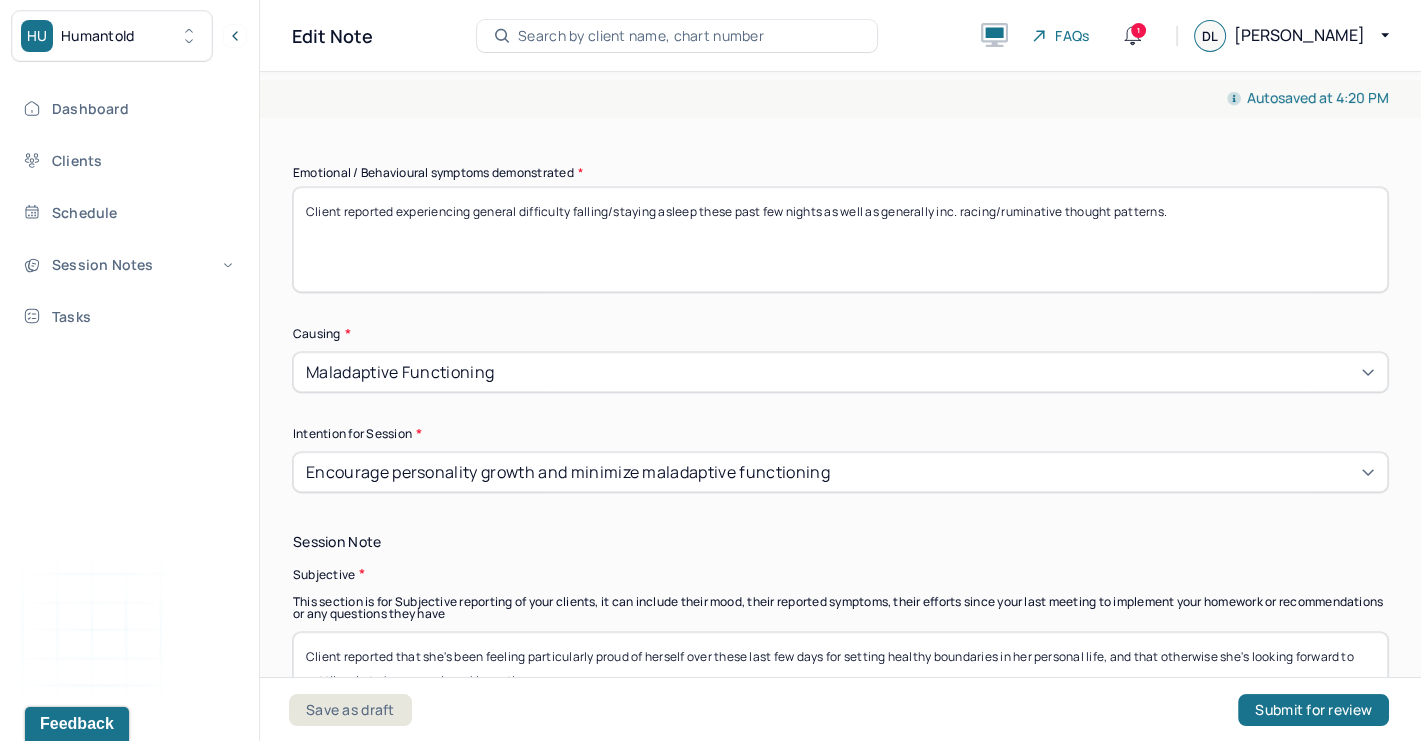 type on "Client reported that she's been feeling particularly proud of herself over these last few days for setting healthy boundaries in her personal life, and that otherwise she's looking forward to settling-in to her normal weekly routine." 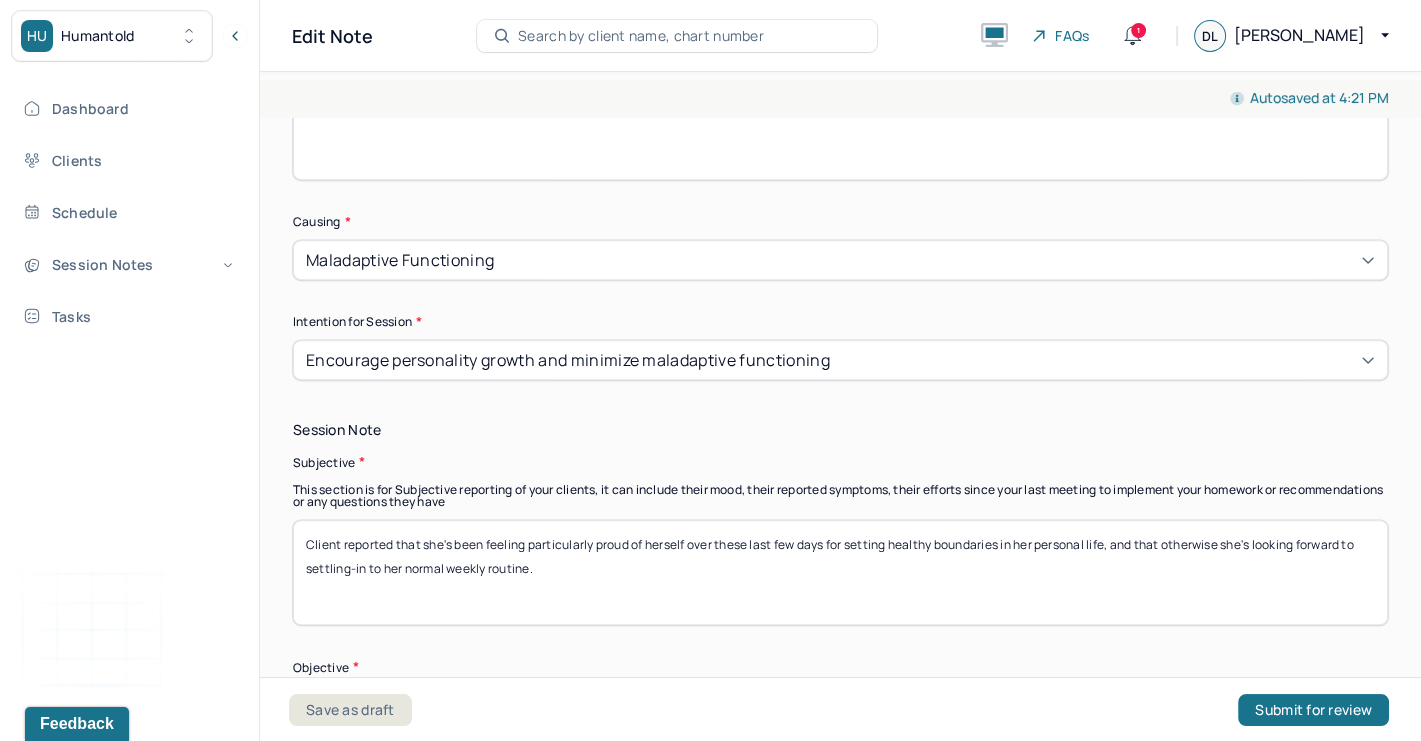 scroll, scrollTop: 1121, scrollLeft: 0, axis: vertical 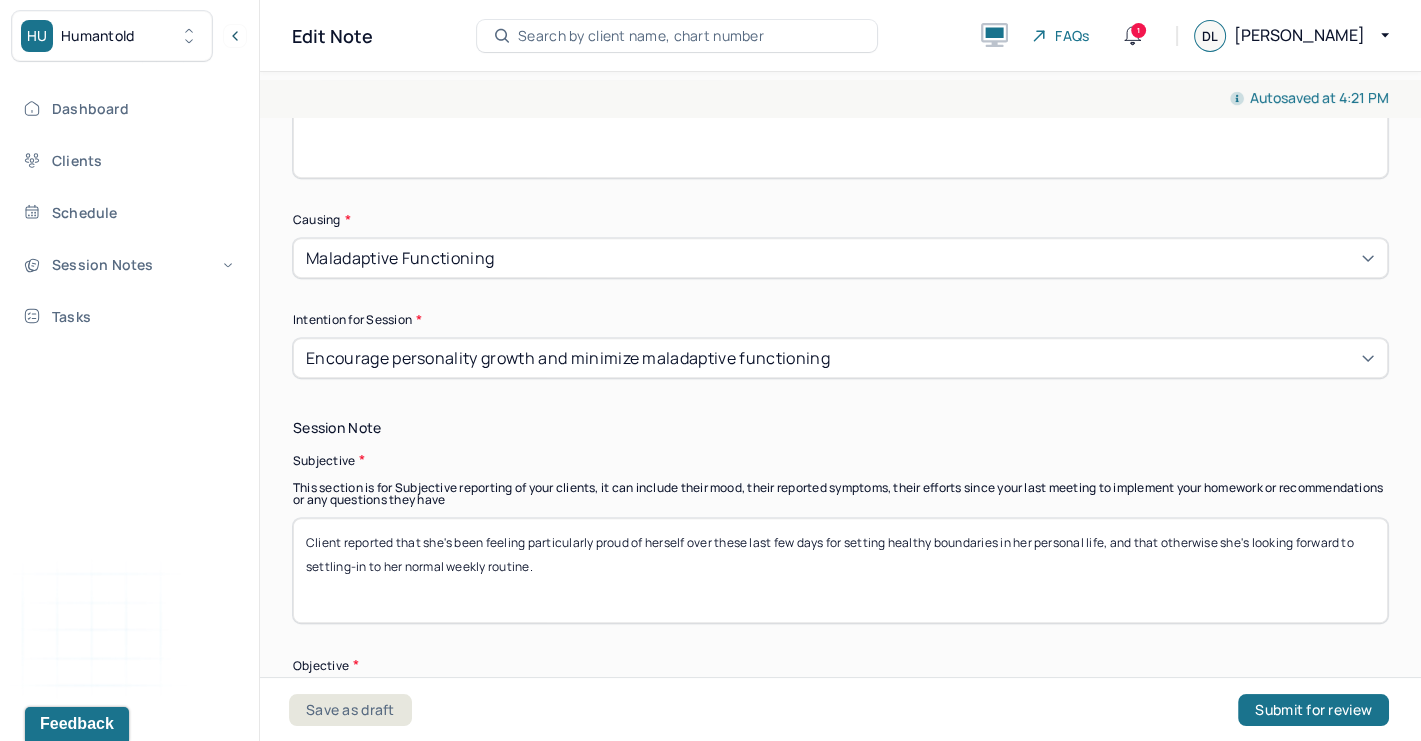 type on "Client reported experiencing some inc. racing/ruminative thought patterns." 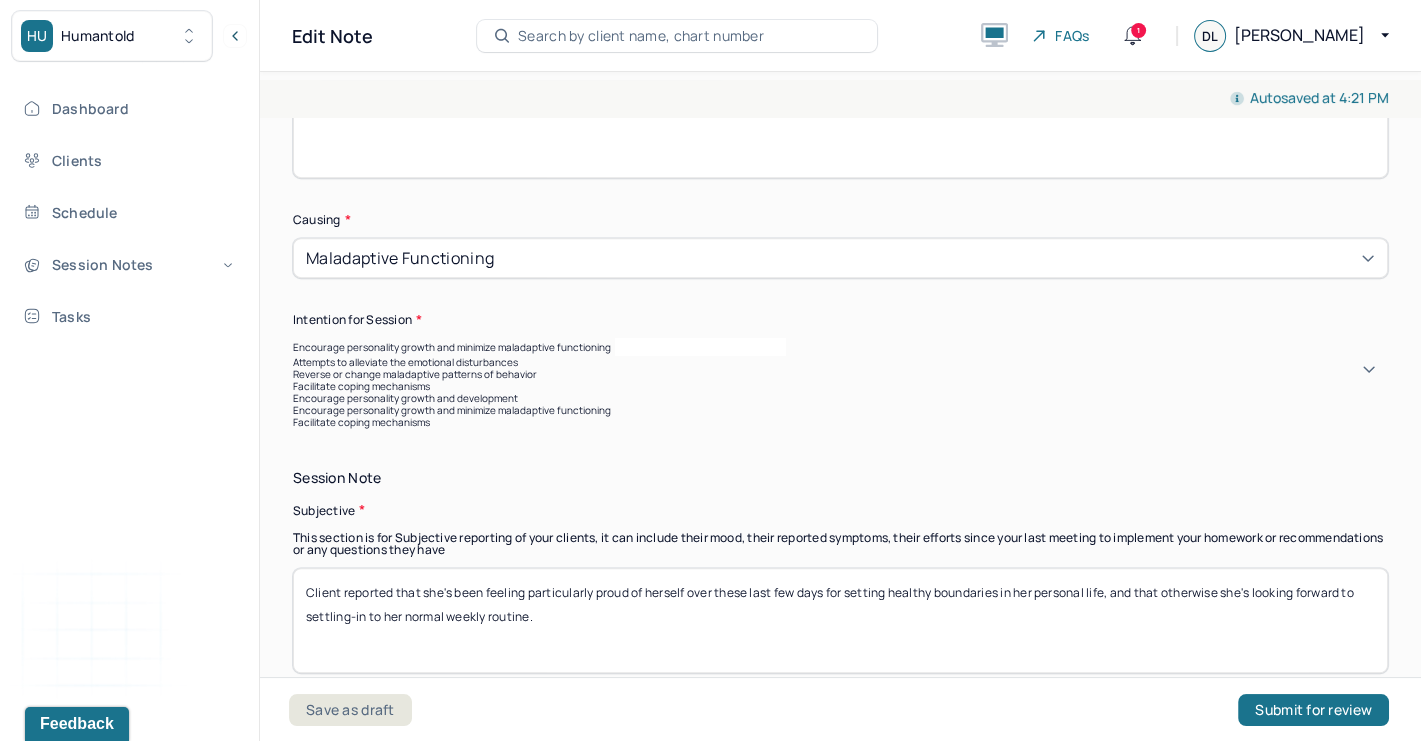 click on "Encourage personality growth and development" at bounding box center (840, 398) 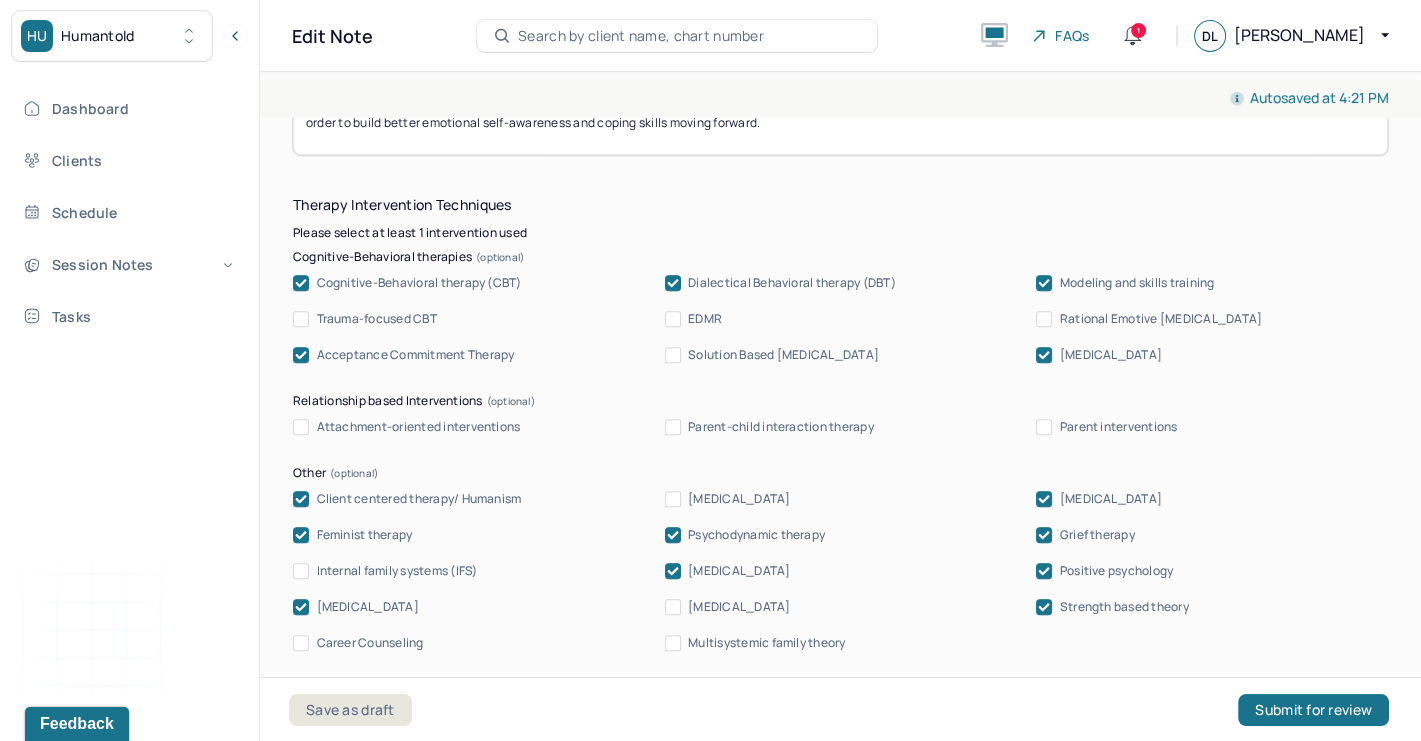 scroll, scrollTop: 2022, scrollLeft: 0, axis: vertical 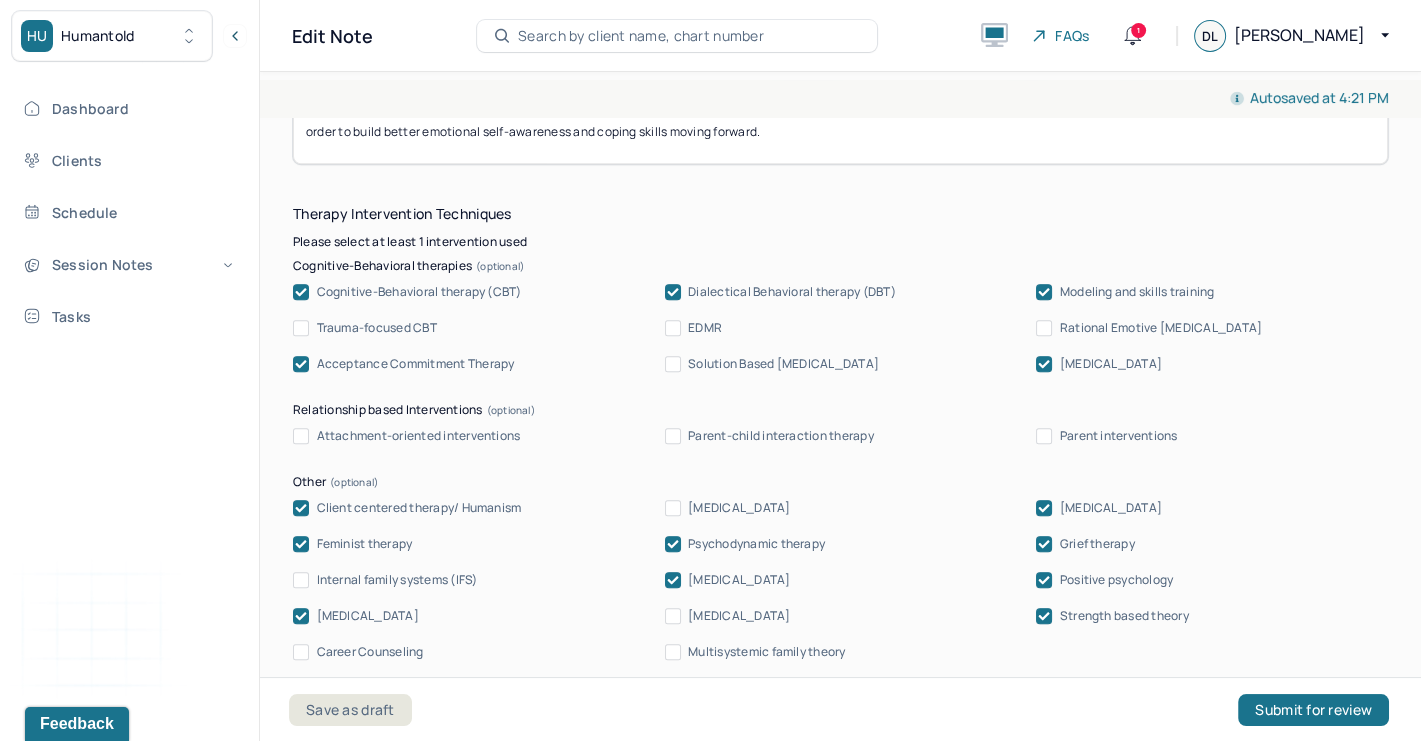 click 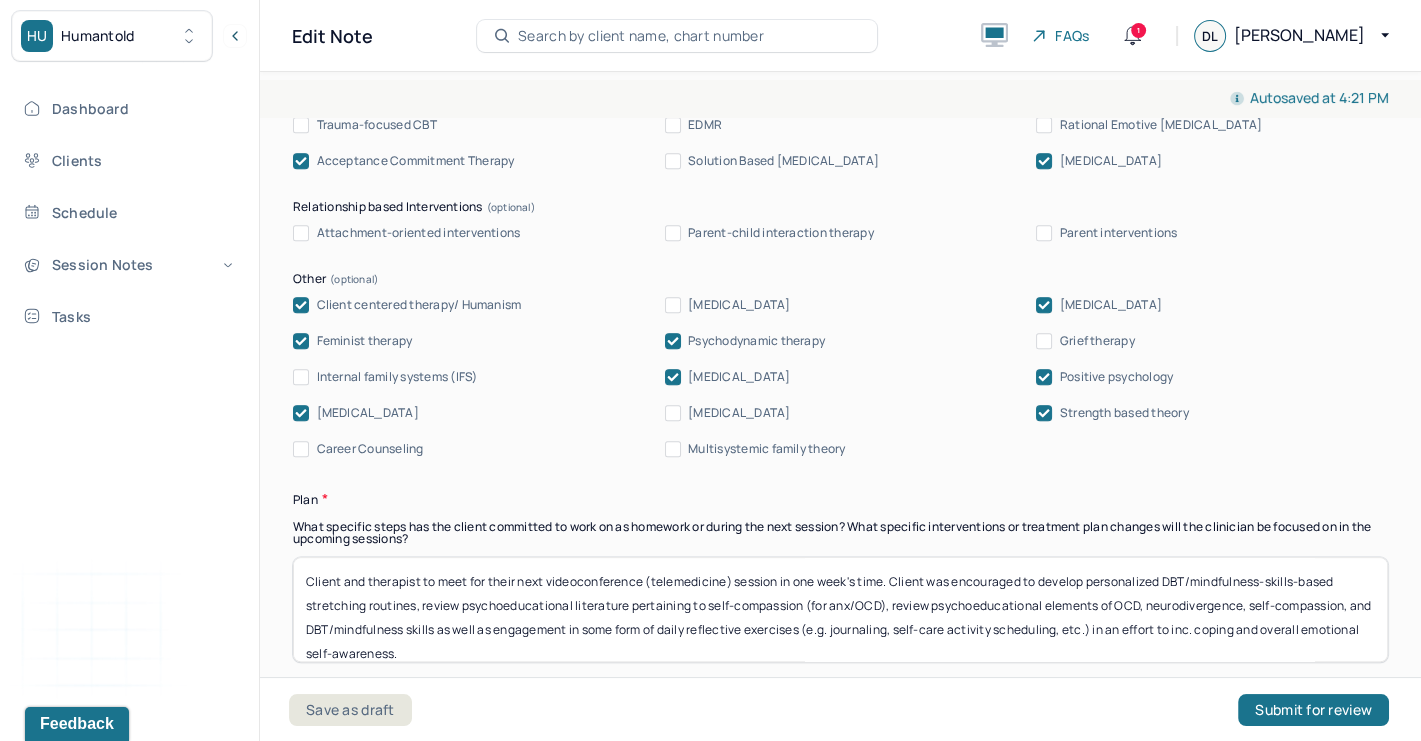 scroll, scrollTop: 2227, scrollLeft: 0, axis: vertical 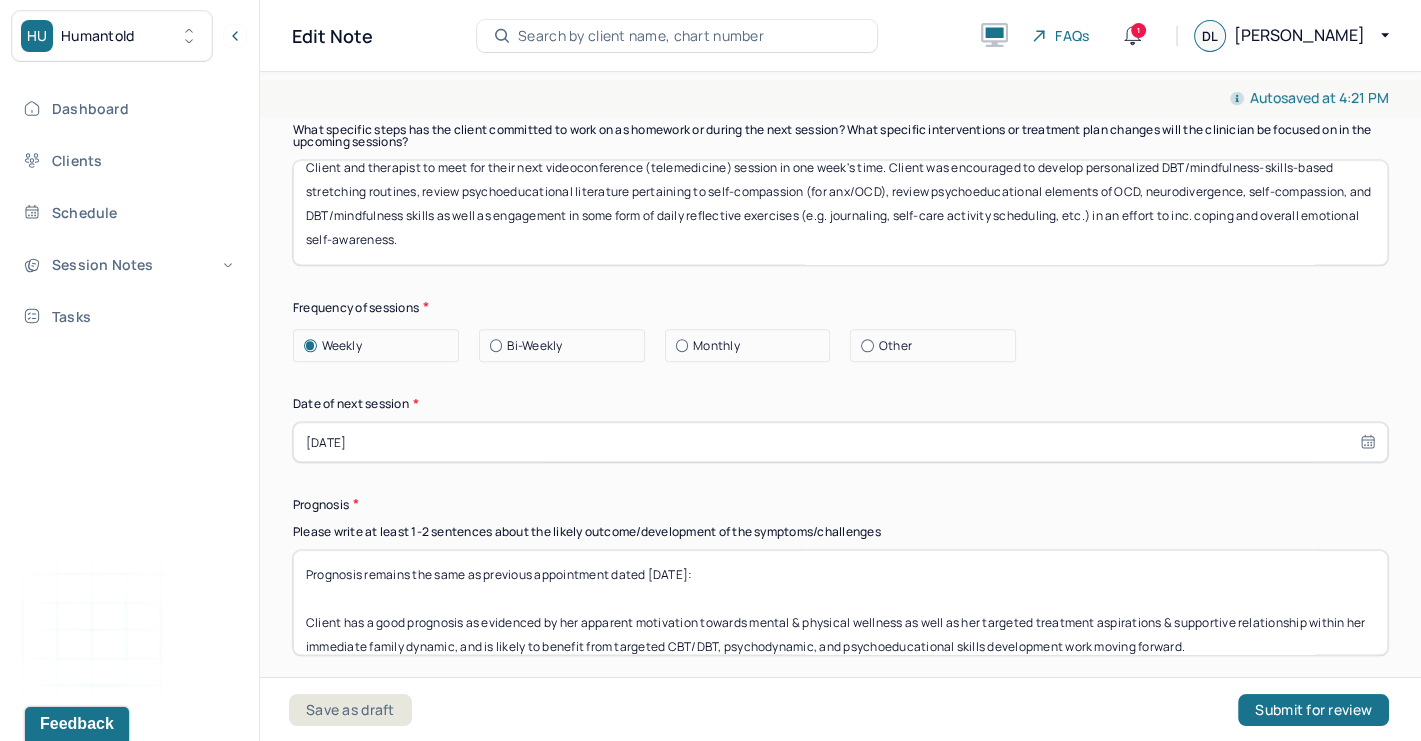 click on "[DATE]" at bounding box center [840, 442] 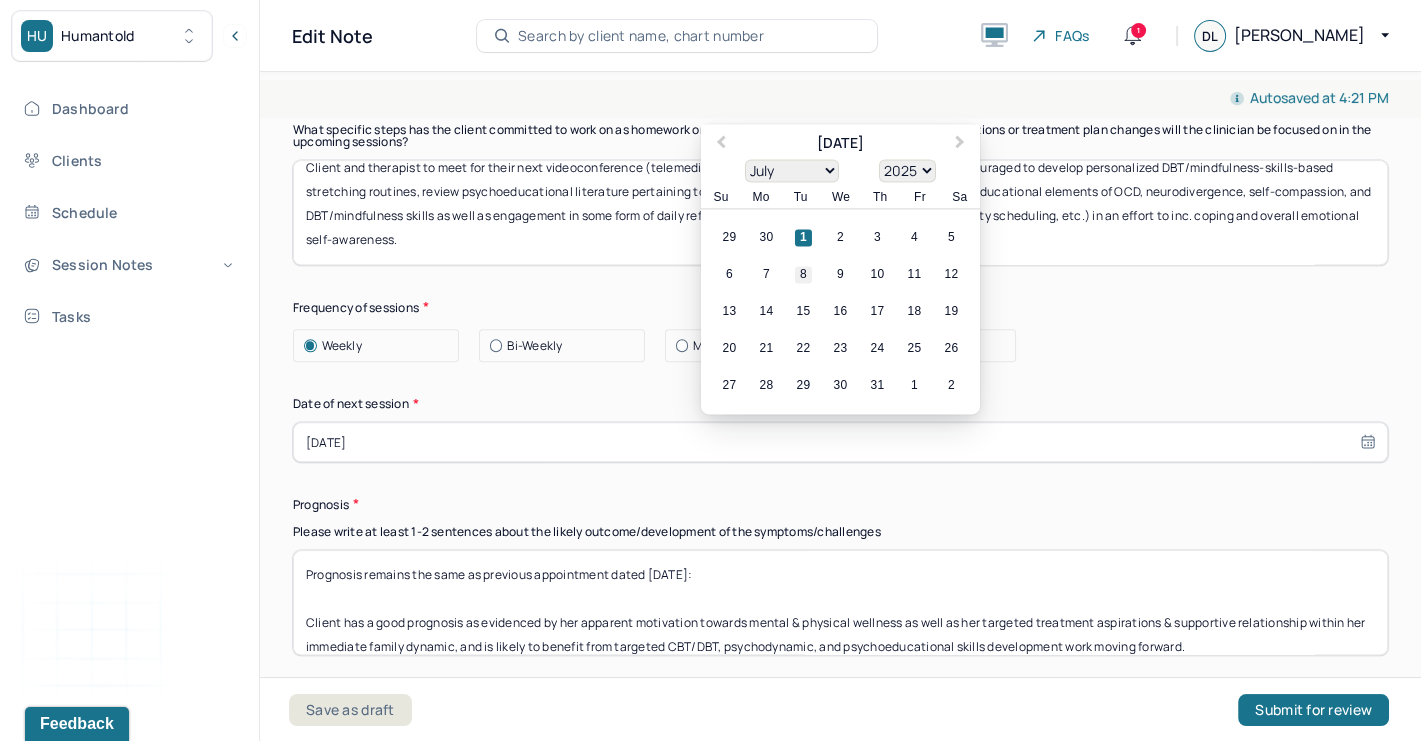 click on "8" at bounding box center [803, 274] 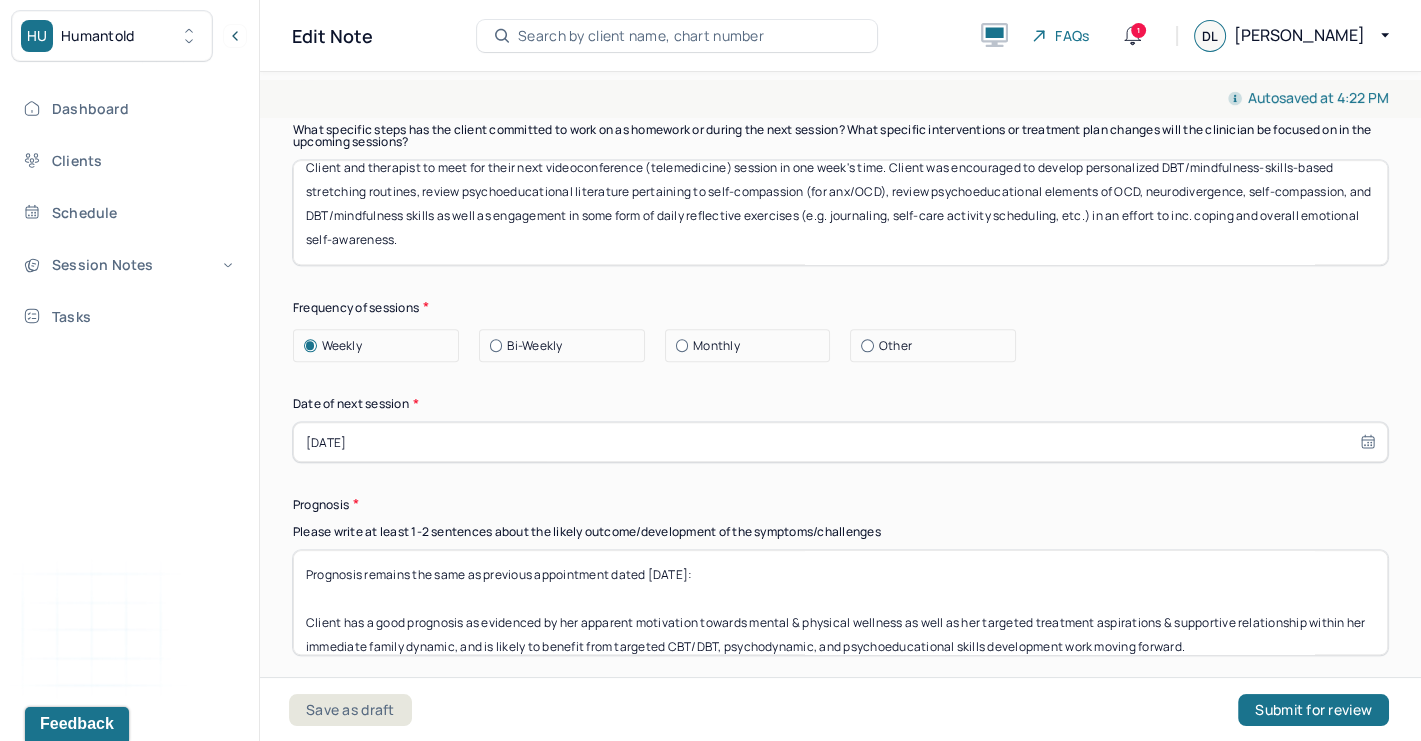 click on "Prognosis remains the same as previous appointment dated [DATE]:
Client has a good prognosis as evidenced by her apparent motivation towards mental & physical wellness as well as her targeted treatment aspirations & supportive relationship within her immediate family dynamic, and is likely to benefit from targeted CBT/DBT, psychodynamic, and psychoeducational skills development work moving forward." at bounding box center (840, 602) 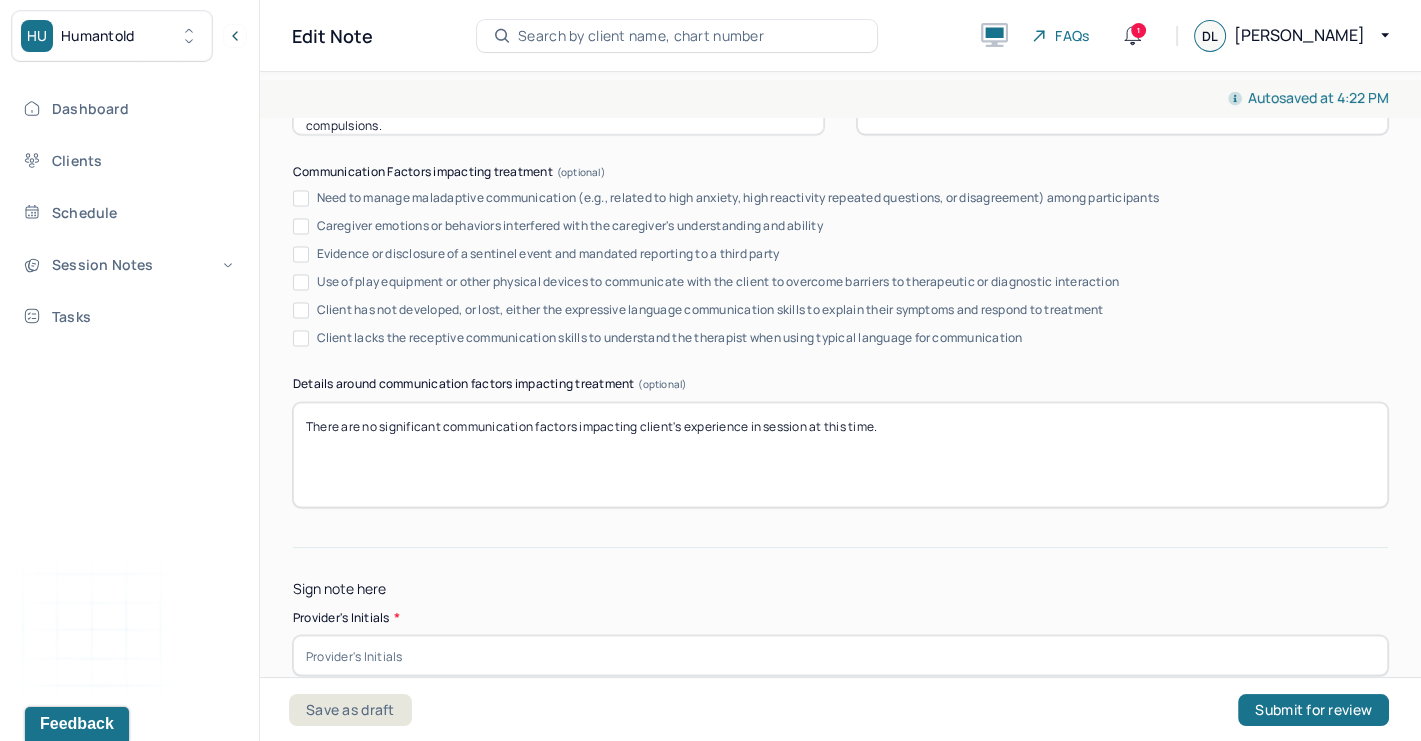 scroll, scrollTop: 3922, scrollLeft: 0, axis: vertical 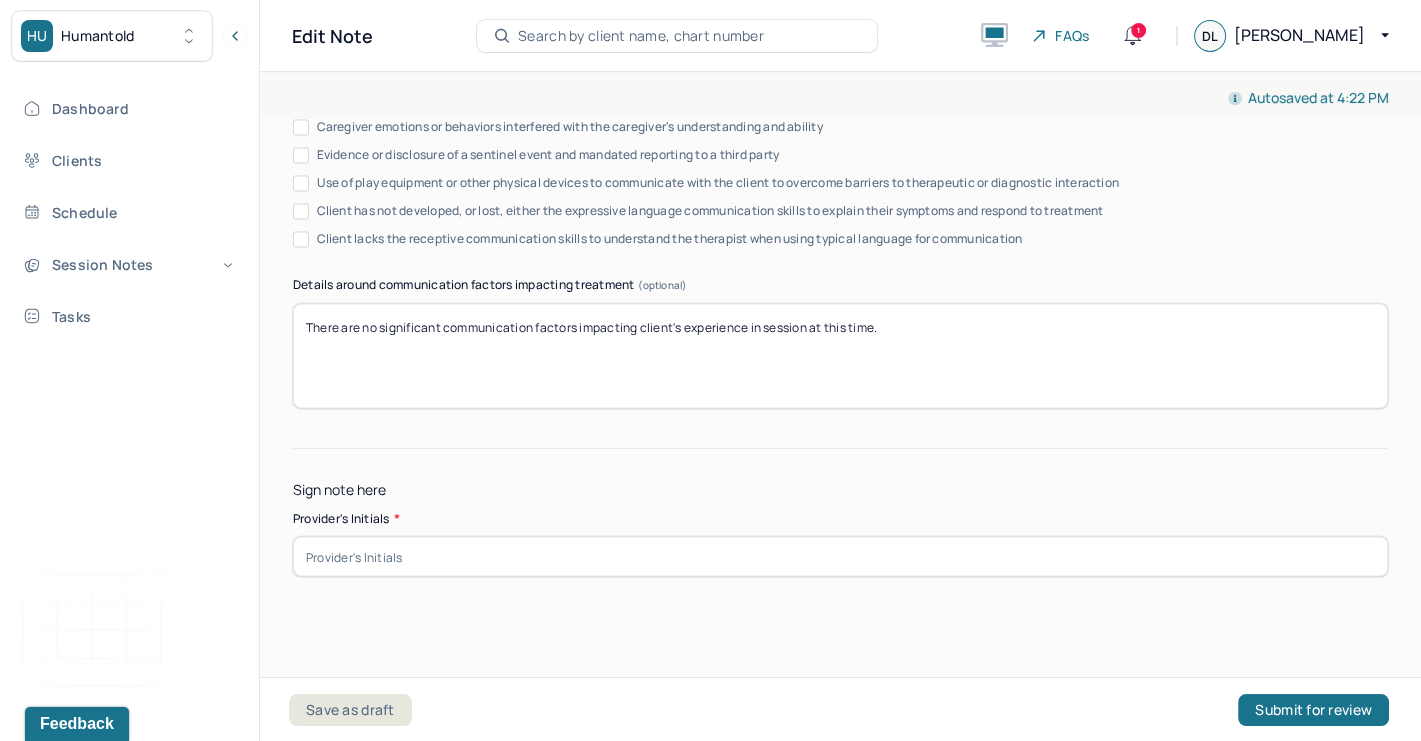 click at bounding box center (840, 556) 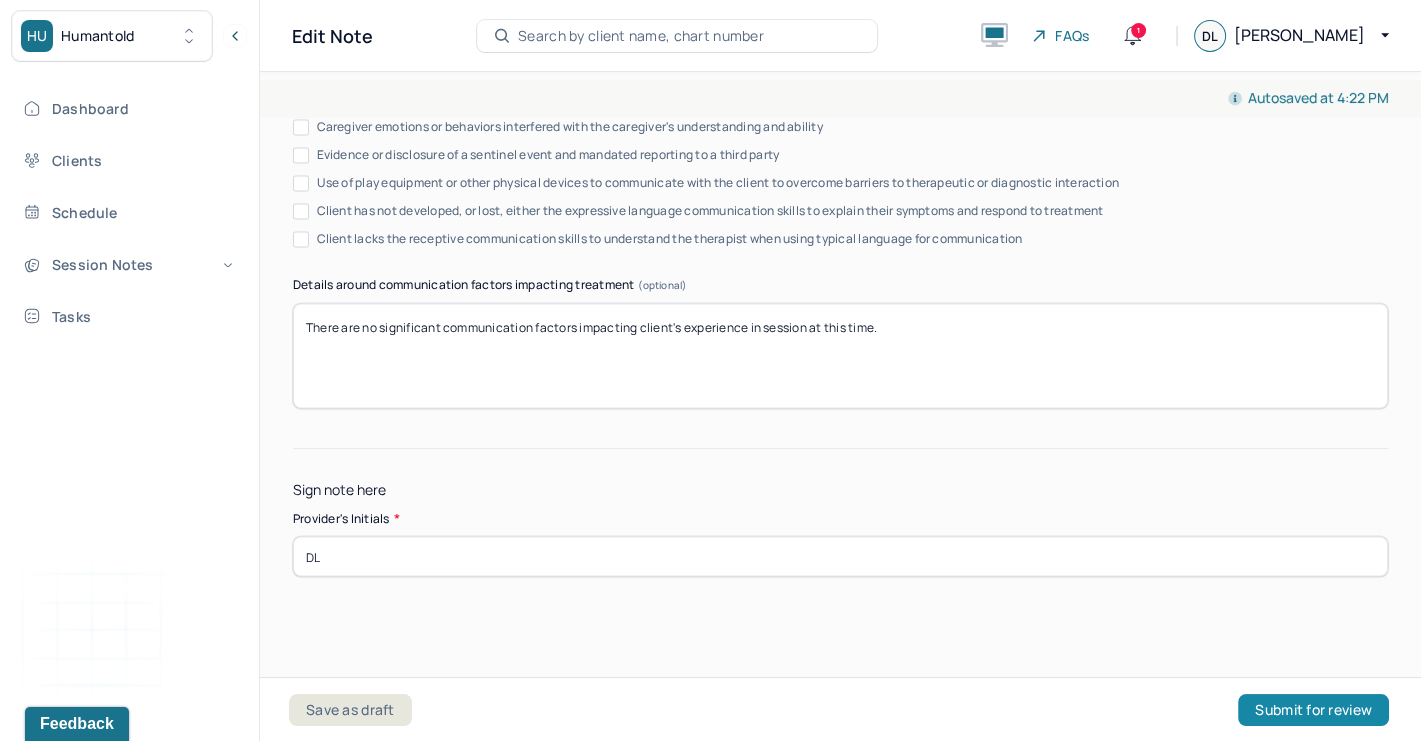 type on "DL" 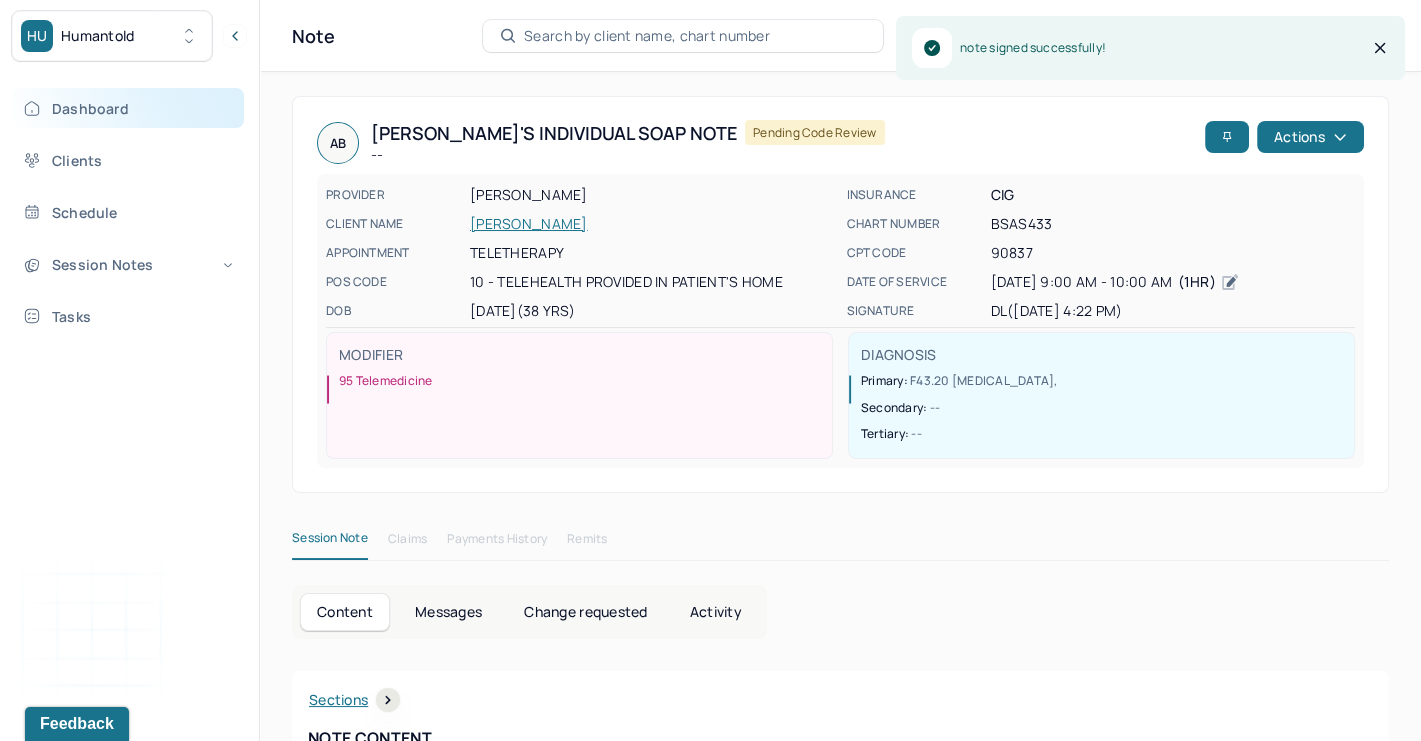 click on "Dashboard" at bounding box center [128, 108] 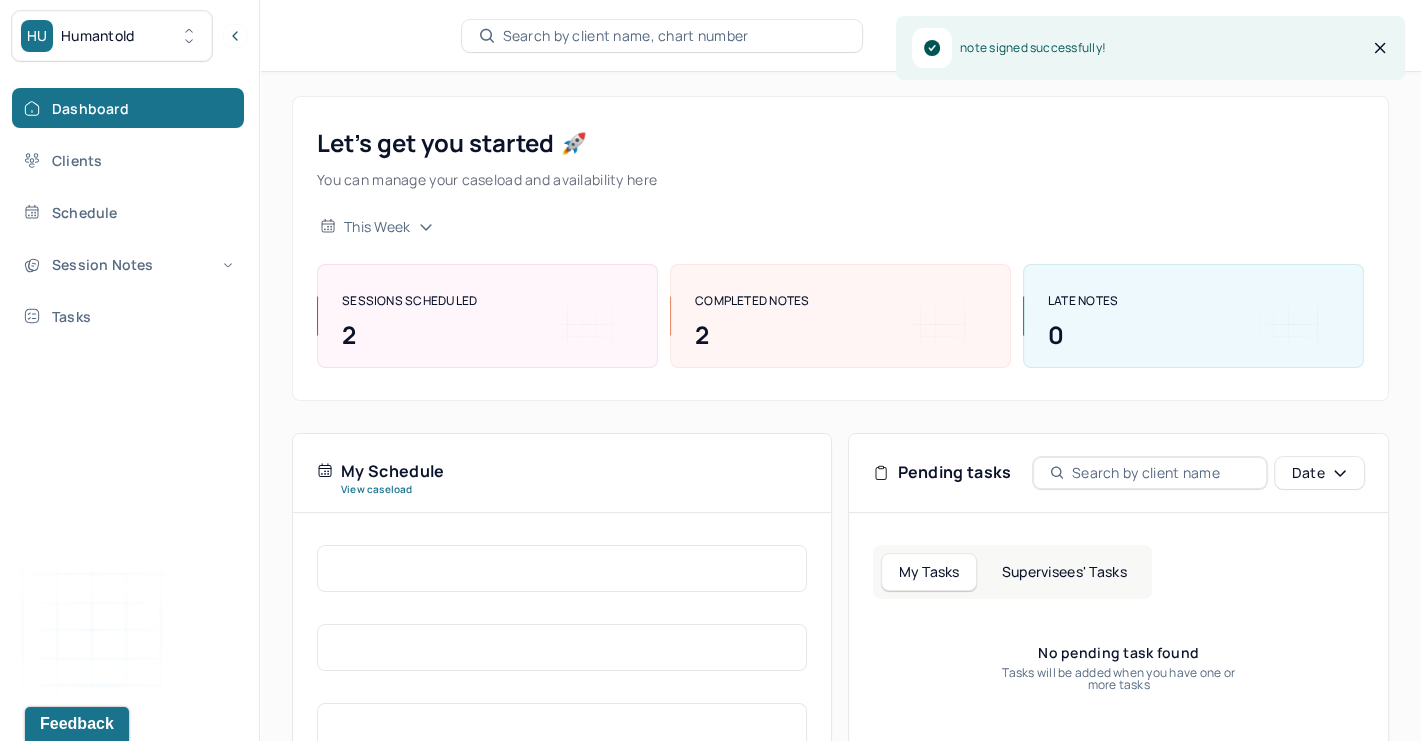 click on "Supervisees' Tasks" at bounding box center [1064, 572] 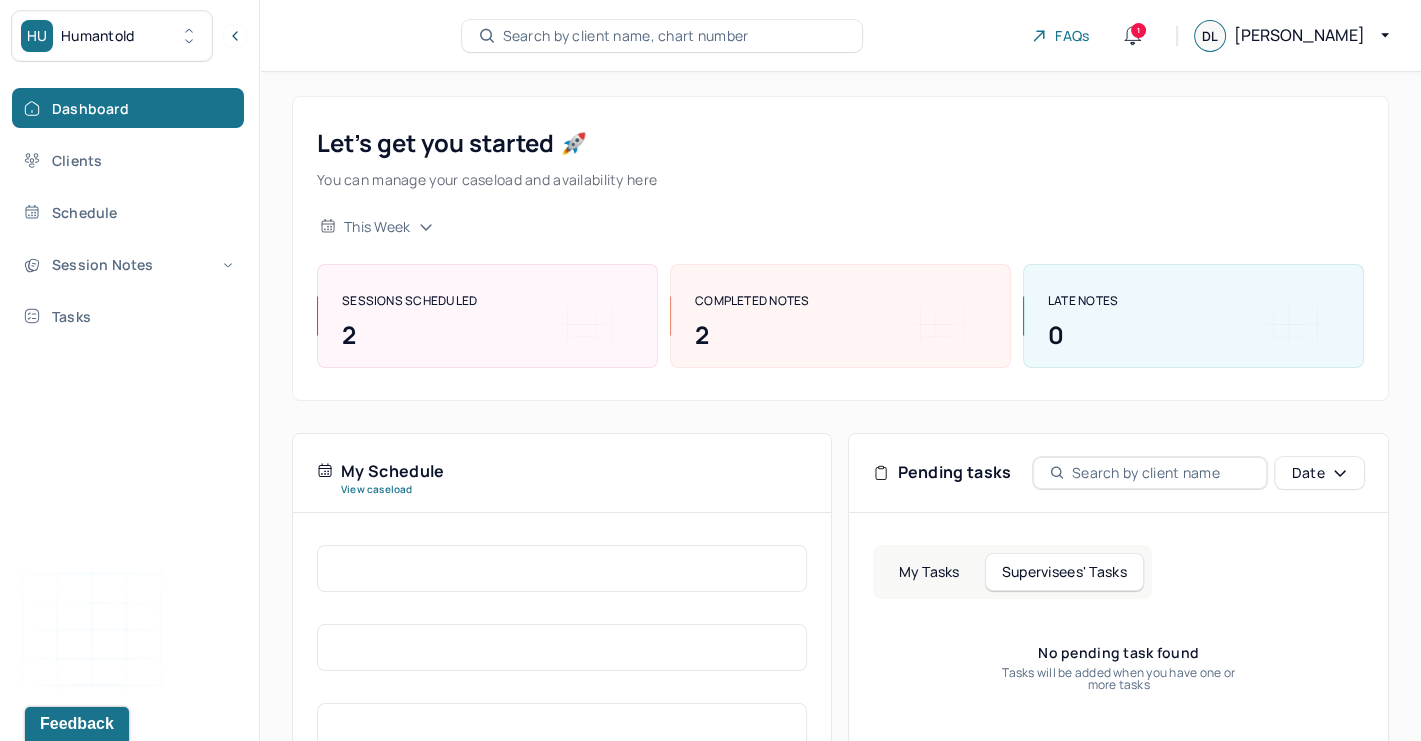 click on "My Tasks" at bounding box center (928, 572) 